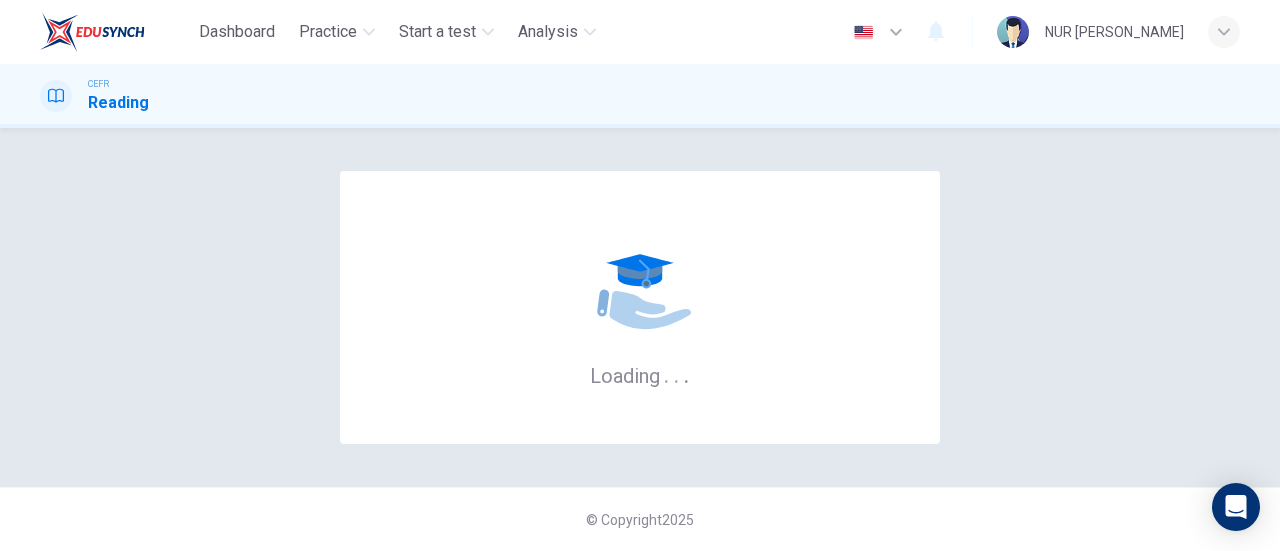 scroll, scrollTop: 0, scrollLeft: 0, axis: both 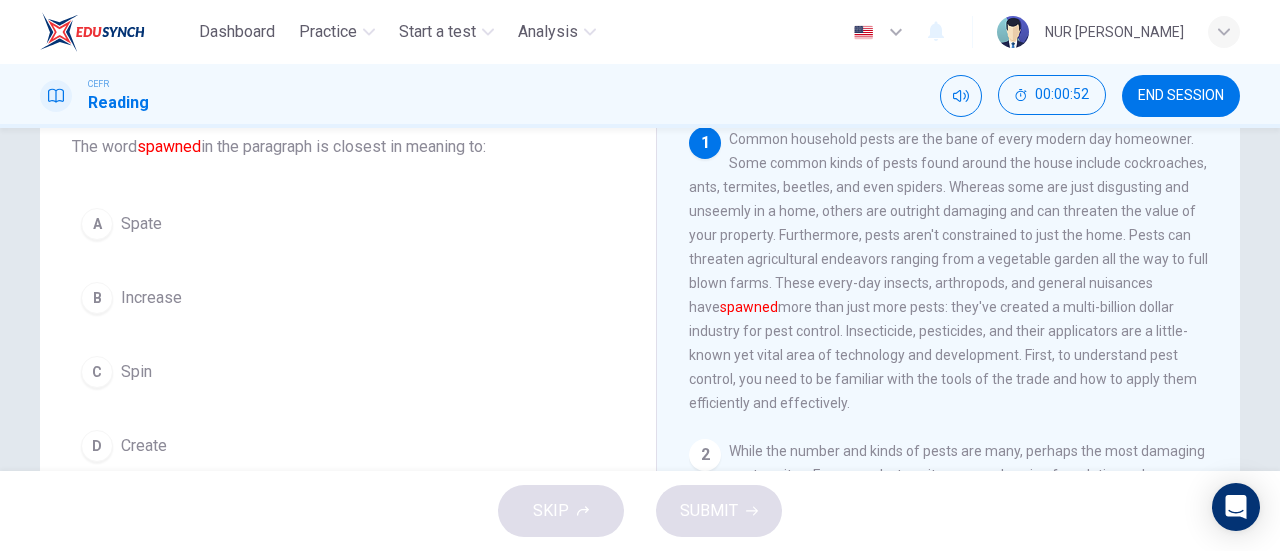 click on "Increase" at bounding box center [151, 298] 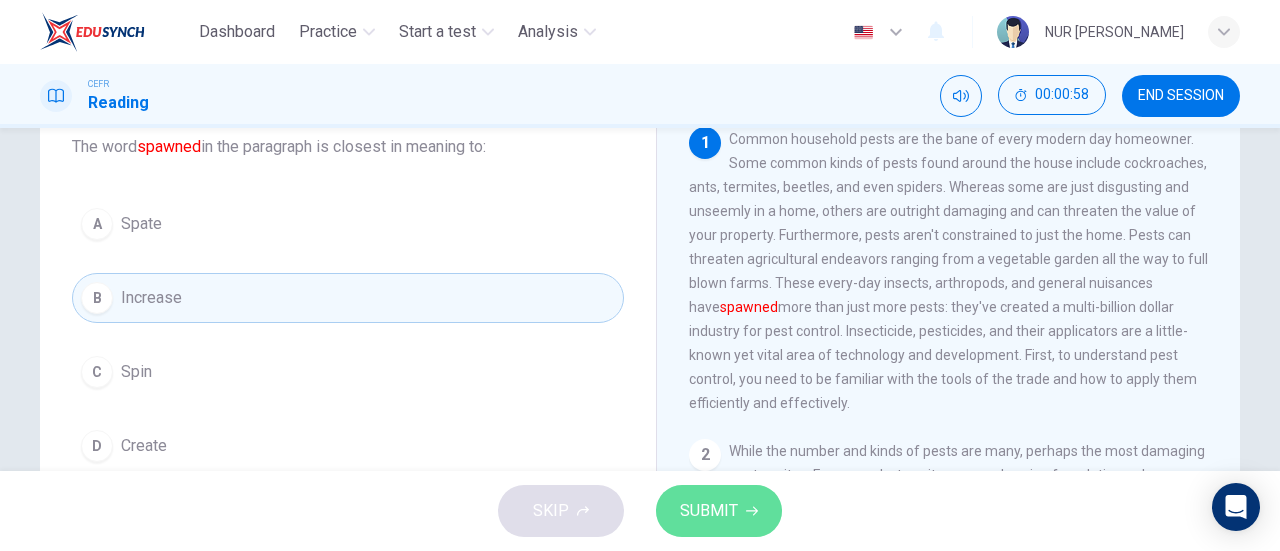click on "SUBMIT" at bounding box center (709, 511) 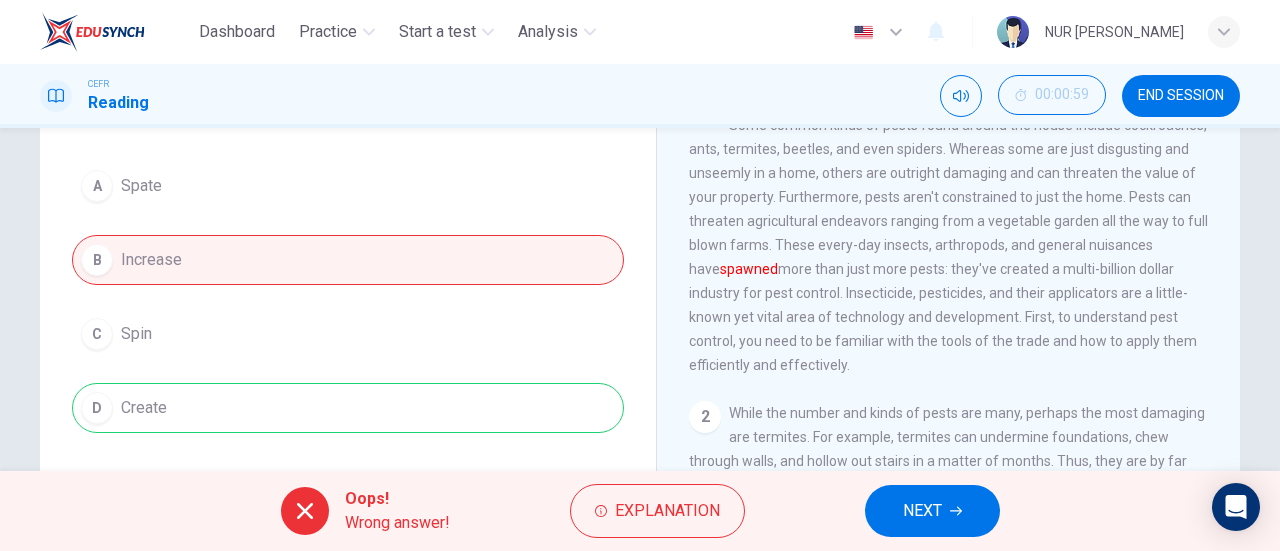 scroll, scrollTop: 170, scrollLeft: 0, axis: vertical 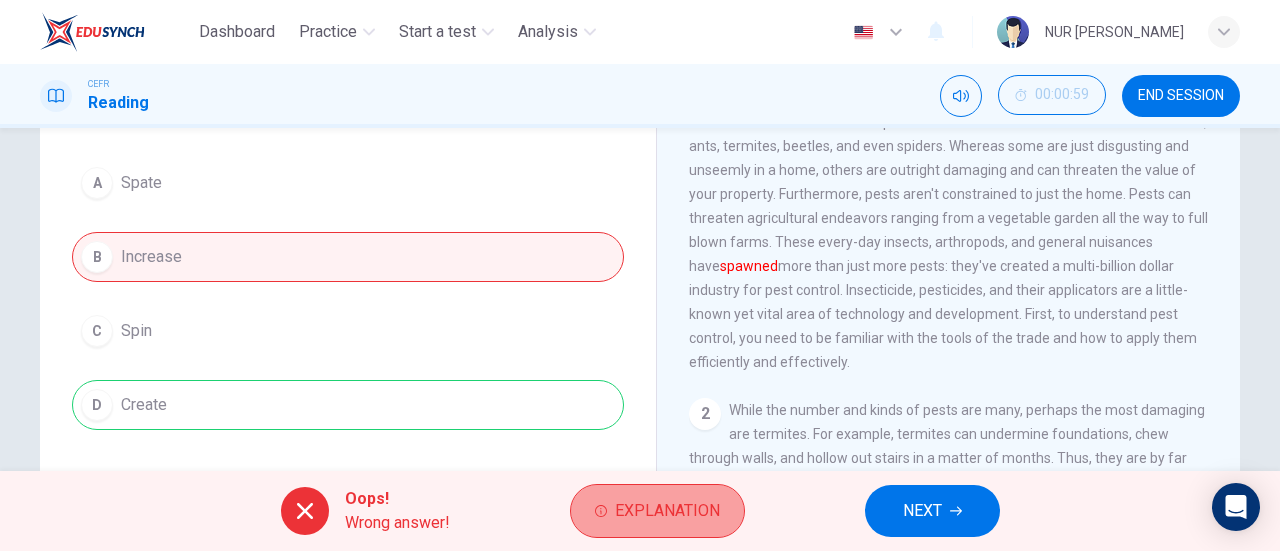 click on "Explanation" at bounding box center (657, 511) 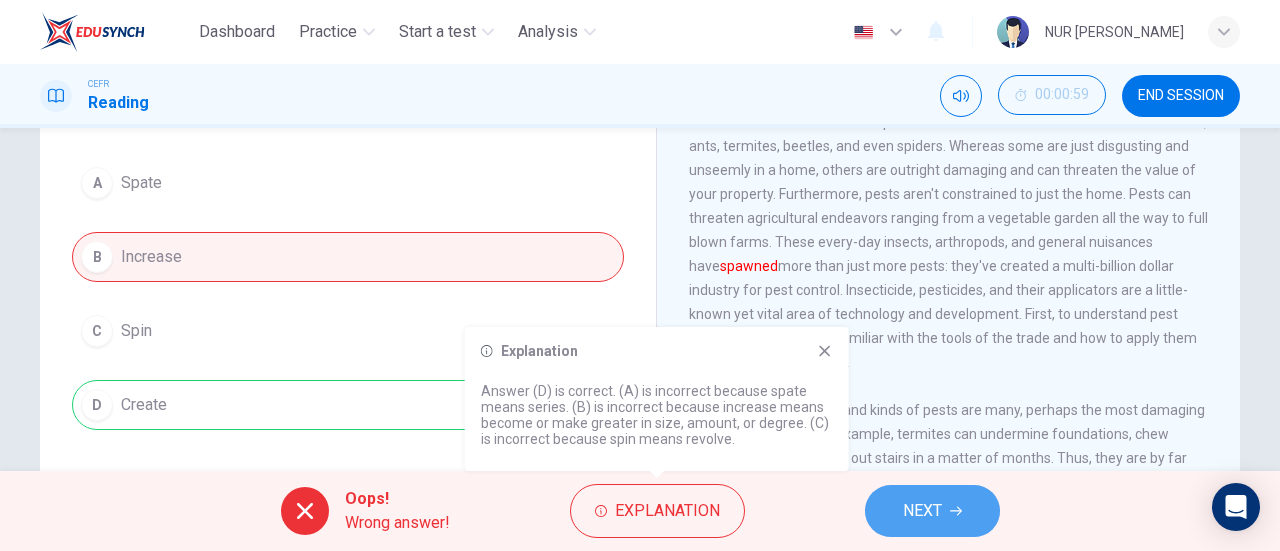 click on "NEXT" at bounding box center (922, 511) 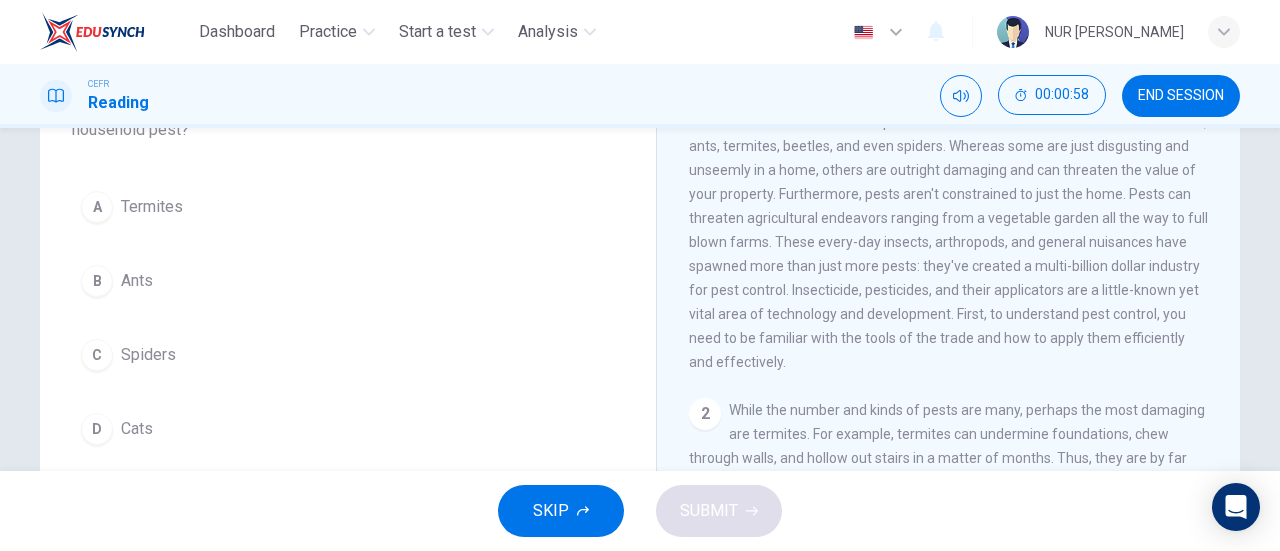 scroll, scrollTop: 194, scrollLeft: 0, axis: vertical 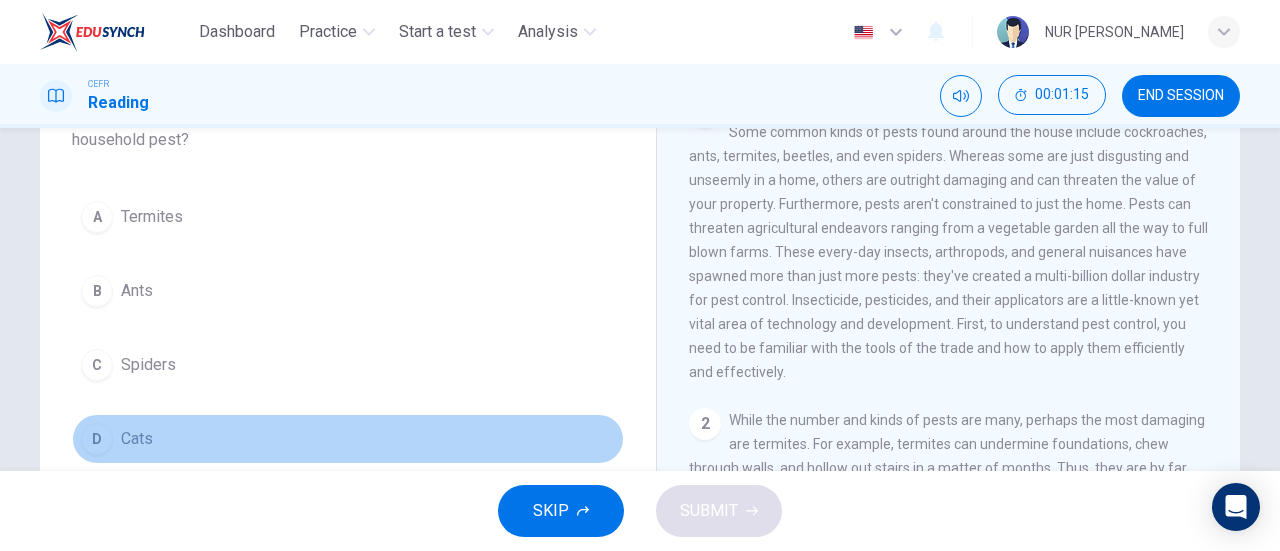 click on "D Cats" at bounding box center (348, 439) 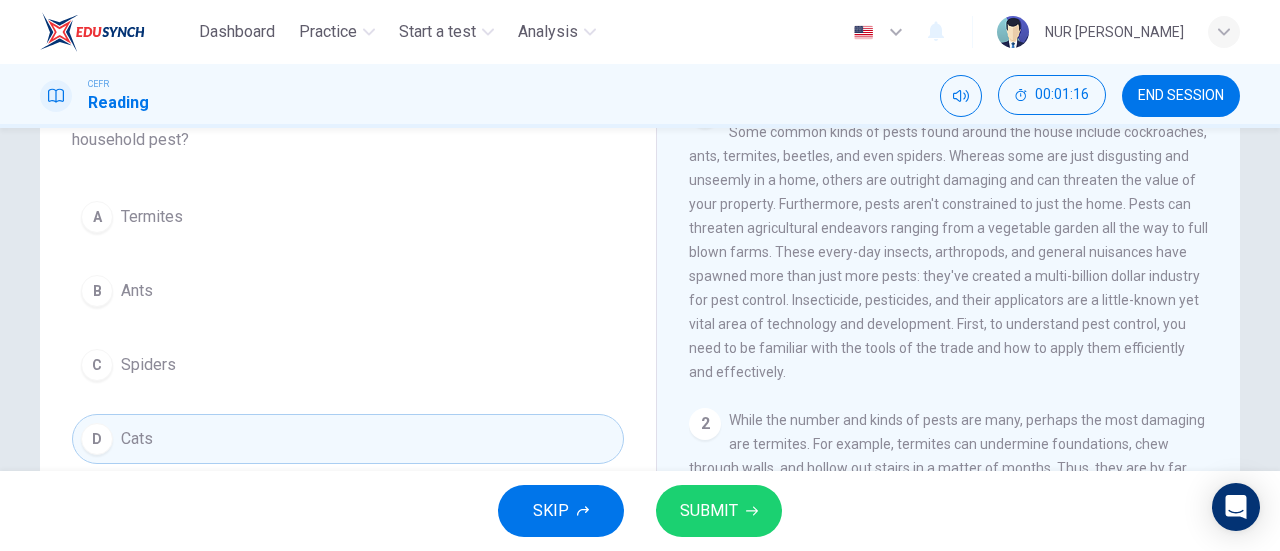click on "SUBMIT" at bounding box center (709, 511) 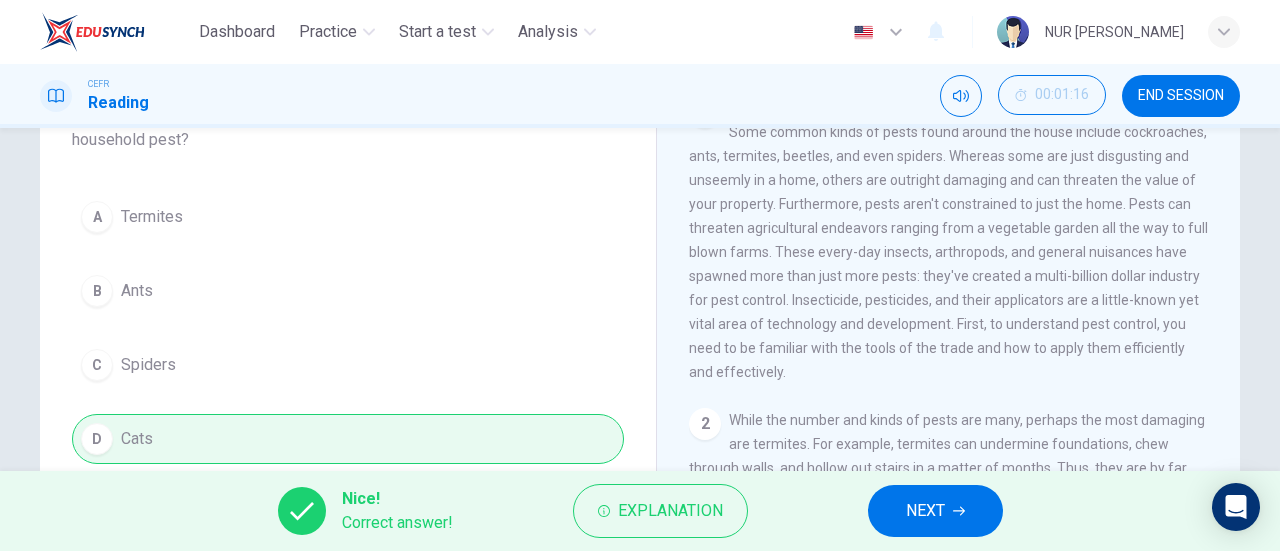 click on "NEXT" at bounding box center [925, 511] 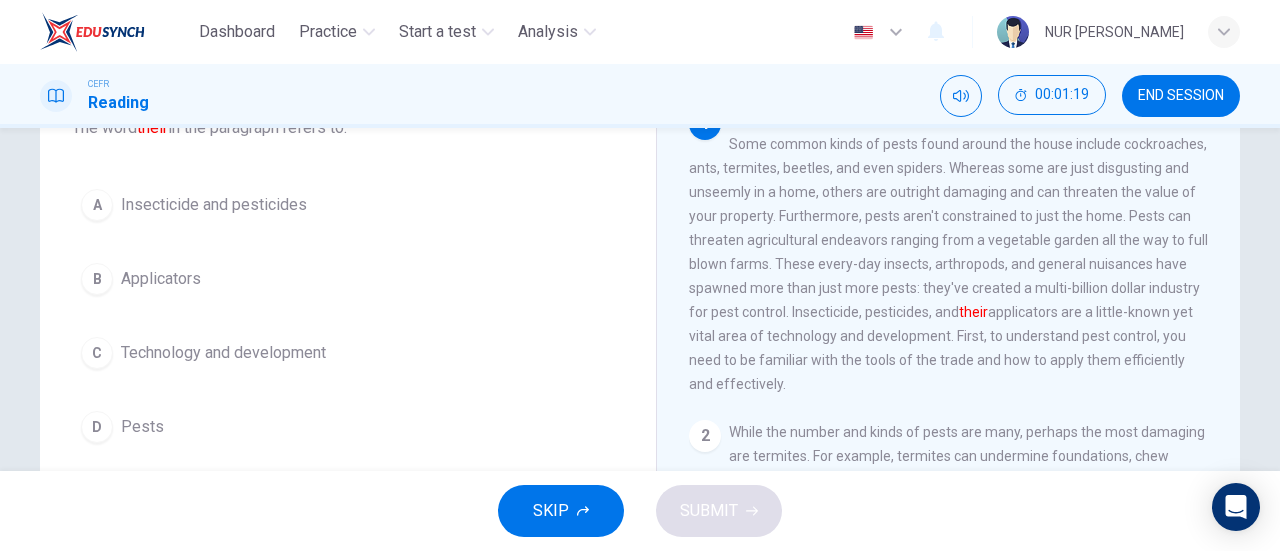 scroll, scrollTop: 152, scrollLeft: 0, axis: vertical 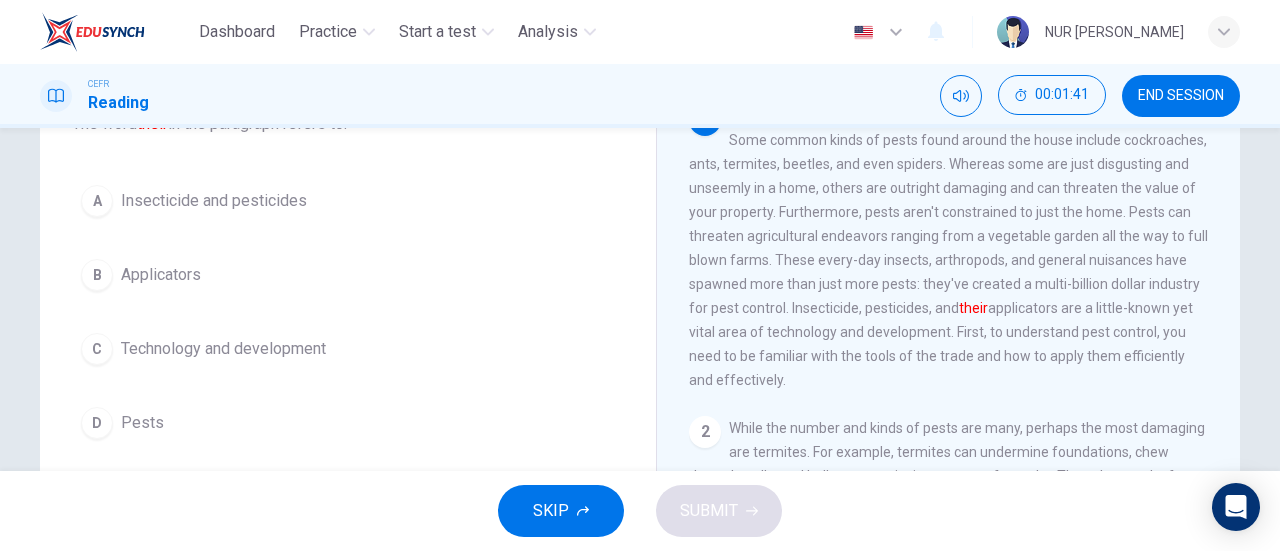 click on "Insecticide and pesticides" at bounding box center [214, 201] 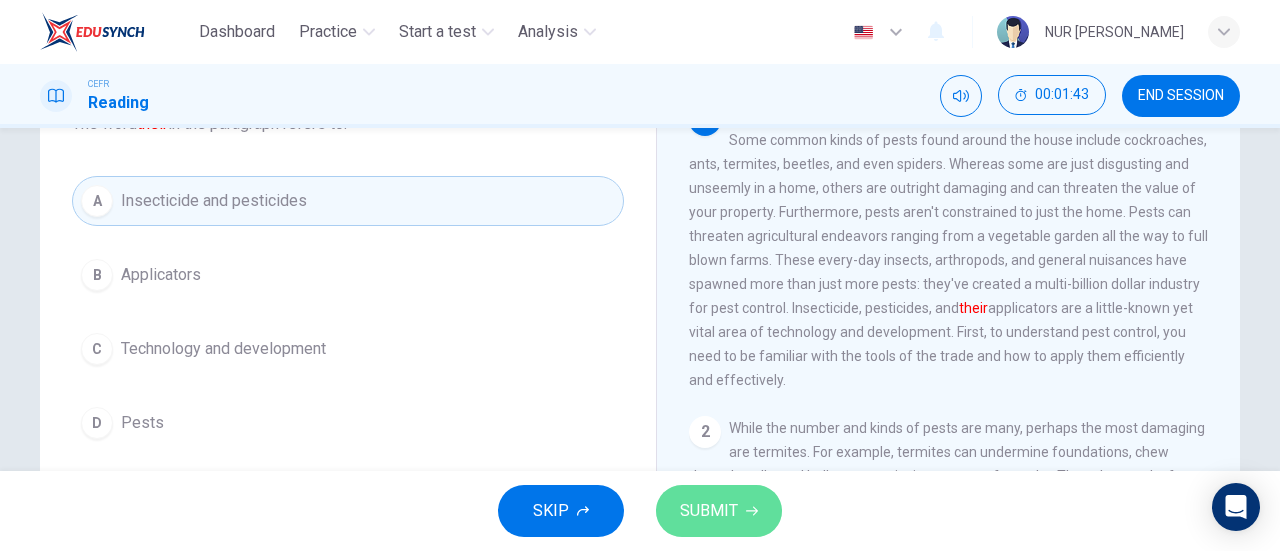 click on "SUBMIT" at bounding box center [709, 511] 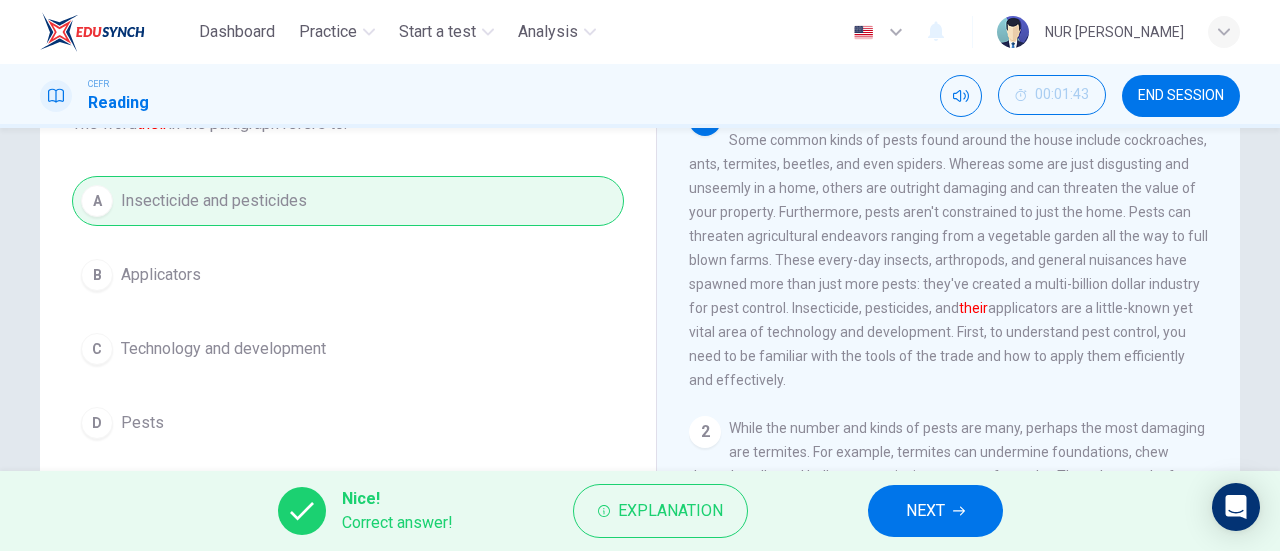 click on "NEXT" at bounding box center (935, 511) 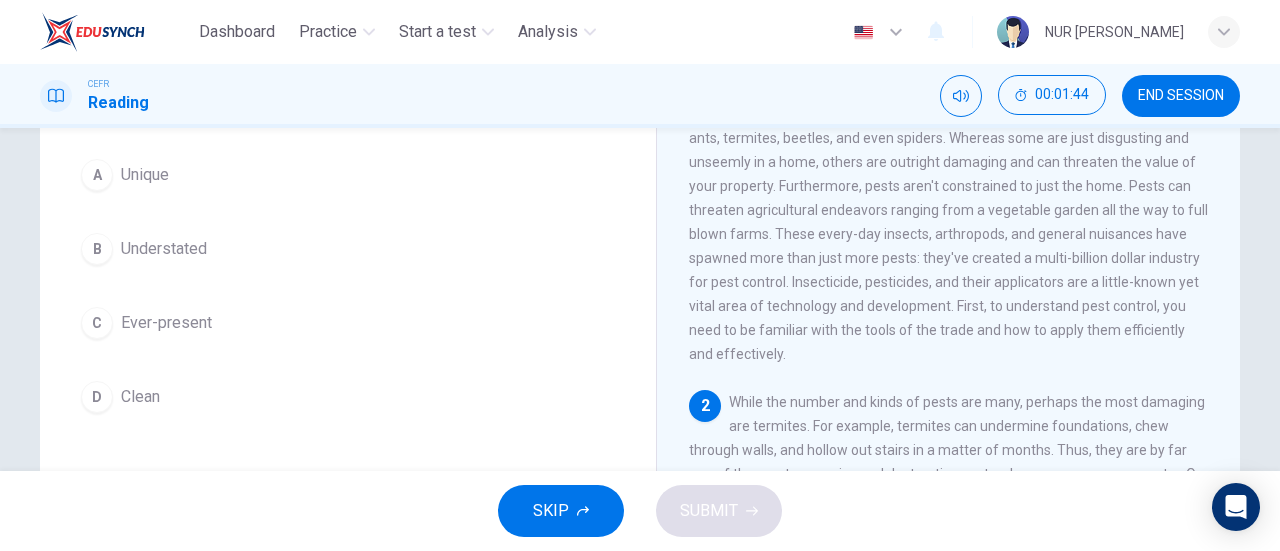 scroll, scrollTop: 180, scrollLeft: 0, axis: vertical 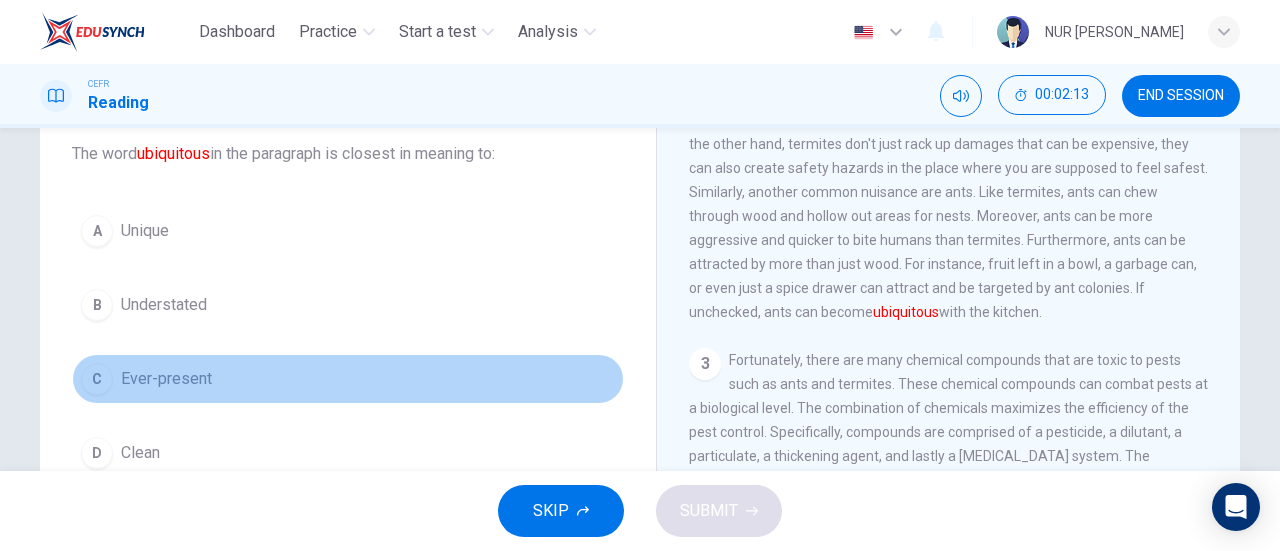 click on "Ever-present" at bounding box center [166, 379] 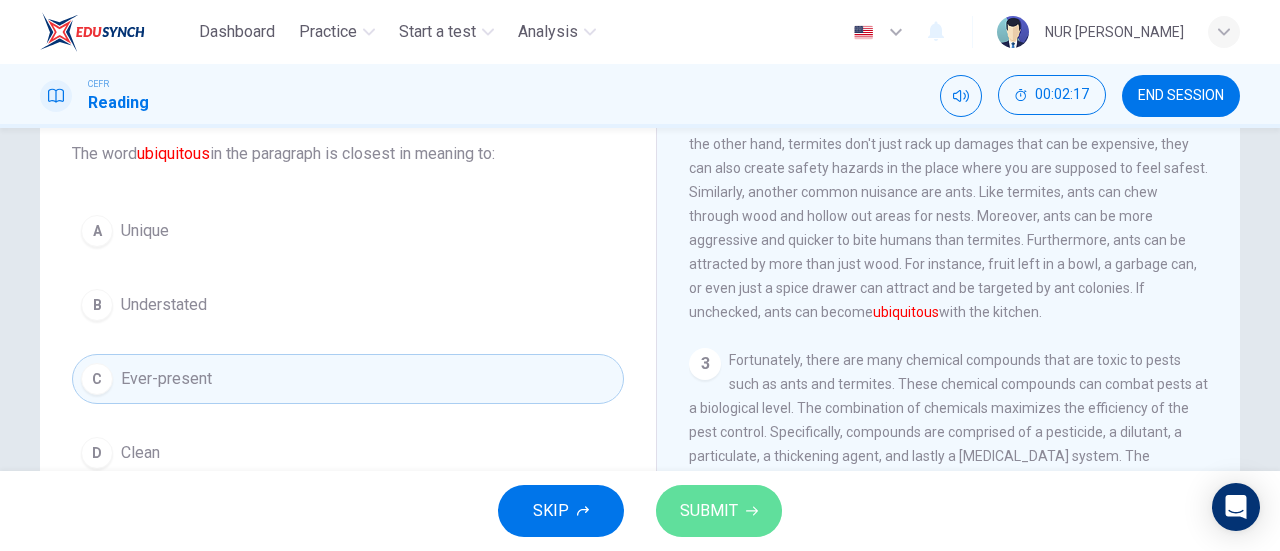 click on "SUBMIT" at bounding box center (709, 511) 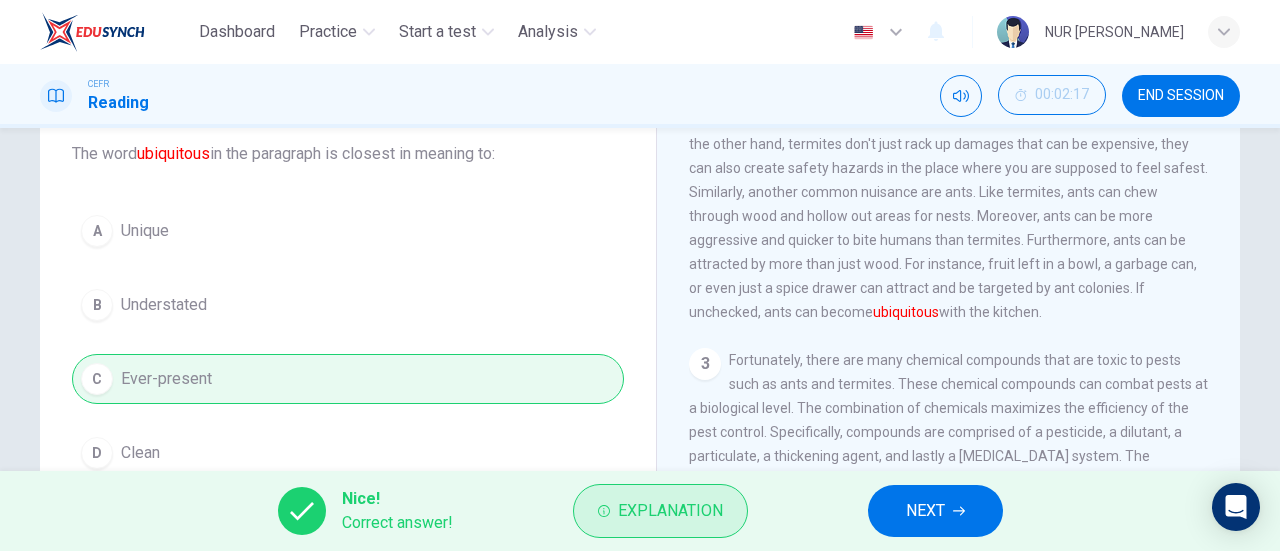 click on "Explanation" at bounding box center (670, 511) 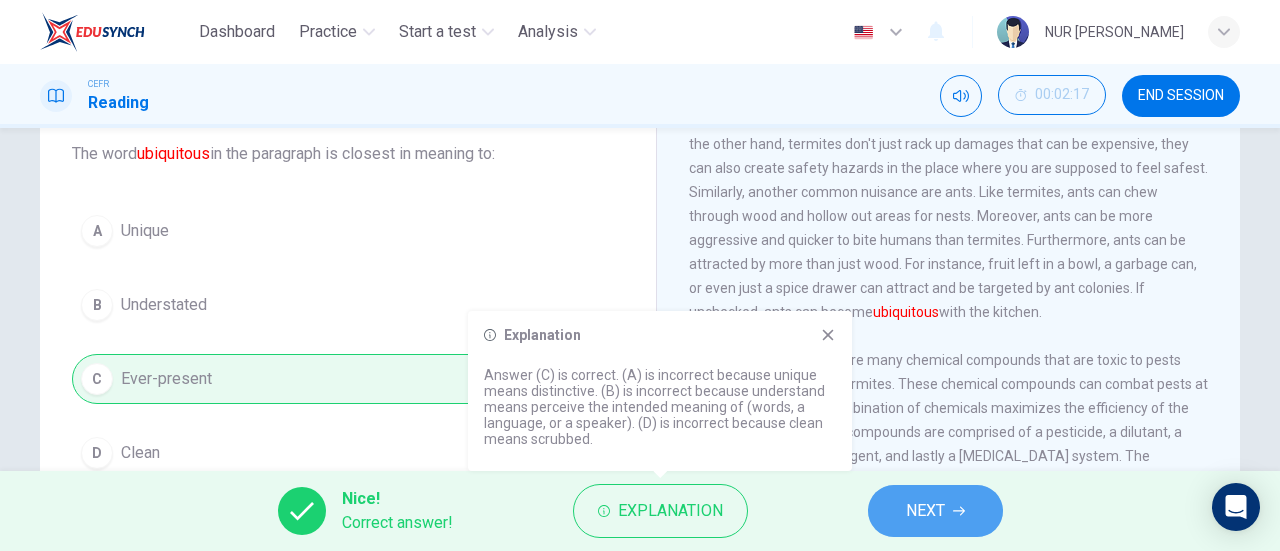 click on "NEXT" at bounding box center (935, 511) 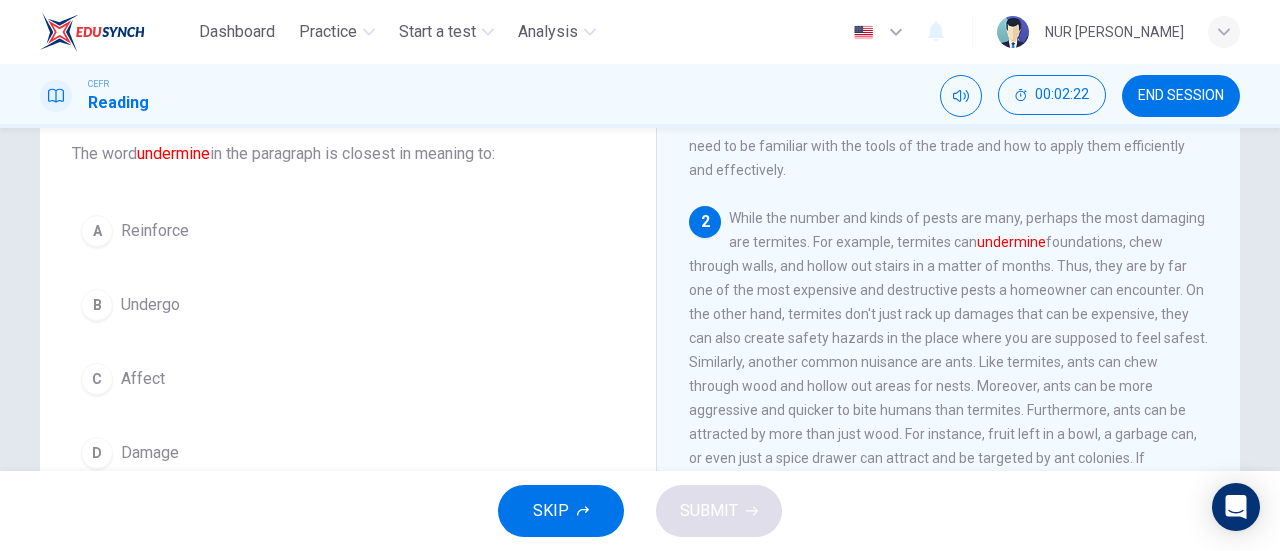 scroll, scrollTop: 250, scrollLeft: 0, axis: vertical 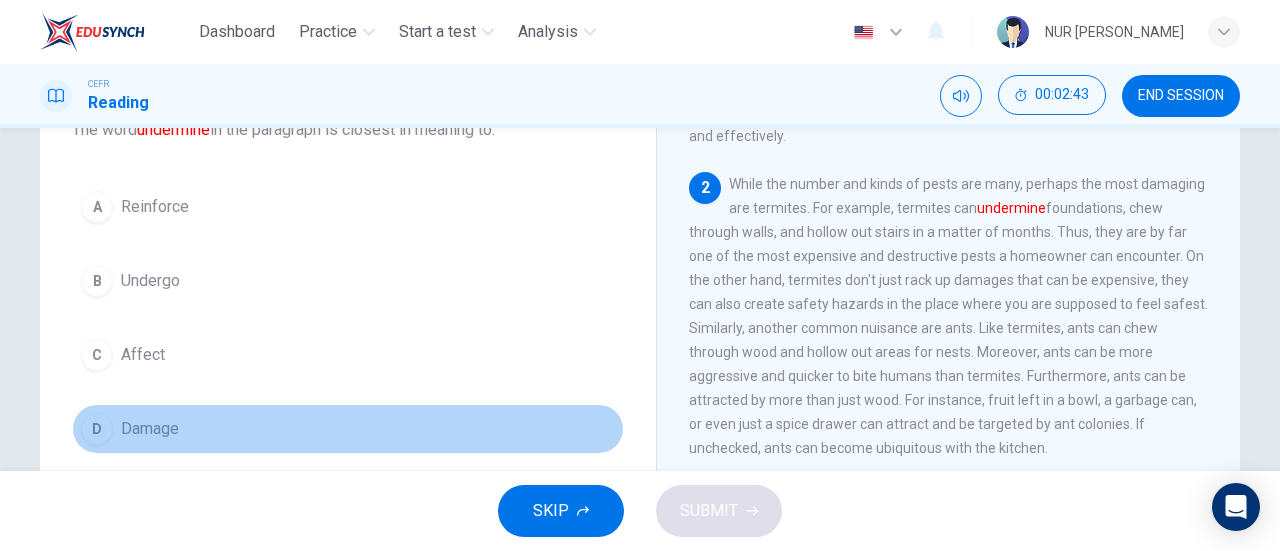 click on "Damage" at bounding box center [150, 429] 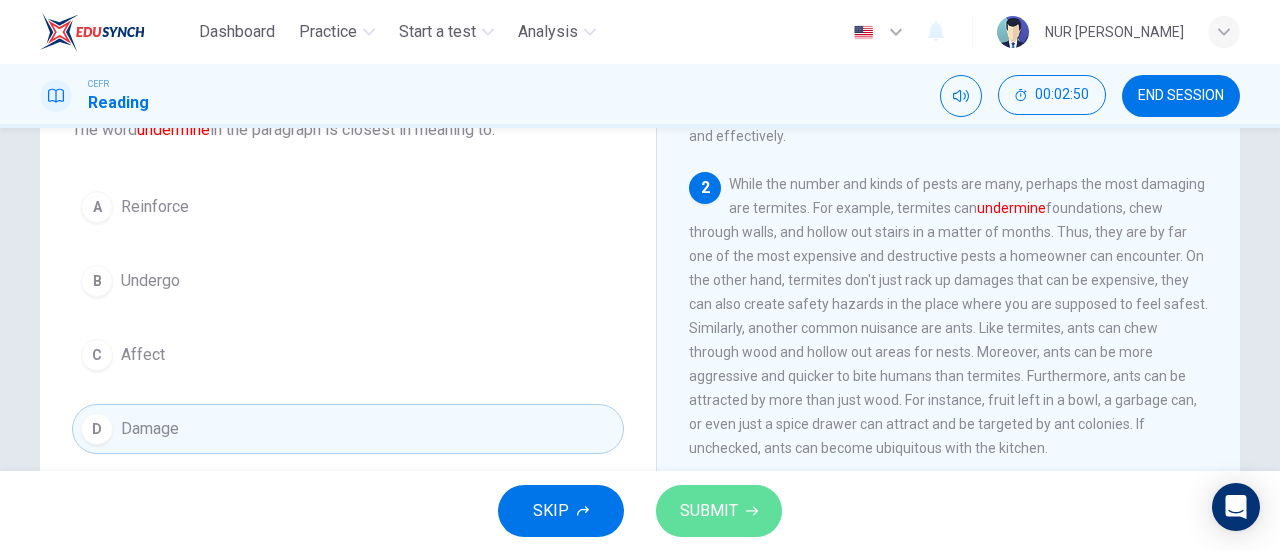 click on "SUBMIT" at bounding box center [719, 511] 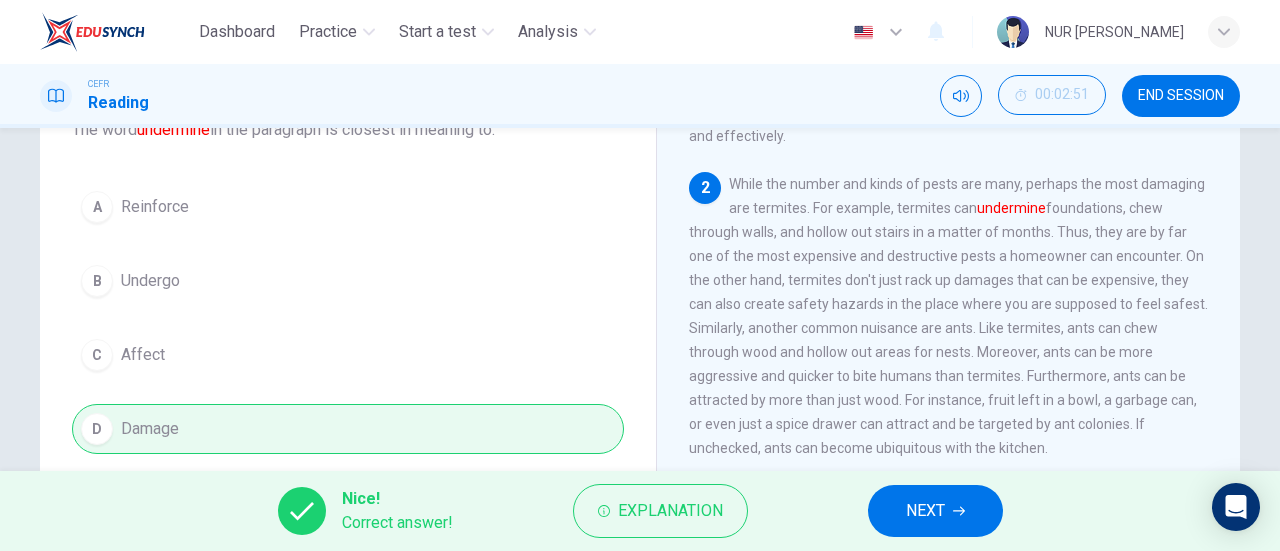 click on "Explanation" at bounding box center [660, 511] 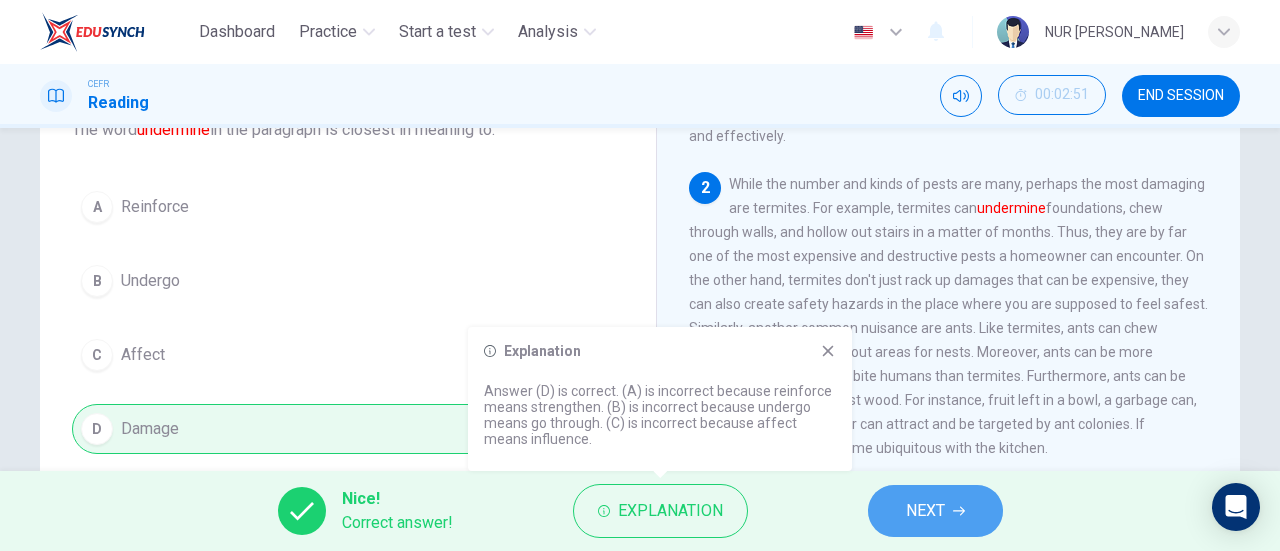 click on "NEXT" at bounding box center [925, 511] 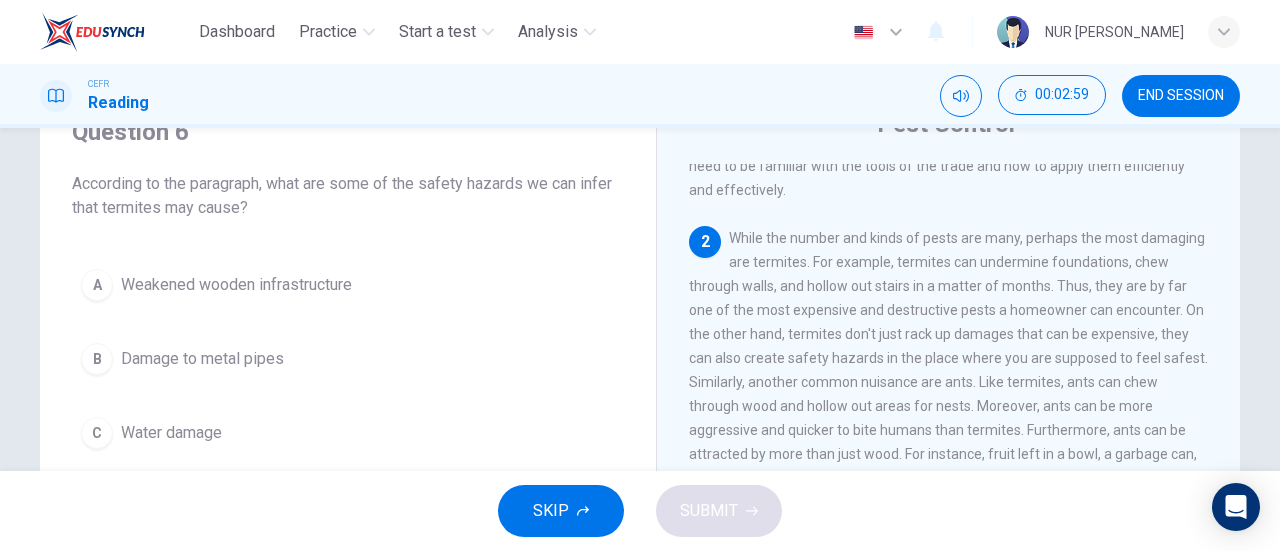 scroll, scrollTop: 94, scrollLeft: 0, axis: vertical 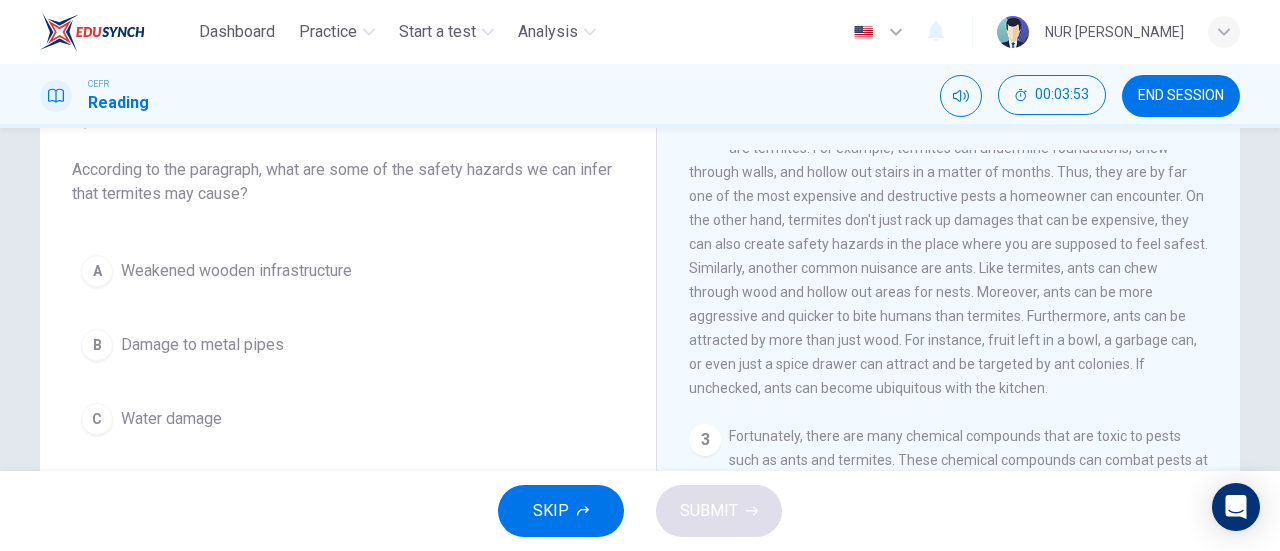 drag, startPoint x: 1234, startPoint y: 341, endPoint x: 1279, endPoint y: 283, distance: 73.409805 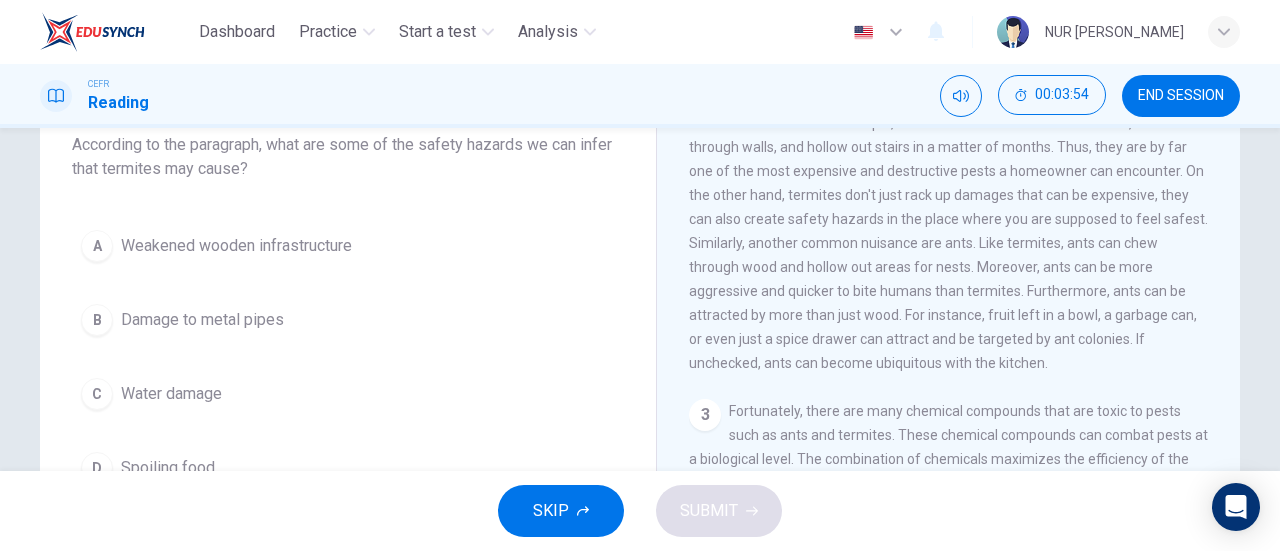 scroll, scrollTop: 128, scrollLeft: 0, axis: vertical 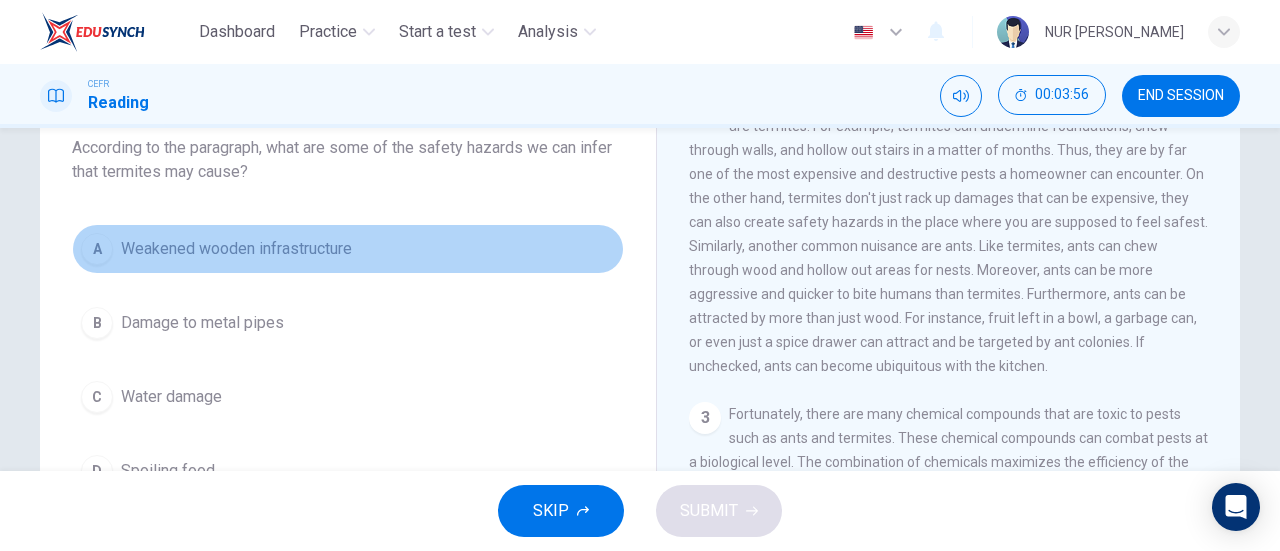 click on "Weakened wooden infrastructure" at bounding box center [236, 249] 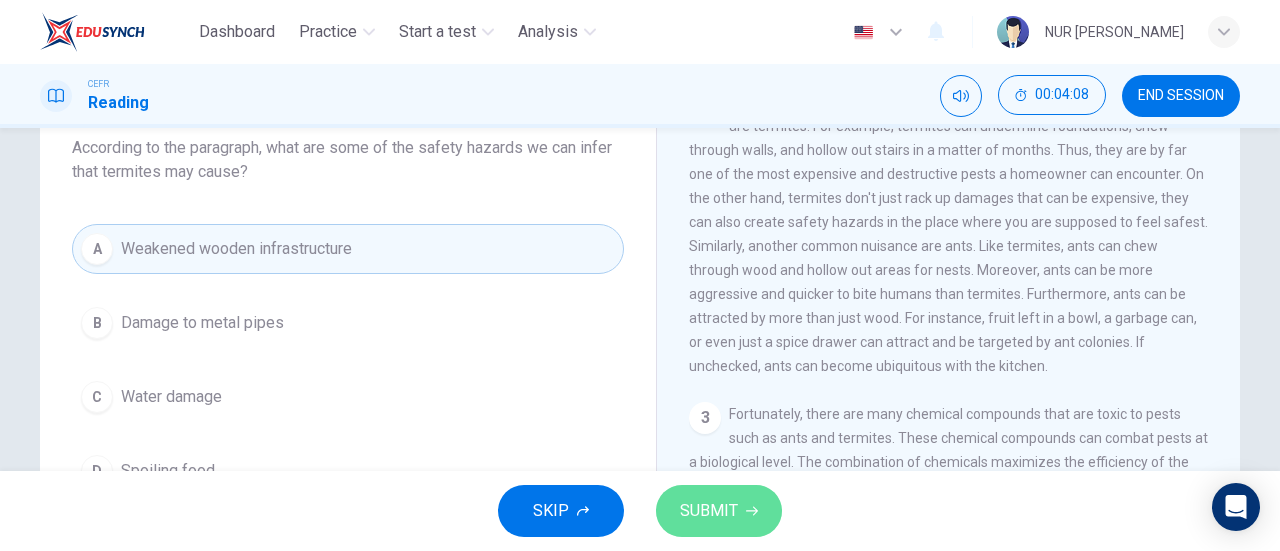 click 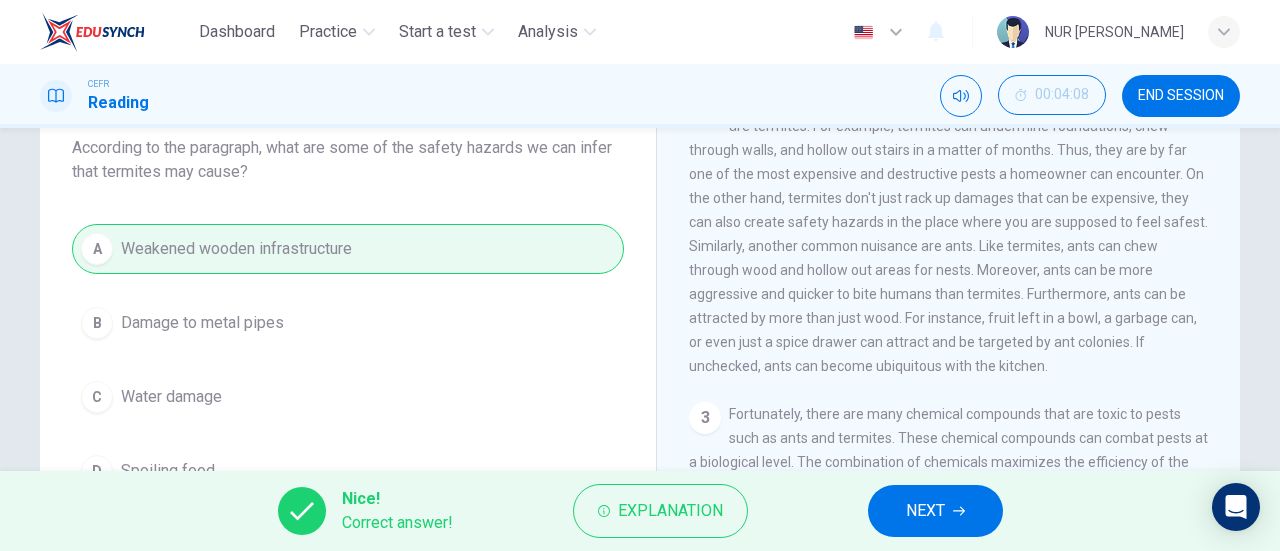 click on "NEXT" at bounding box center (935, 511) 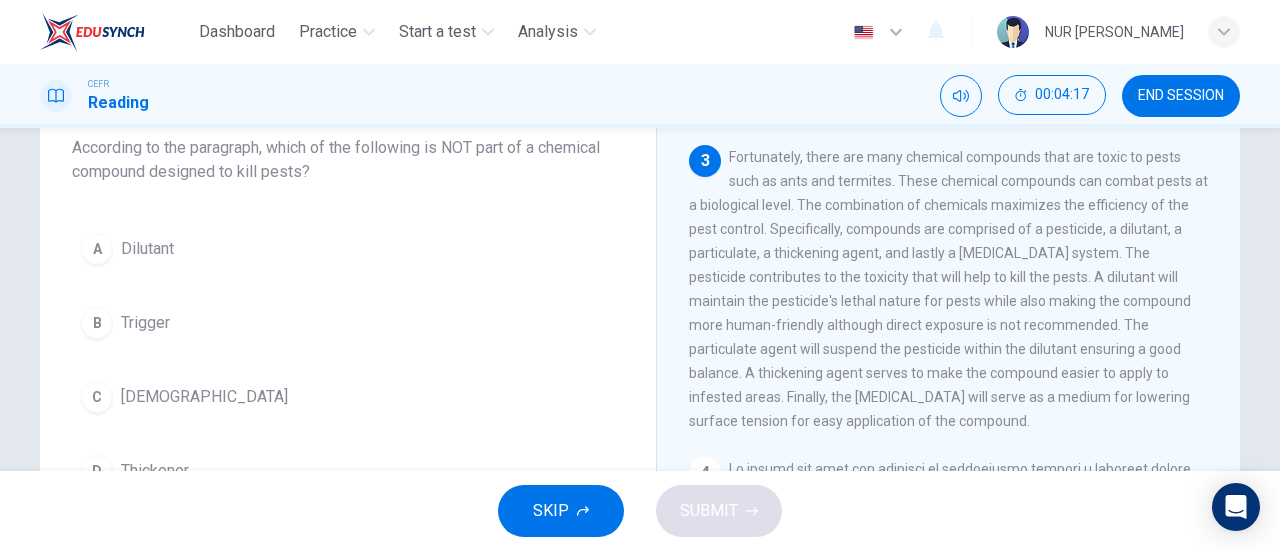 scroll, scrollTop: 609, scrollLeft: 0, axis: vertical 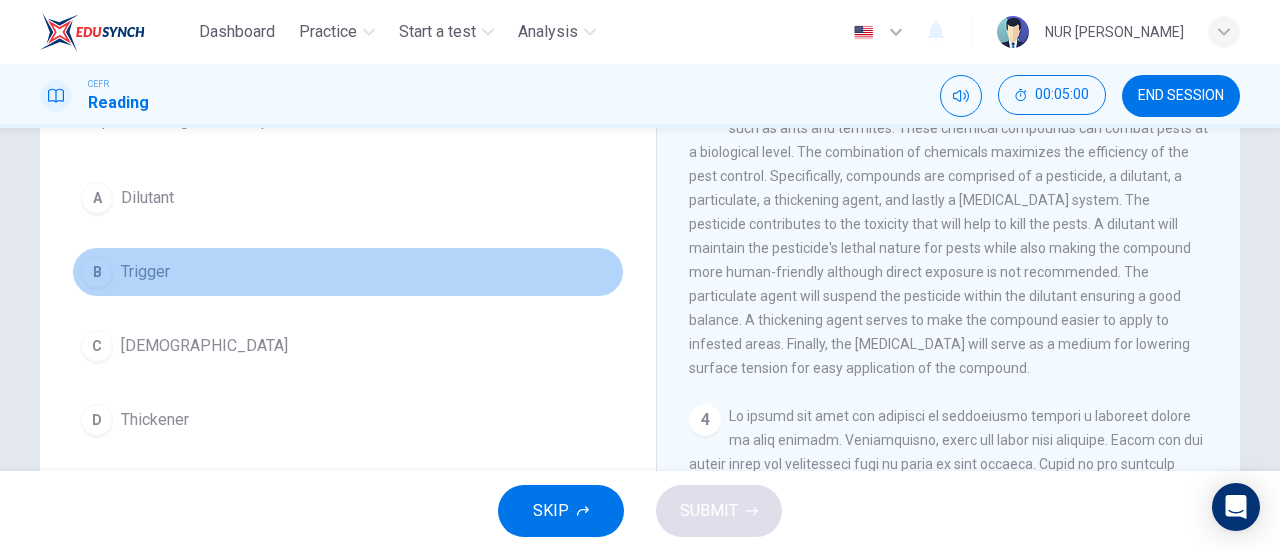 click on "B Trigger" at bounding box center (348, 272) 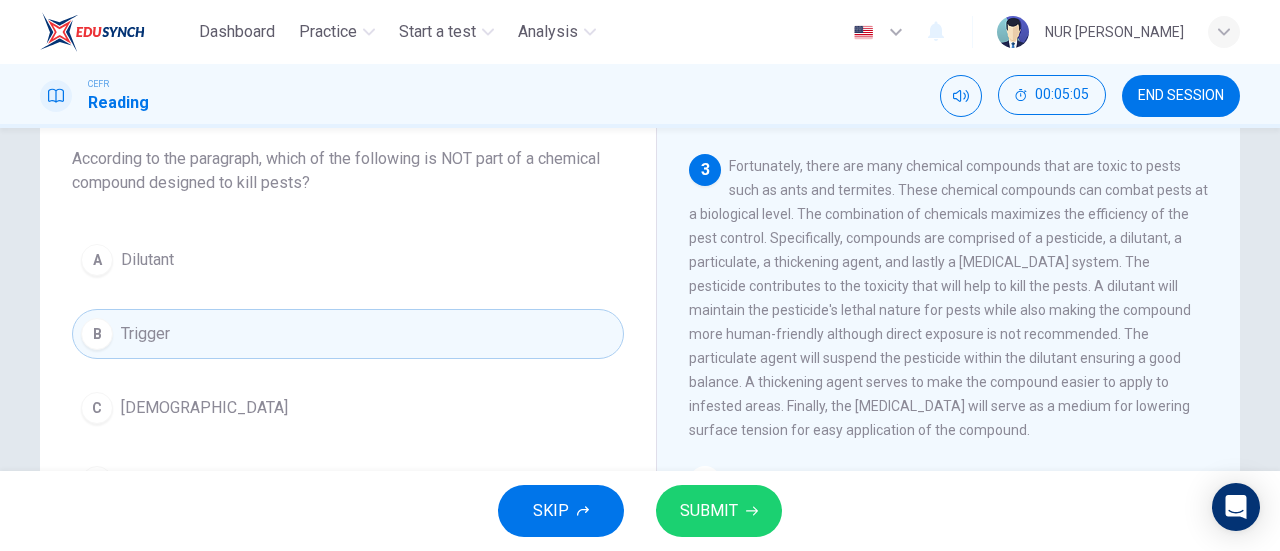 scroll, scrollTop: 118, scrollLeft: 0, axis: vertical 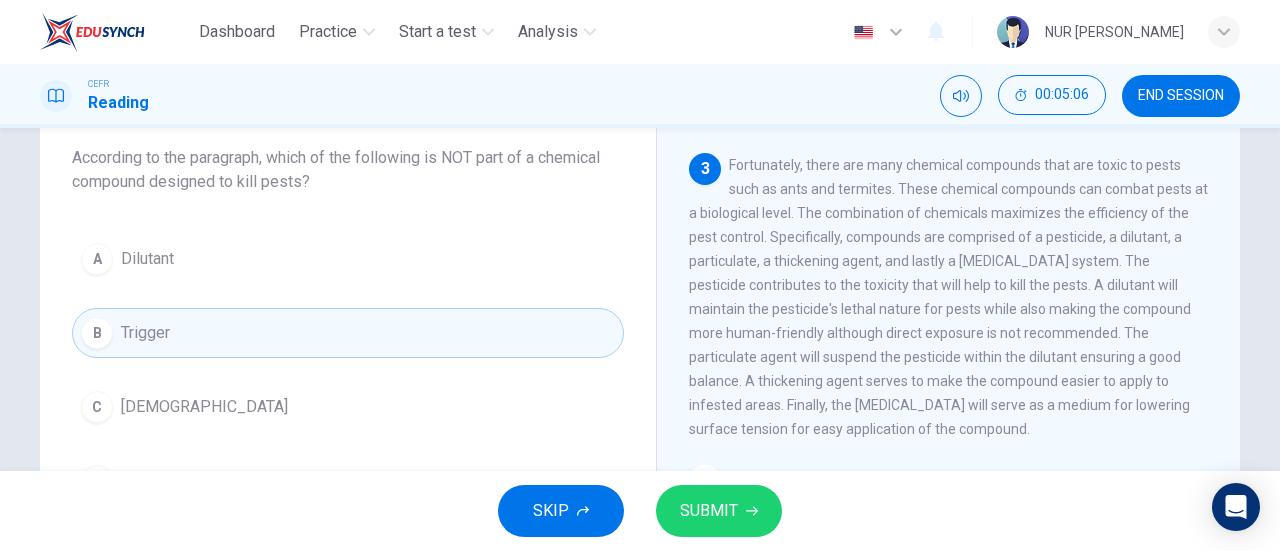 click 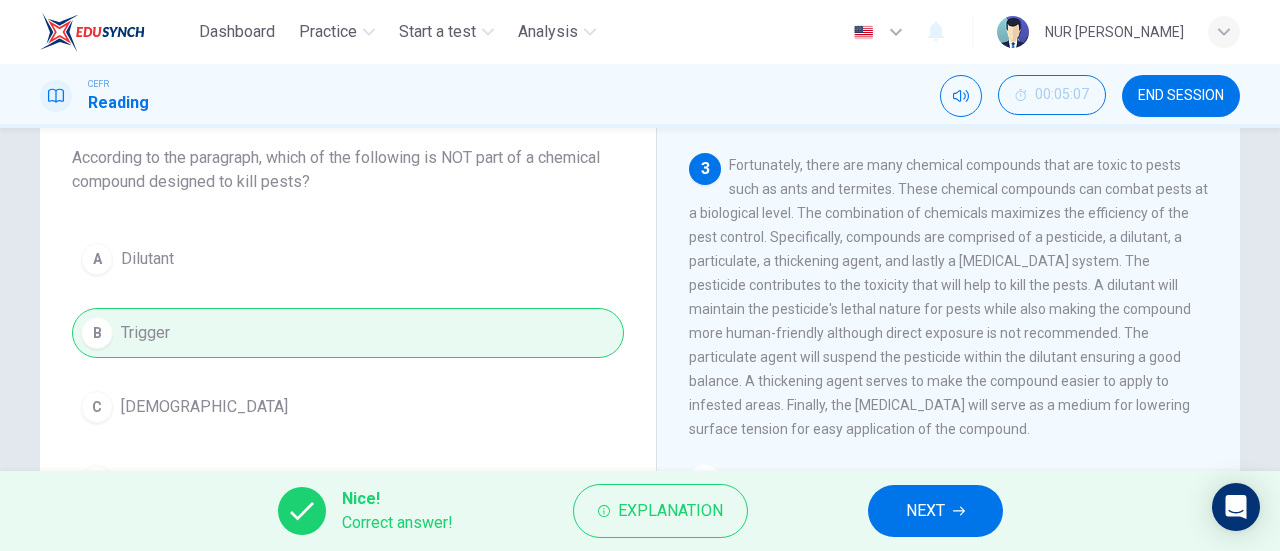 click on "NEXT" at bounding box center (935, 511) 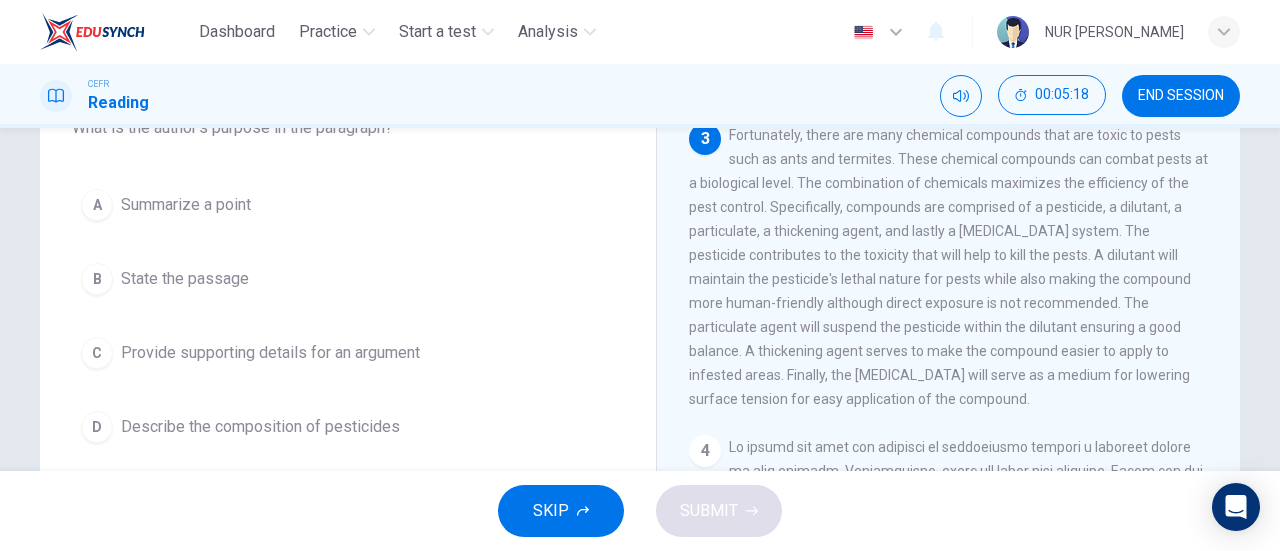 scroll, scrollTop: 145, scrollLeft: 0, axis: vertical 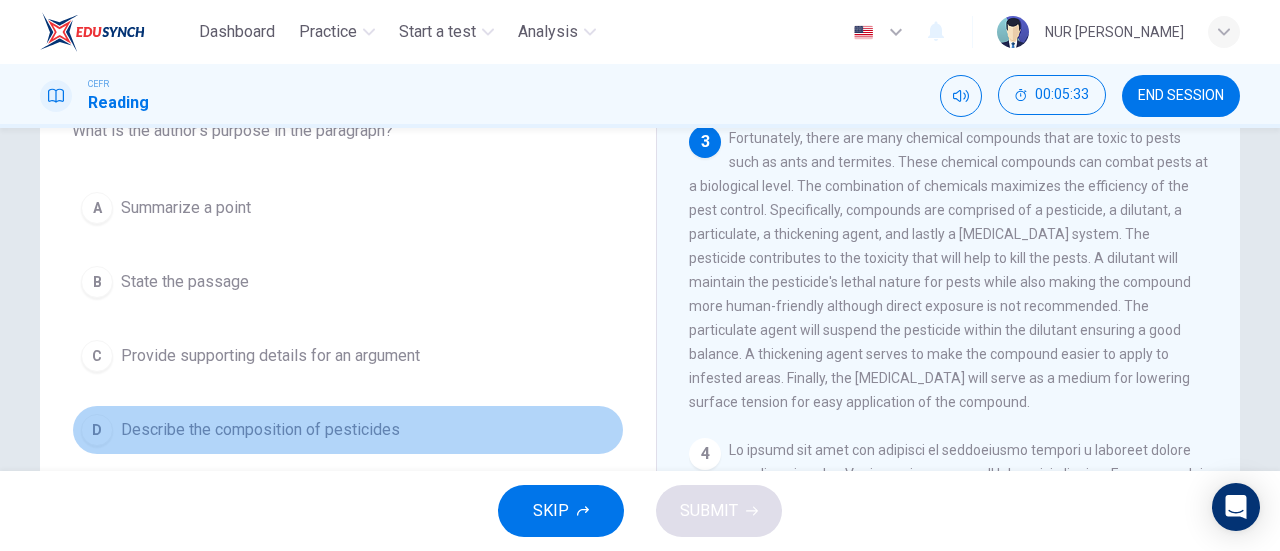 click on "Describe the composition of pesticides" at bounding box center [260, 430] 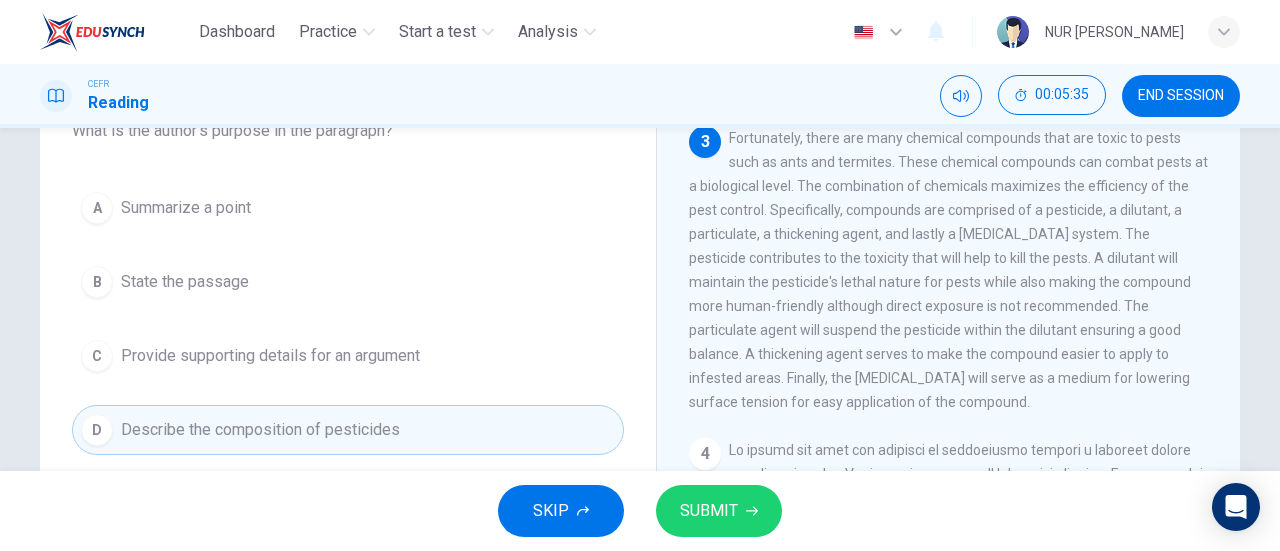 click on "SUBMIT" at bounding box center [709, 511] 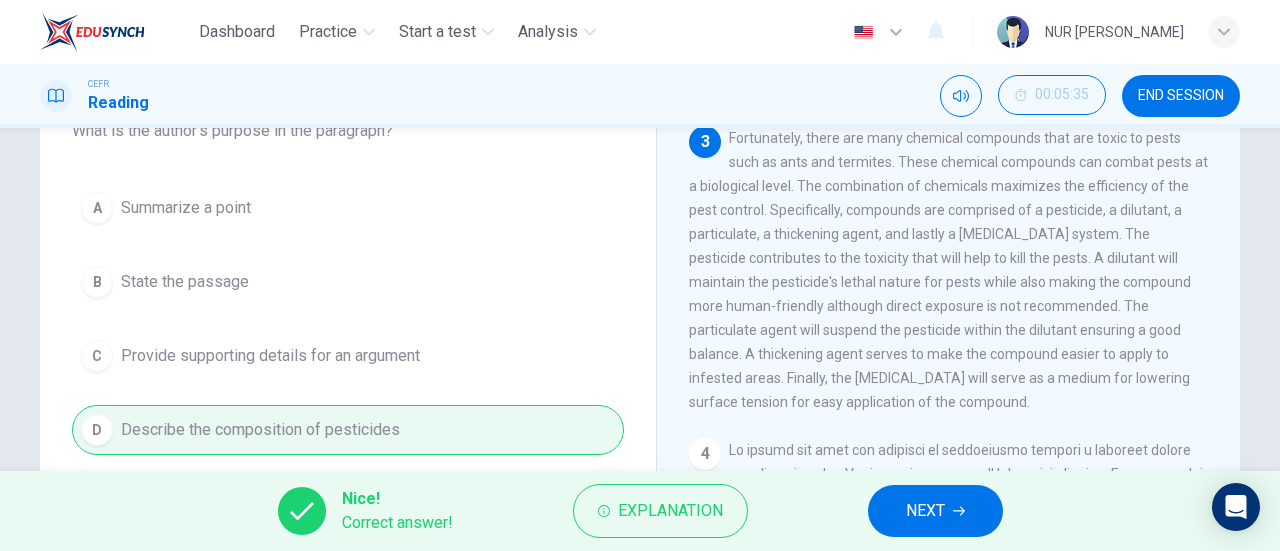 click on "NEXT" at bounding box center (925, 511) 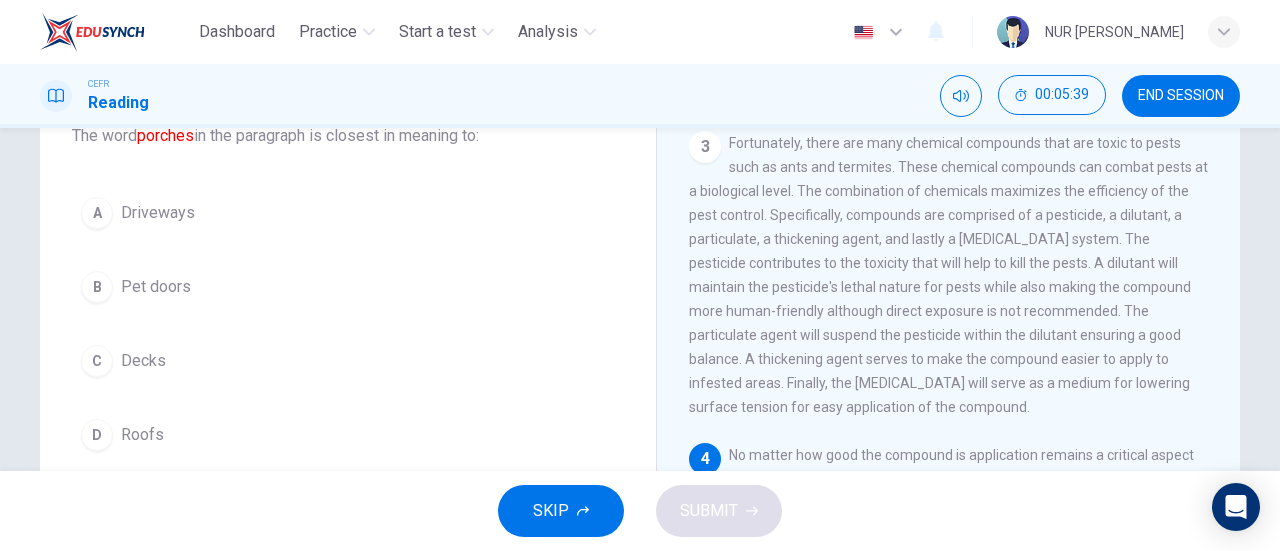 scroll, scrollTop: 141, scrollLeft: 0, axis: vertical 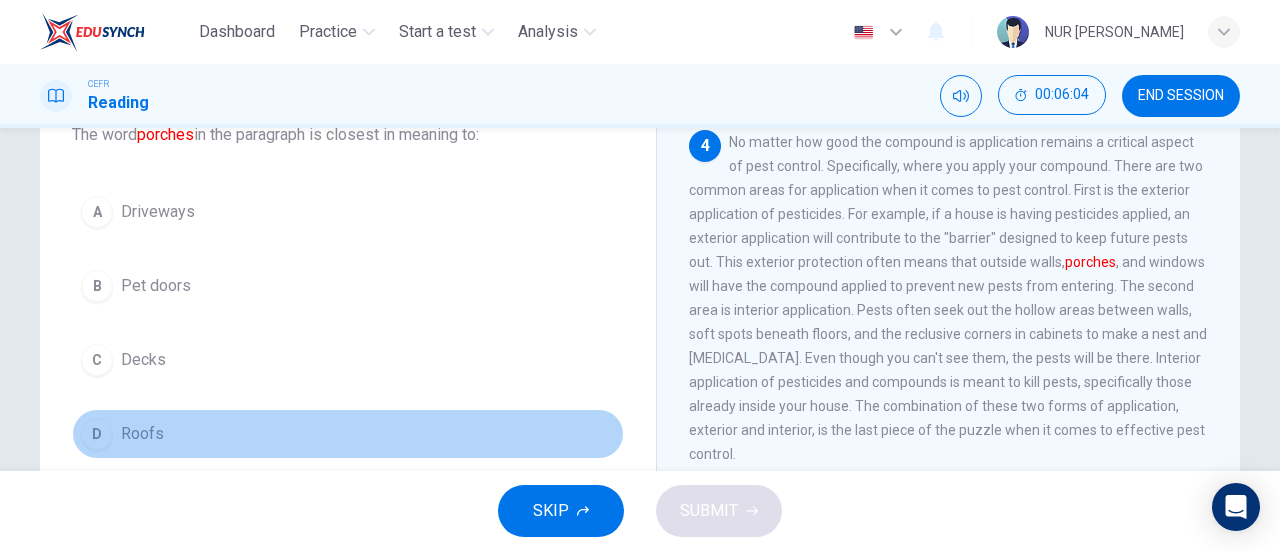 click on "D Roofs" at bounding box center [348, 434] 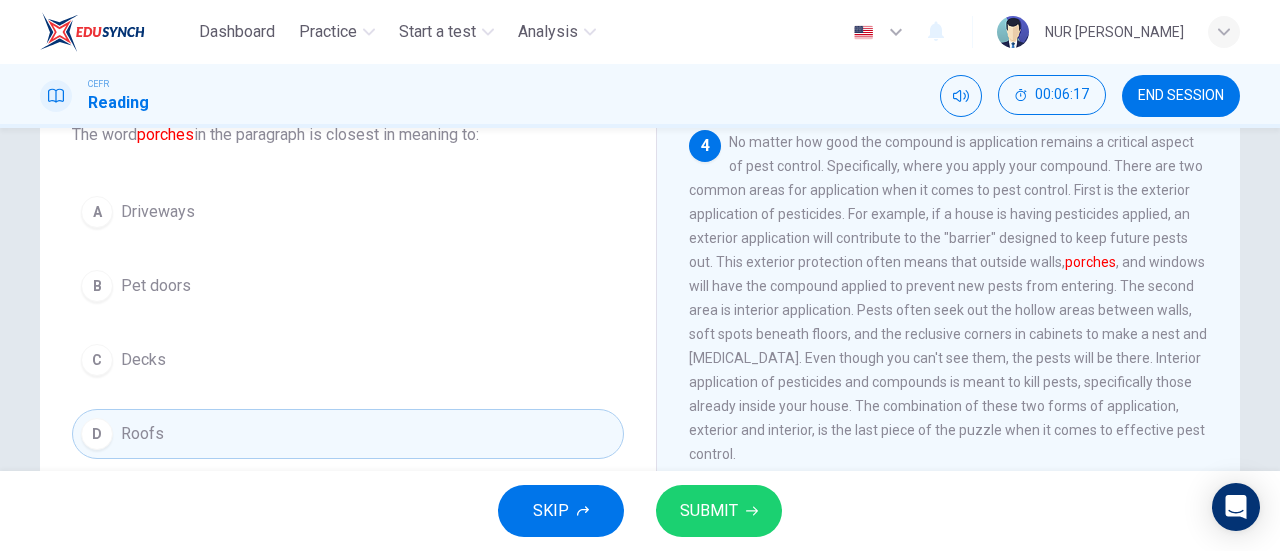click on "SUBMIT" at bounding box center (719, 511) 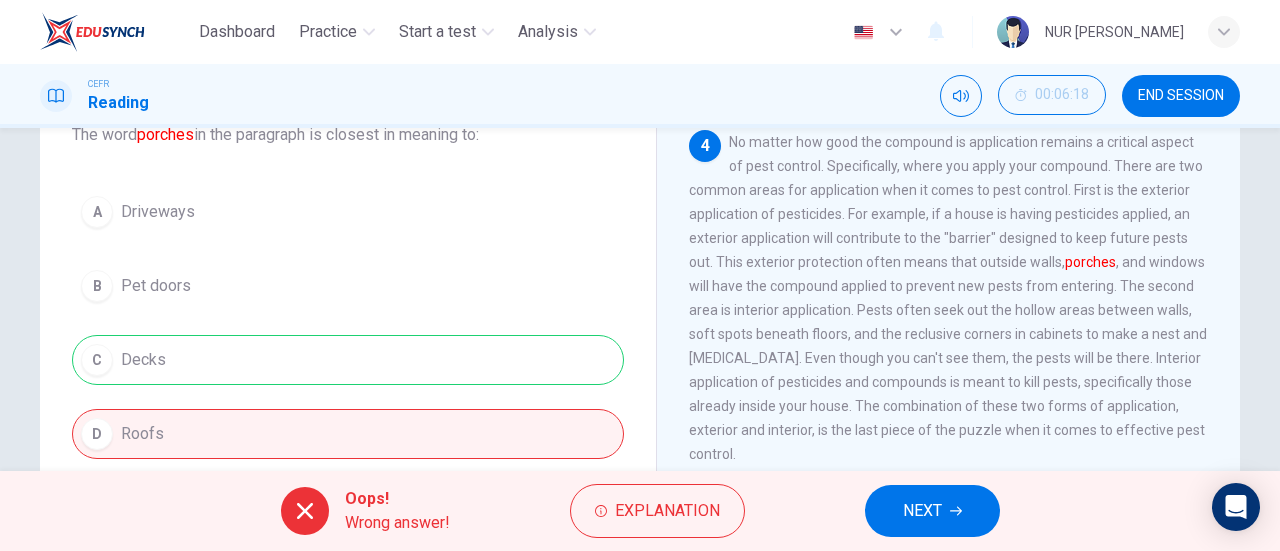 click on "NEXT" at bounding box center (932, 511) 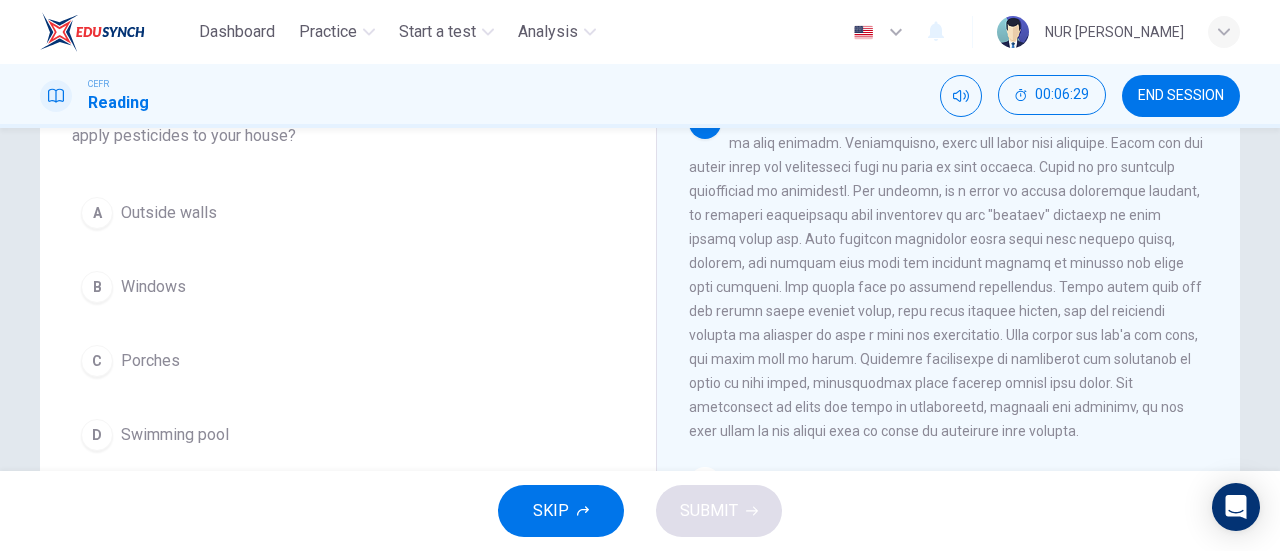 scroll, scrollTop: 166, scrollLeft: 0, axis: vertical 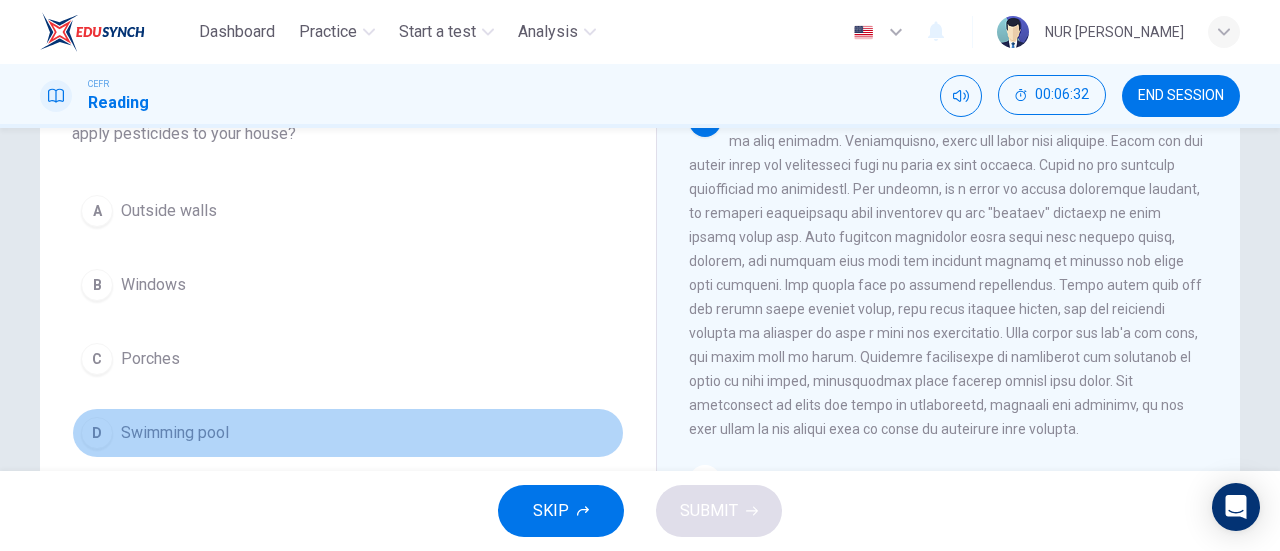 click on "Swimming pool" at bounding box center [175, 433] 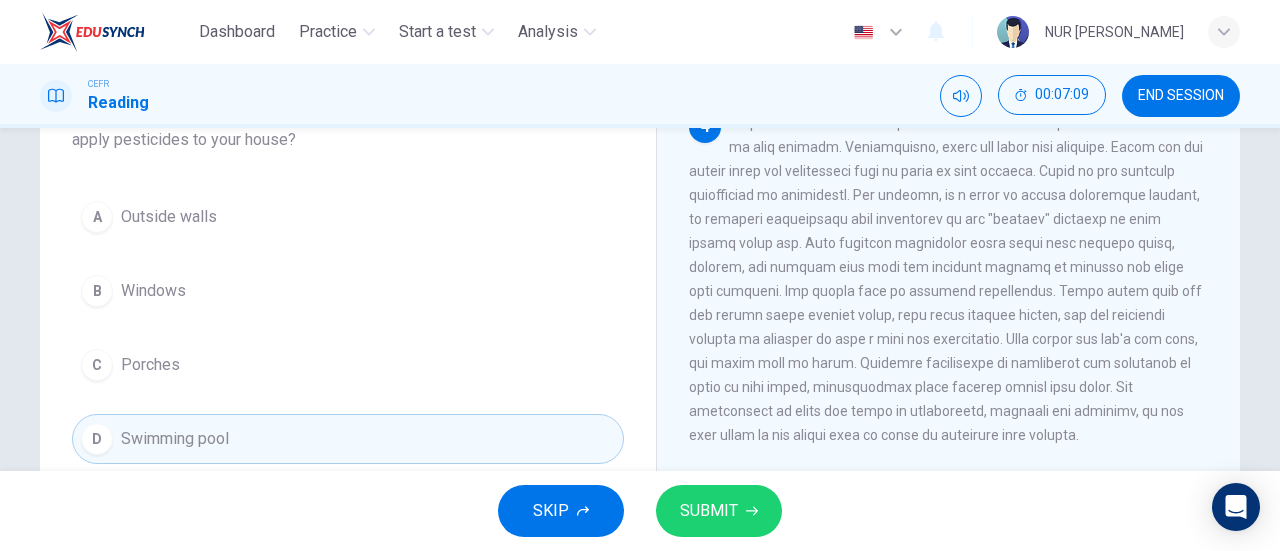 scroll, scrollTop: 159, scrollLeft: 0, axis: vertical 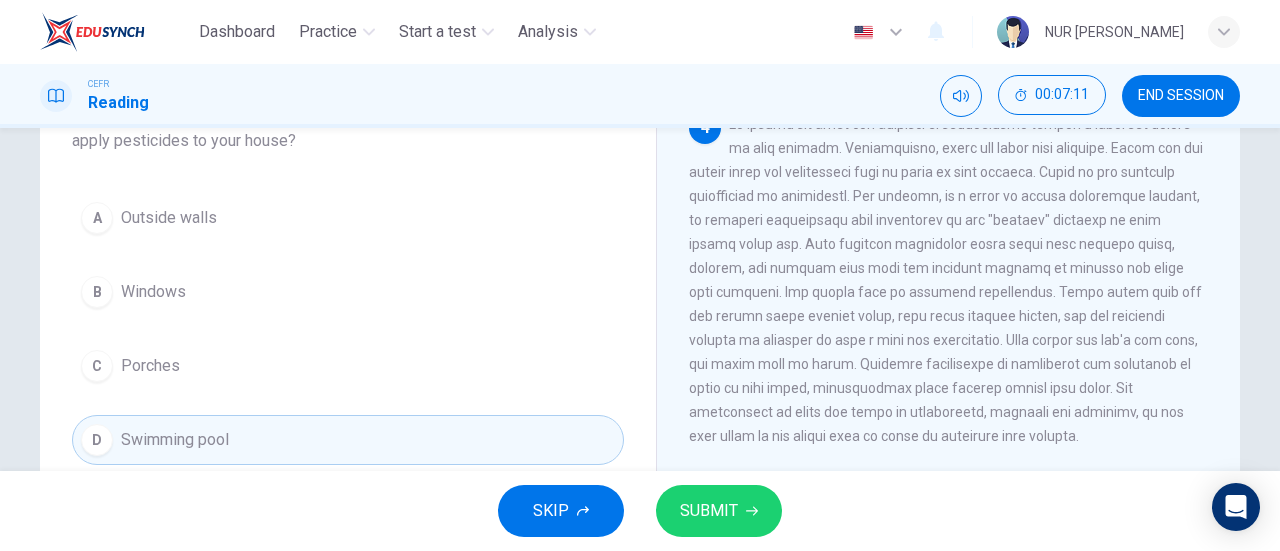 click on "SUBMIT" at bounding box center [709, 511] 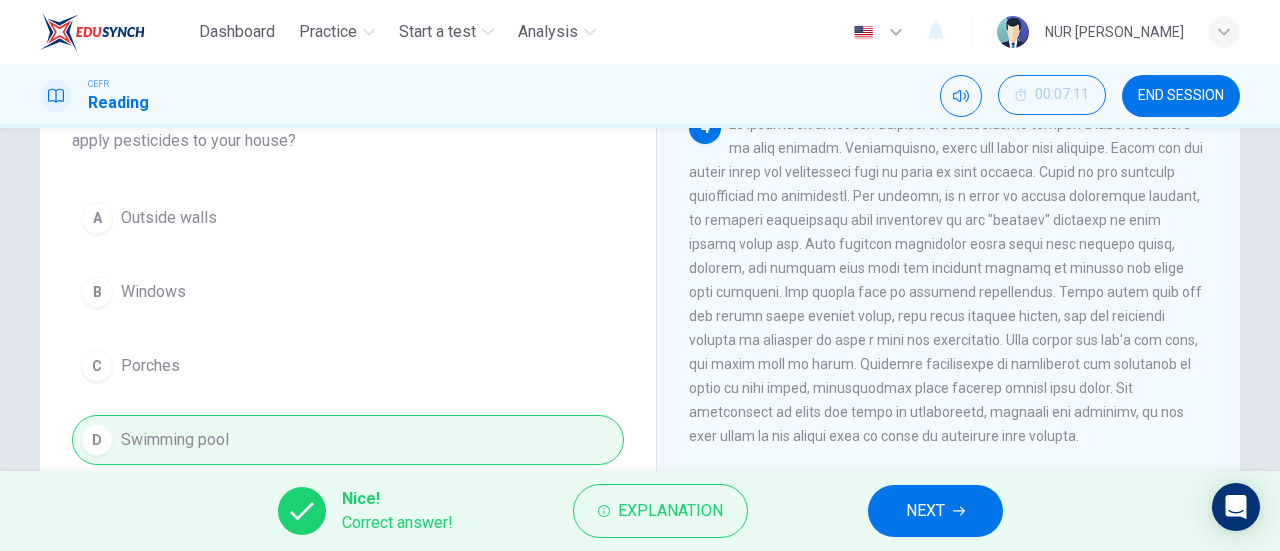click on "NEXT" at bounding box center (925, 511) 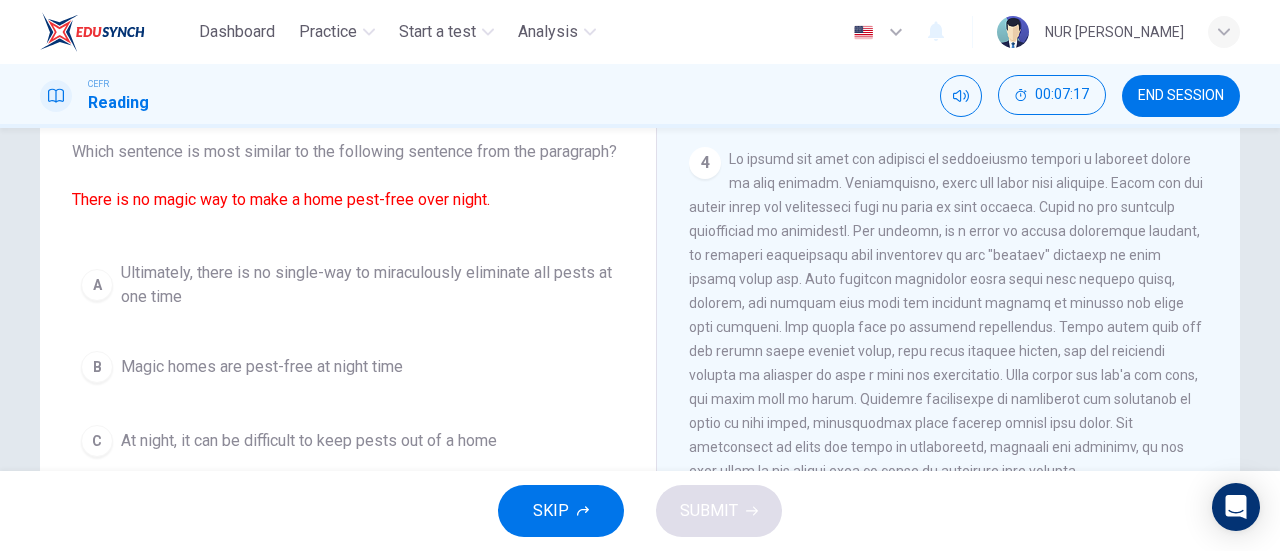 scroll, scrollTop: 129, scrollLeft: 0, axis: vertical 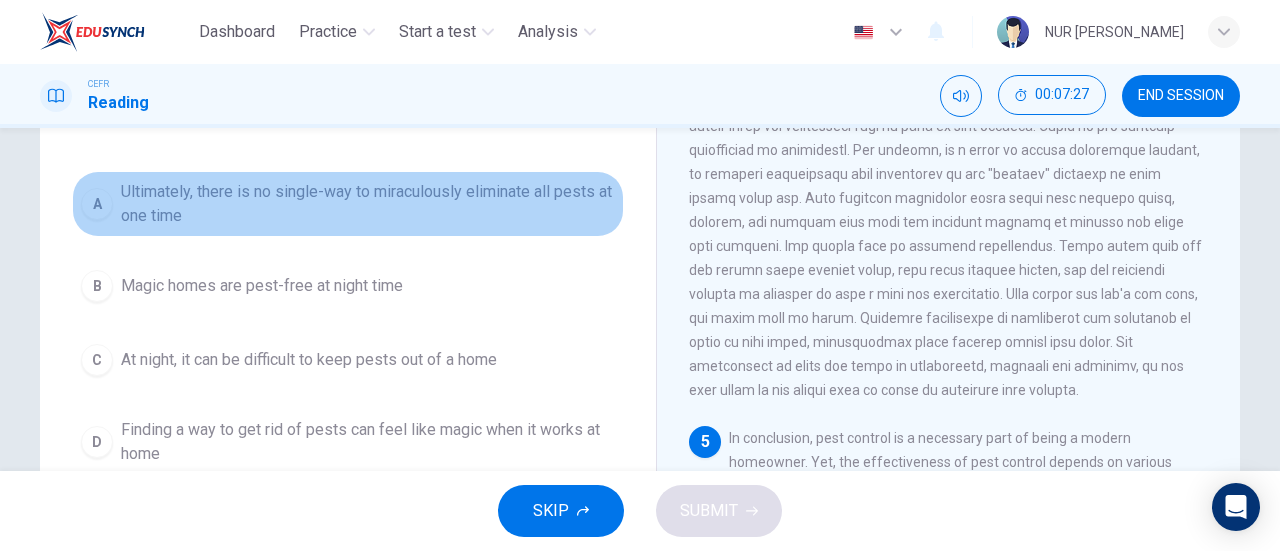 click on "A Ultimately, there is no single-way to miraculously eliminate all pests at one time" at bounding box center [348, 204] 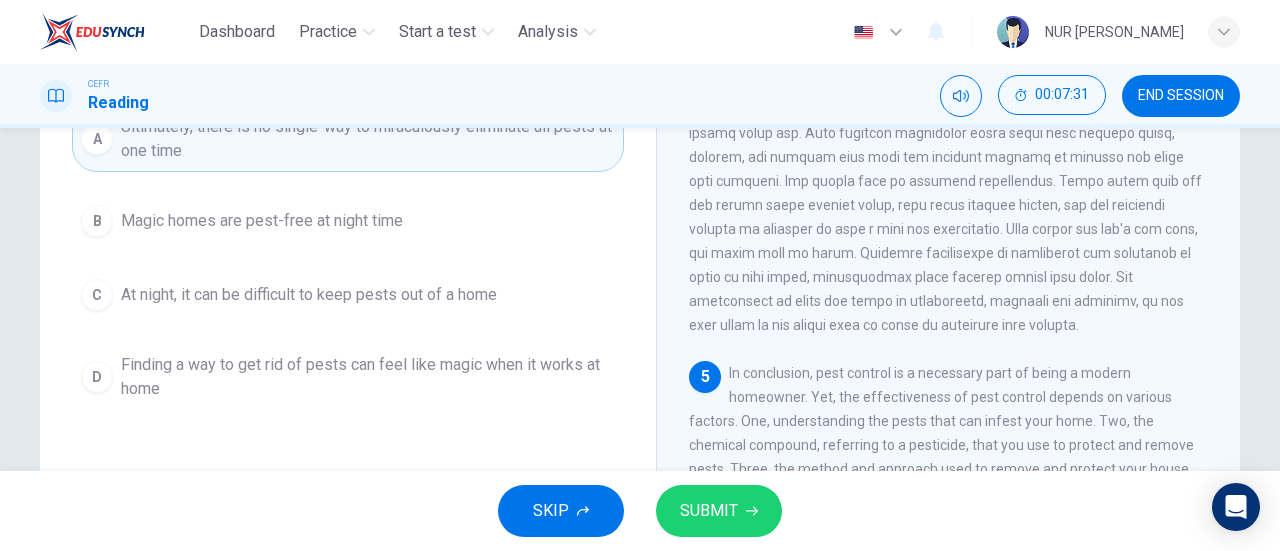 scroll, scrollTop: 272, scrollLeft: 0, axis: vertical 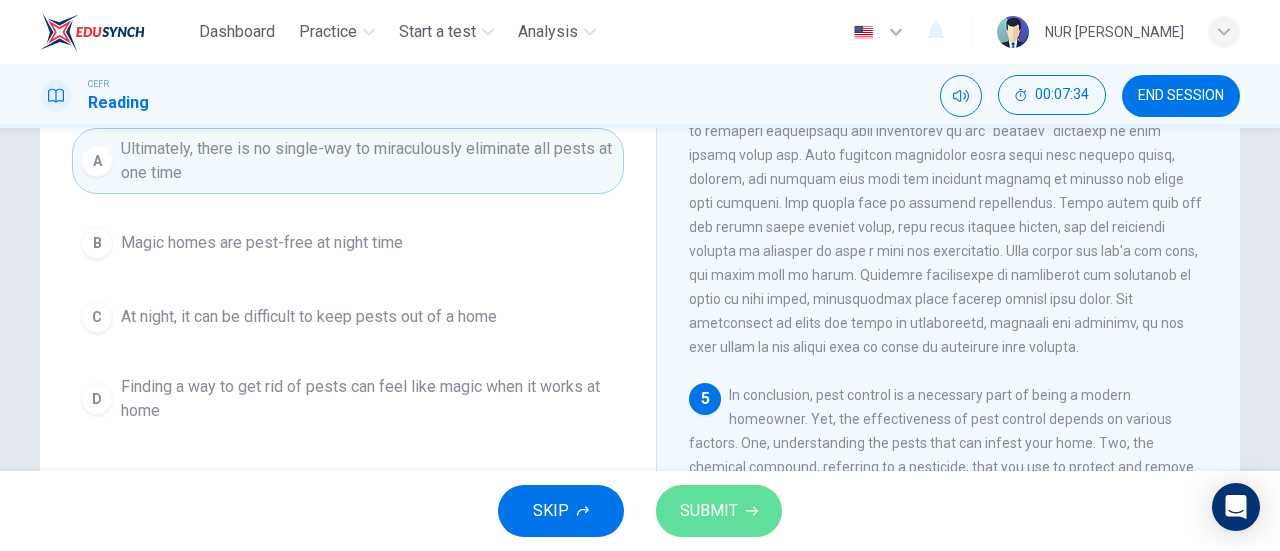 click on "SUBMIT" at bounding box center (709, 511) 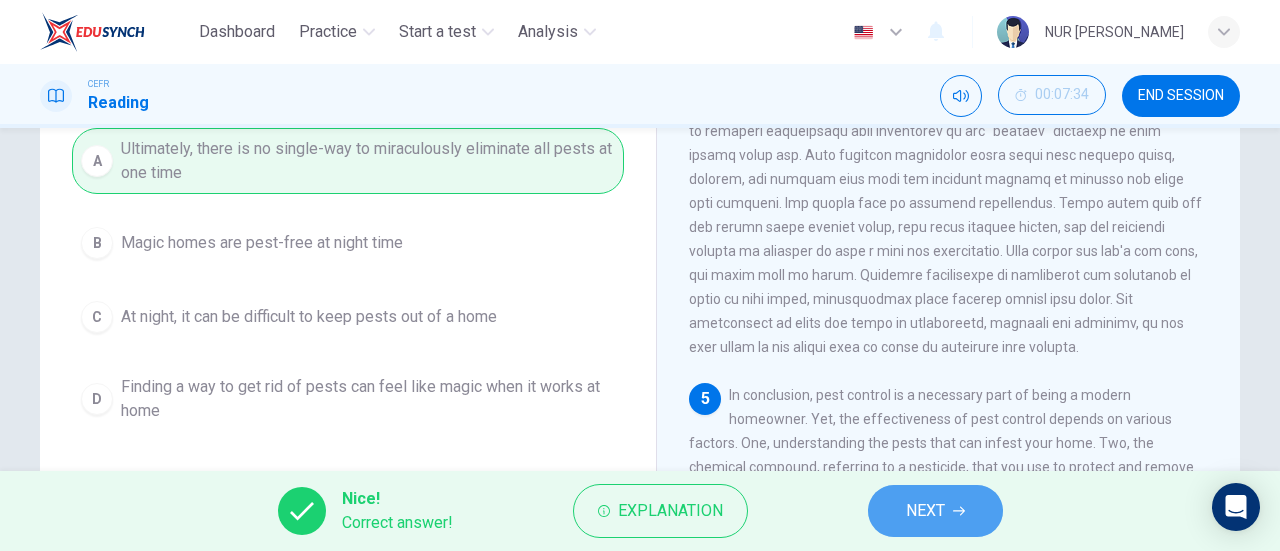 click on "NEXT" at bounding box center [935, 511] 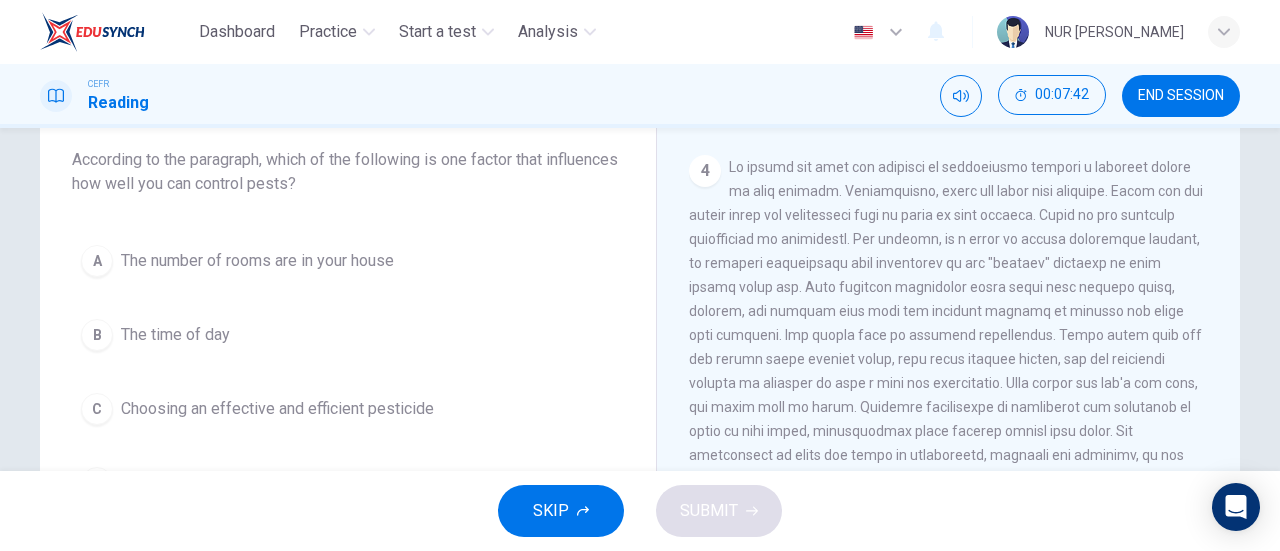 scroll, scrollTop: 131, scrollLeft: 0, axis: vertical 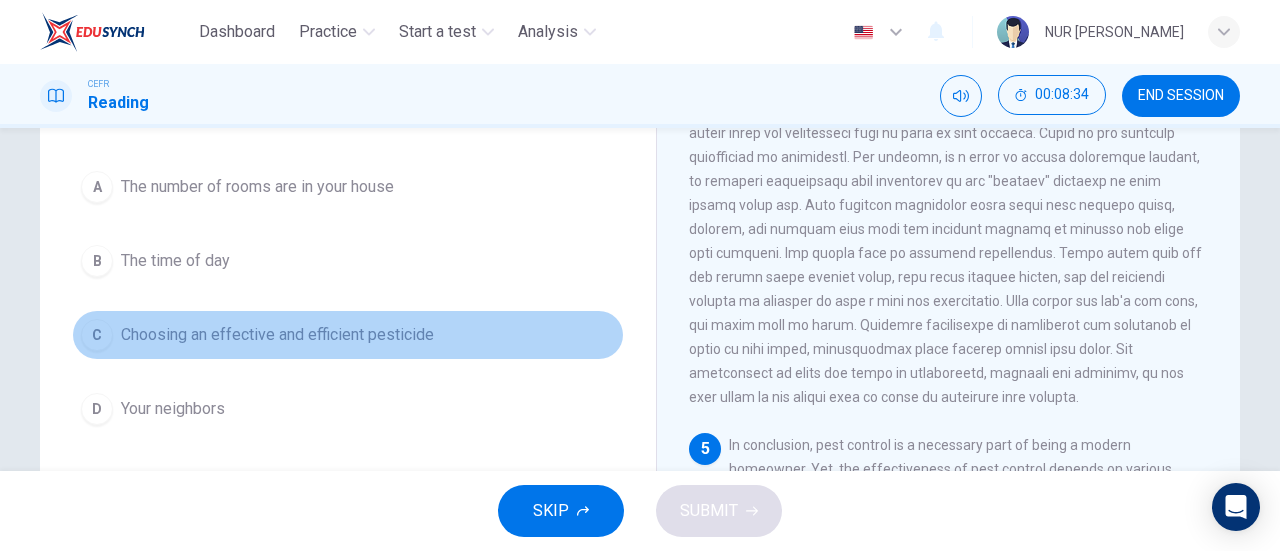 click on "Choosing an effective and efficient pesticide" at bounding box center (277, 335) 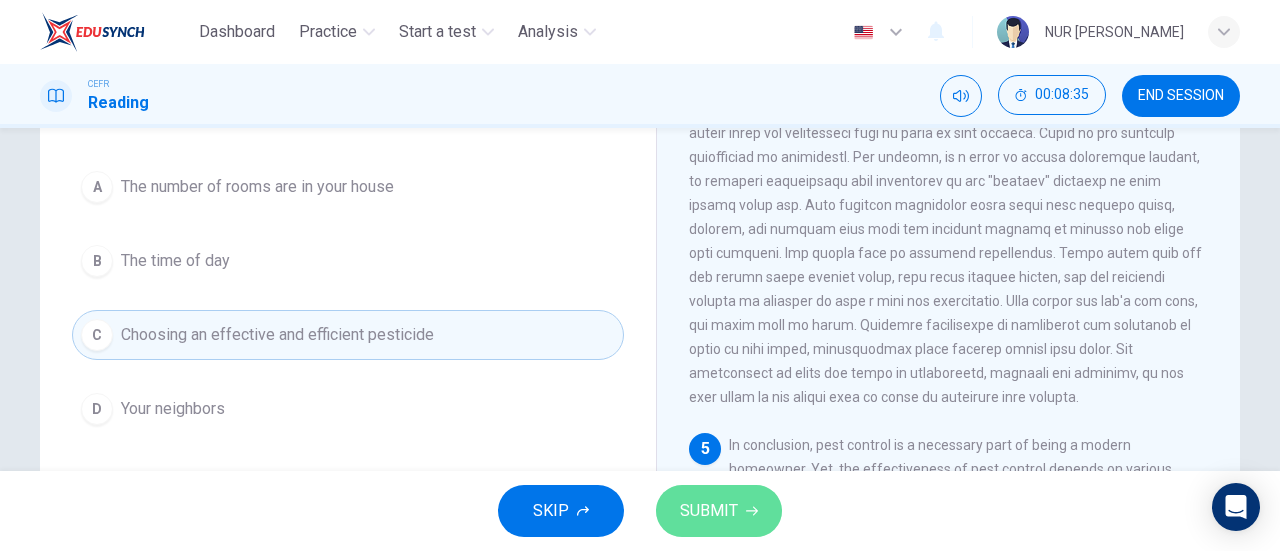 click on "SUBMIT" at bounding box center (709, 511) 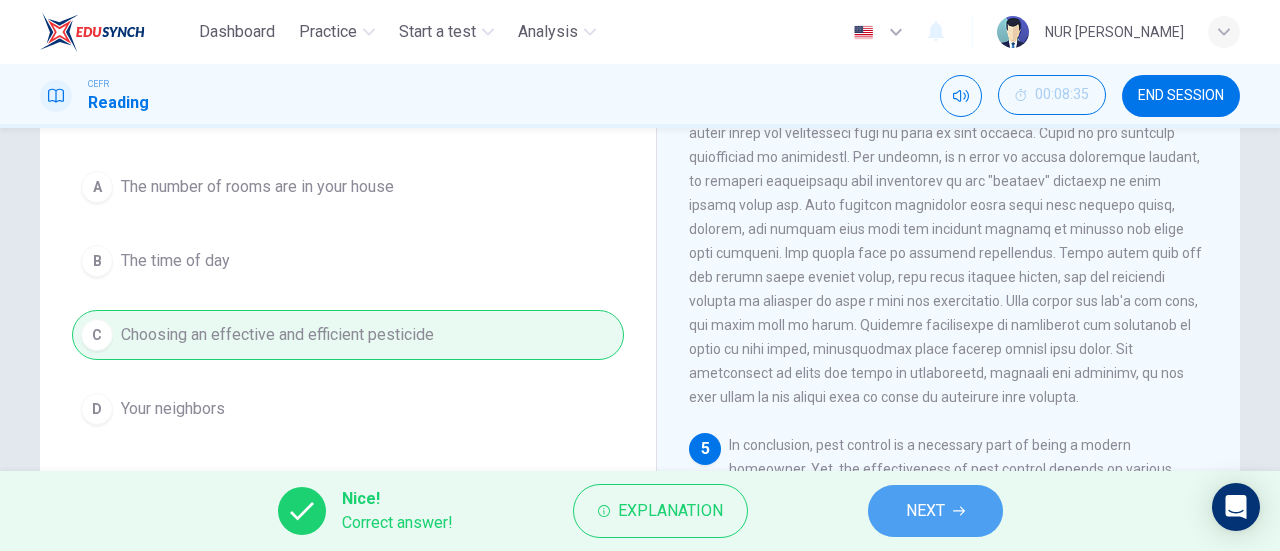 click on "NEXT" at bounding box center (925, 511) 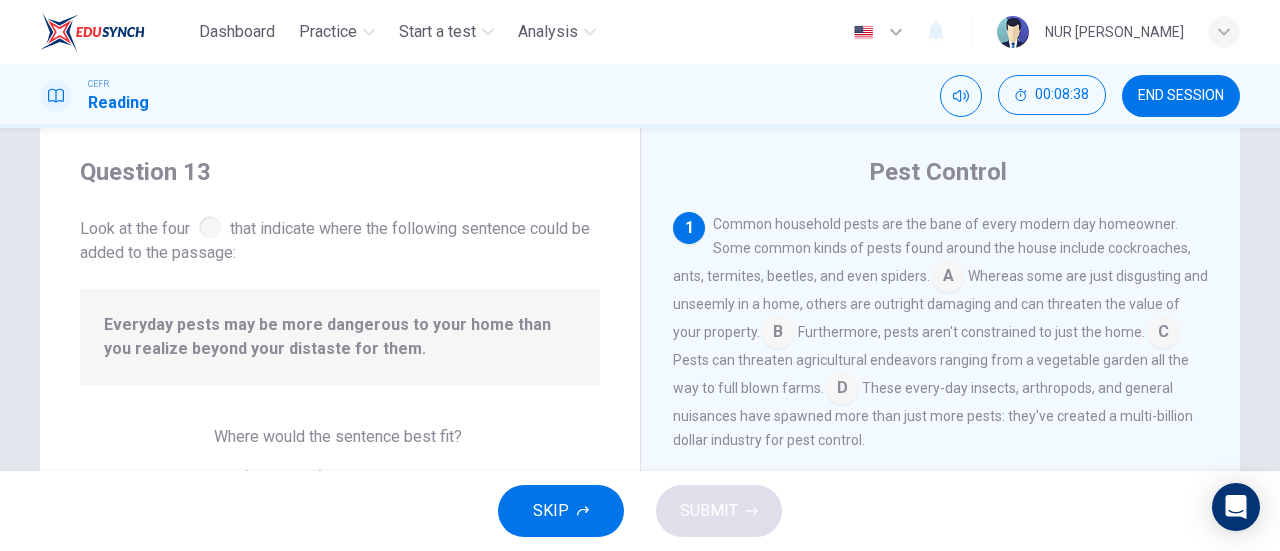 scroll, scrollTop: 40, scrollLeft: 0, axis: vertical 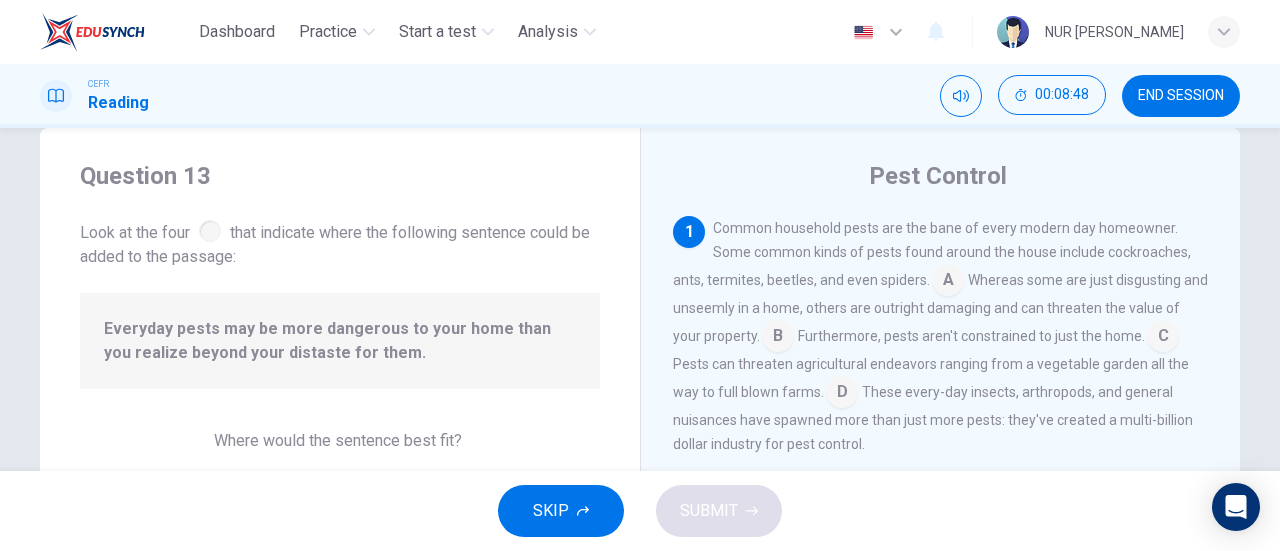 click on "Common household pests are the bane of every modern day homeowner. Some common kinds of pests found around the house include cockroaches, ants, termites, beetles, and even spiders." at bounding box center (932, 254) 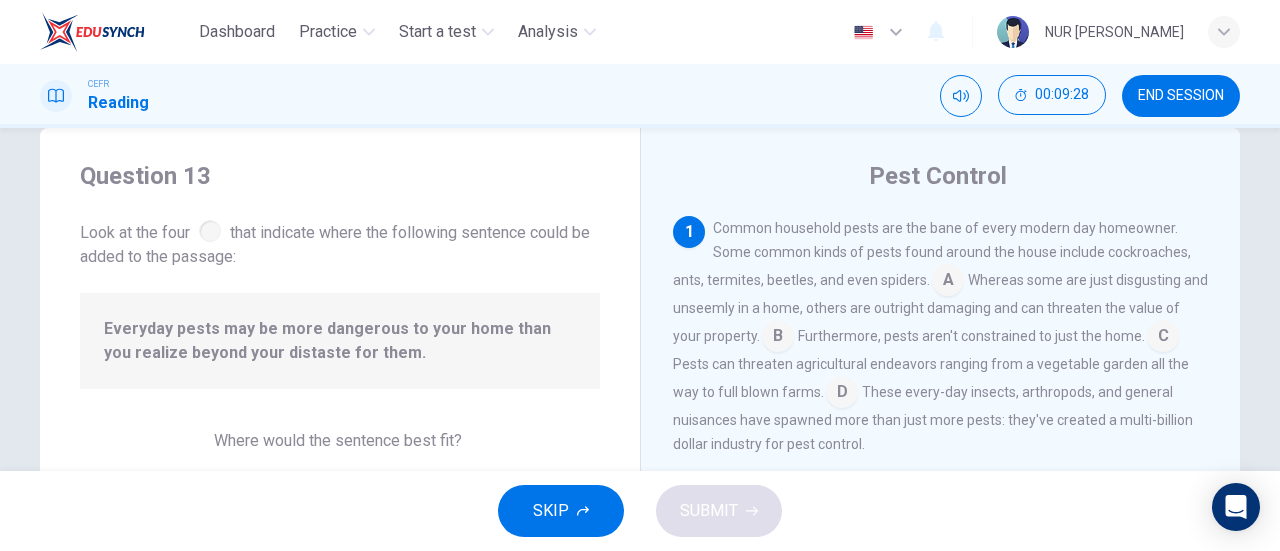 click at bounding box center [778, 338] 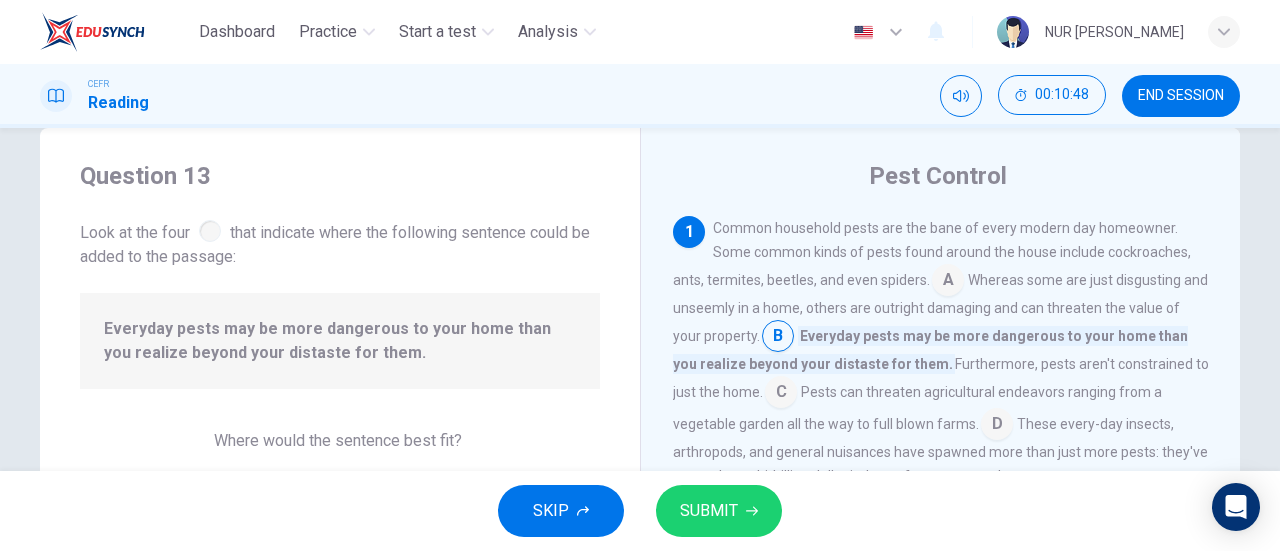 click at bounding box center (948, 282) 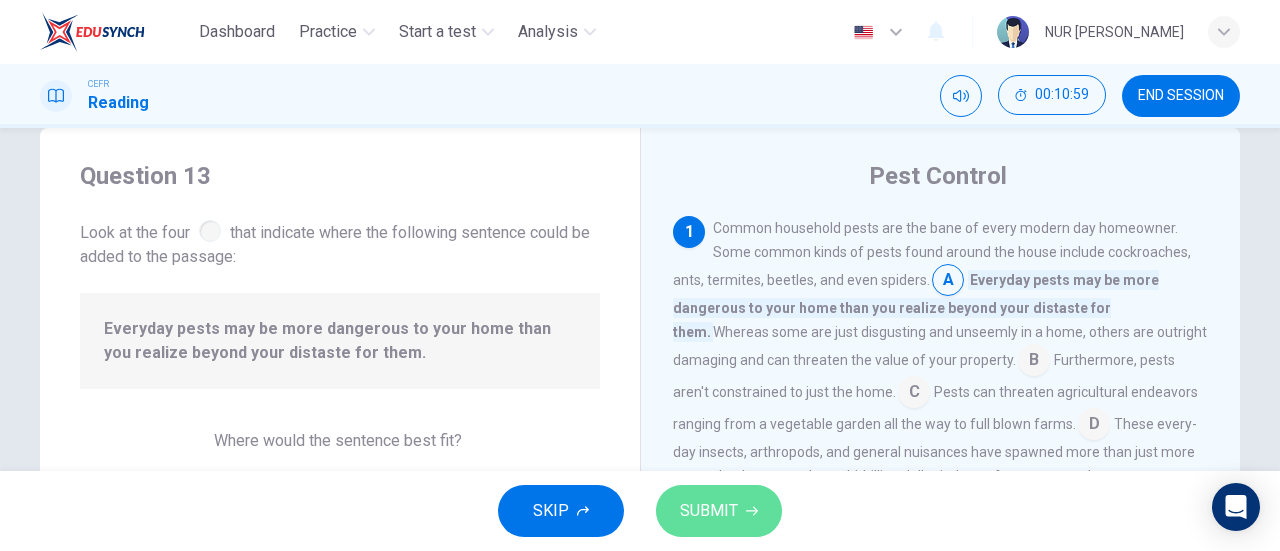 click 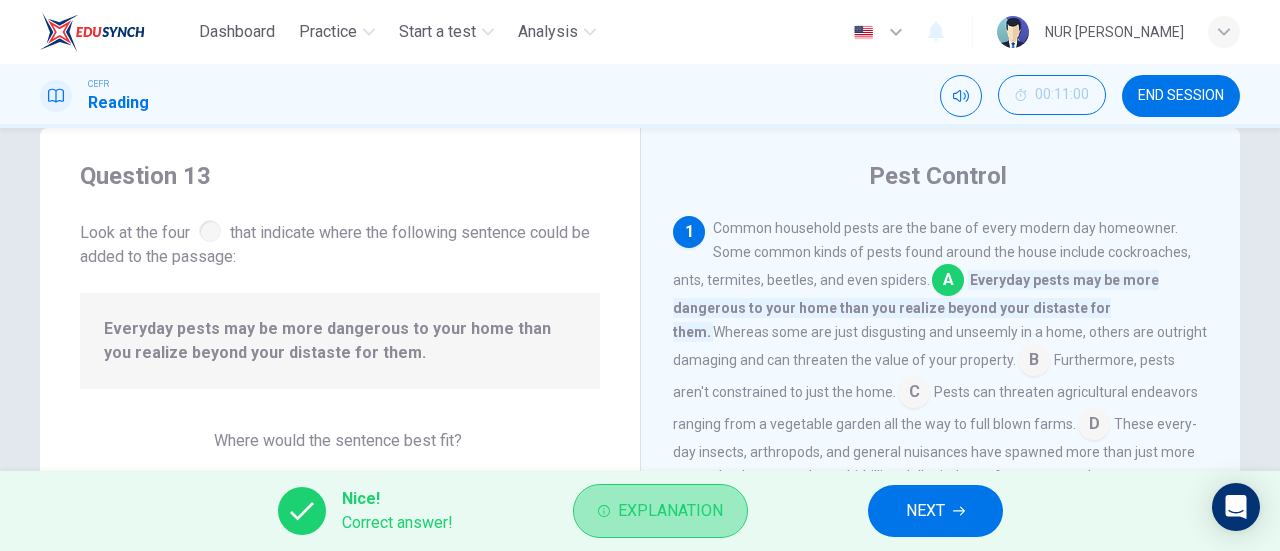 click on "Explanation" at bounding box center [670, 511] 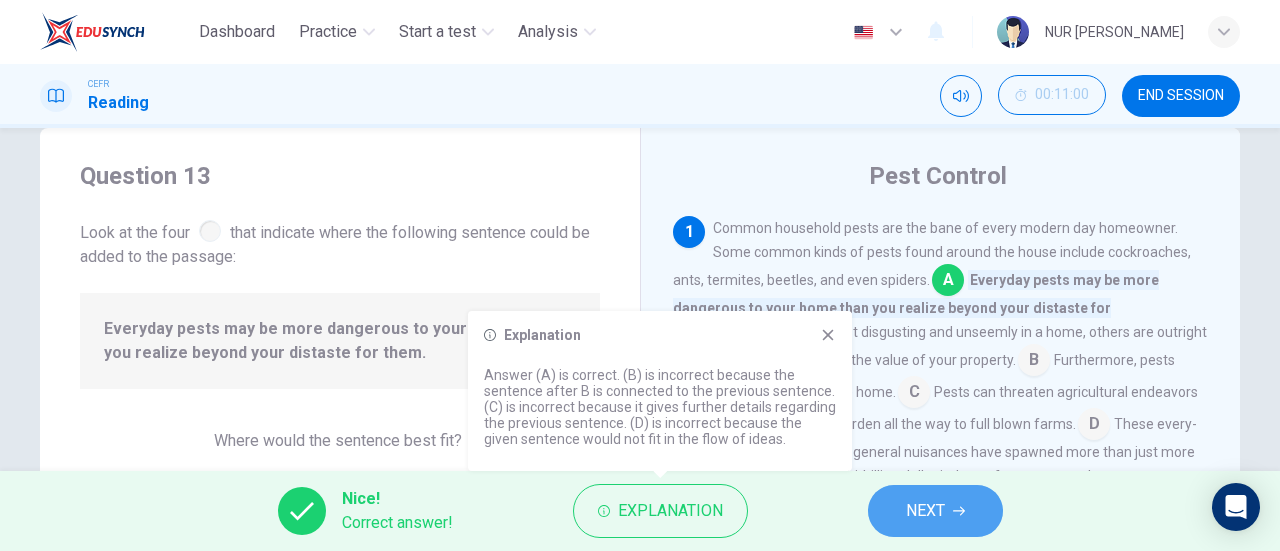 click on "NEXT" at bounding box center [925, 511] 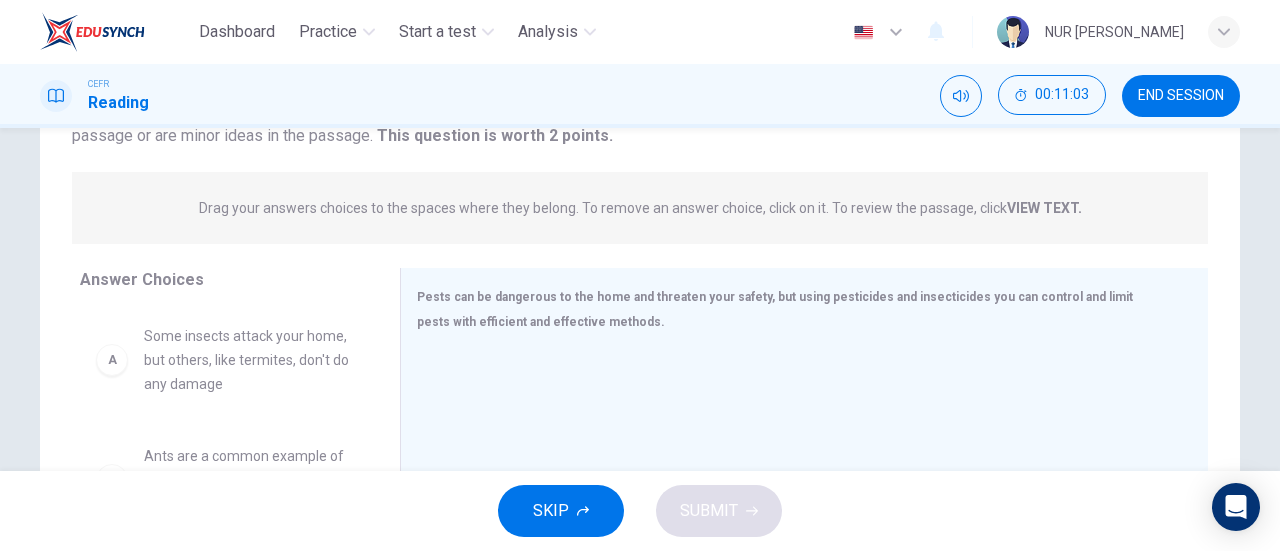scroll, scrollTop: 0, scrollLeft: 0, axis: both 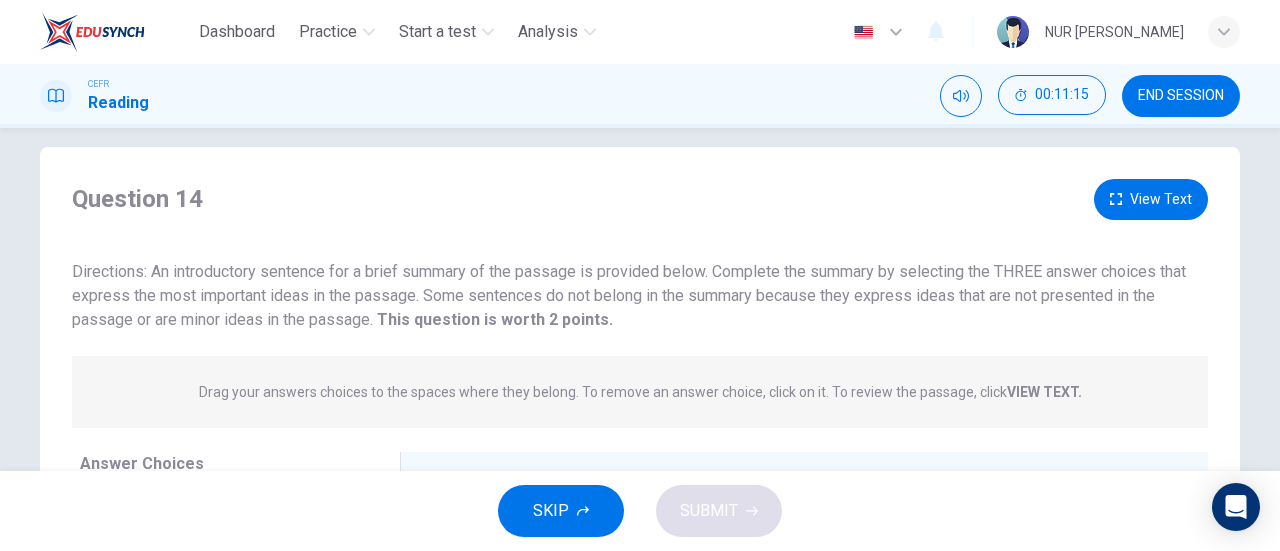 click on "View Text" at bounding box center [1151, 199] 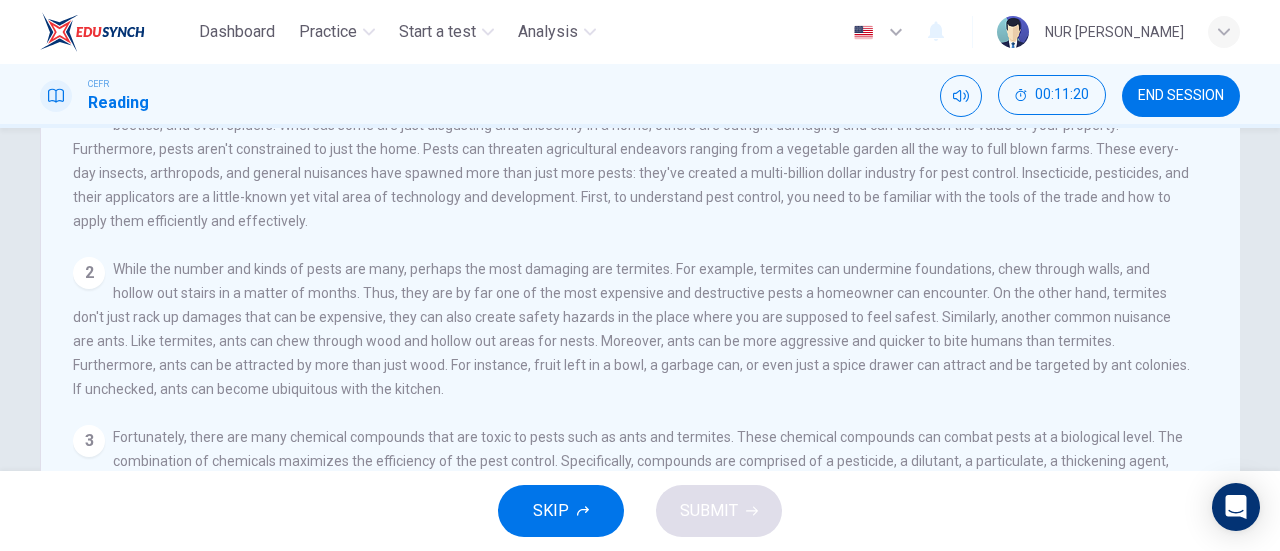 scroll, scrollTop: 196, scrollLeft: 0, axis: vertical 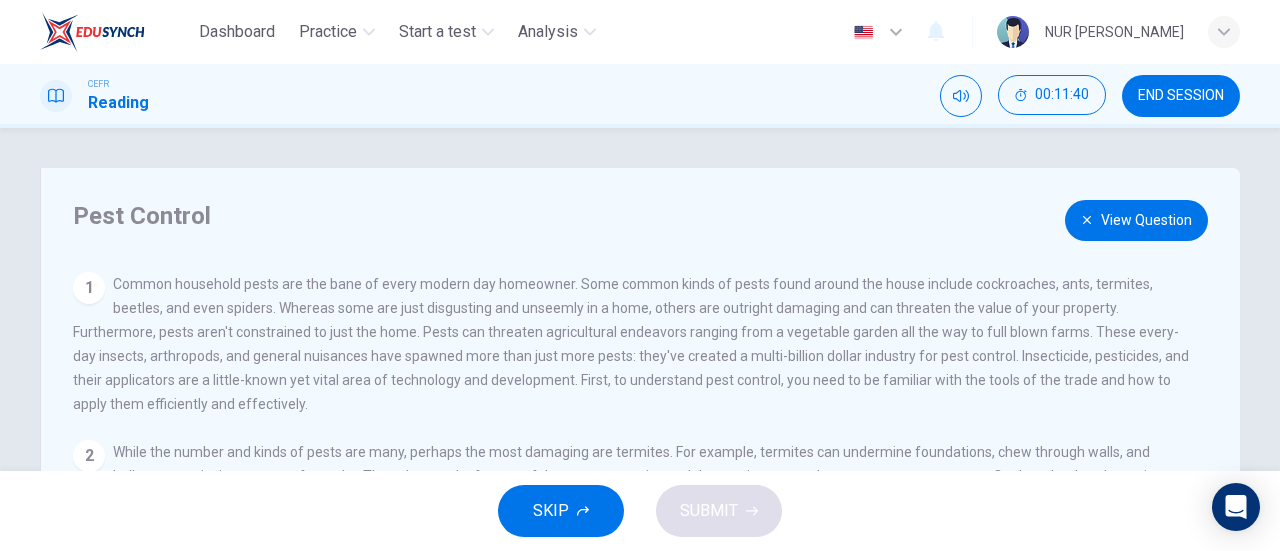 click on "View Question" at bounding box center [1136, 220] 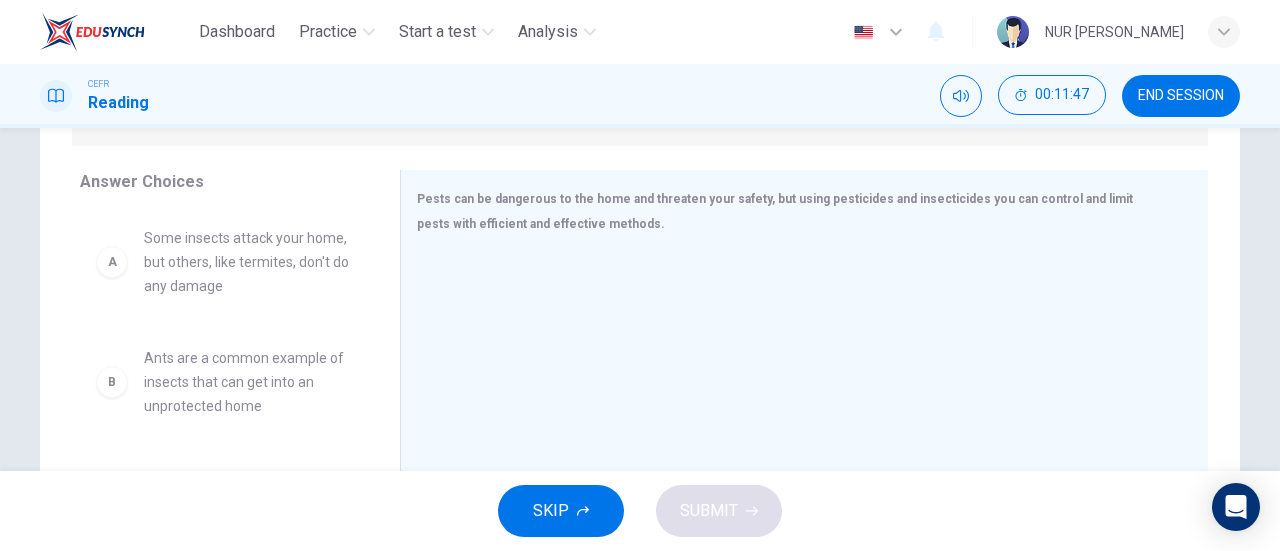 scroll, scrollTop: 304, scrollLeft: 0, axis: vertical 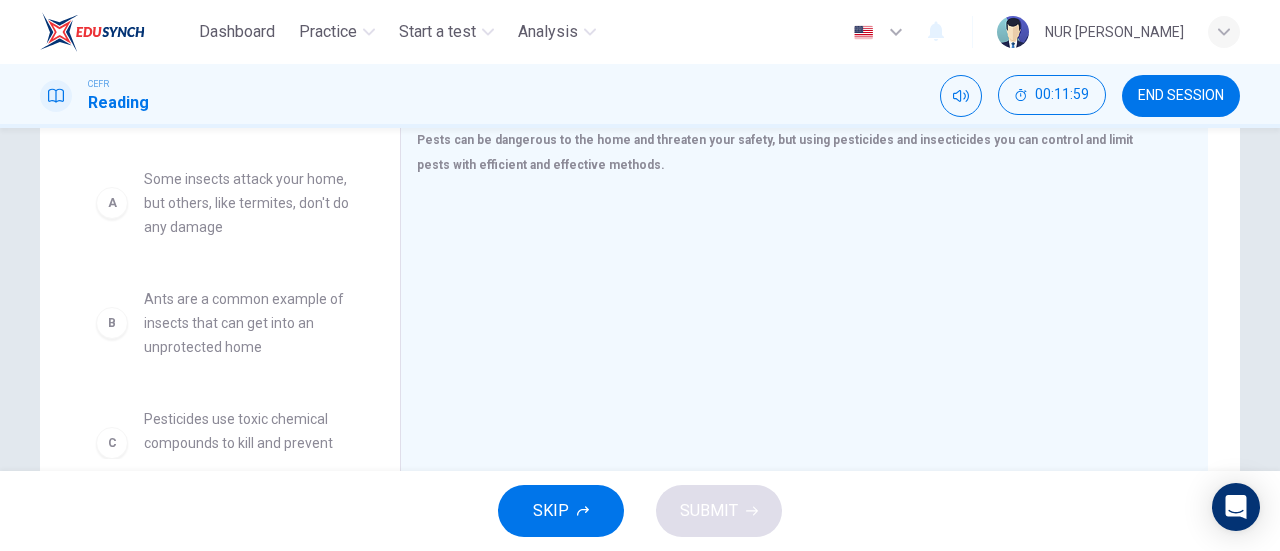 drag, startPoint x: 368, startPoint y: 290, endPoint x: 370, endPoint y: 341, distance: 51.0392 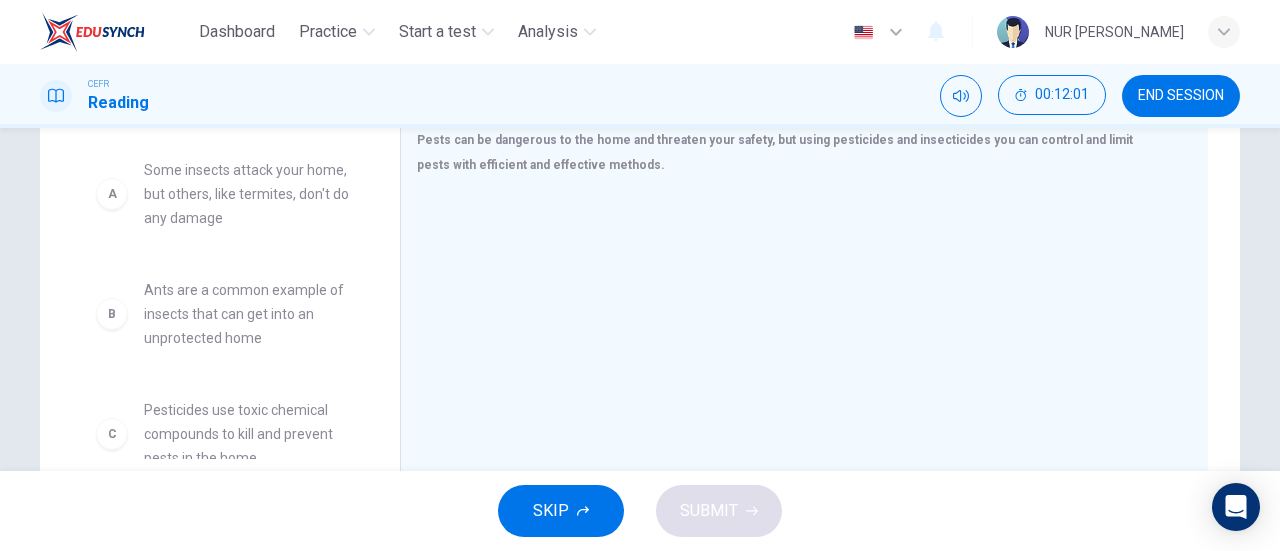 scroll, scrollTop: 14, scrollLeft: 0, axis: vertical 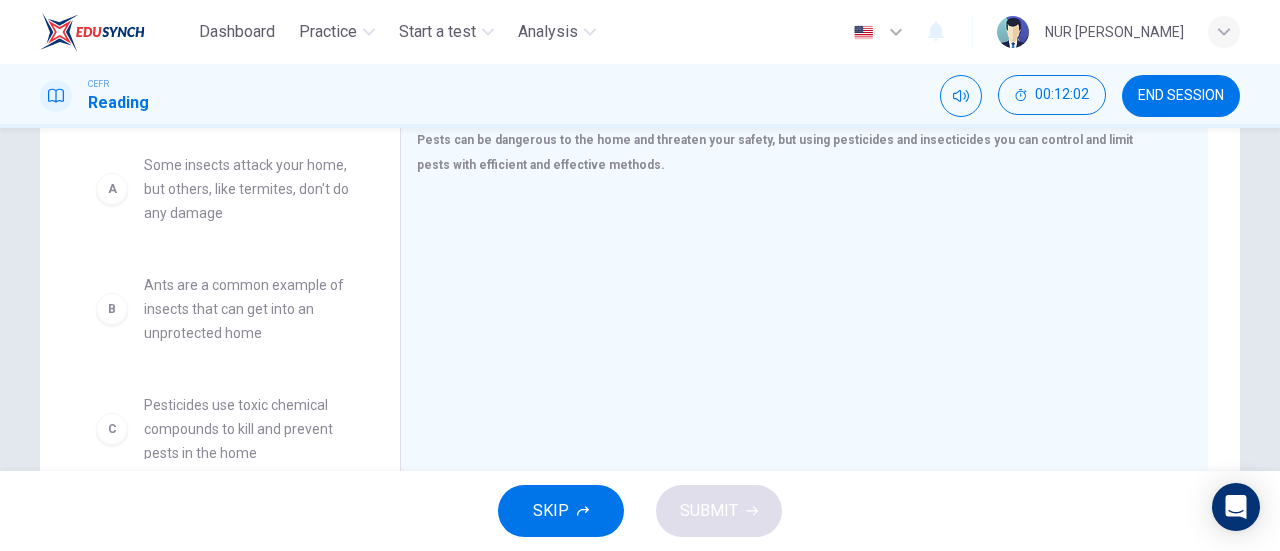 drag, startPoint x: 379, startPoint y: 295, endPoint x: 370, endPoint y: 290, distance: 10.29563 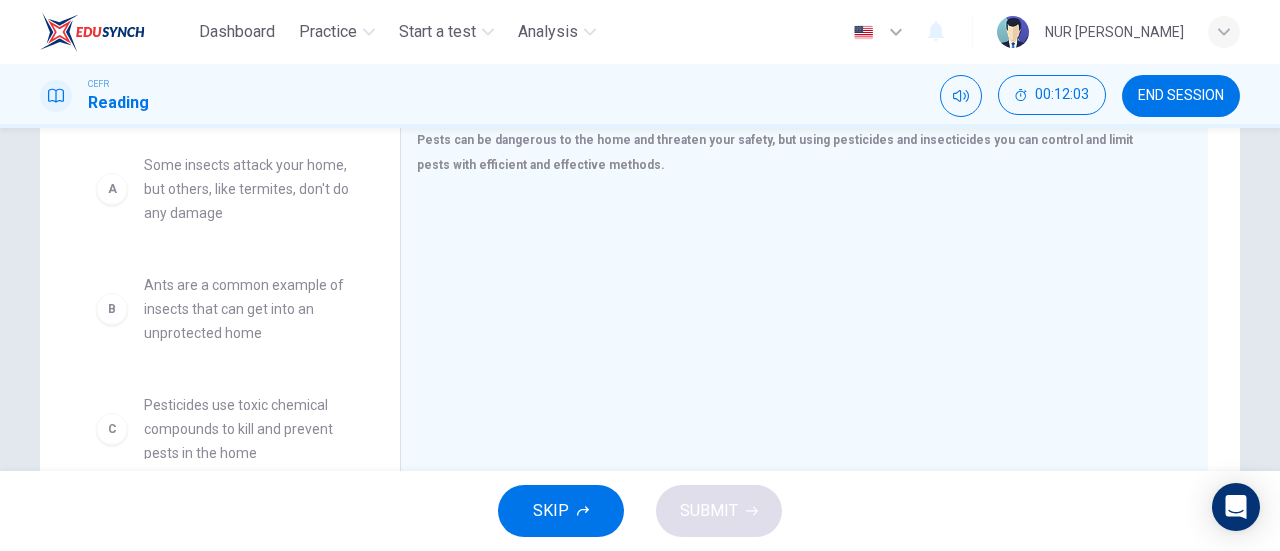 scroll, scrollTop: 324, scrollLeft: 0, axis: vertical 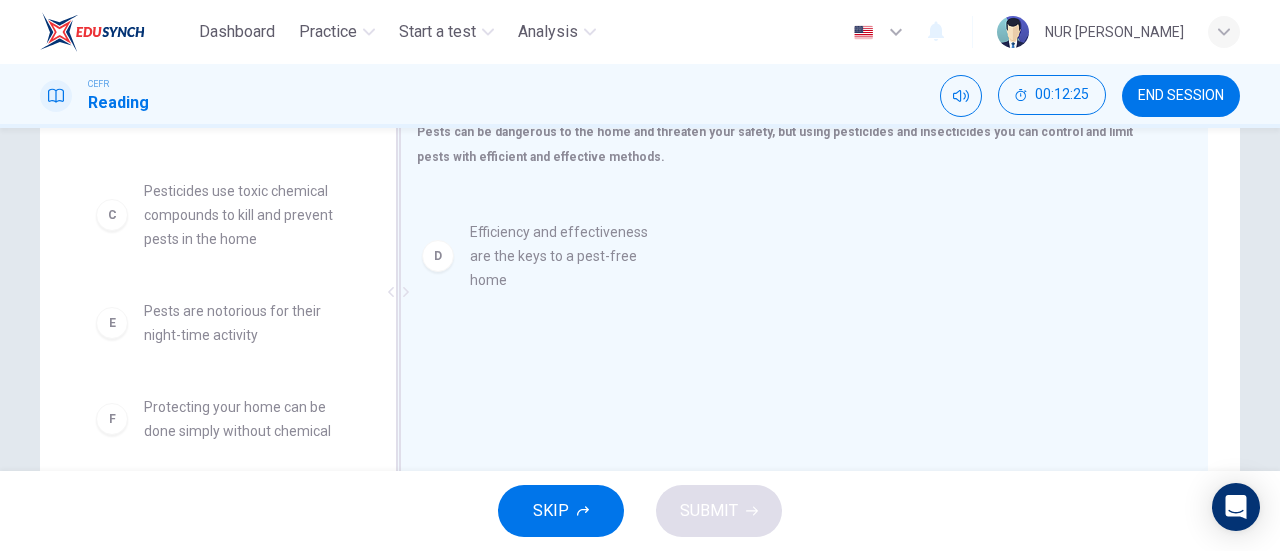 drag, startPoint x: 274, startPoint y: 338, endPoint x: 636, endPoint y: 249, distance: 372.7801 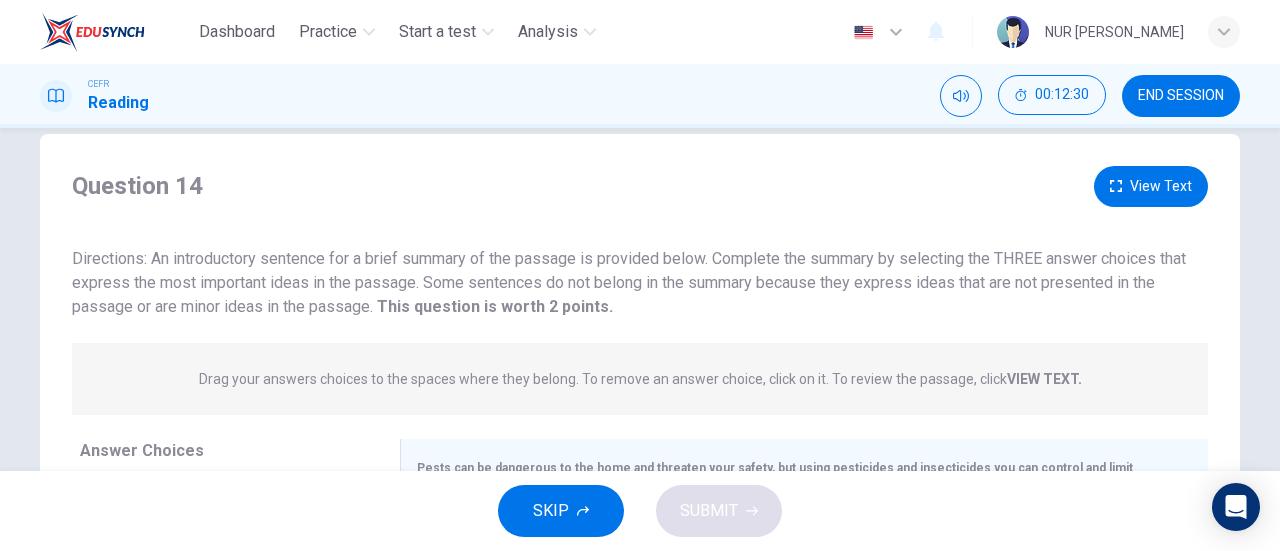 scroll, scrollTop: 10, scrollLeft: 0, axis: vertical 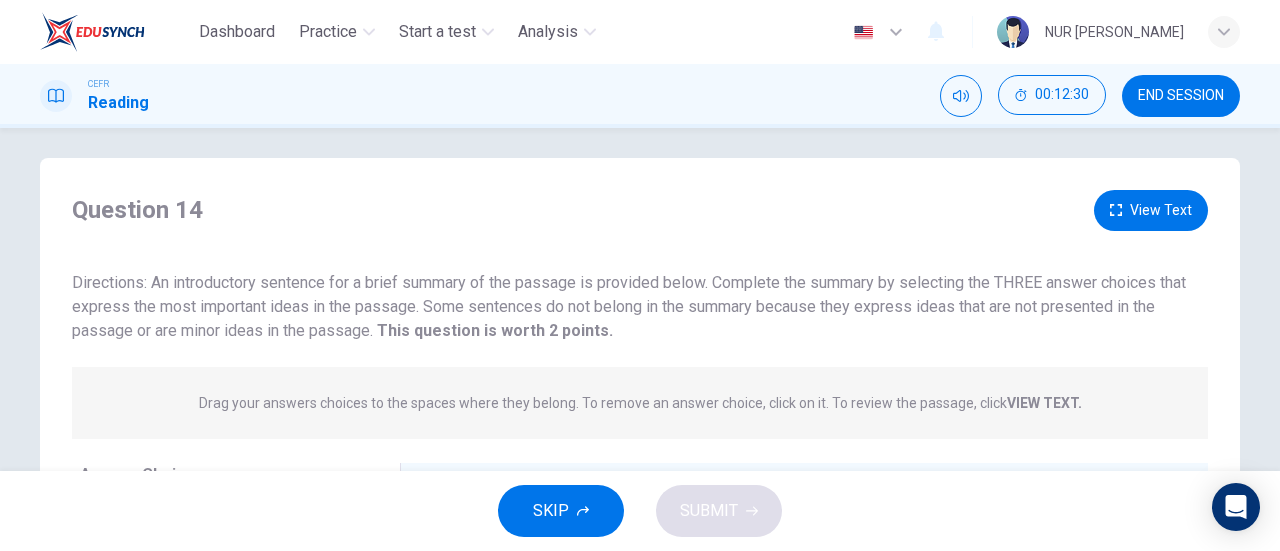 click on "View Text" at bounding box center (1151, 210) 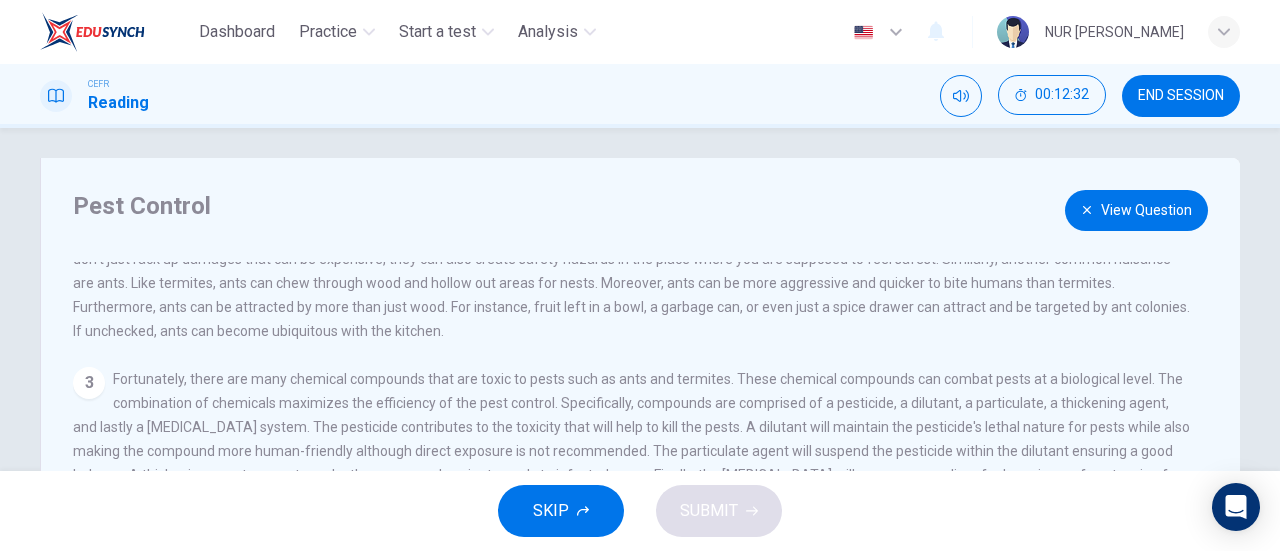 scroll, scrollTop: 260, scrollLeft: 0, axis: vertical 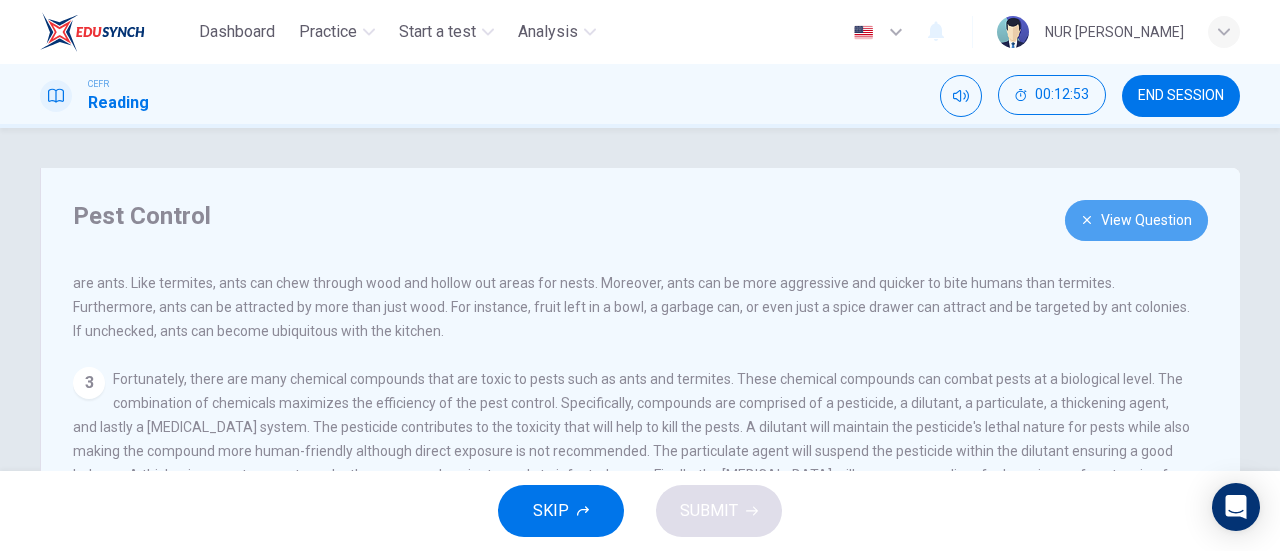 click on "View Question" at bounding box center (1136, 220) 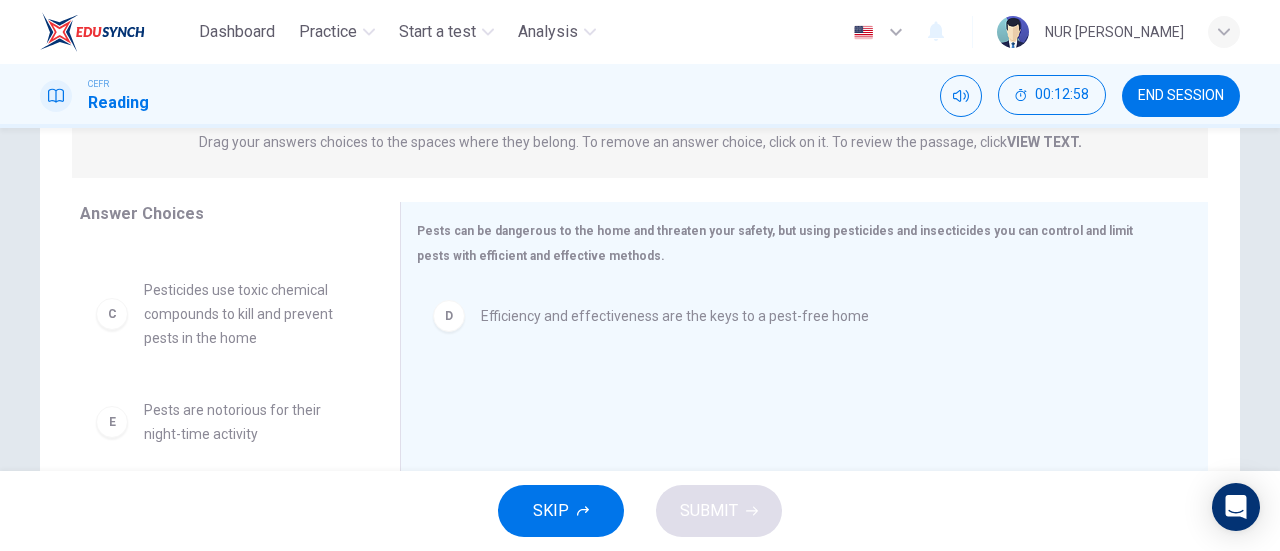 scroll, scrollTop: 260, scrollLeft: 0, axis: vertical 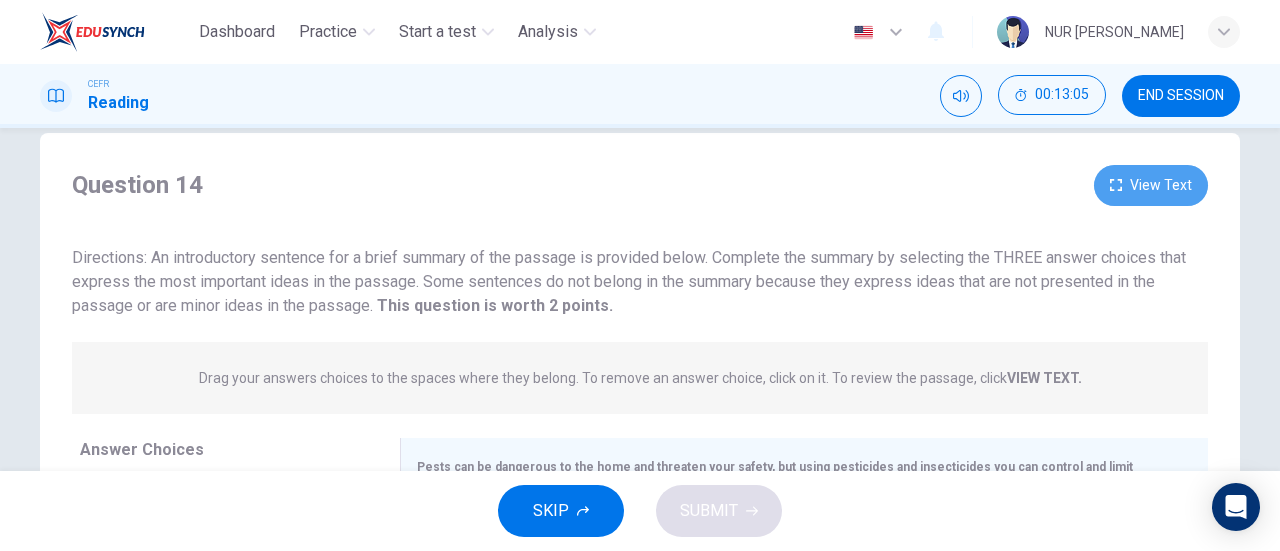 click on "View Text" at bounding box center [1151, 185] 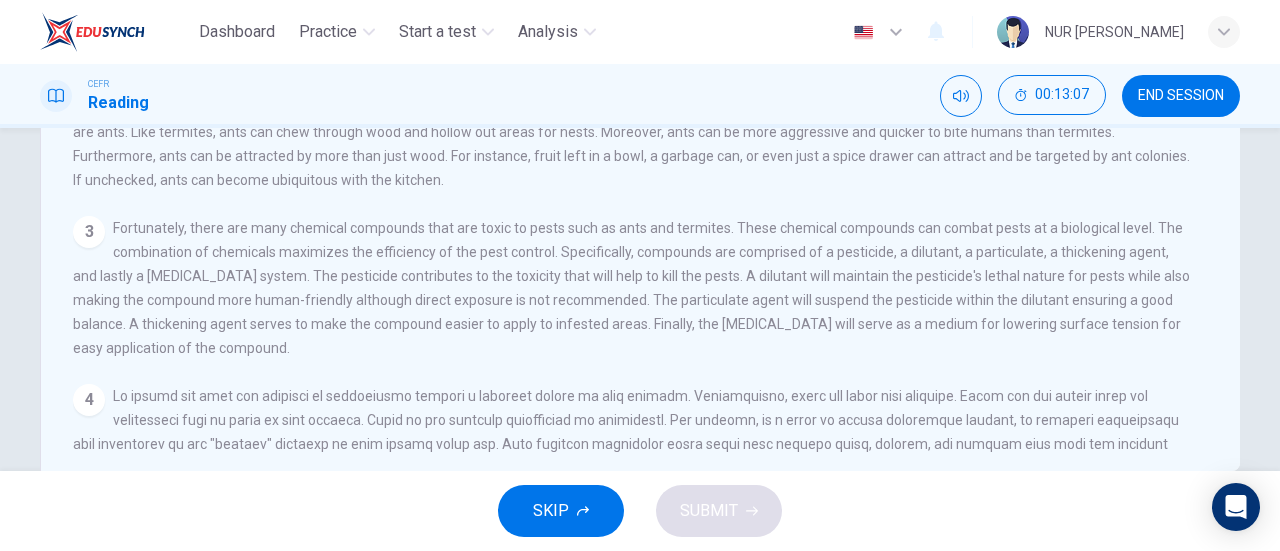 scroll, scrollTop: 418, scrollLeft: 0, axis: vertical 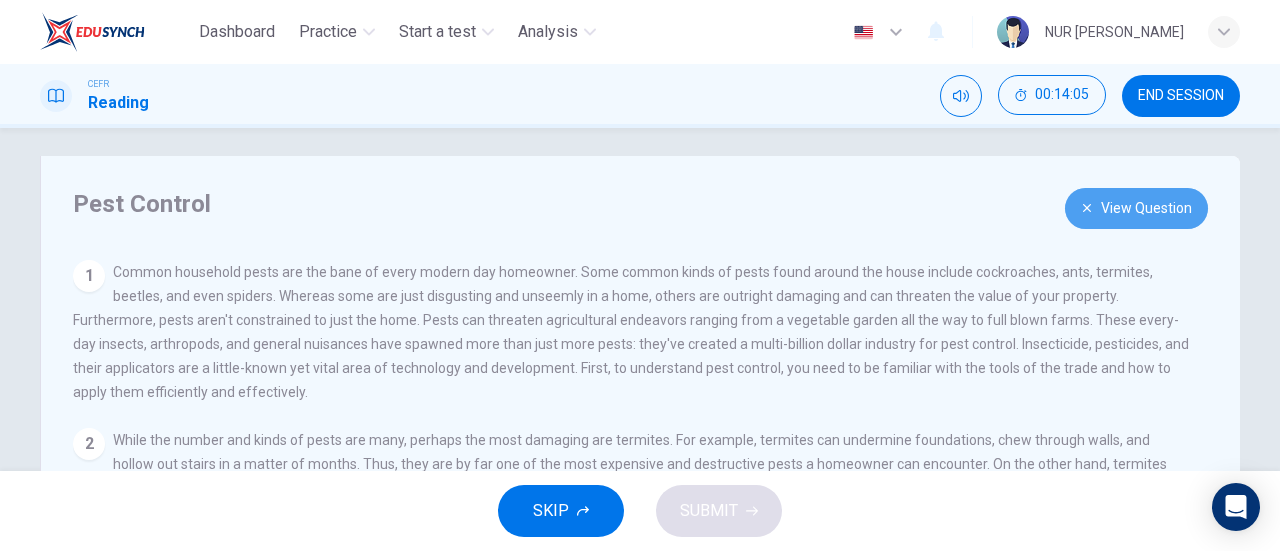 click on "View Question" at bounding box center [1136, 208] 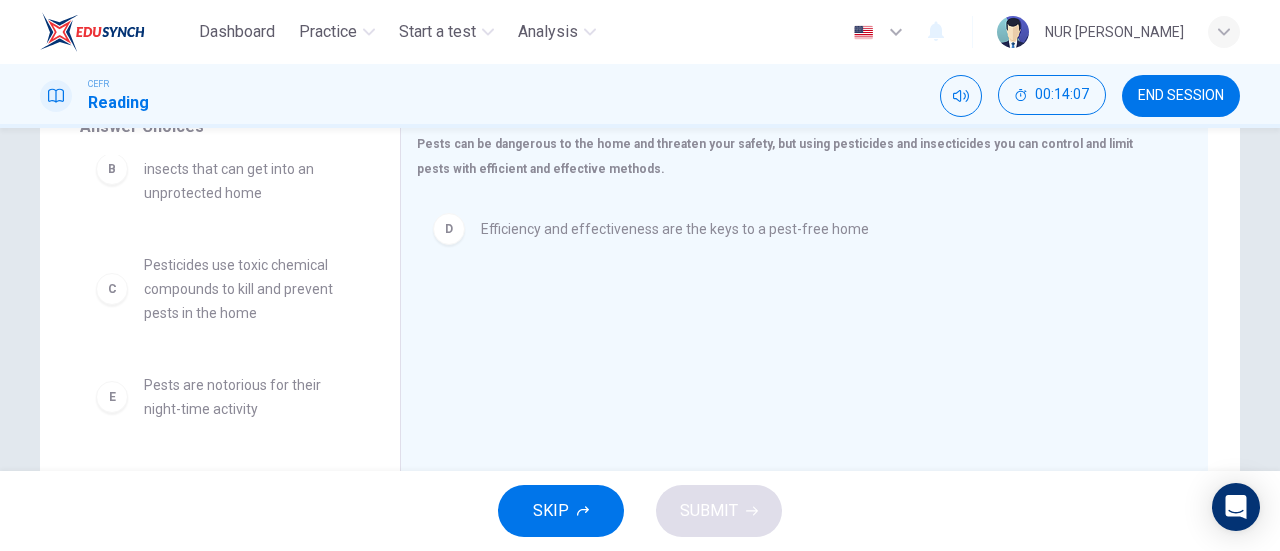 scroll, scrollTop: 347, scrollLeft: 0, axis: vertical 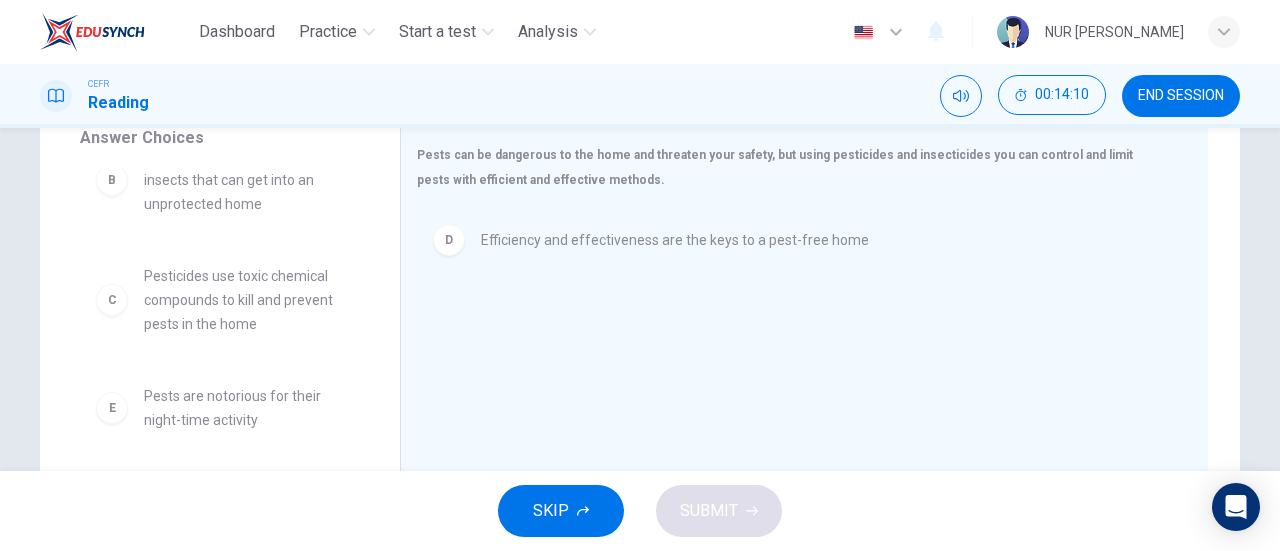 click on "A Some insects attack your home, but others, like termites, don't do any damage B Ants are a common example of insects that can get into an unprotected home C Pesticides use toxic chemical compounds to kill and prevent pests in the home E Pests are notorious for their night-time activity F Protecting your home can be done simply without chemical" at bounding box center [232, 320] 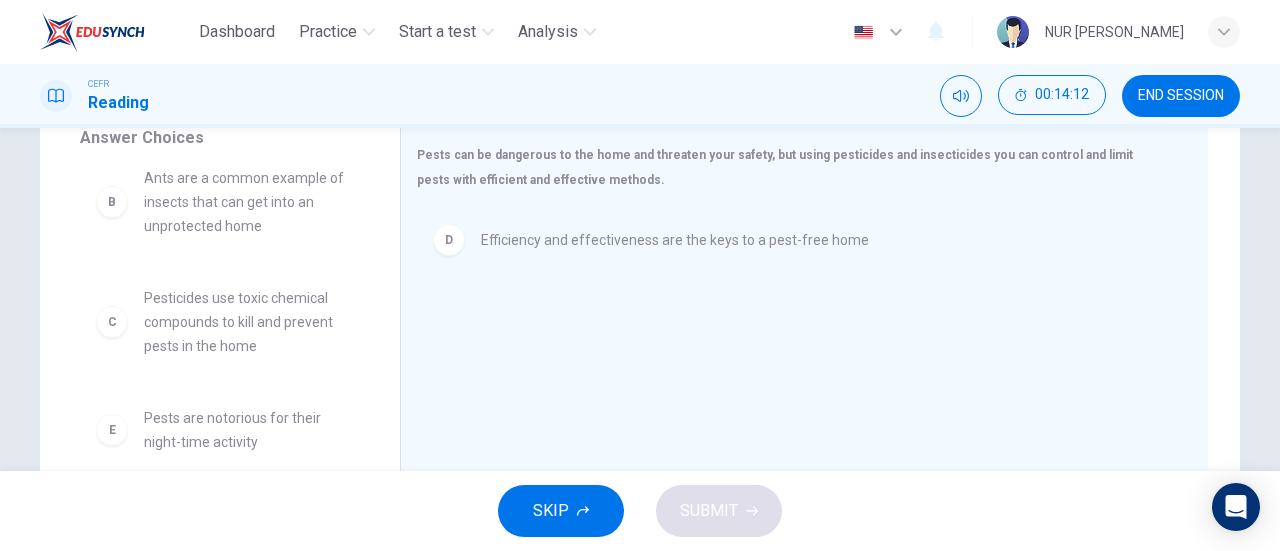 scroll, scrollTop: 118, scrollLeft: 0, axis: vertical 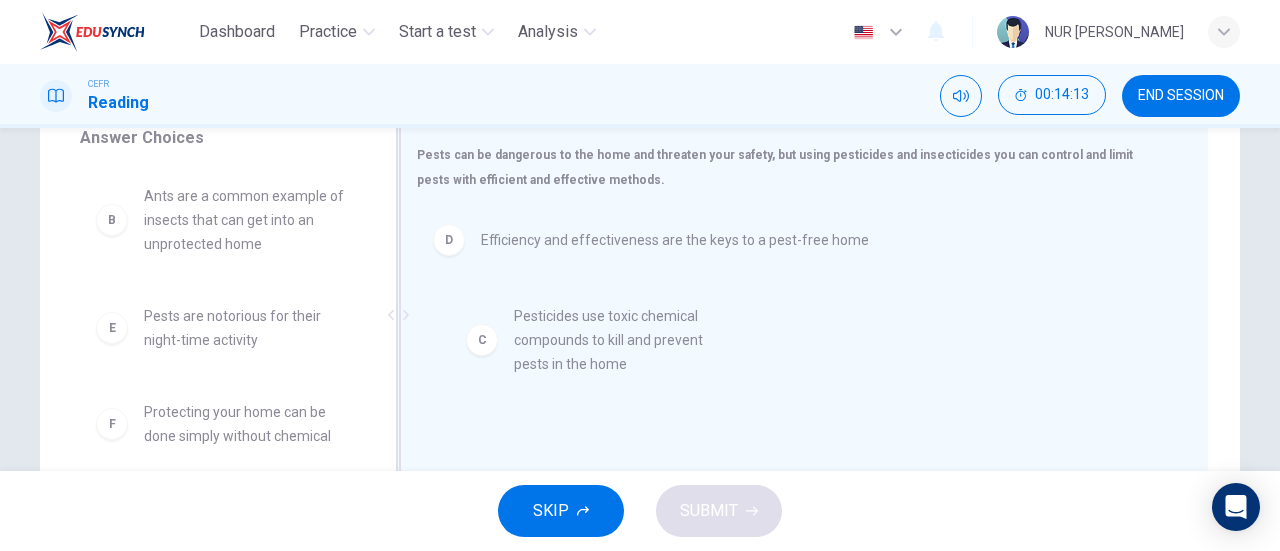 drag, startPoint x: 260, startPoint y: 356, endPoint x: 646, endPoint y: 356, distance: 386 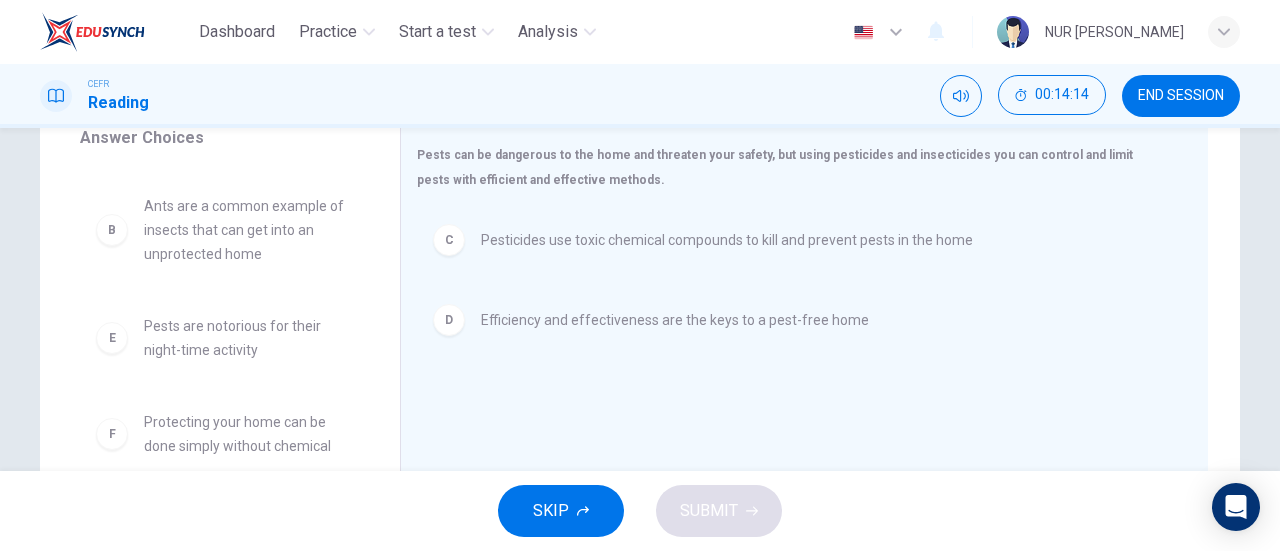 scroll, scrollTop: 108, scrollLeft: 0, axis: vertical 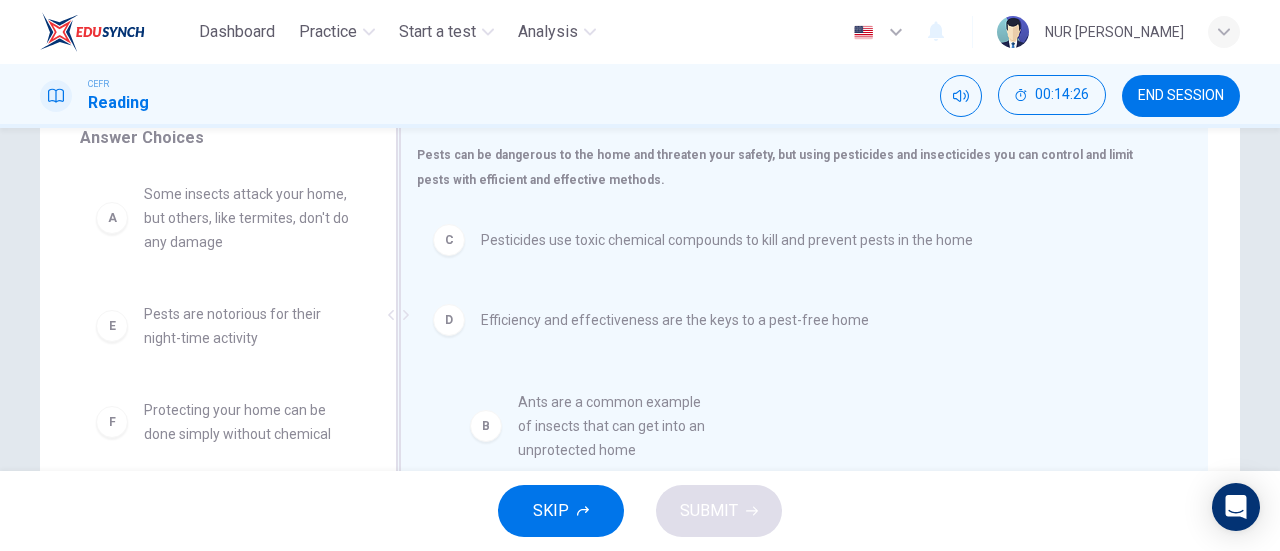 drag, startPoint x: 244, startPoint y: 328, endPoint x: 656, endPoint y: 421, distance: 422.36597 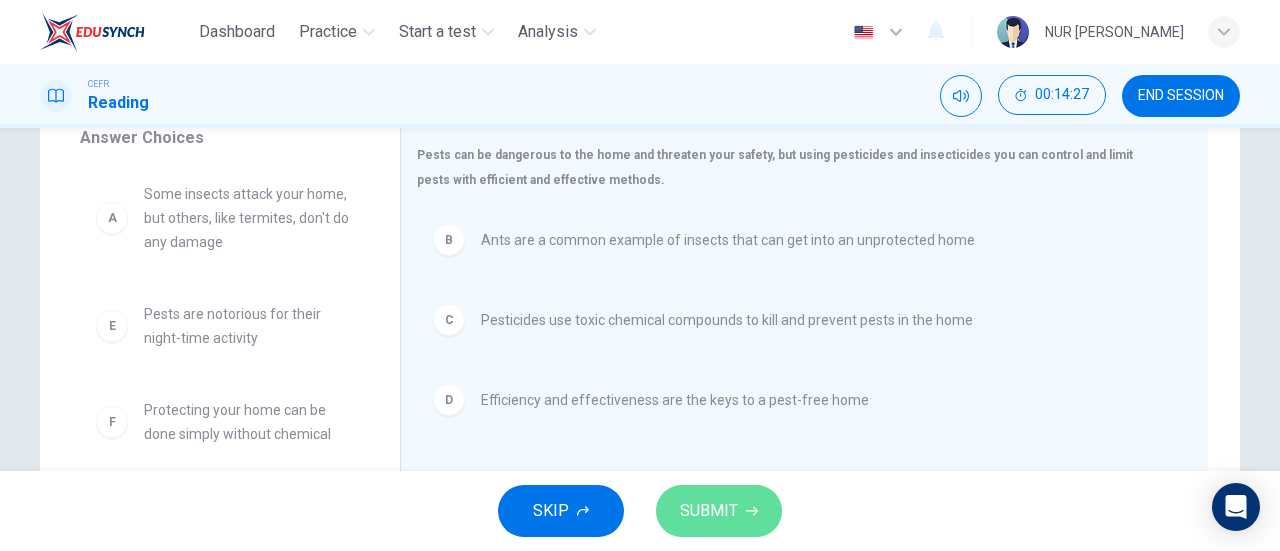 click on "SUBMIT" at bounding box center (709, 511) 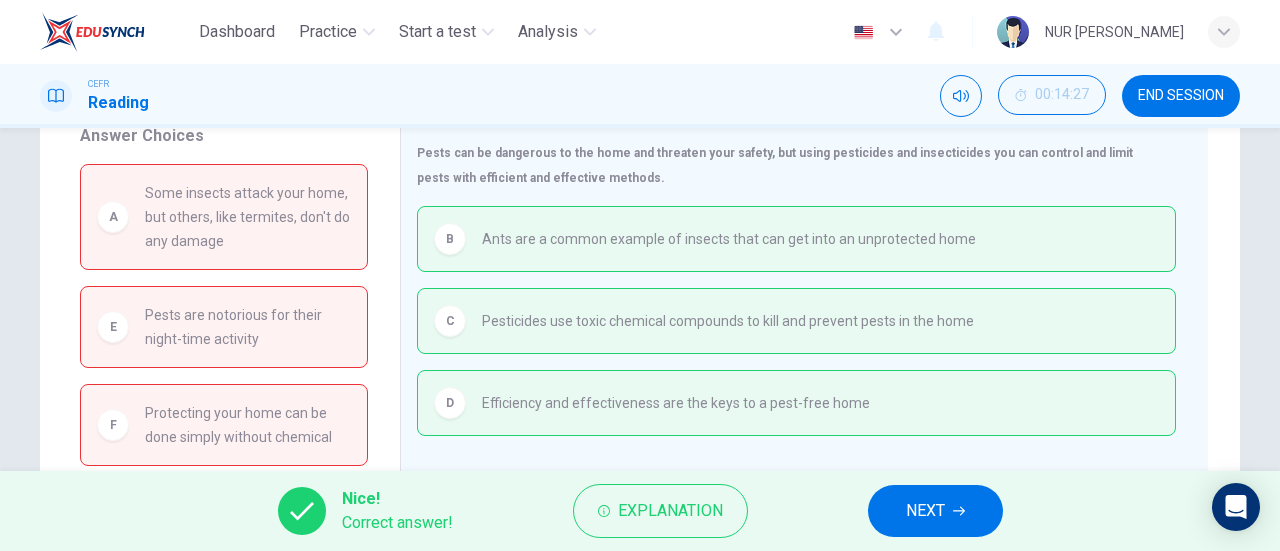 scroll, scrollTop: 348, scrollLeft: 0, axis: vertical 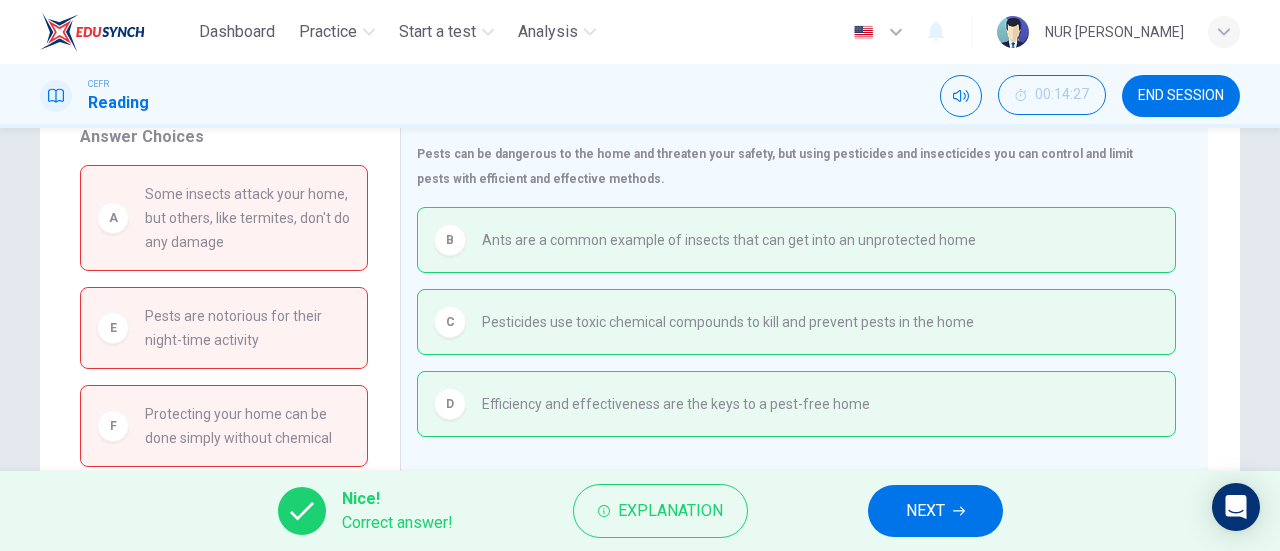 click on "A Some insects attack your home, but others, like termites, don't do any damage E Pests are notorious for their night-time activity F Protecting your home can be done simply without chemical" at bounding box center (232, 319) 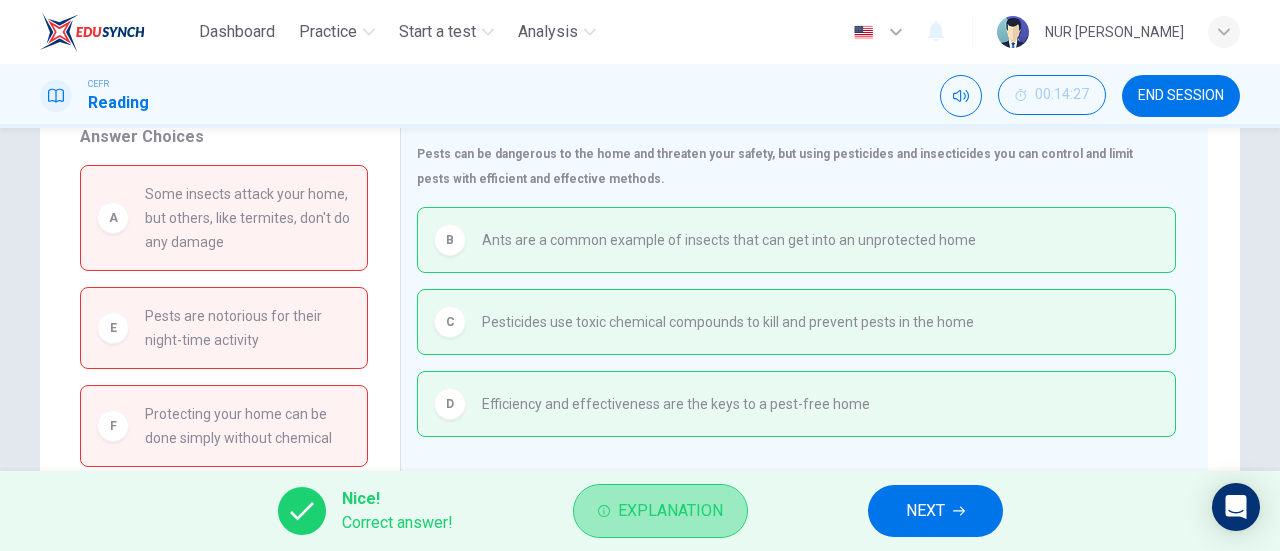 click on "Explanation" at bounding box center (670, 511) 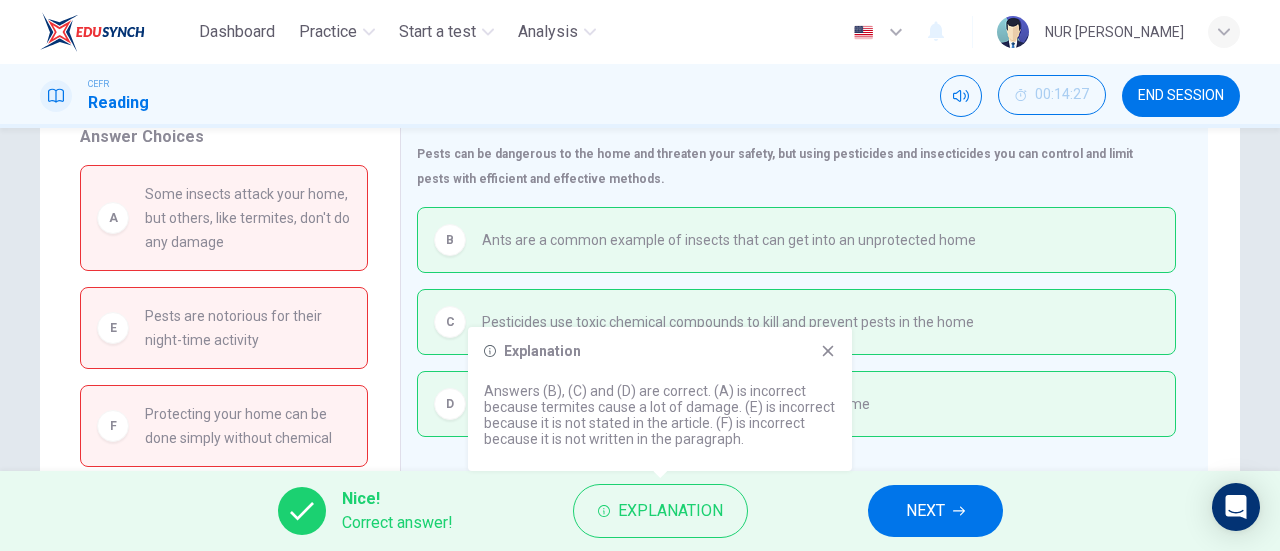 click on "NEXT" at bounding box center [935, 511] 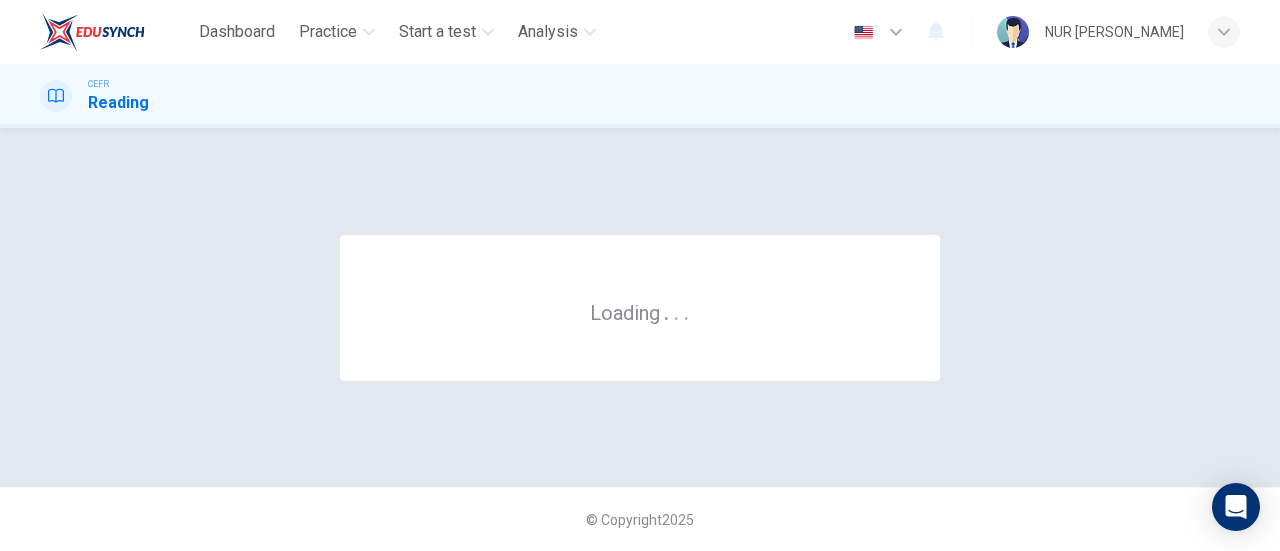 scroll, scrollTop: 0, scrollLeft: 0, axis: both 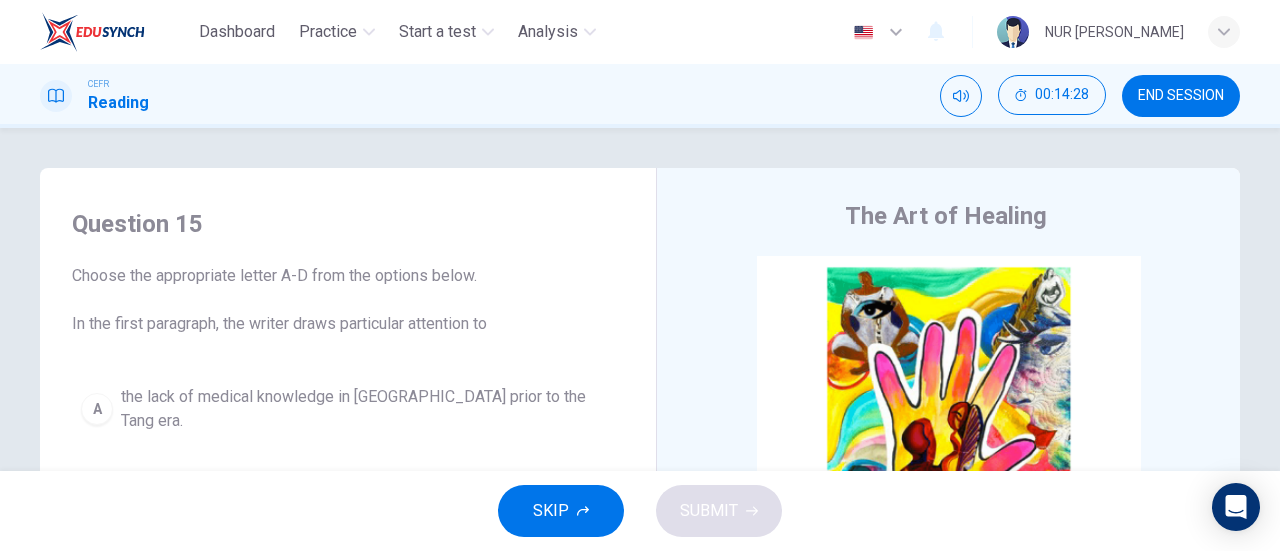 click on "END SESSION" at bounding box center (1181, 96) 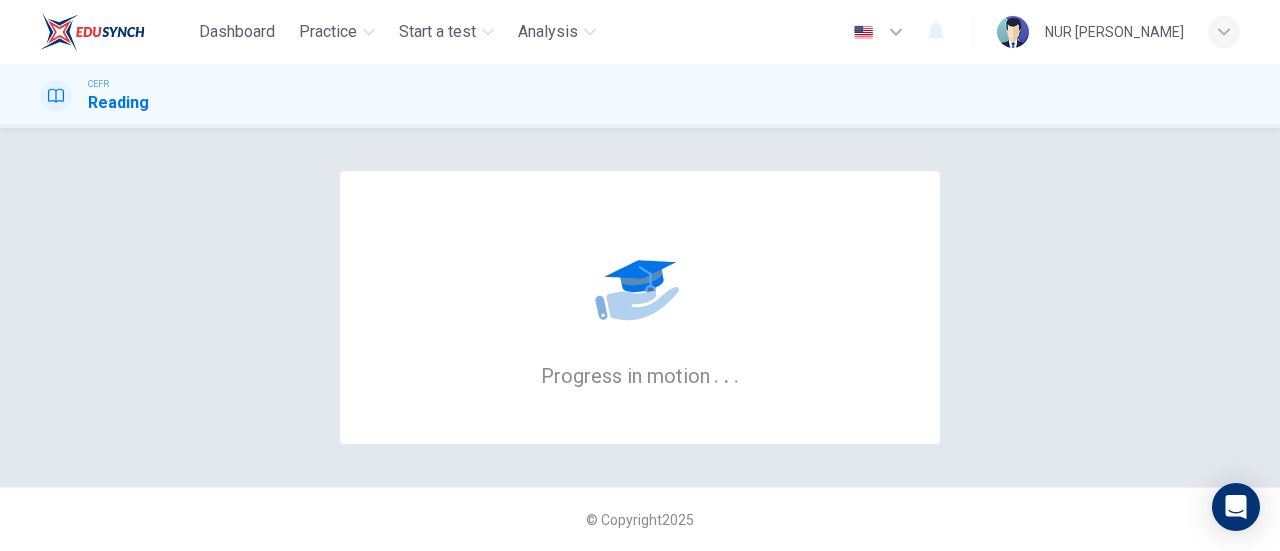 scroll, scrollTop: 0, scrollLeft: 0, axis: both 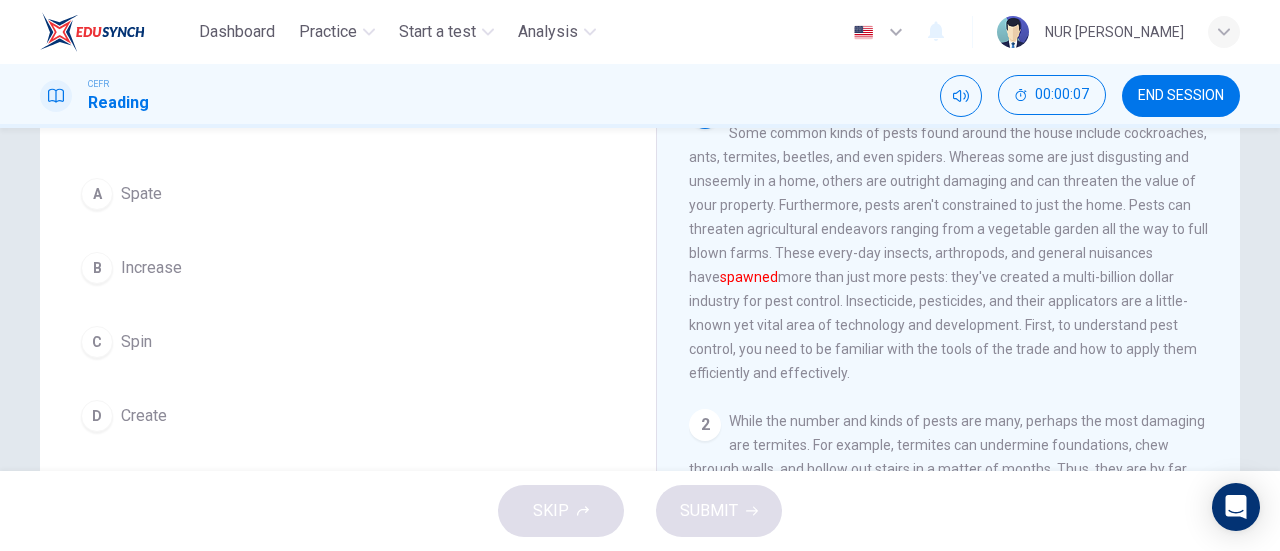 click on "Create" at bounding box center (144, 416) 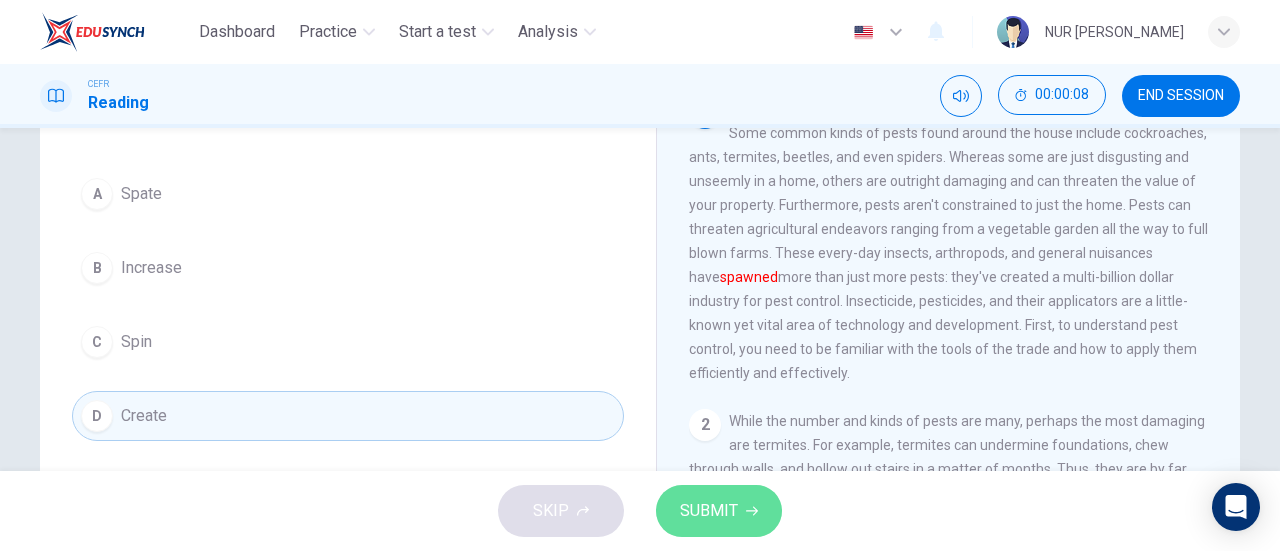 click on "SUBMIT" at bounding box center (719, 511) 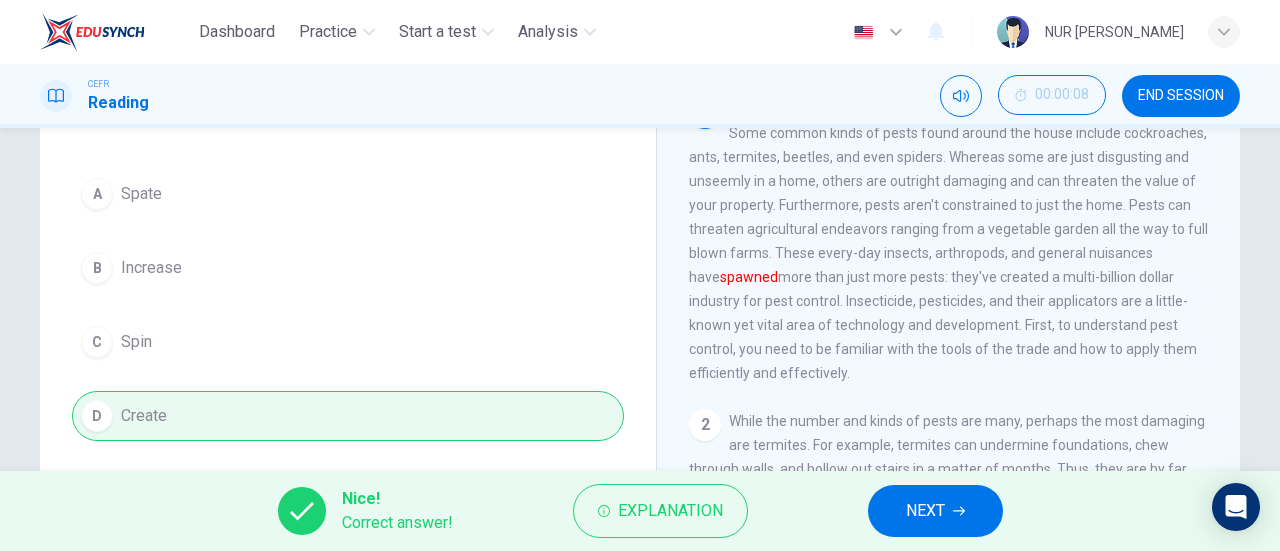 click on "NEXT" at bounding box center [925, 511] 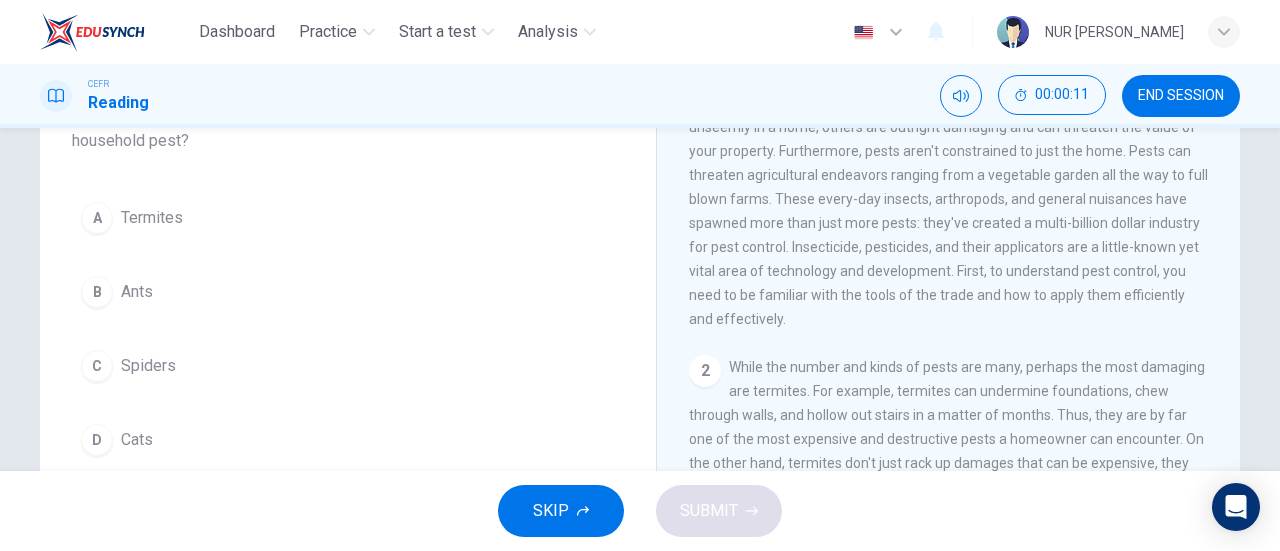 scroll, scrollTop: 0, scrollLeft: 0, axis: both 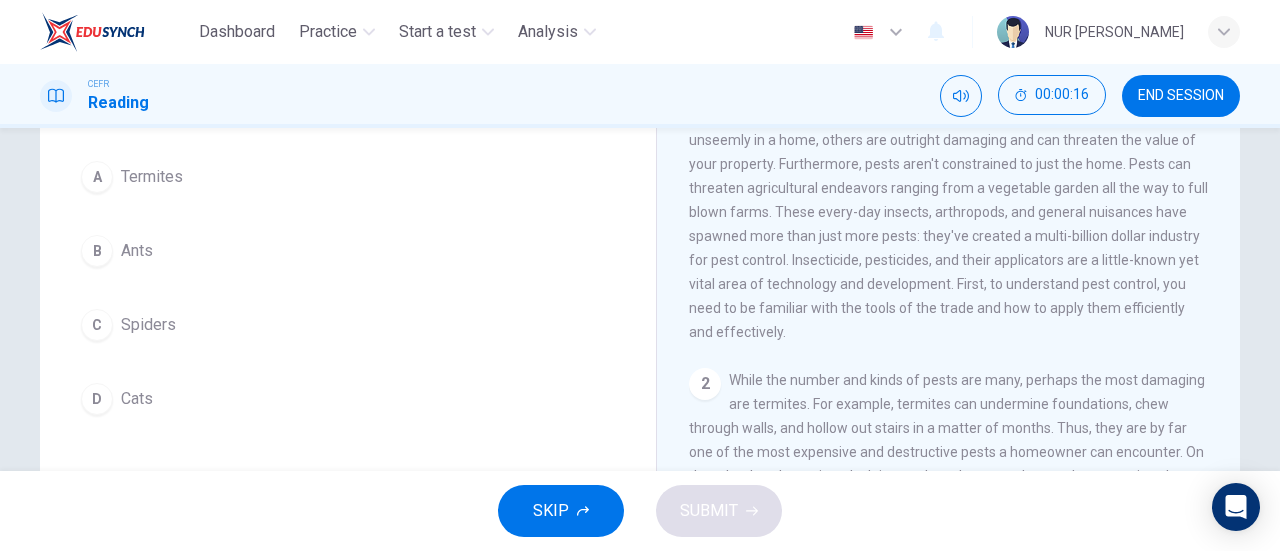 click on "D Cats" at bounding box center [348, 399] 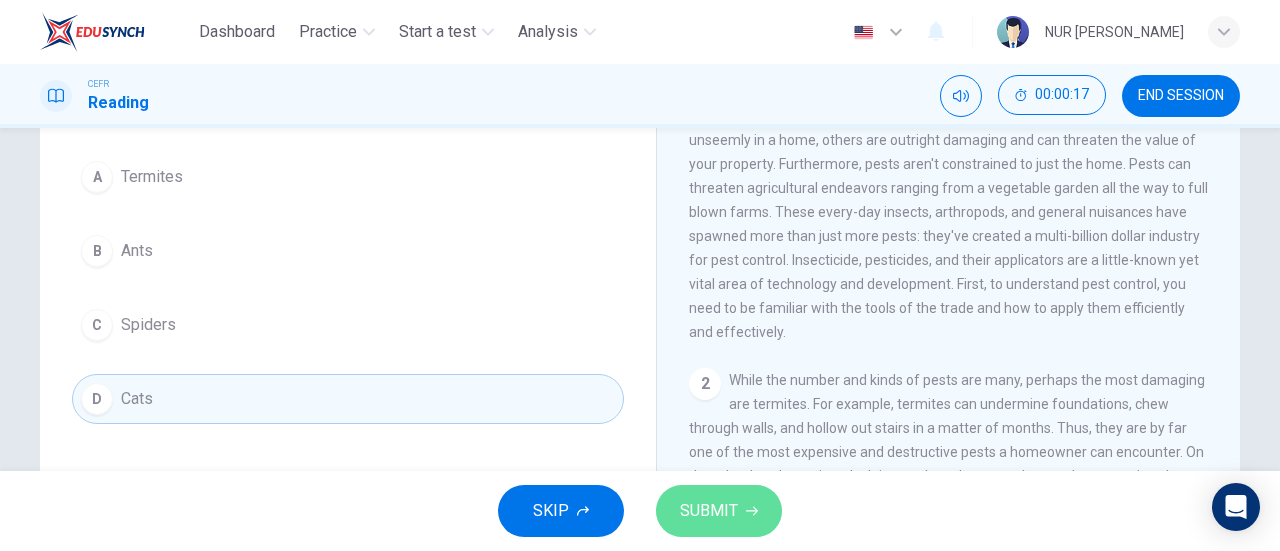click on "SUBMIT" at bounding box center [719, 511] 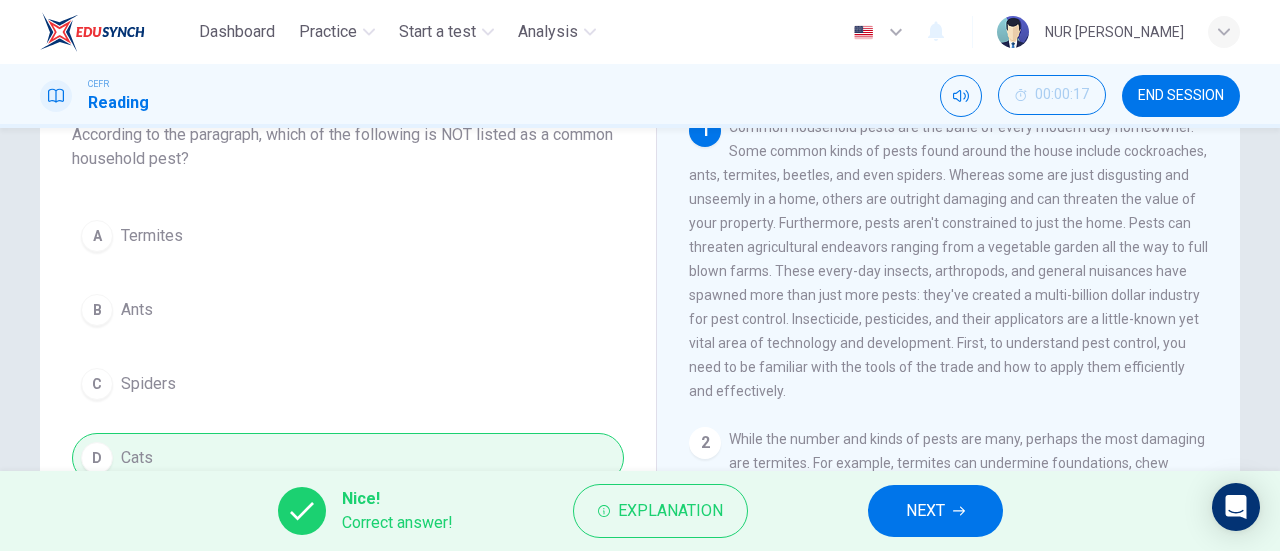 scroll, scrollTop: 135, scrollLeft: 0, axis: vertical 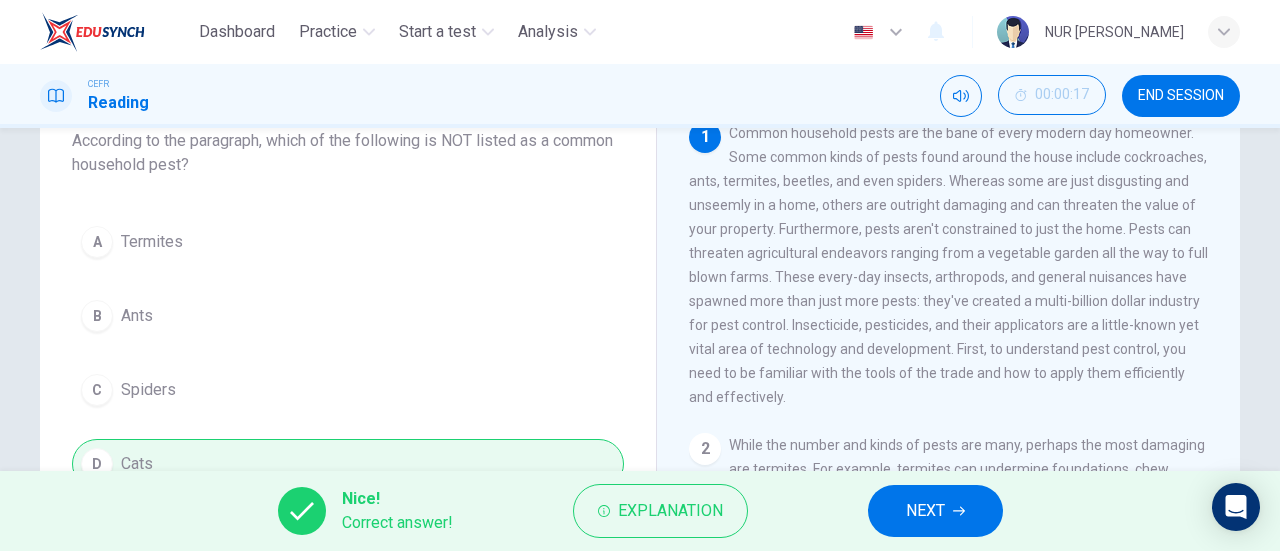 click on "NEXT" at bounding box center (925, 511) 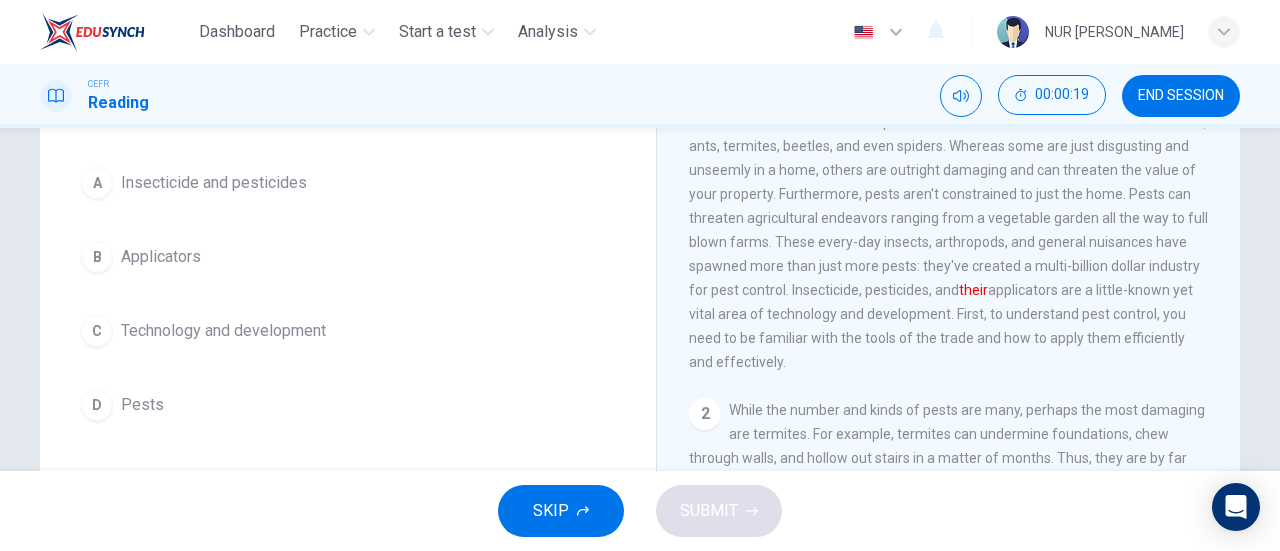 scroll, scrollTop: 160, scrollLeft: 0, axis: vertical 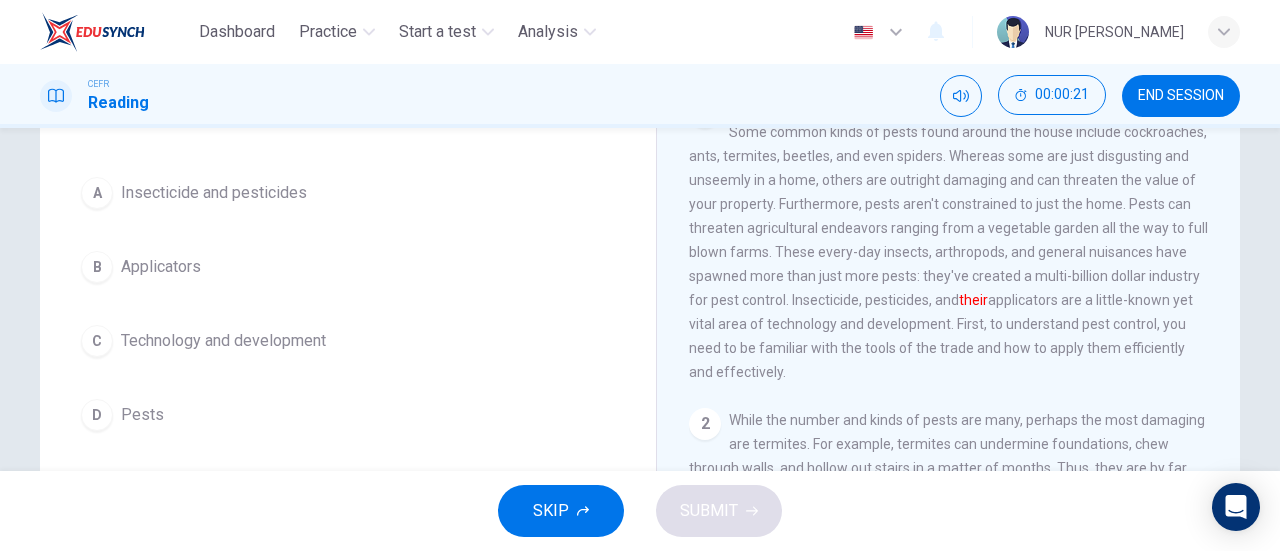 click on "Insecticide and pesticides" at bounding box center (214, 193) 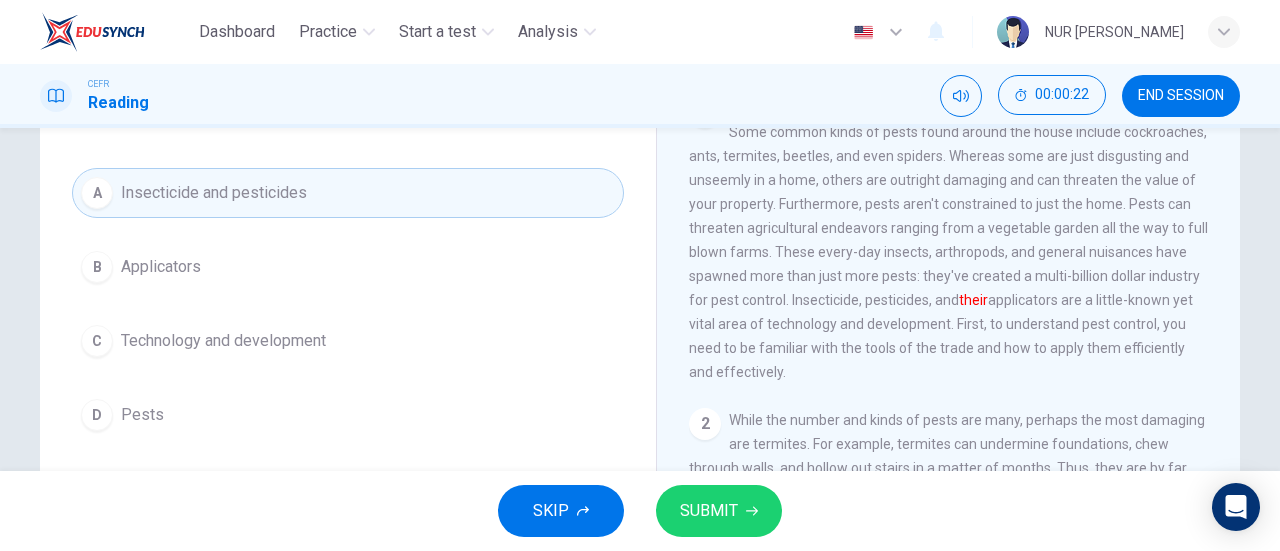 click on "SUBMIT" at bounding box center (709, 511) 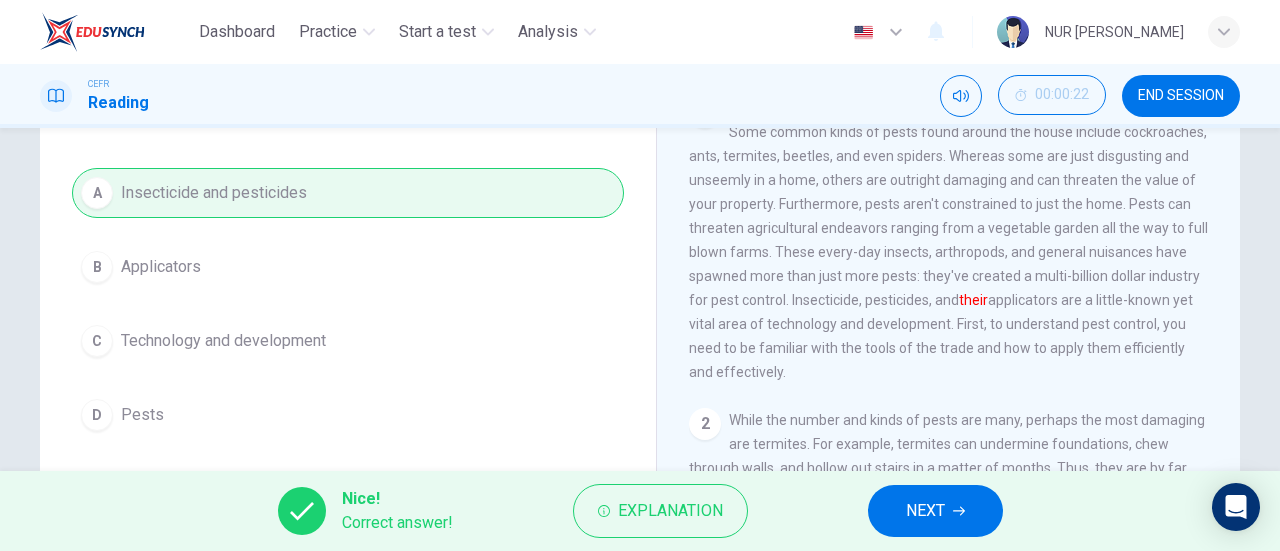 click on "NEXT" at bounding box center (925, 511) 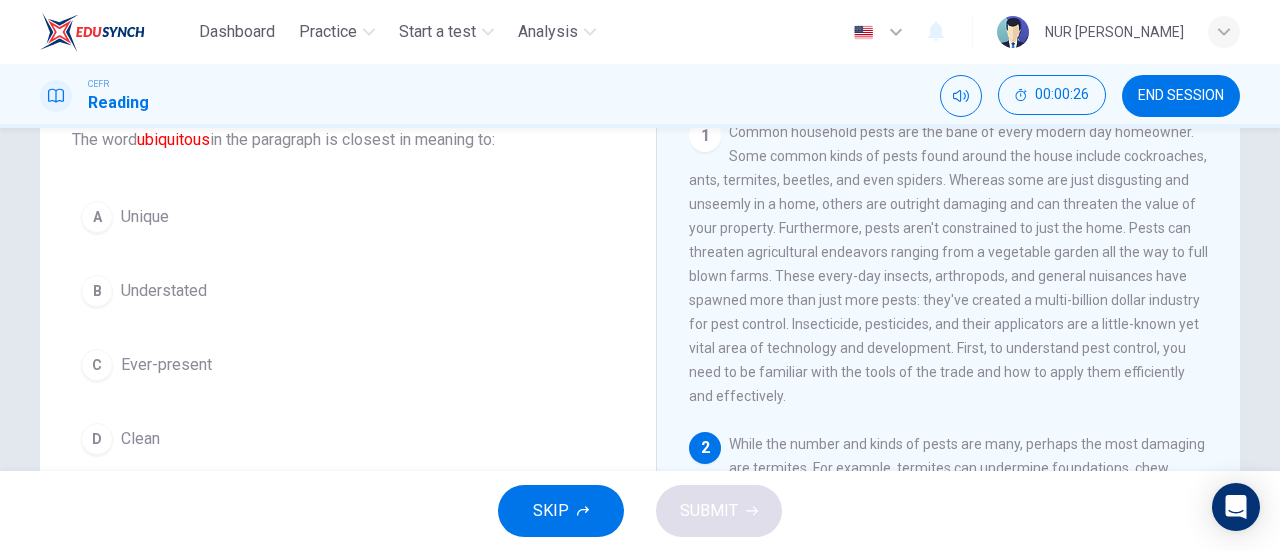 scroll, scrollTop: 138, scrollLeft: 0, axis: vertical 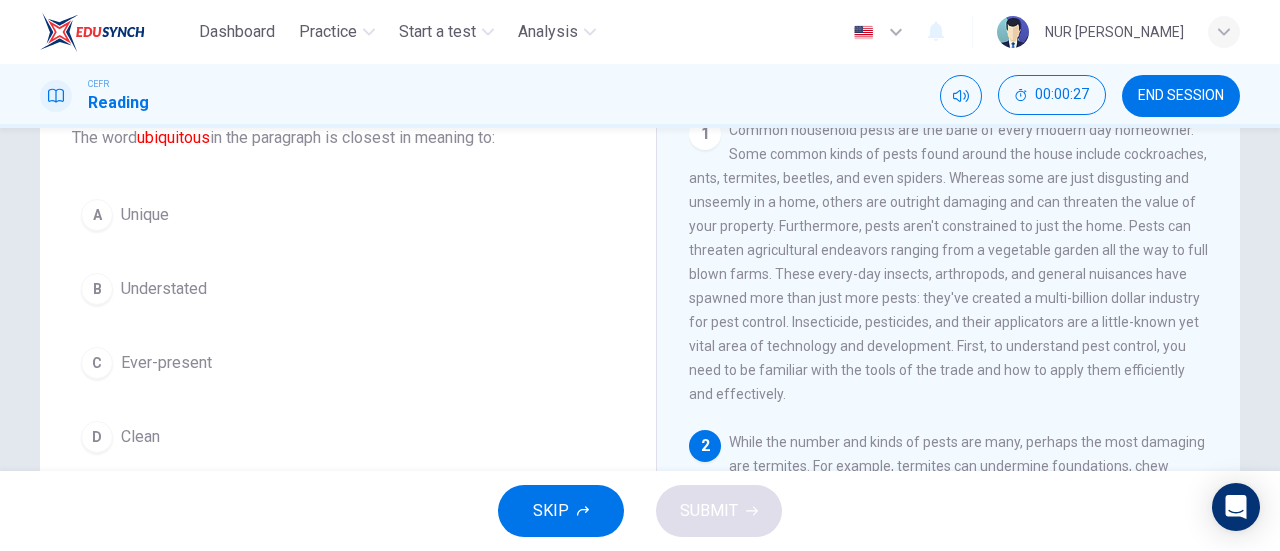 click on "Ever-present" at bounding box center (166, 363) 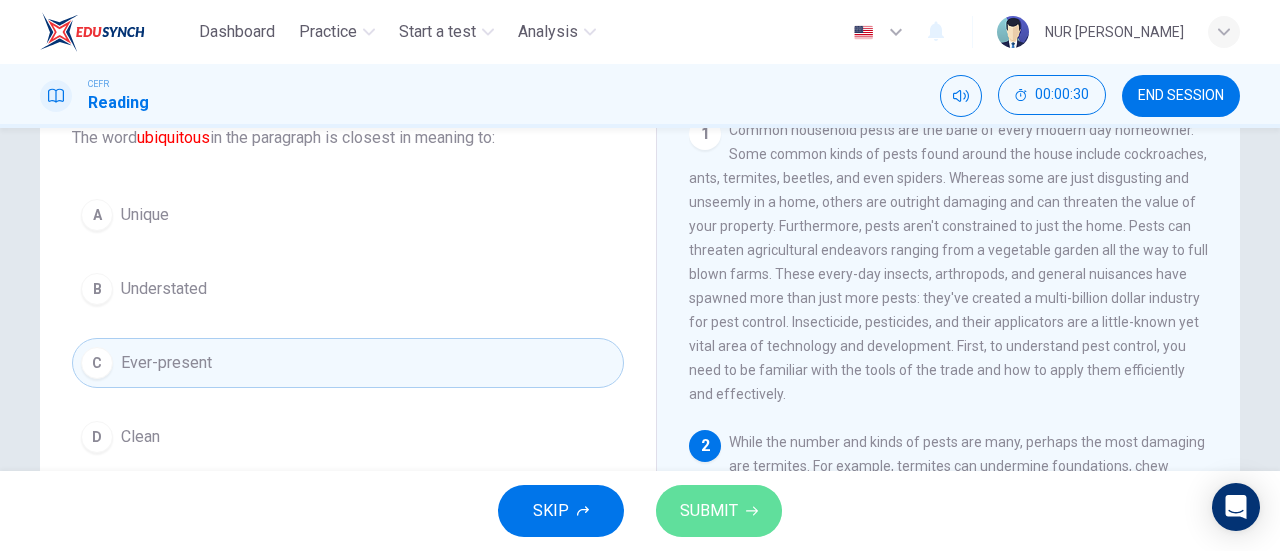 click on "SUBMIT" at bounding box center (709, 511) 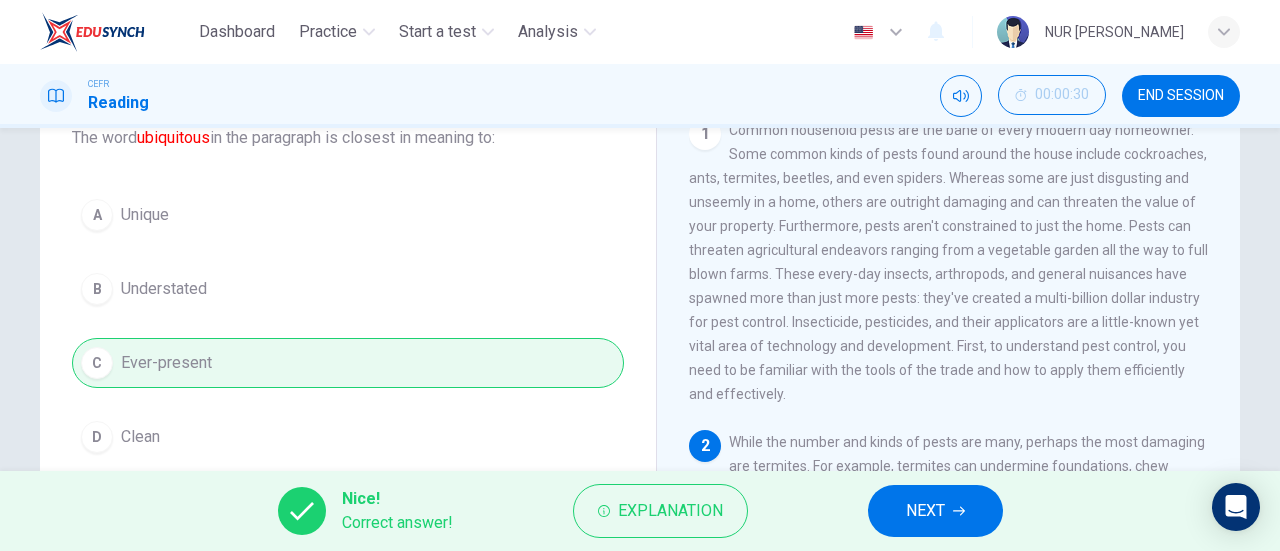 click on "NEXT" at bounding box center [935, 511] 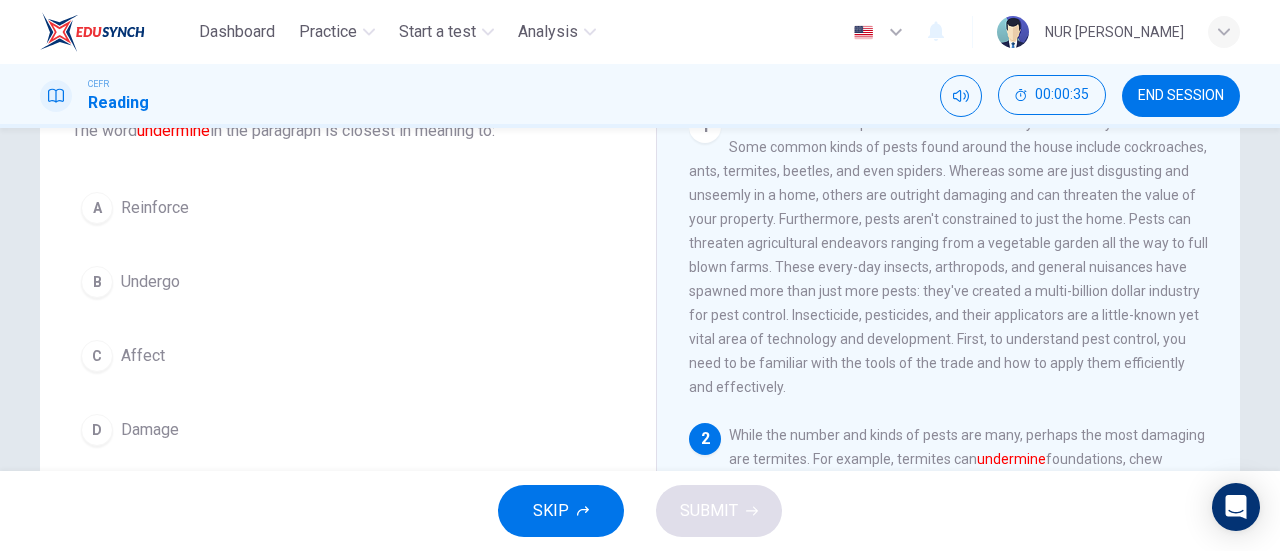 scroll, scrollTop: 140, scrollLeft: 0, axis: vertical 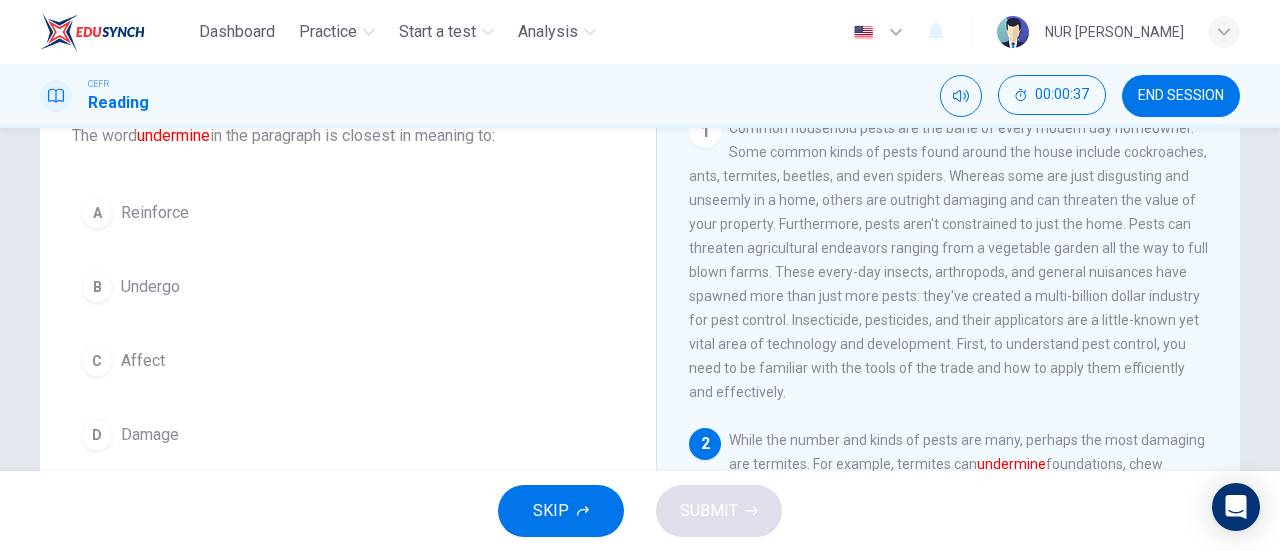 click on "Damage" at bounding box center (150, 435) 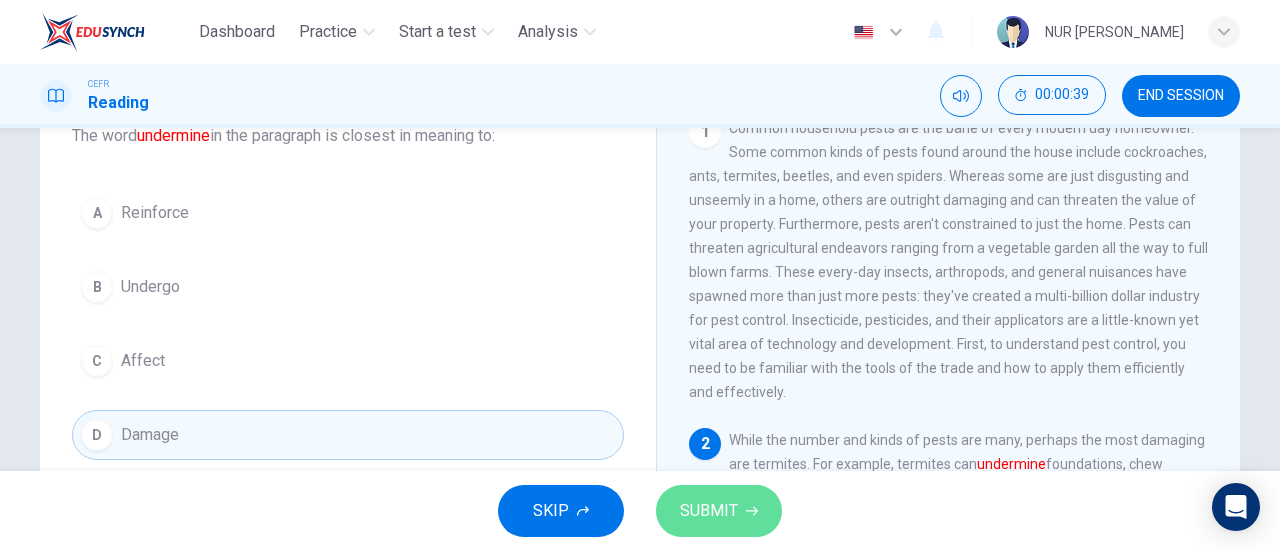 click on "SUBMIT" at bounding box center [709, 511] 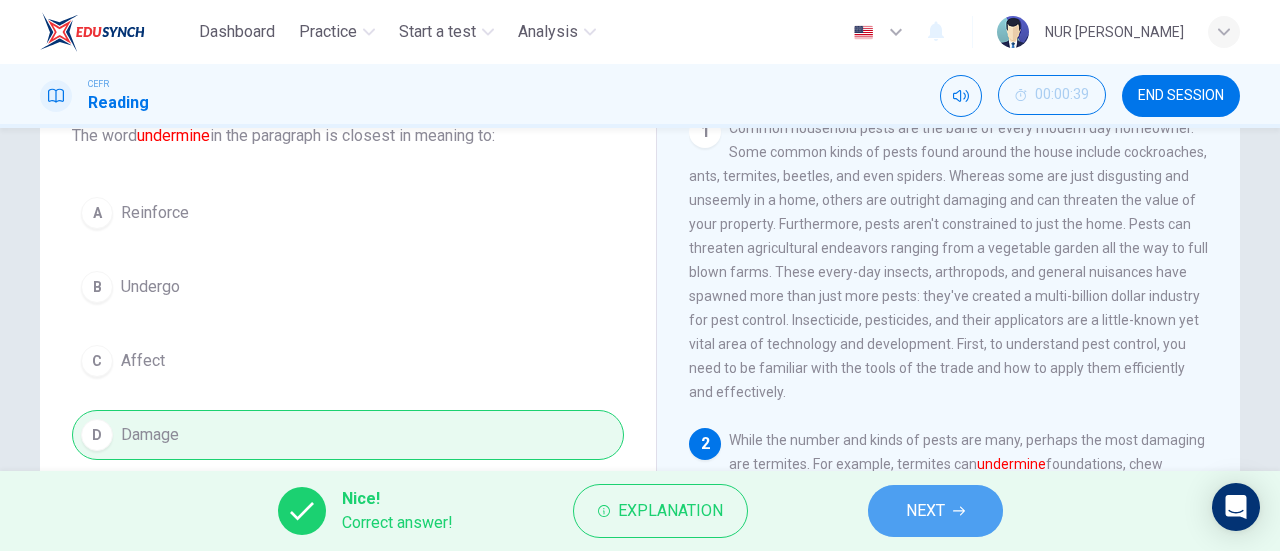 click on "NEXT" at bounding box center (925, 511) 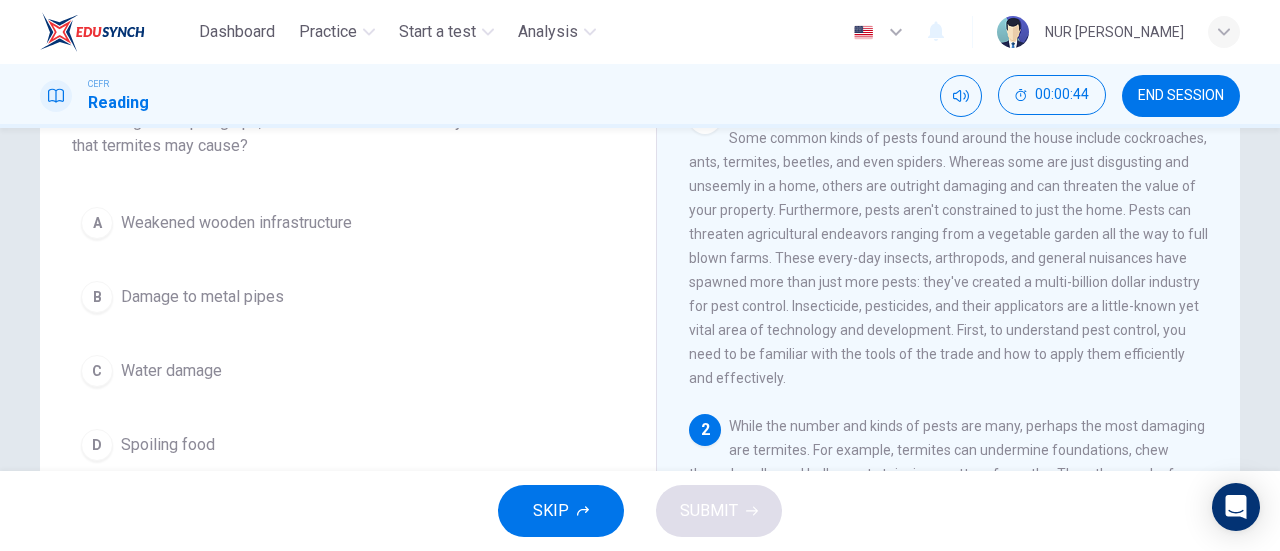 scroll, scrollTop: 158, scrollLeft: 0, axis: vertical 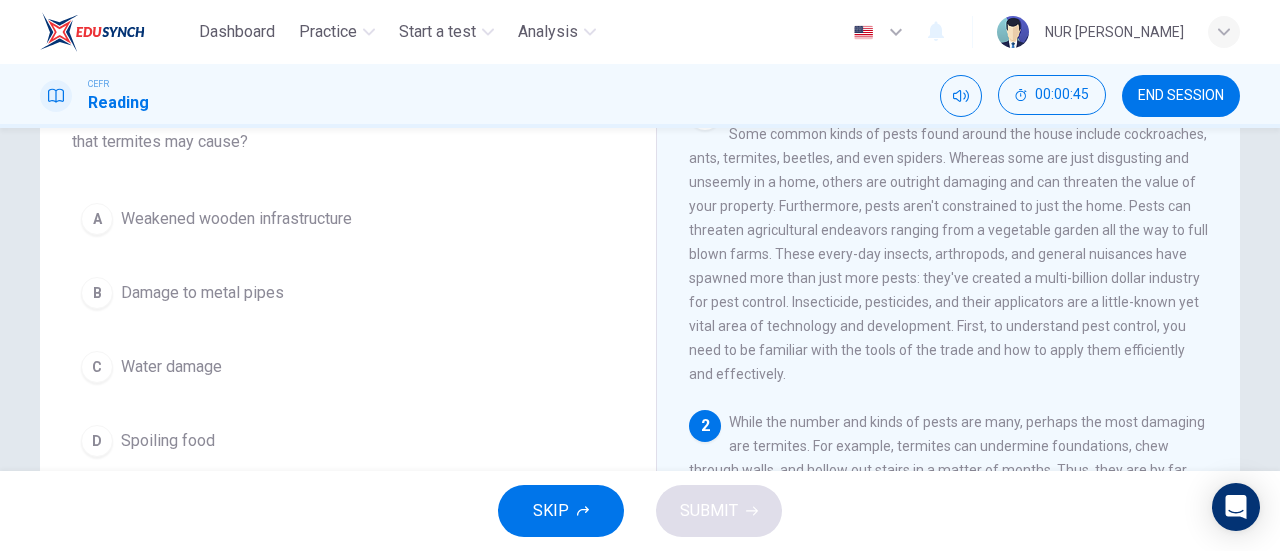 click on "Weakened wooden infrastructure" at bounding box center (236, 219) 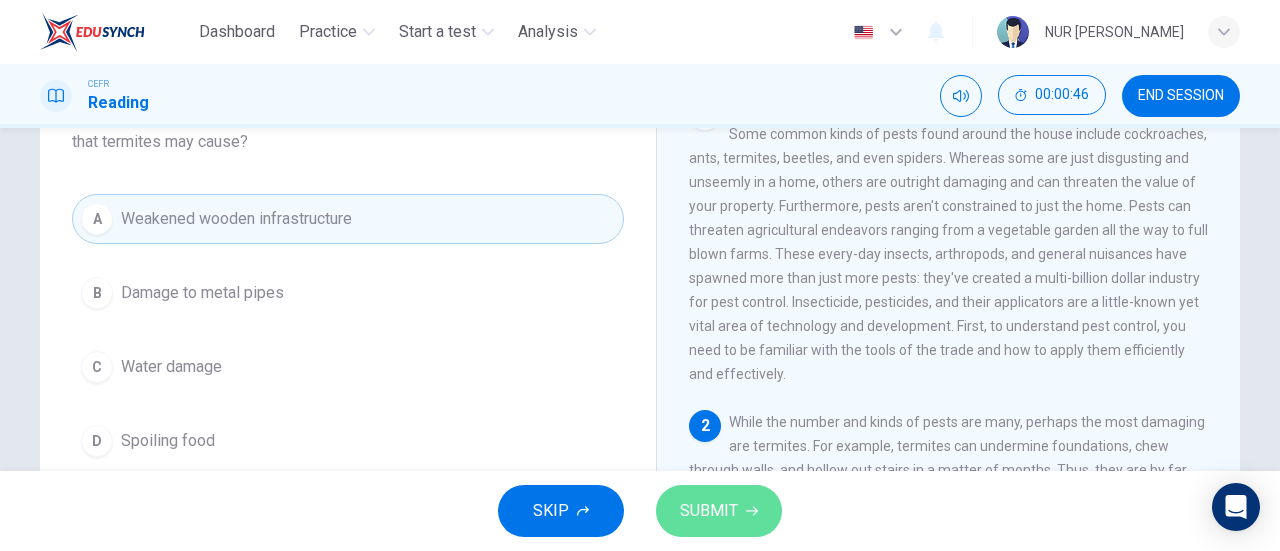 click on "SUBMIT" at bounding box center (709, 511) 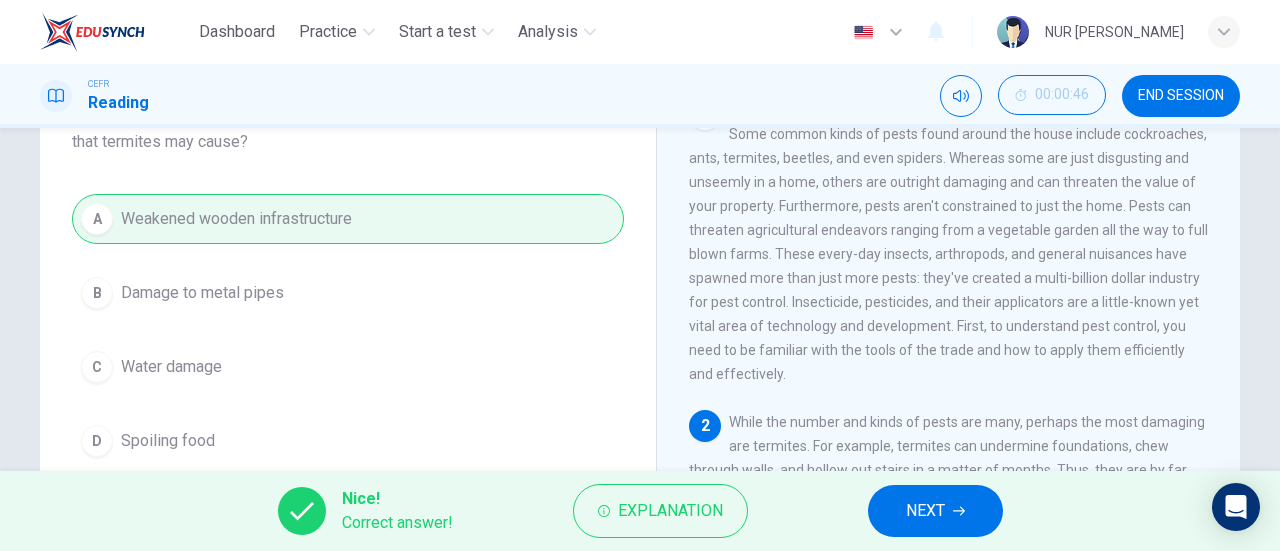 click on "NEXT" at bounding box center (925, 511) 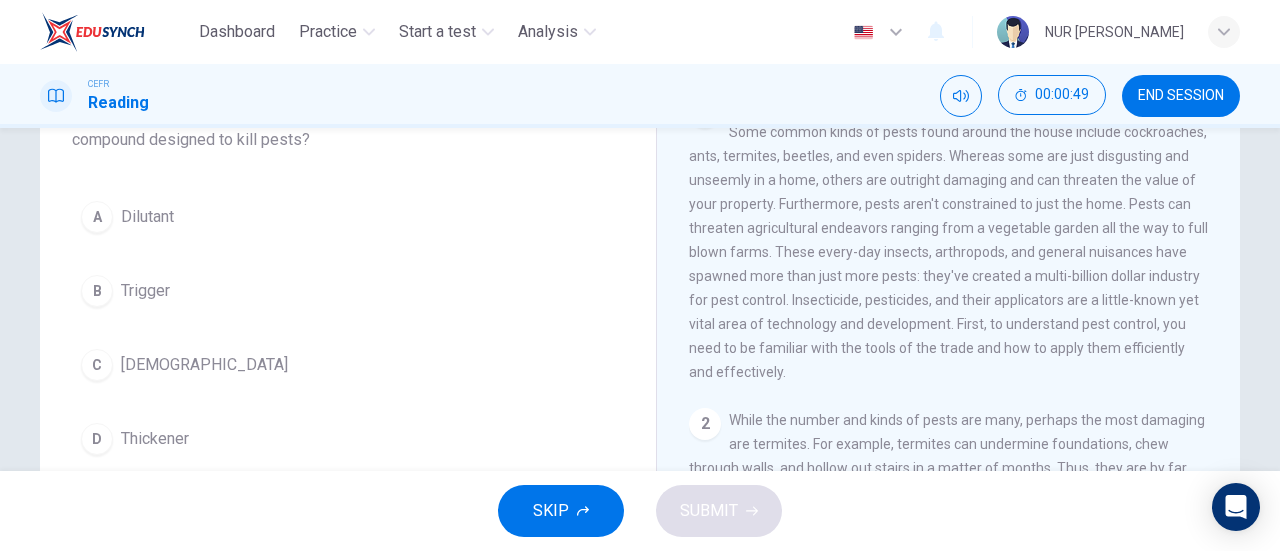 scroll, scrollTop: 162, scrollLeft: 0, axis: vertical 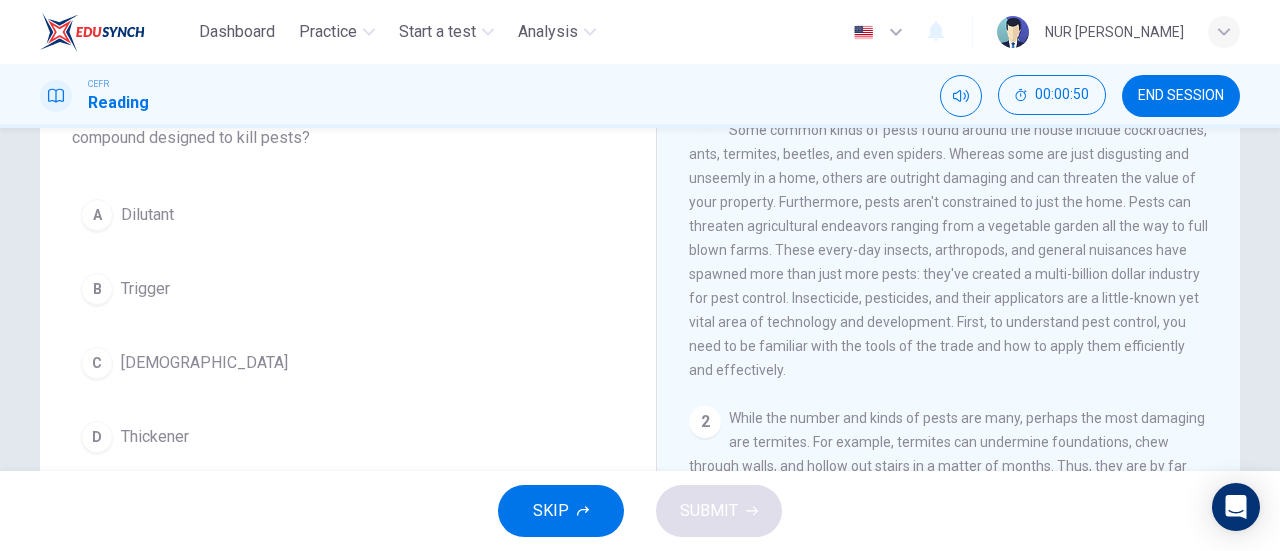 click on "Trigger" at bounding box center [145, 289] 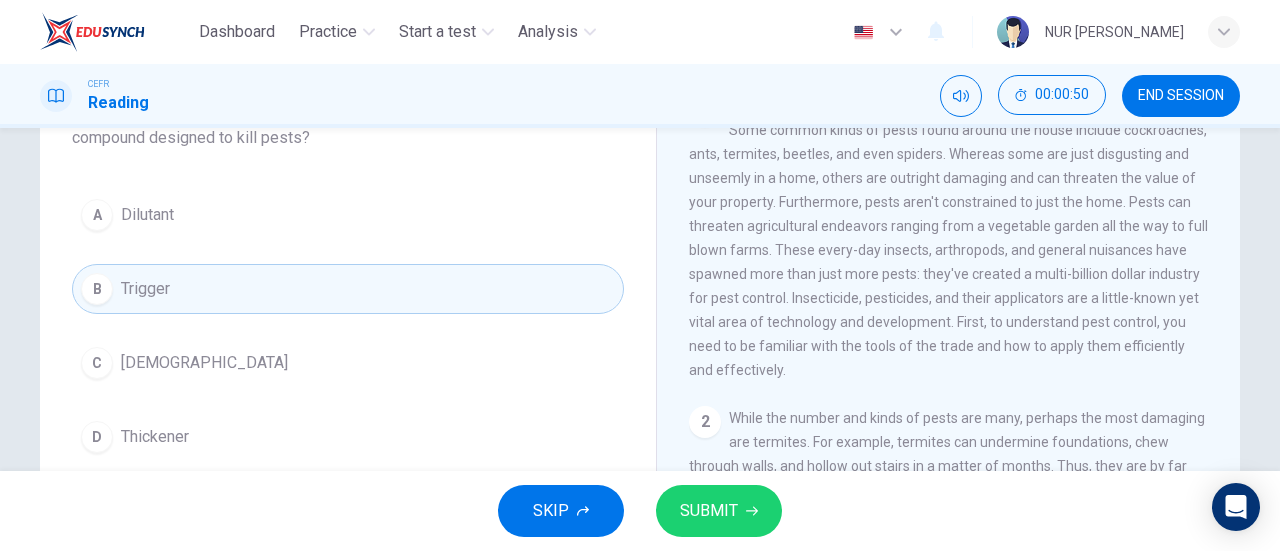 click on "SUBMIT" at bounding box center (709, 511) 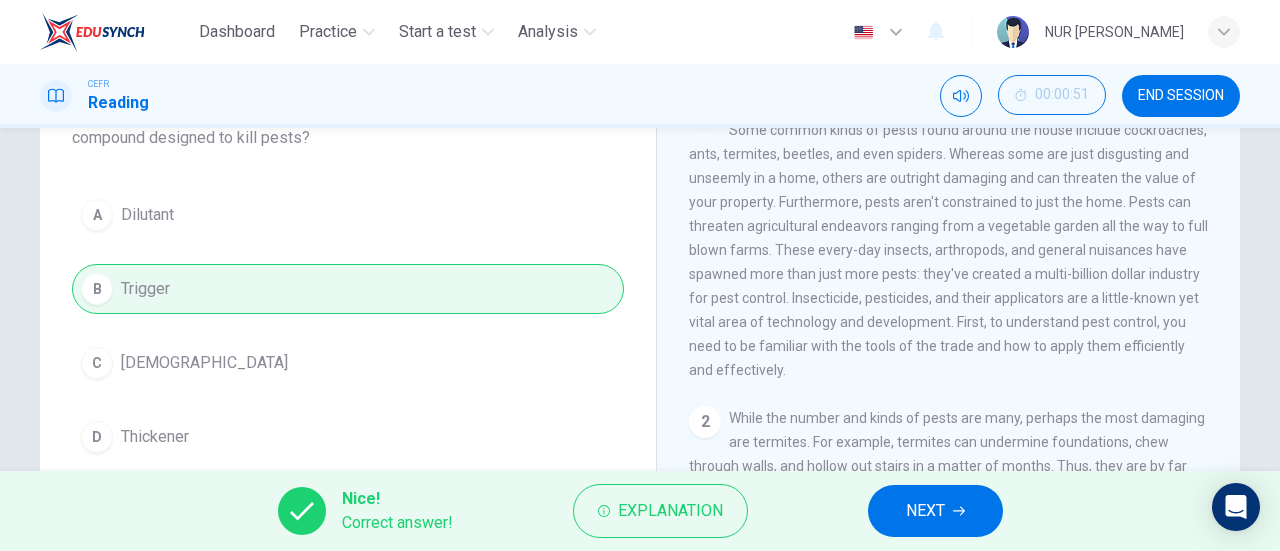 click on "NEXT" at bounding box center [925, 511] 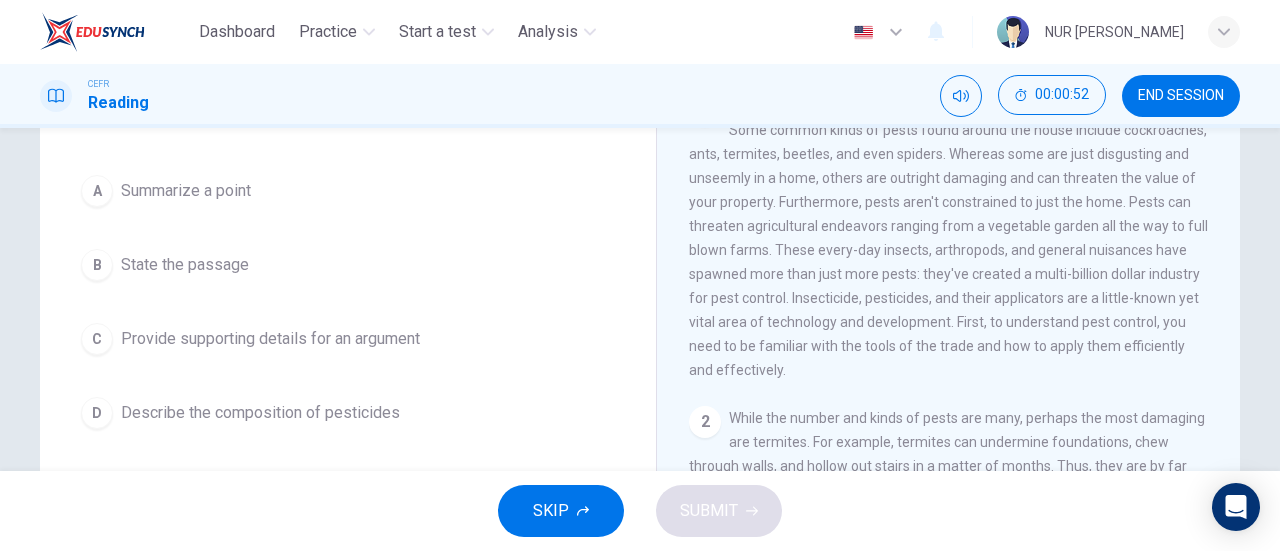 click on "Describe the composition of pesticides" at bounding box center [260, 413] 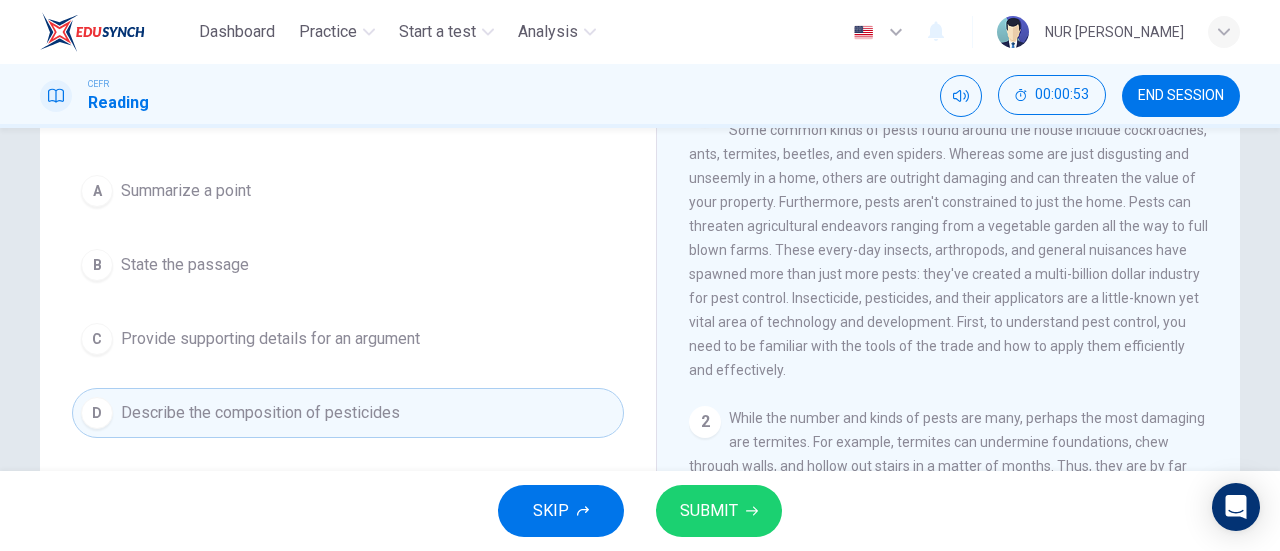 click on "SUBMIT" at bounding box center [709, 511] 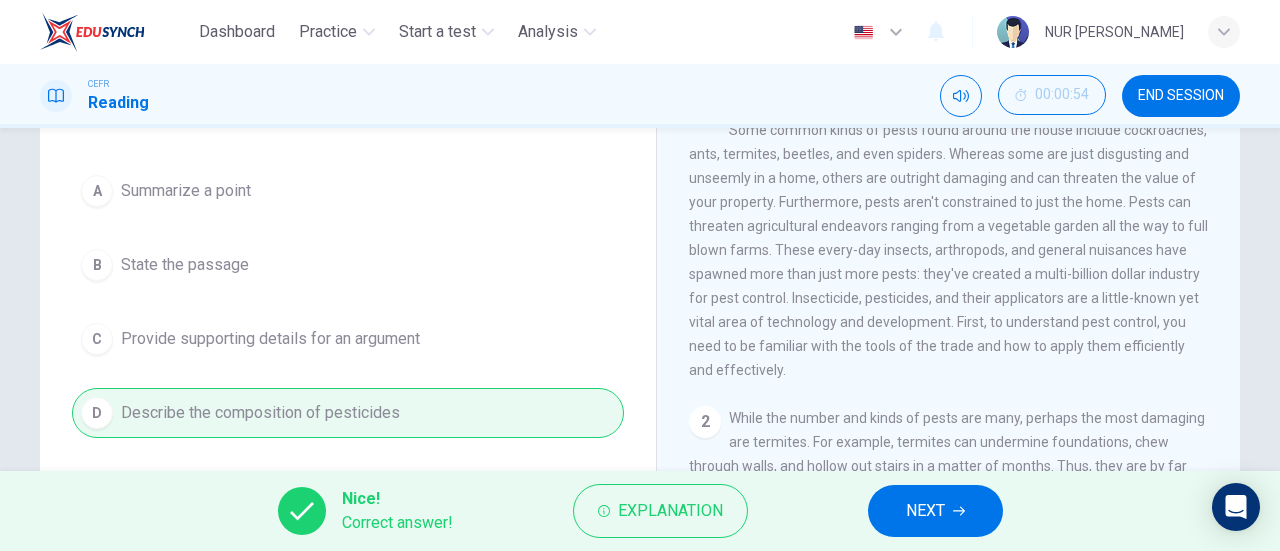 click on "NEXT" at bounding box center [925, 511] 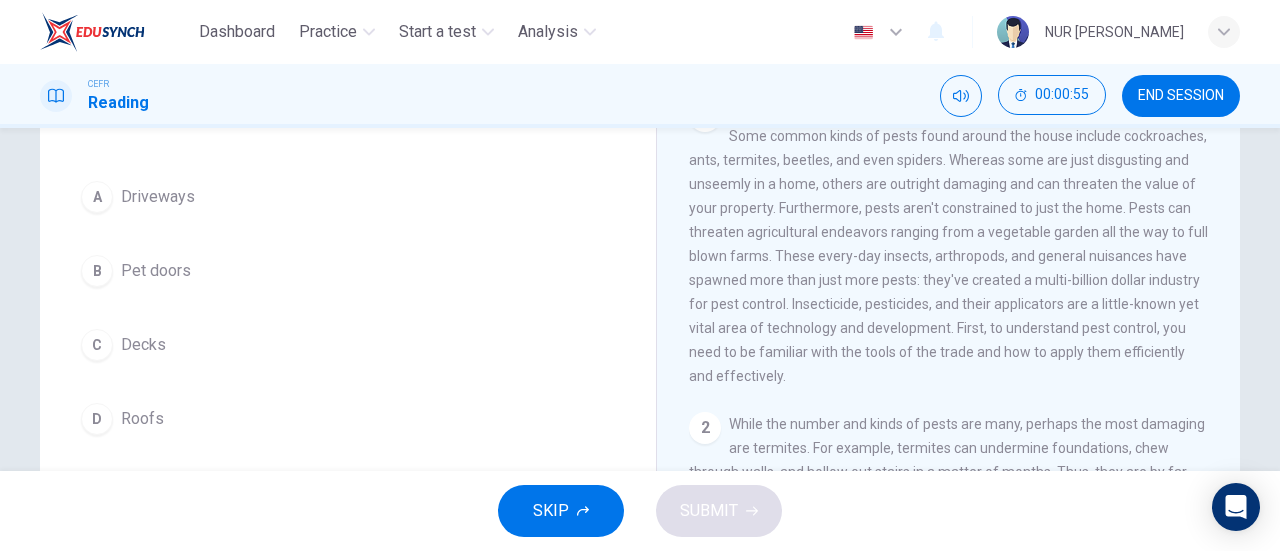 scroll, scrollTop: 159, scrollLeft: 0, axis: vertical 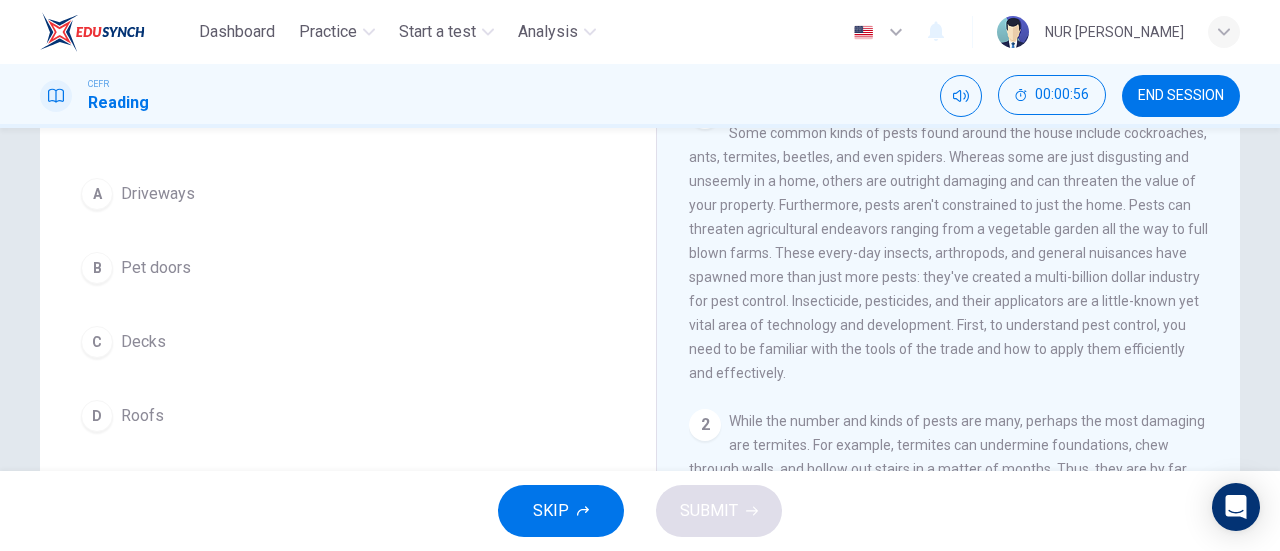 click on "Decks" at bounding box center (143, 342) 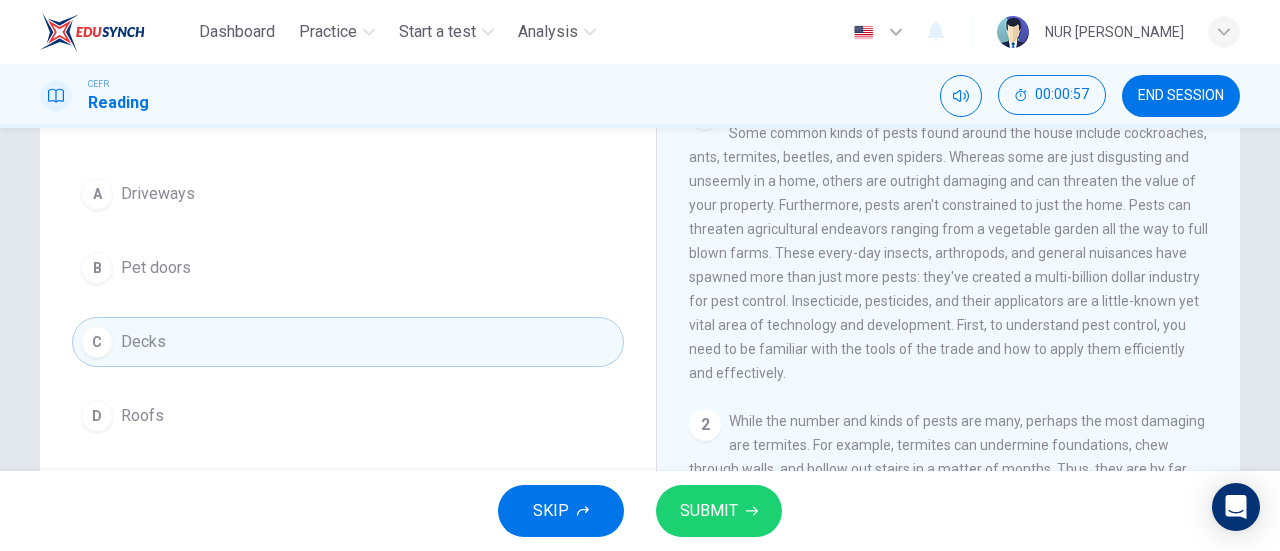 click on "SUBMIT" at bounding box center [709, 511] 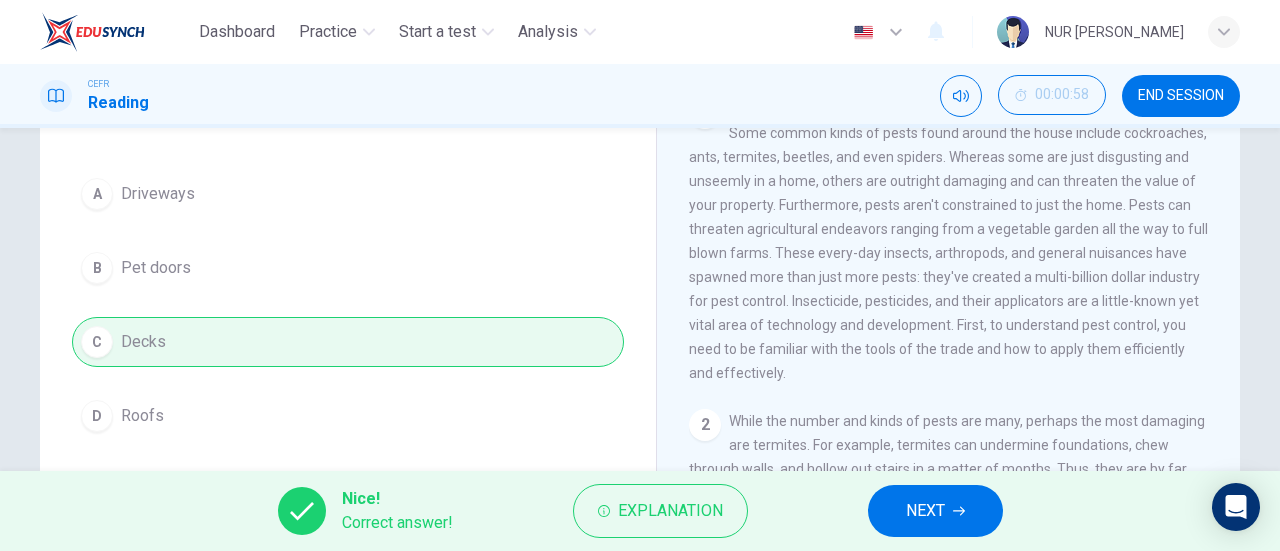 click on "NEXT" at bounding box center (935, 511) 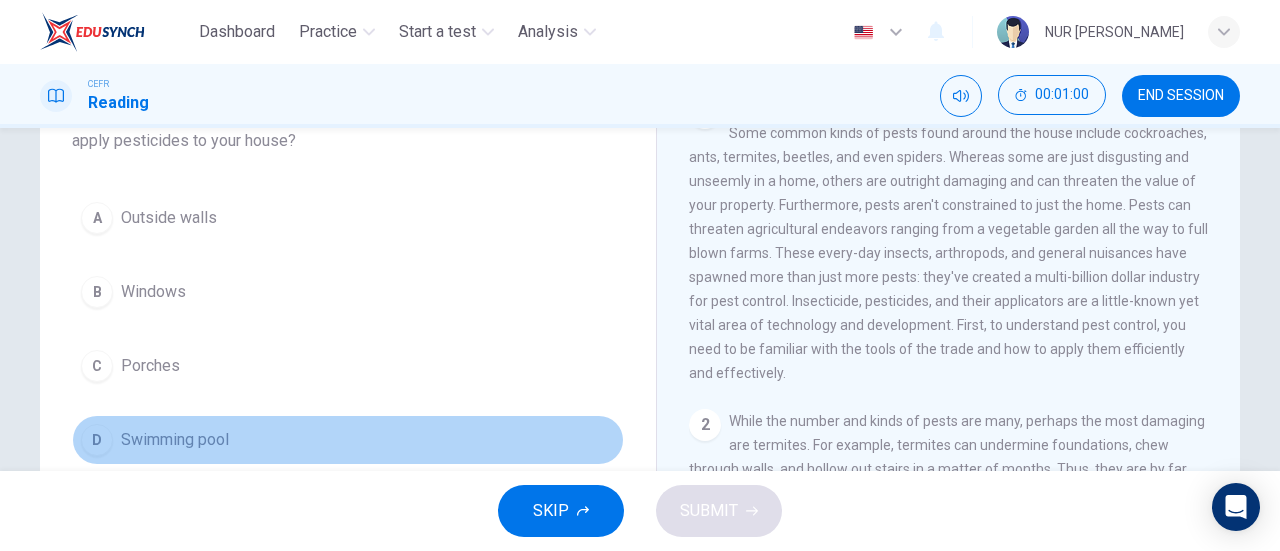 click on "Swimming pool" at bounding box center [175, 440] 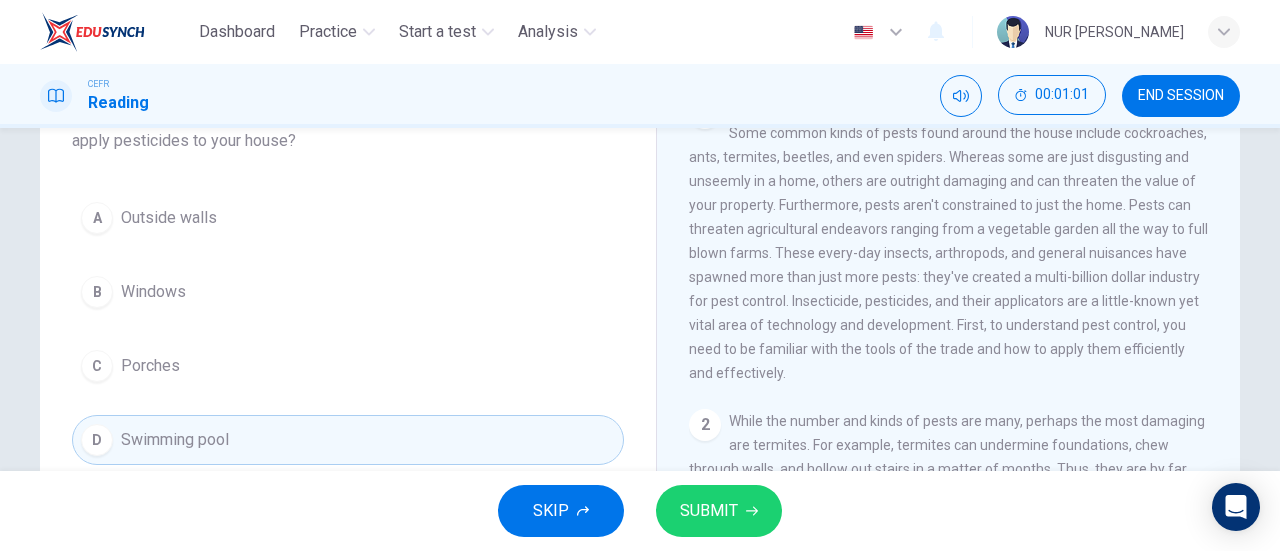 click on "SUBMIT" at bounding box center (709, 511) 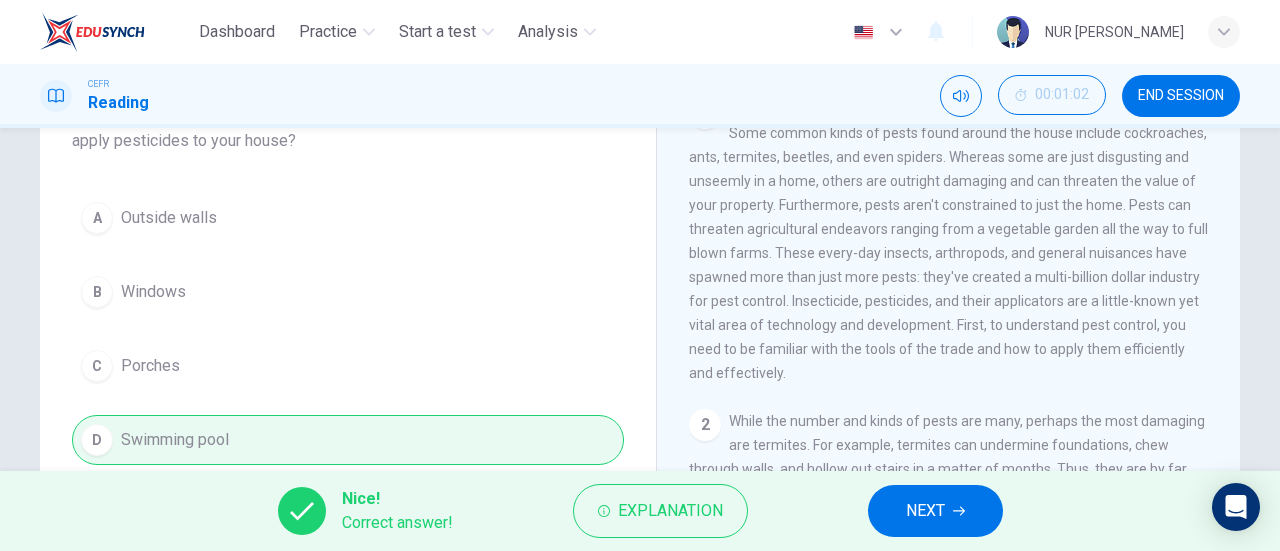 click 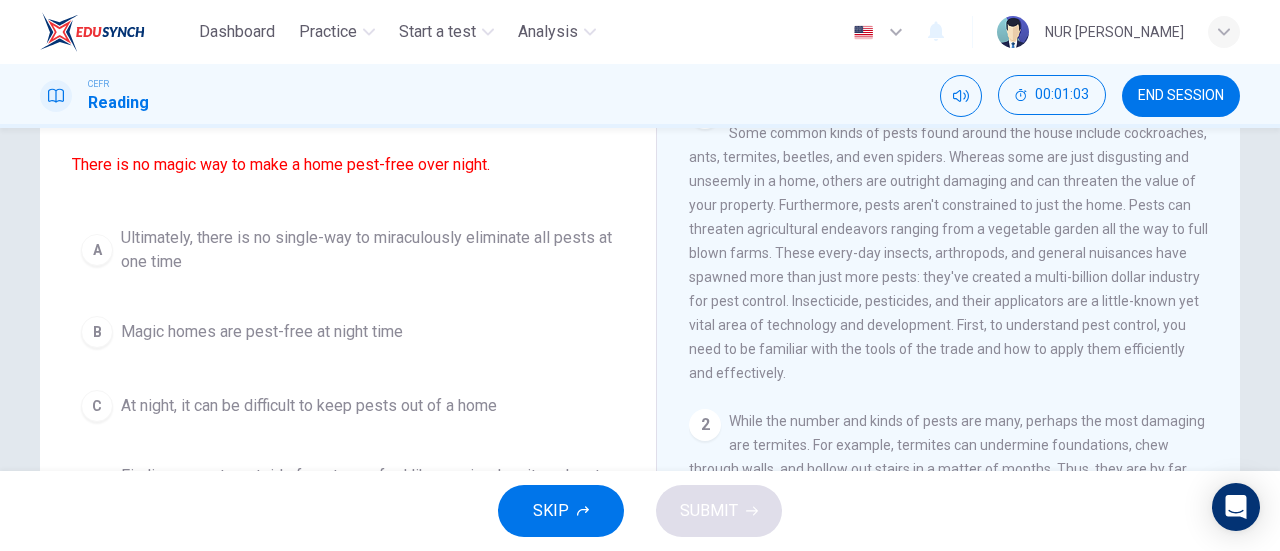 scroll, scrollTop: 162, scrollLeft: 0, axis: vertical 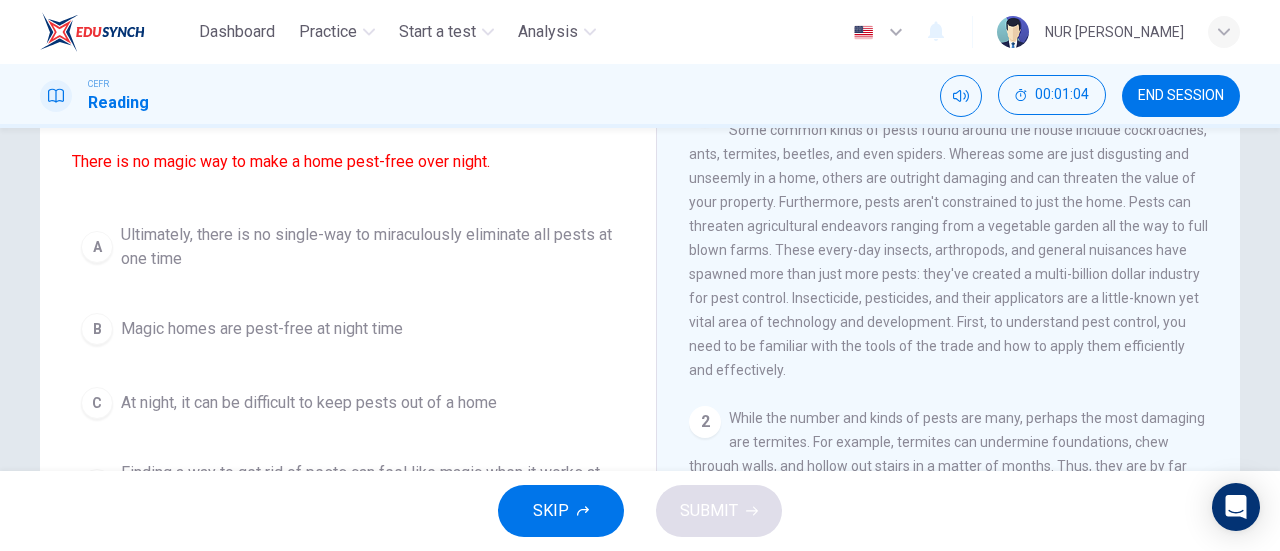 click on "Ultimately, there is no single-way to miraculously eliminate all pests at one time" at bounding box center (368, 247) 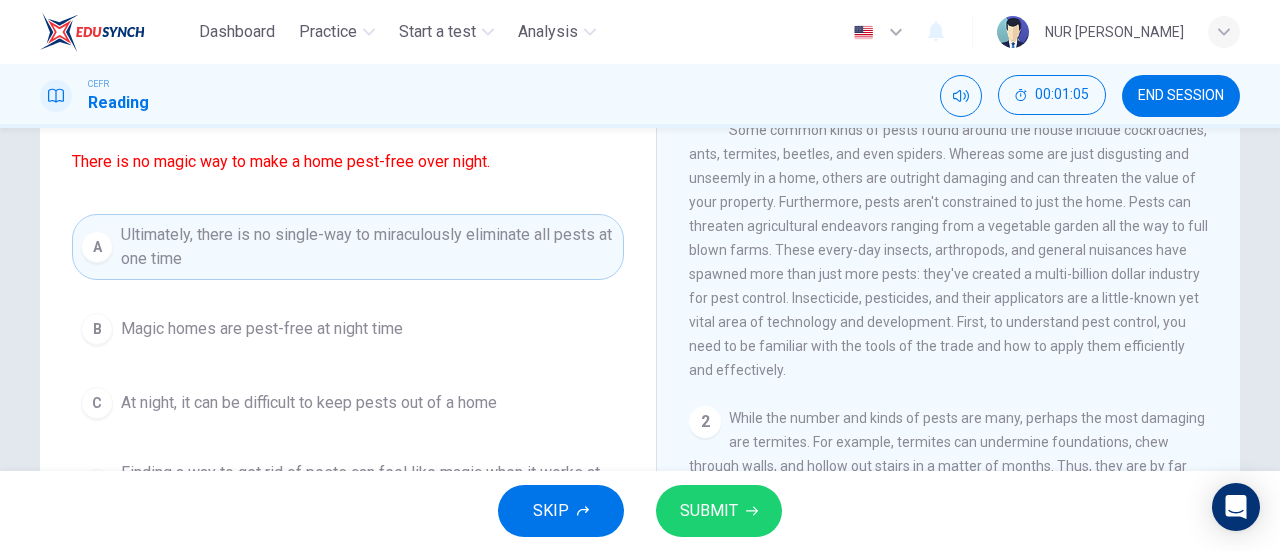 click on "SUBMIT" at bounding box center [709, 511] 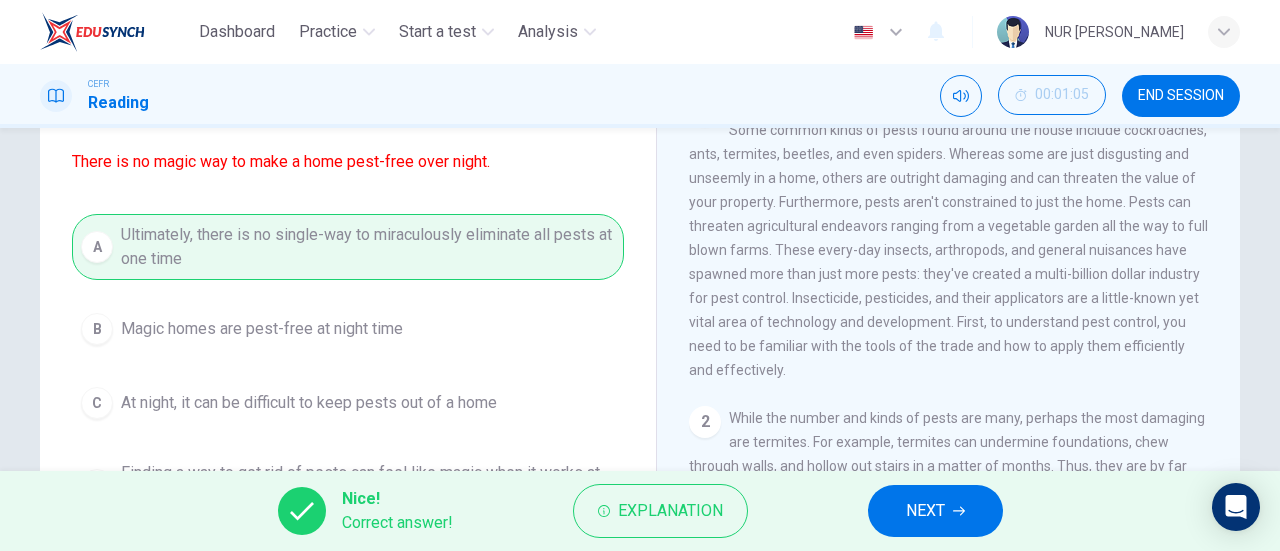 click on "NEXT" at bounding box center (925, 511) 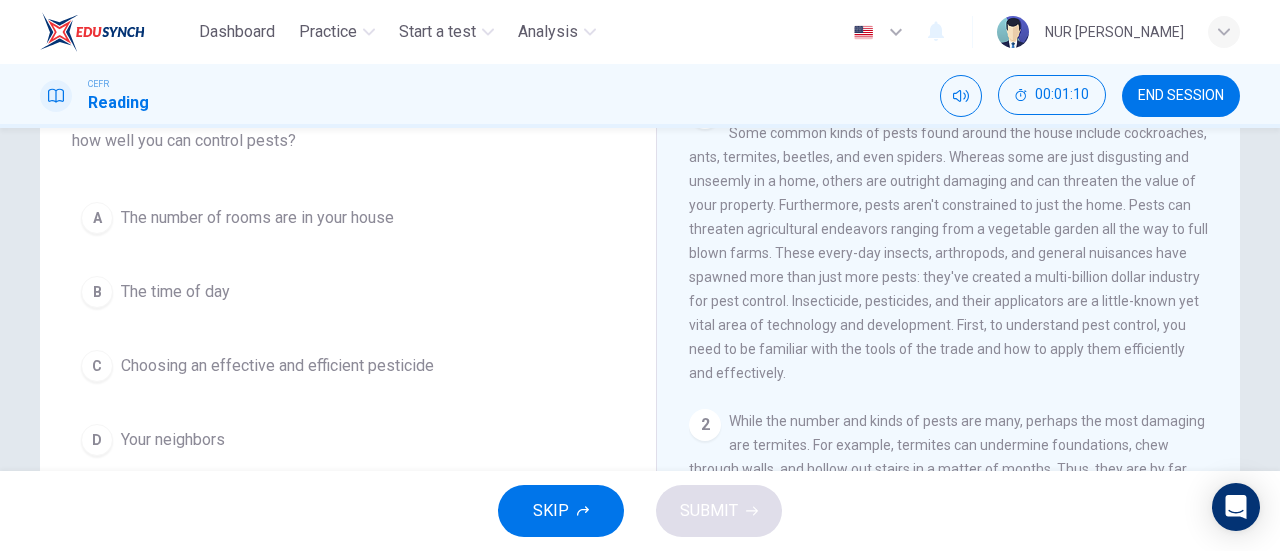 scroll, scrollTop: 162, scrollLeft: 0, axis: vertical 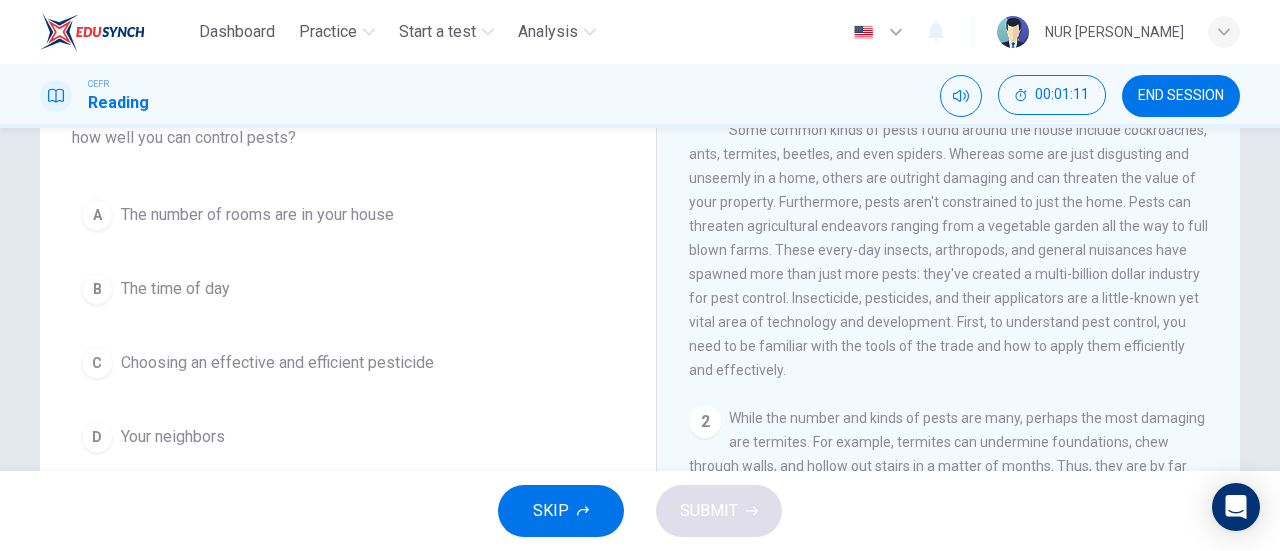 click on "Choosing an effective and efficient pesticide" at bounding box center [277, 363] 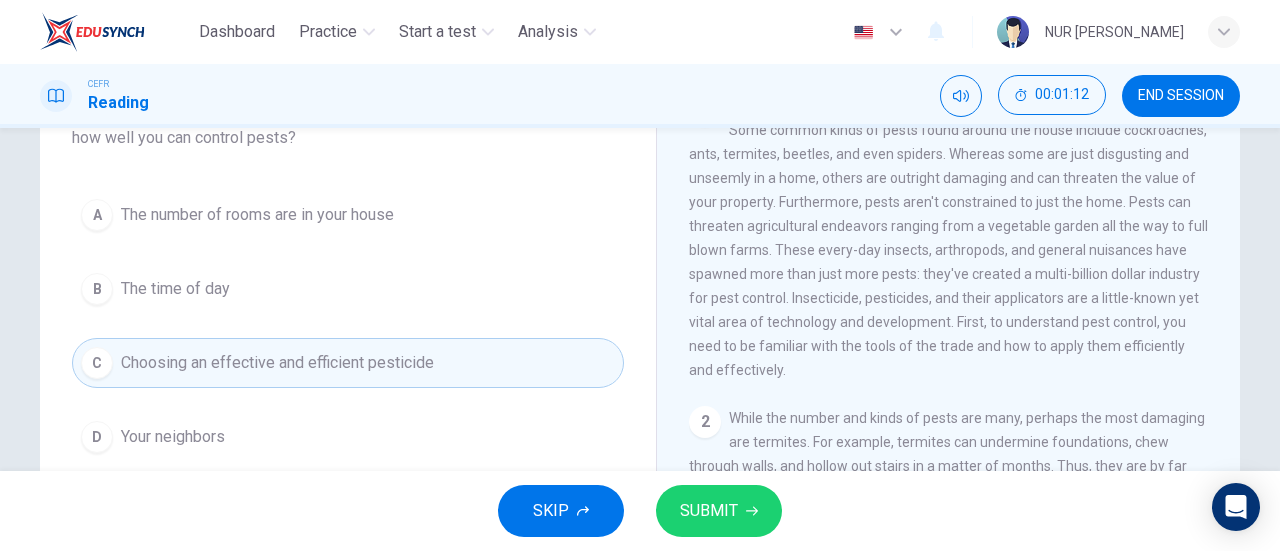 click on "SUBMIT" at bounding box center (709, 511) 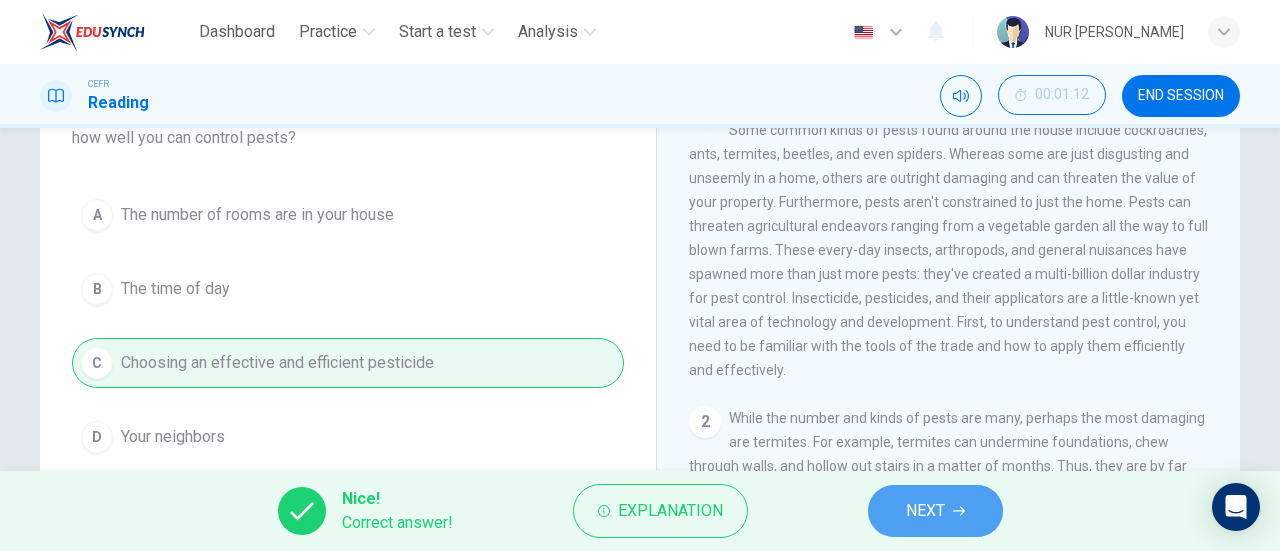 click on "NEXT" at bounding box center (935, 511) 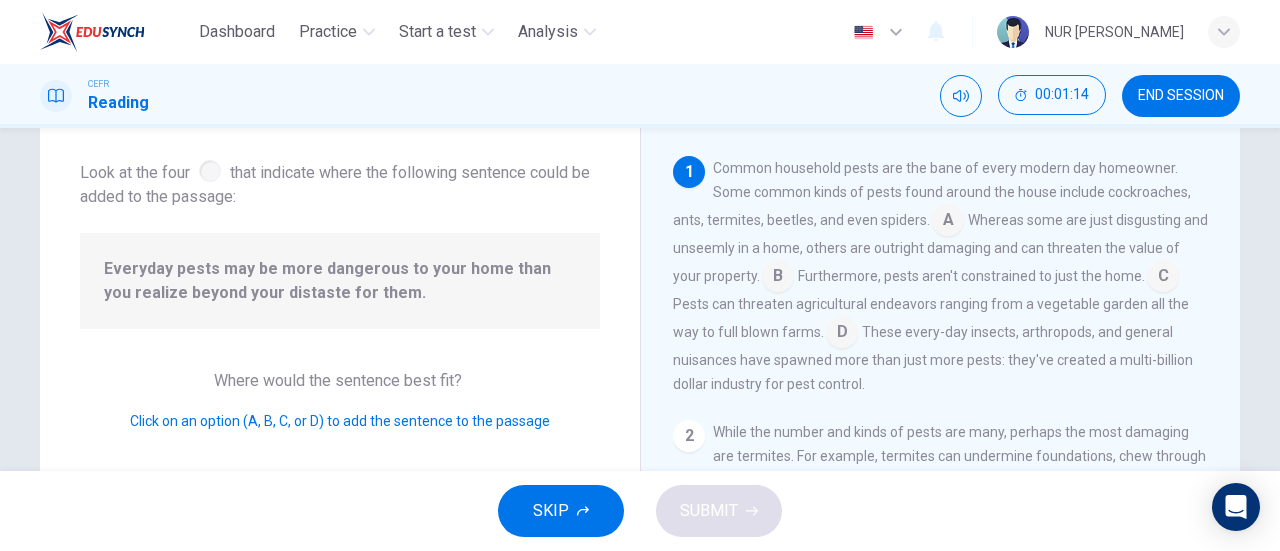 scroll, scrollTop: 95, scrollLeft: 0, axis: vertical 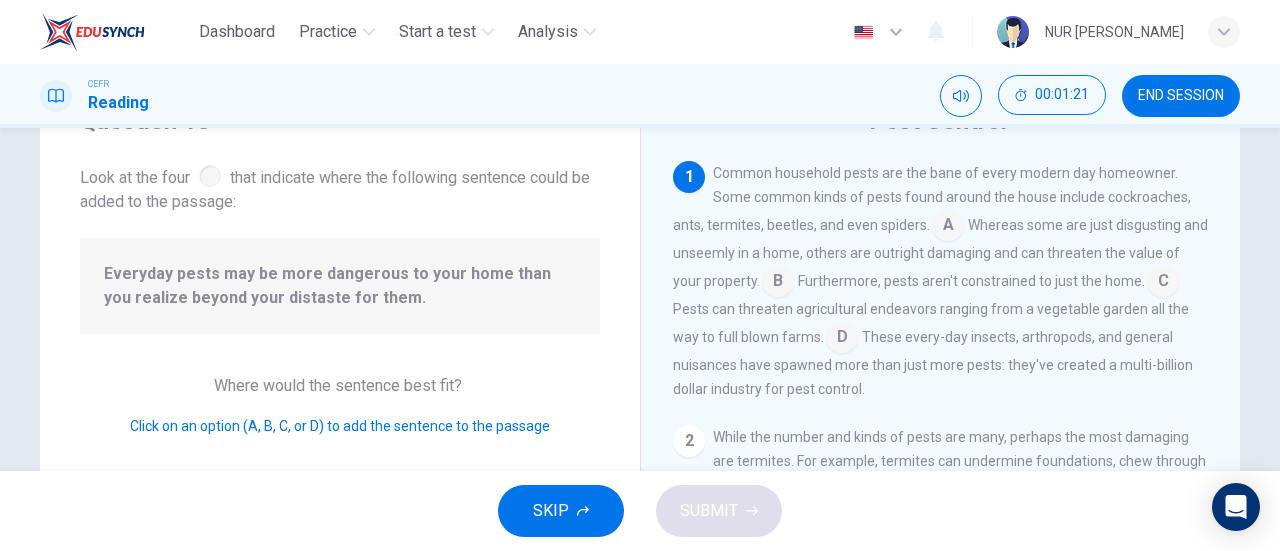 click at bounding box center (948, 227) 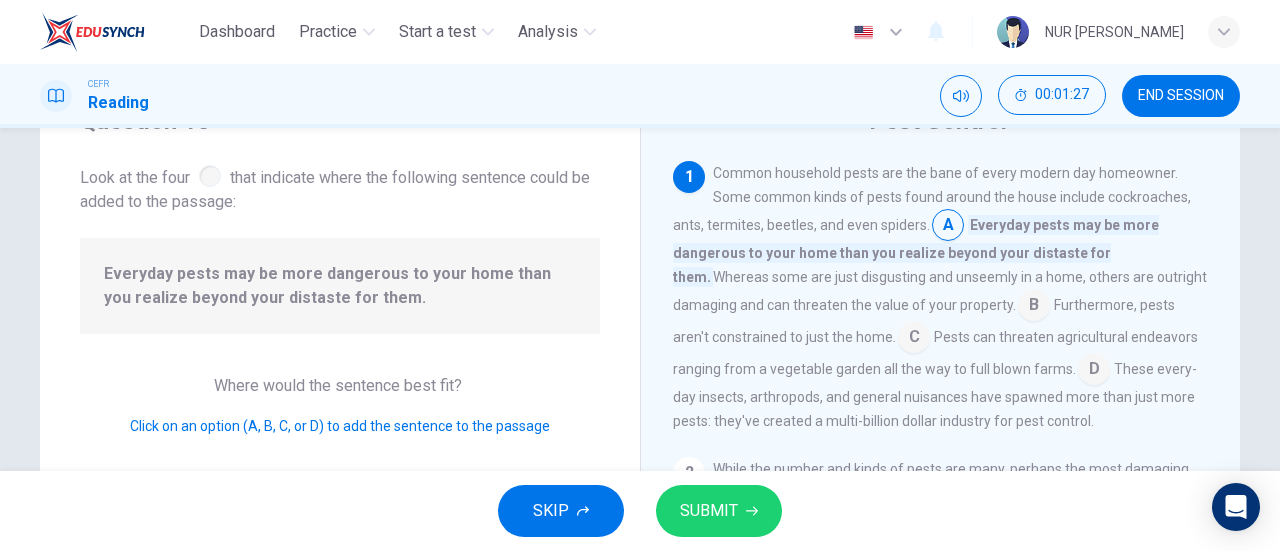 click on "SUBMIT" at bounding box center [719, 511] 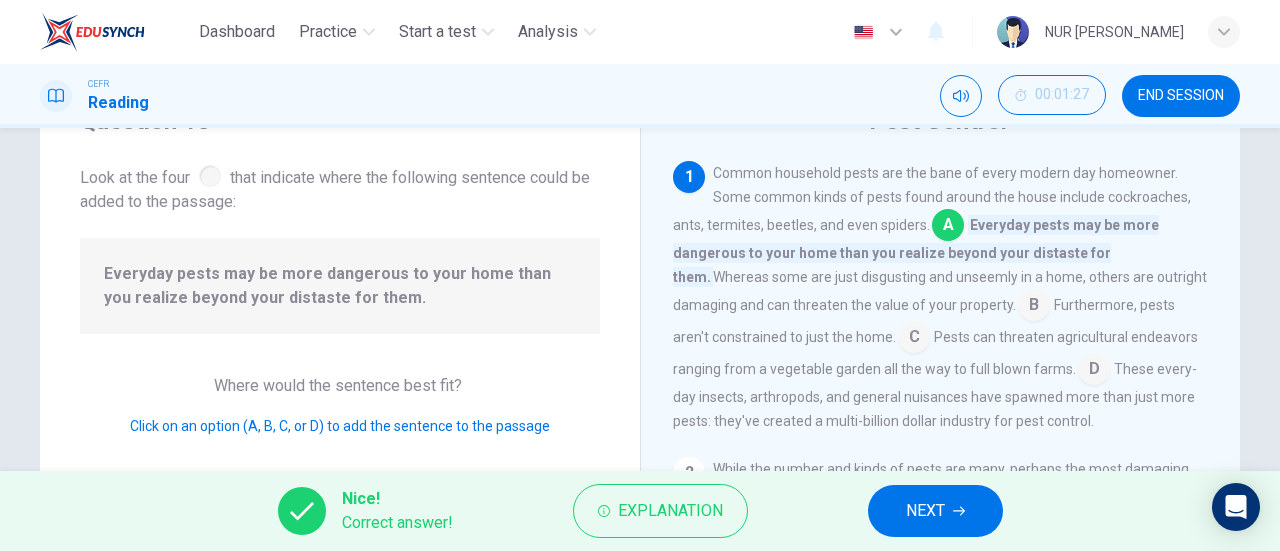 click on "NEXT" at bounding box center (925, 511) 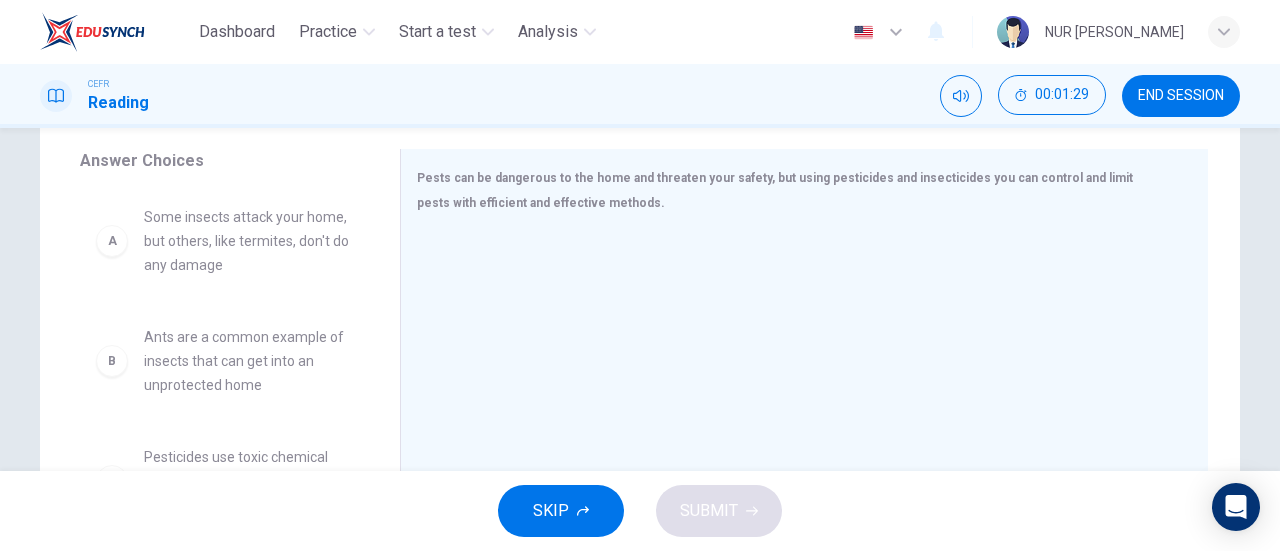 scroll, scrollTop: 327, scrollLeft: 0, axis: vertical 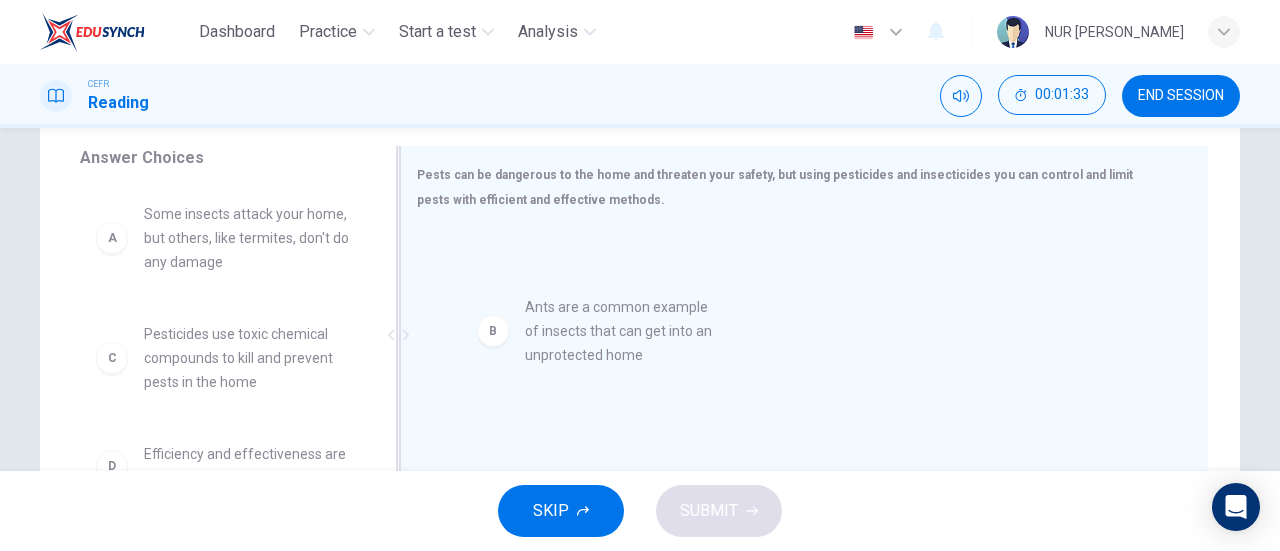 drag, startPoint x: 270, startPoint y: 357, endPoint x: 670, endPoint y: 331, distance: 400.84412 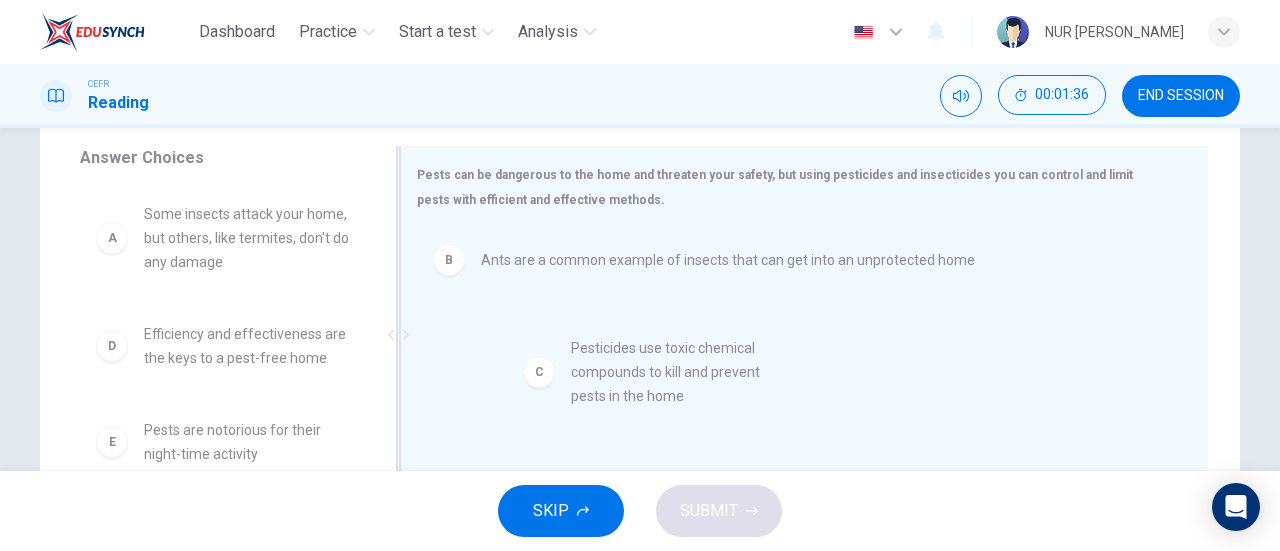 drag, startPoint x: 254, startPoint y: 368, endPoint x: 696, endPoint y: 383, distance: 442.25446 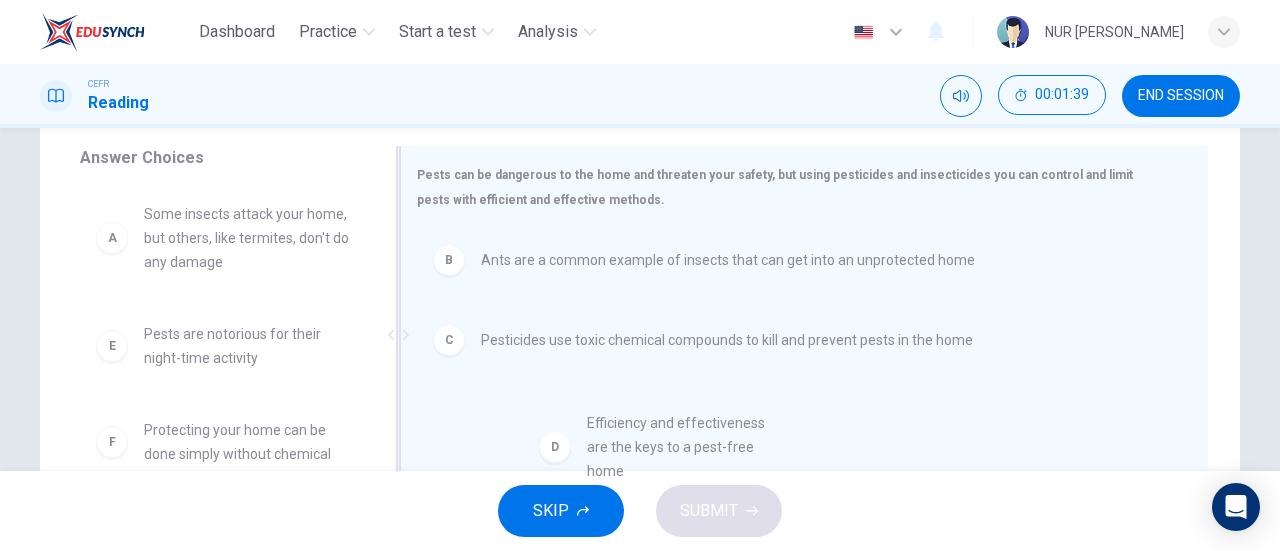 drag, startPoint x: 288, startPoint y: 353, endPoint x: 744, endPoint y: 439, distance: 464.0388 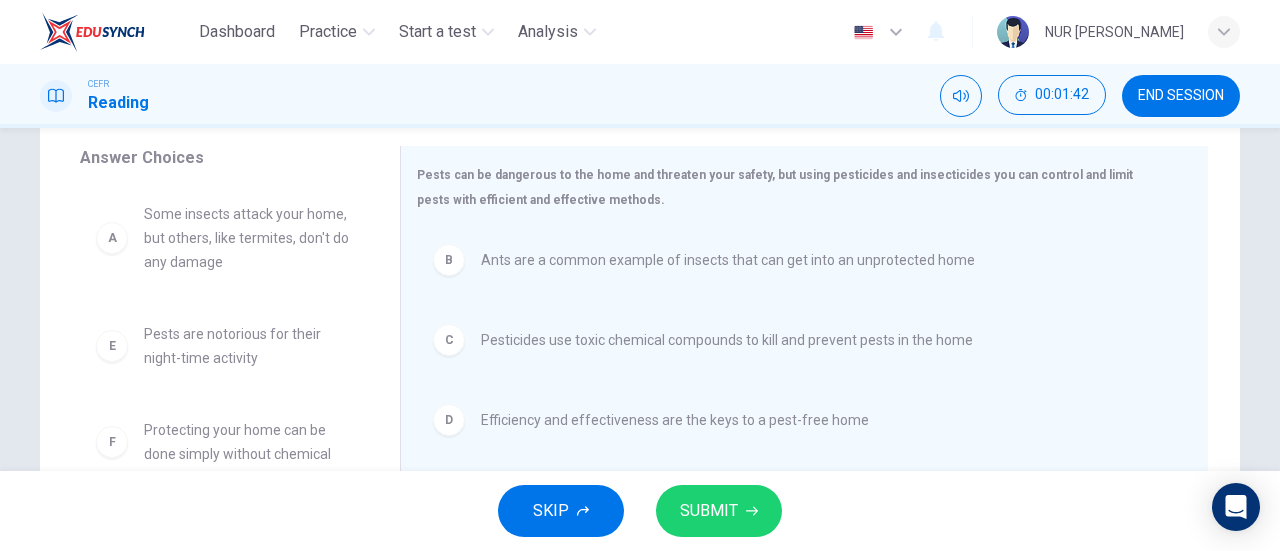 click on "SUBMIT" at bounding box center (709, 511) 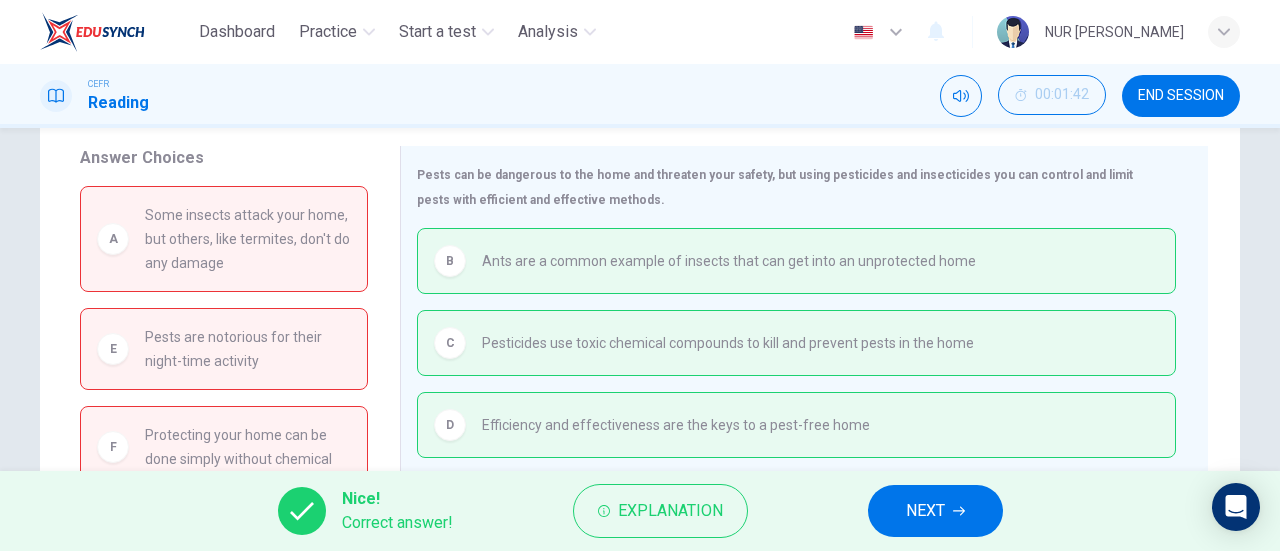 click on "NEXT" at bounding box center [925, 511] 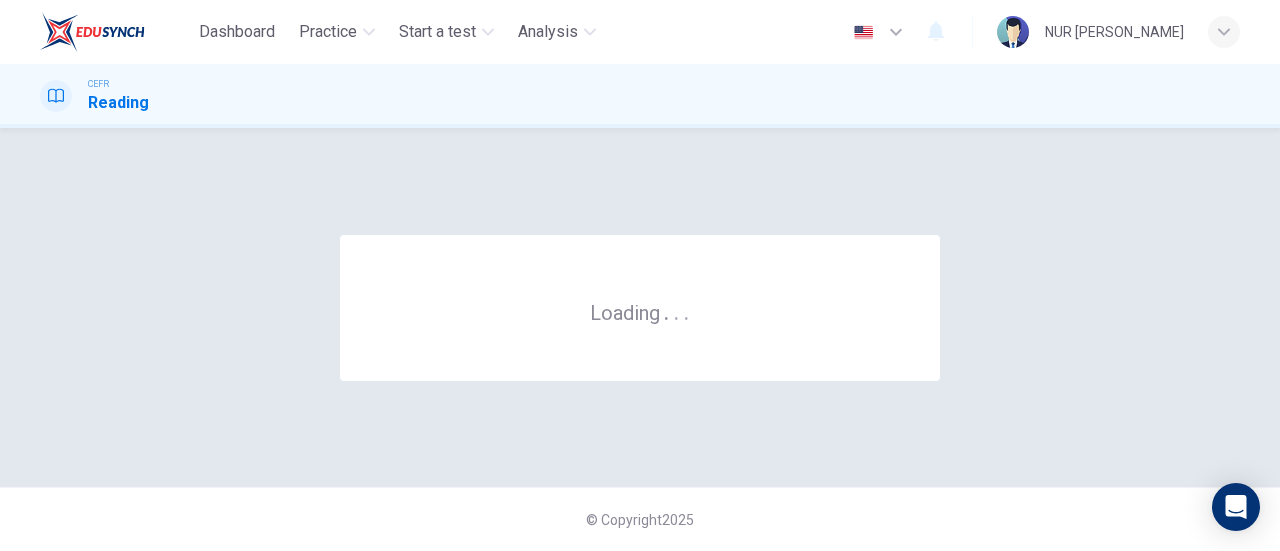 scroll, scrollTop: 0, scrollLeft: 0, axis: both 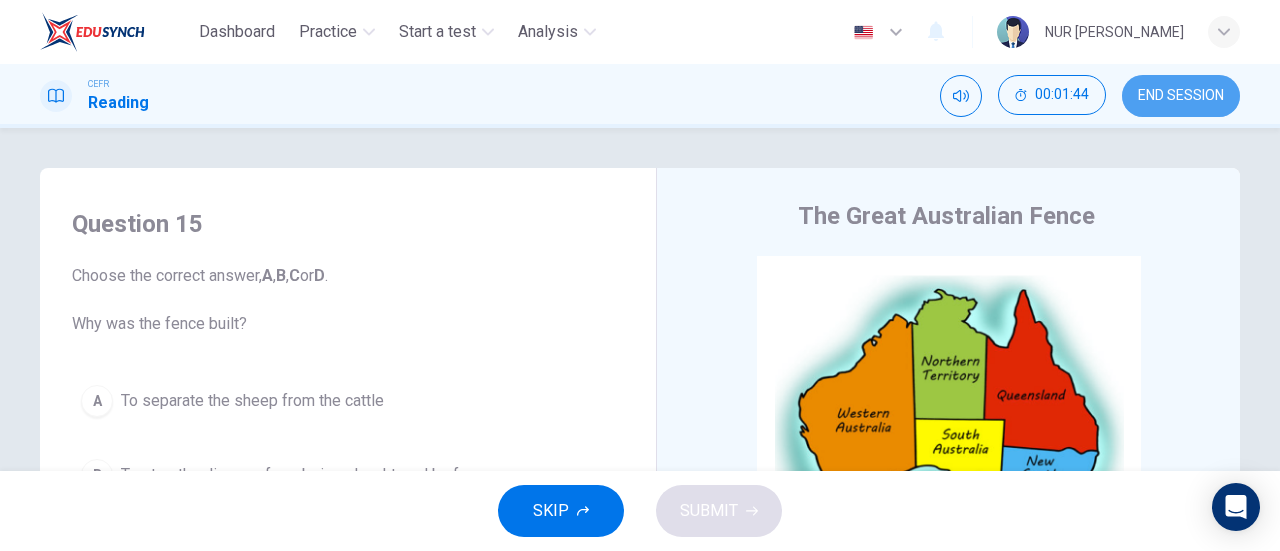 click on "END SESSION" at bounding box center (1181, 96) 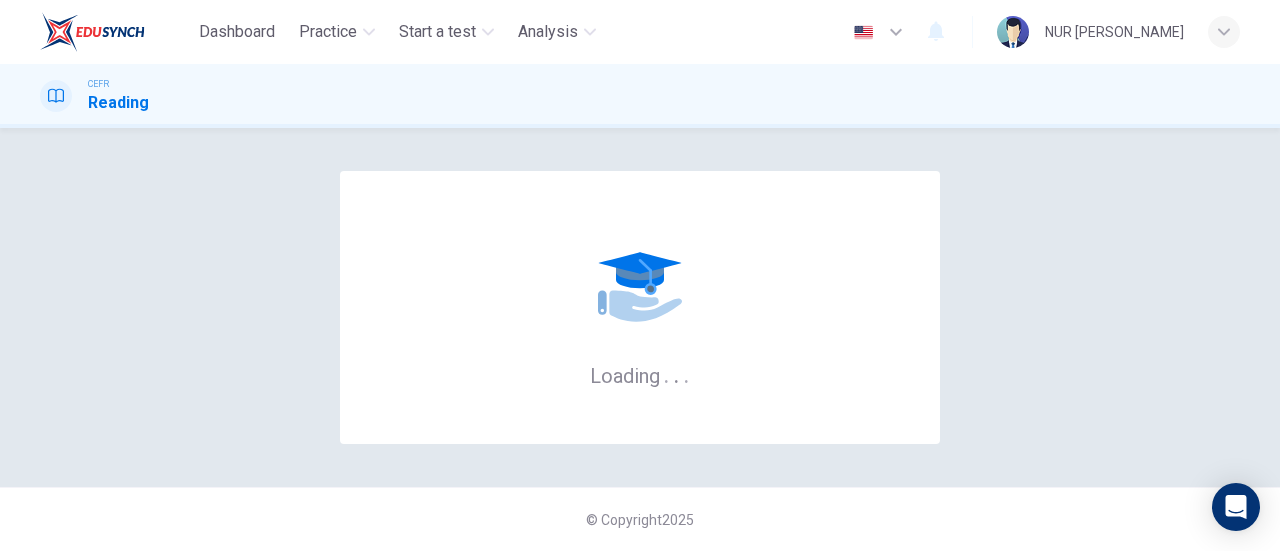 scroll, scrollTop: 0, scrollLeft: 0, axis: both 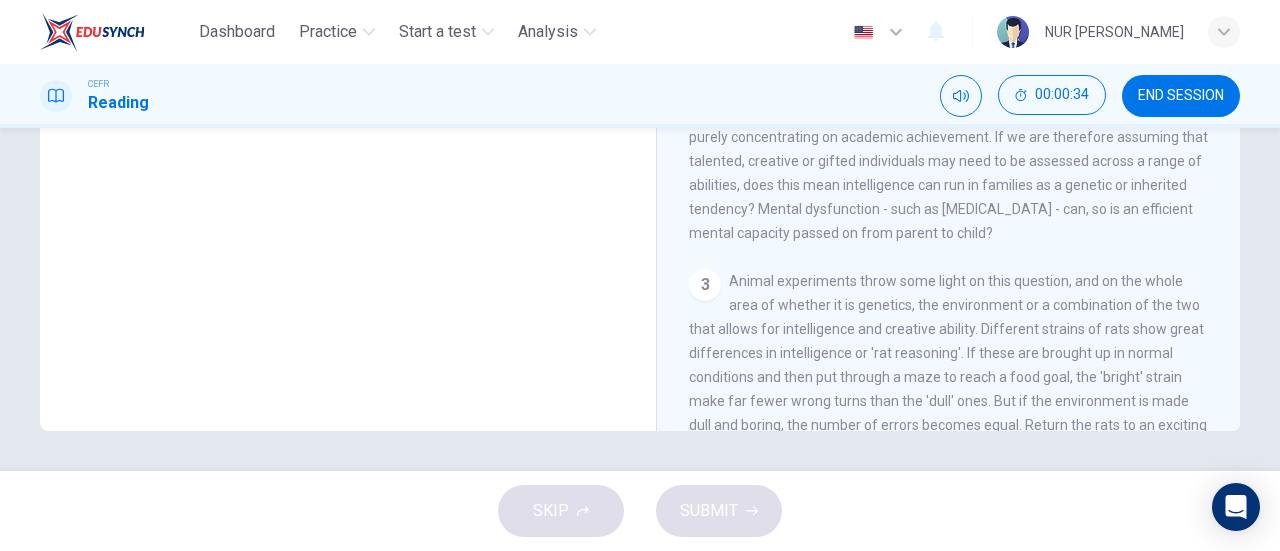 click on "Questions 1 - 2 Over time, how have the approaches to defining 'talent' progressed?
Choose  ONE OR TWO WORDS  from the passage for each answer.
Write your answers in the boxes below. - 'Percentage definition'
-  1 -  2" at bounding box center [348, 93] 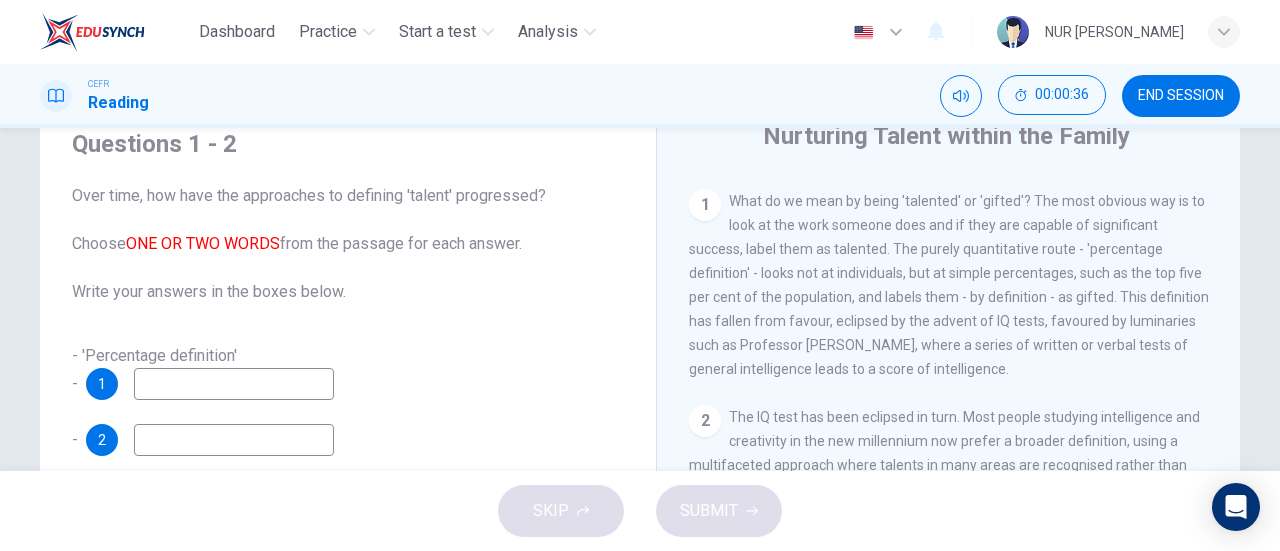 scroll, scrollTop: 78, scrollLeft: 0, axis: vertical 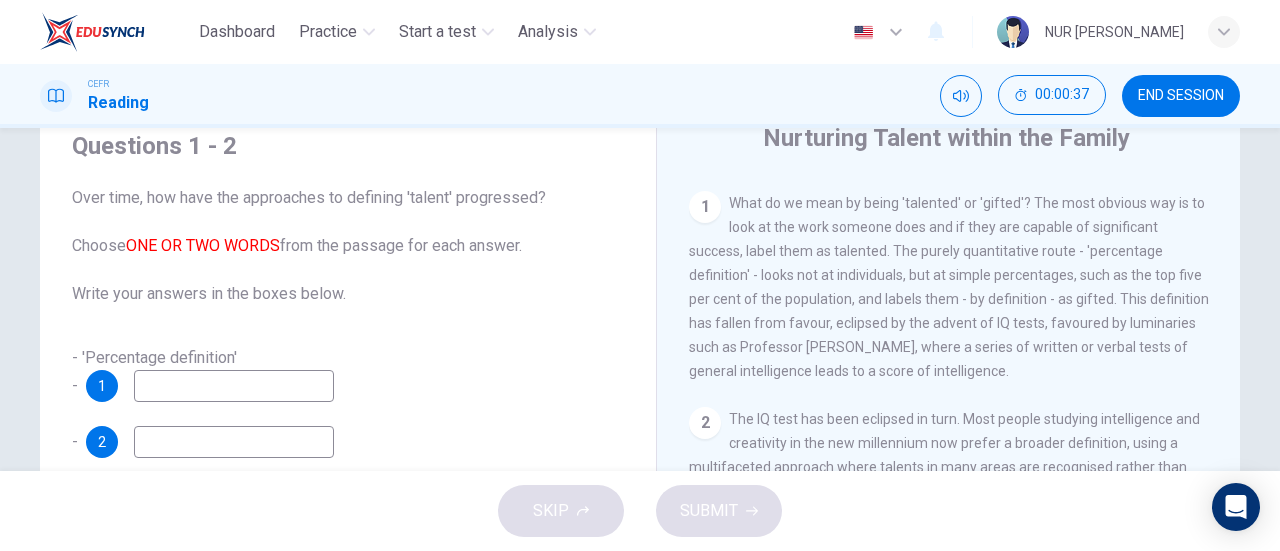 click at bounding box center [234, 386] 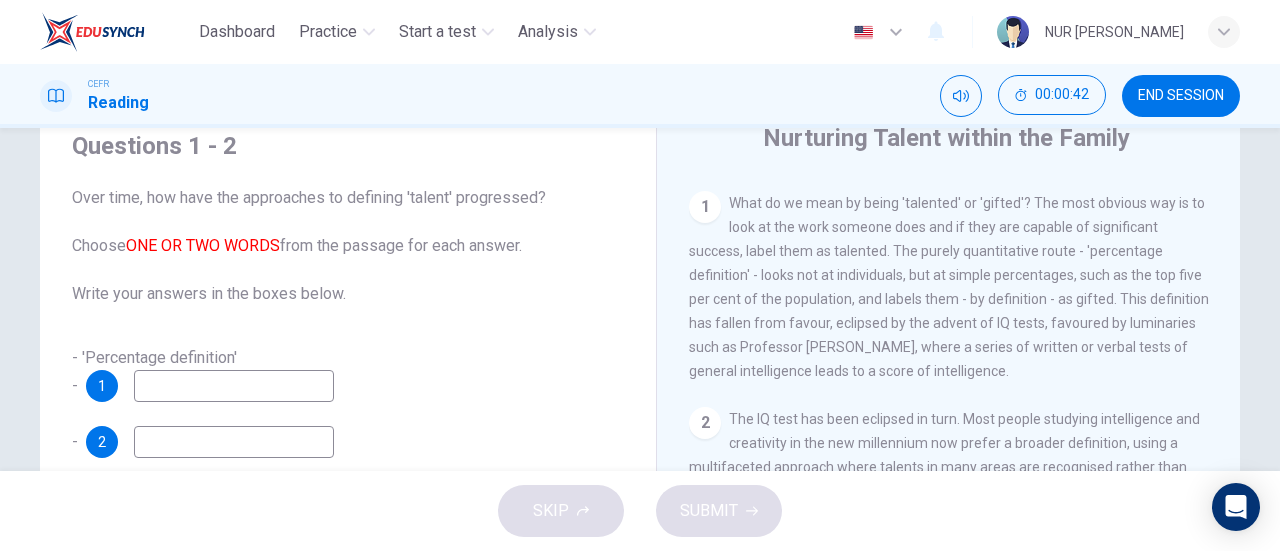 drag, startPoint x: 1230, startPoint y: 314, endPoint x: 1221, endPoint y: 289, distance: 26.57066 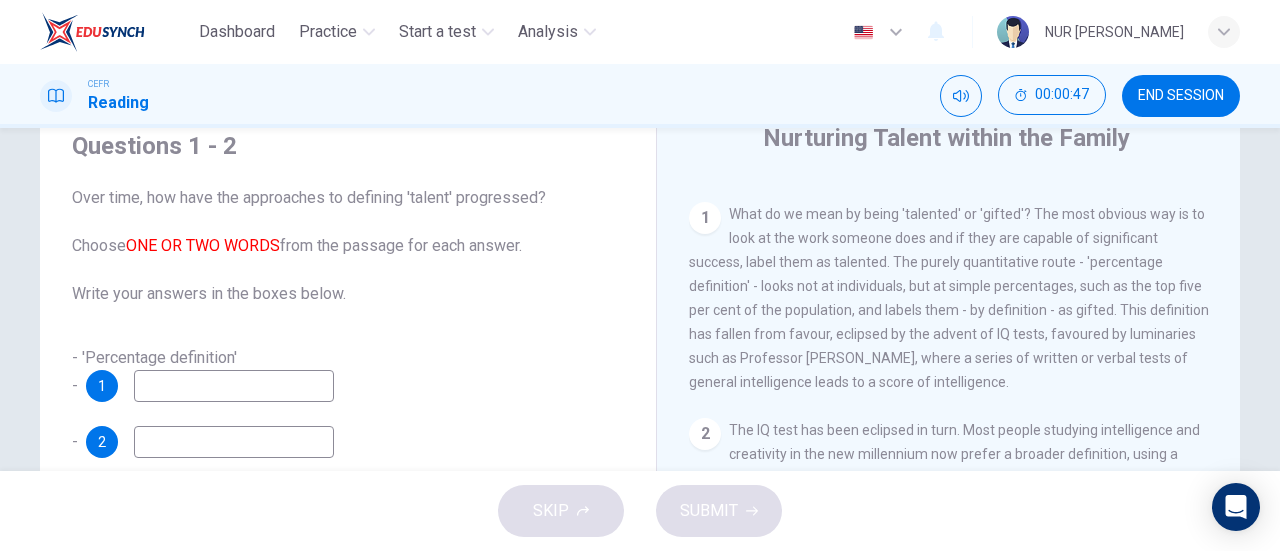 scroll, scrollTop: 400, scrollLeft: 0, axis: vertical 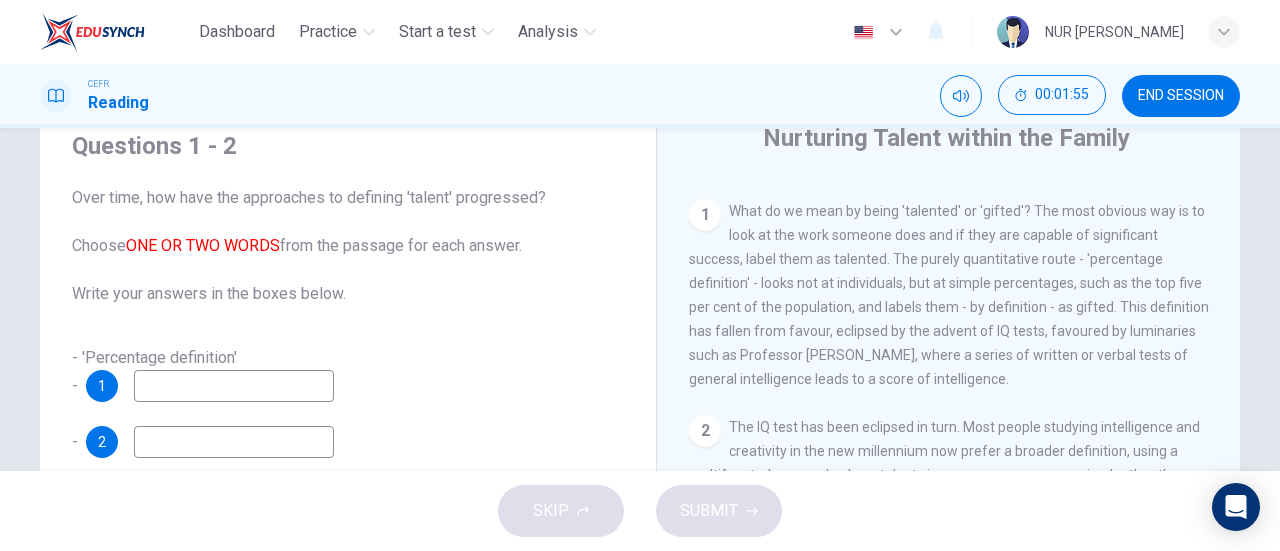 click at bounding box center [234, 386] 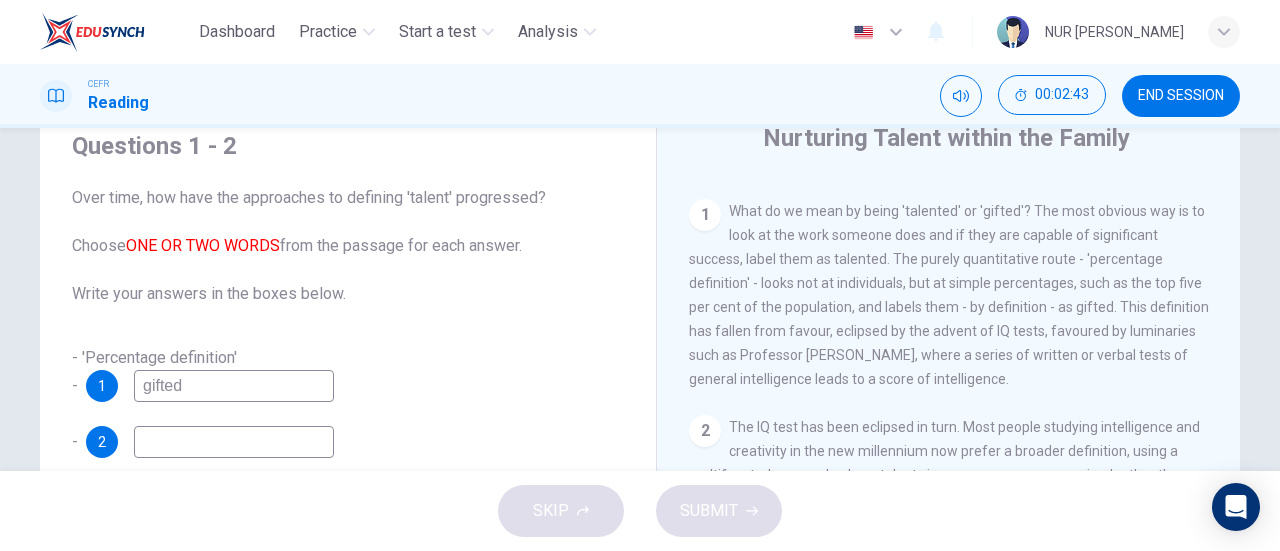 scroll, scrollTop: 378, scrollLeft: 0, axis: vertical 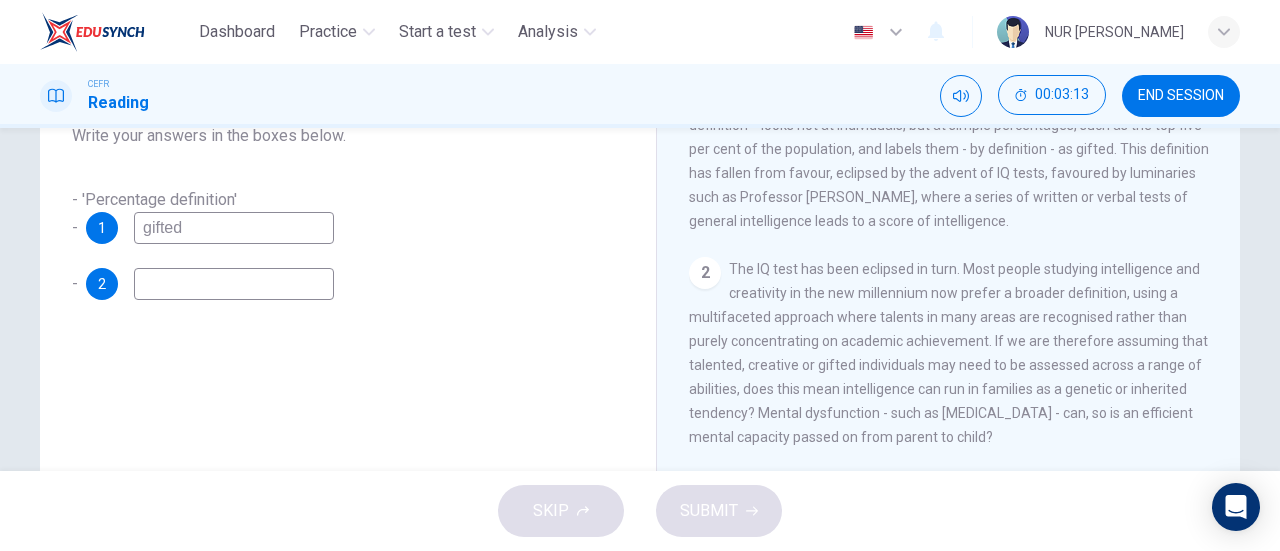 type on "gifted" 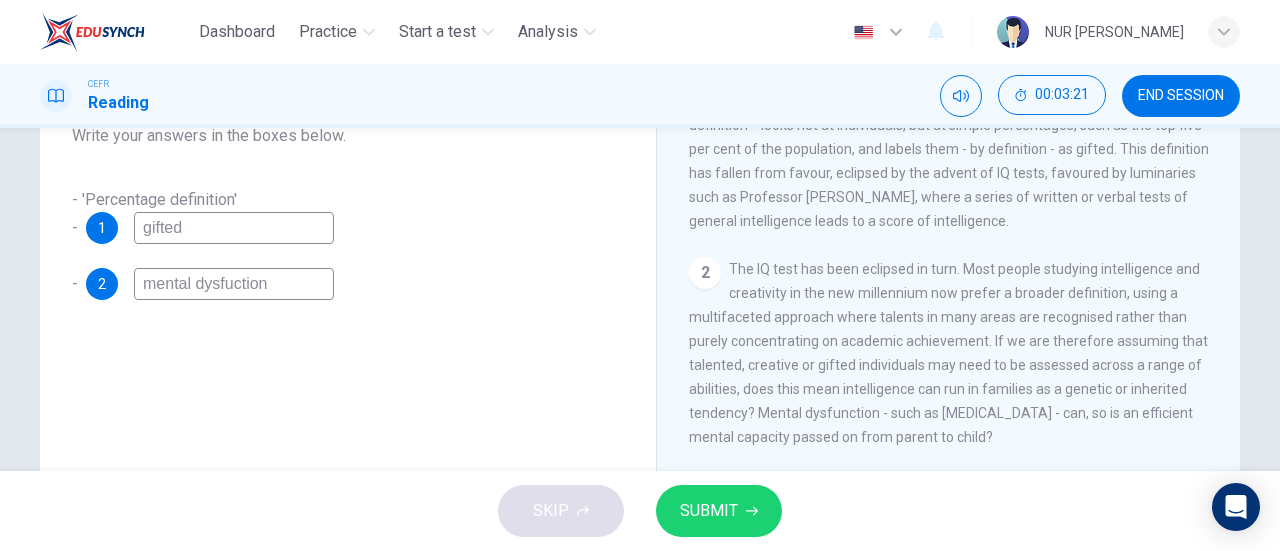 click on "mental dysfuction" at bounding box center (234, 284) 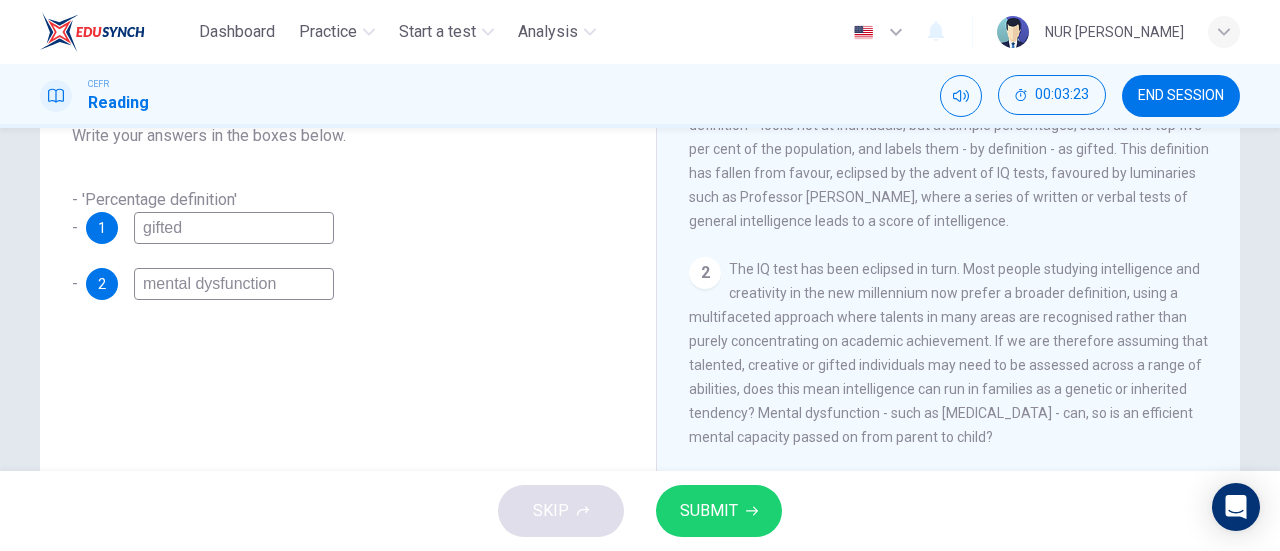 type on "mental dysfunction" 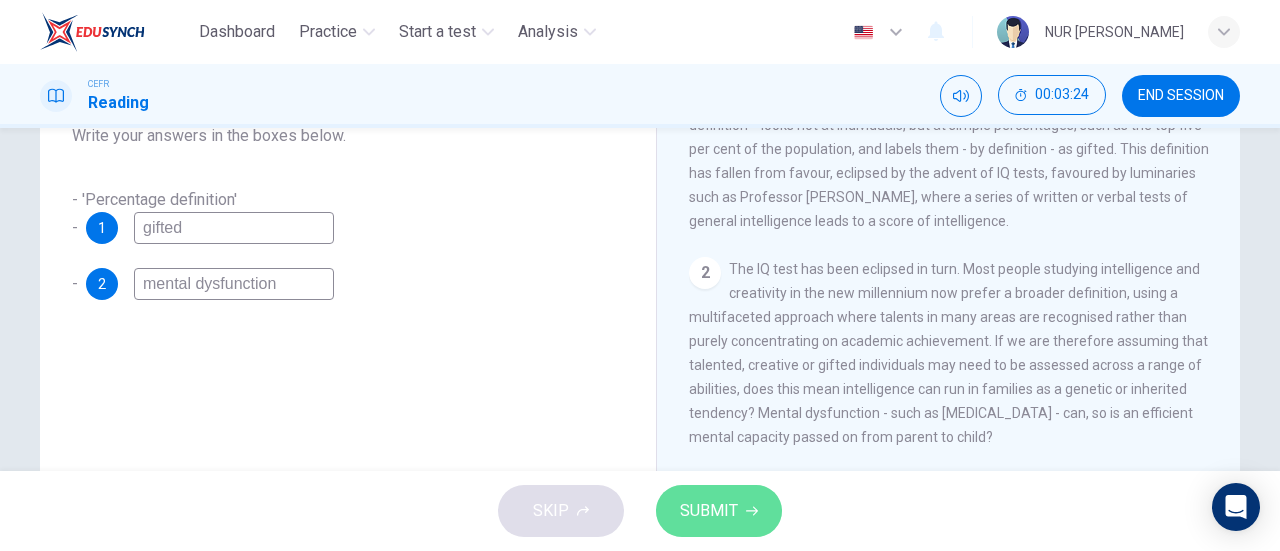 click on "SUBMIT" at bounding box center (719, 511) 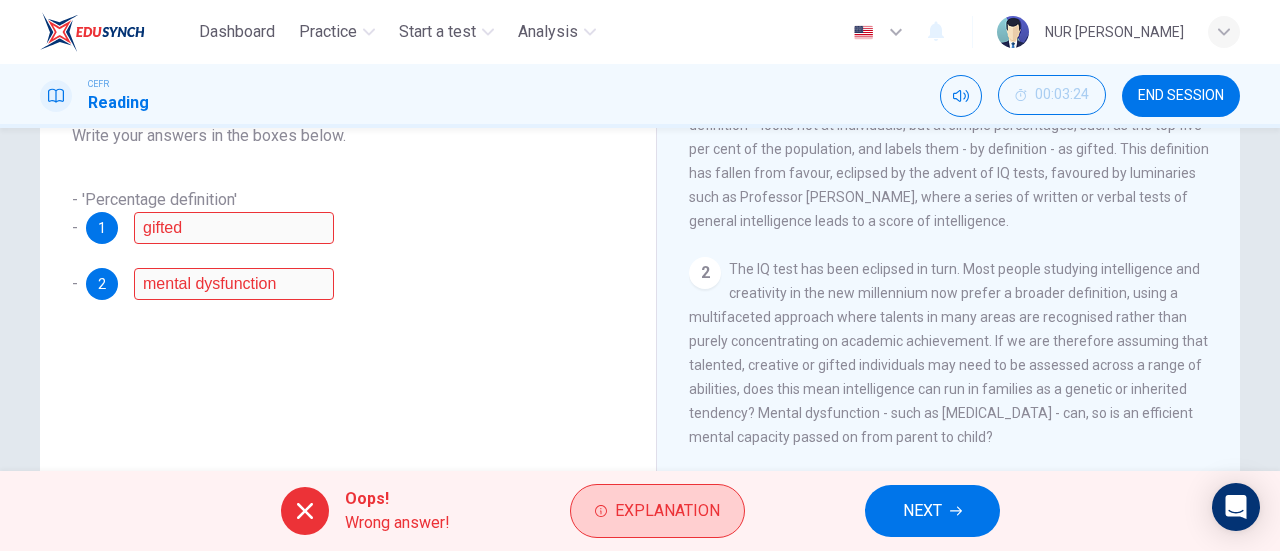 click on "Explanation" at bounding box center [667, 511] 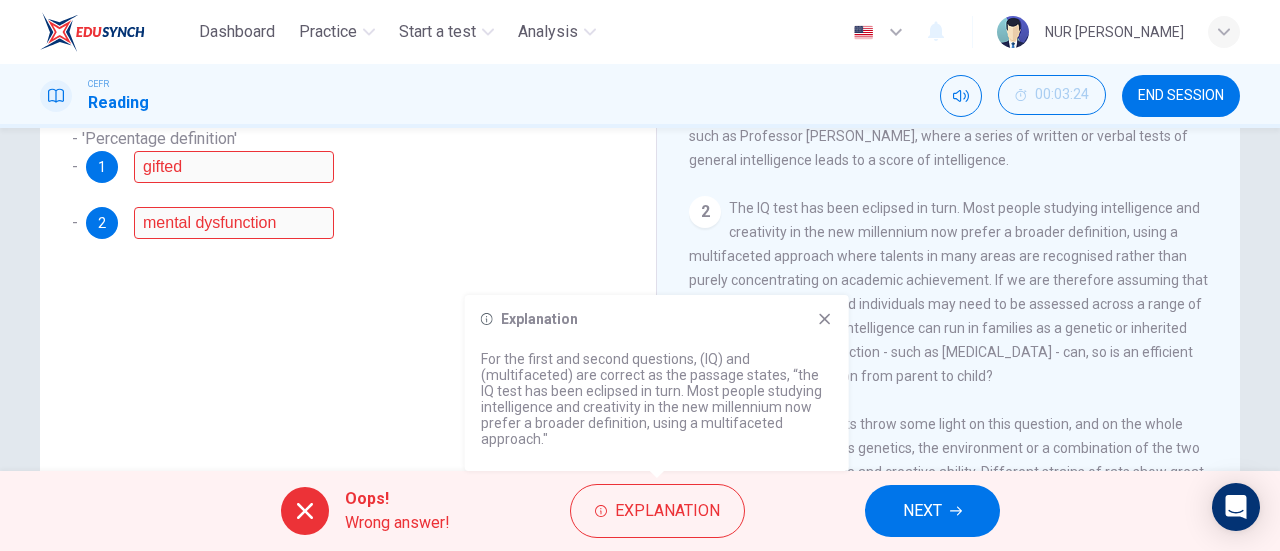 scroll, scrollTop: 299, scrollLeft: 0, axis: vertical 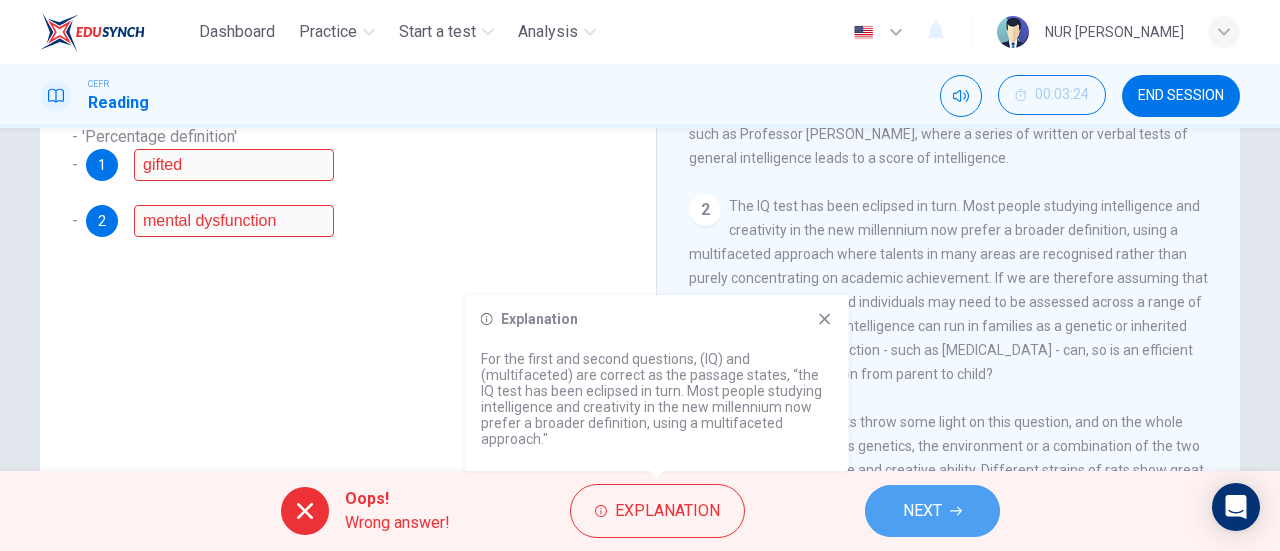 click on "NEXT" at bounding box center [922, 511] 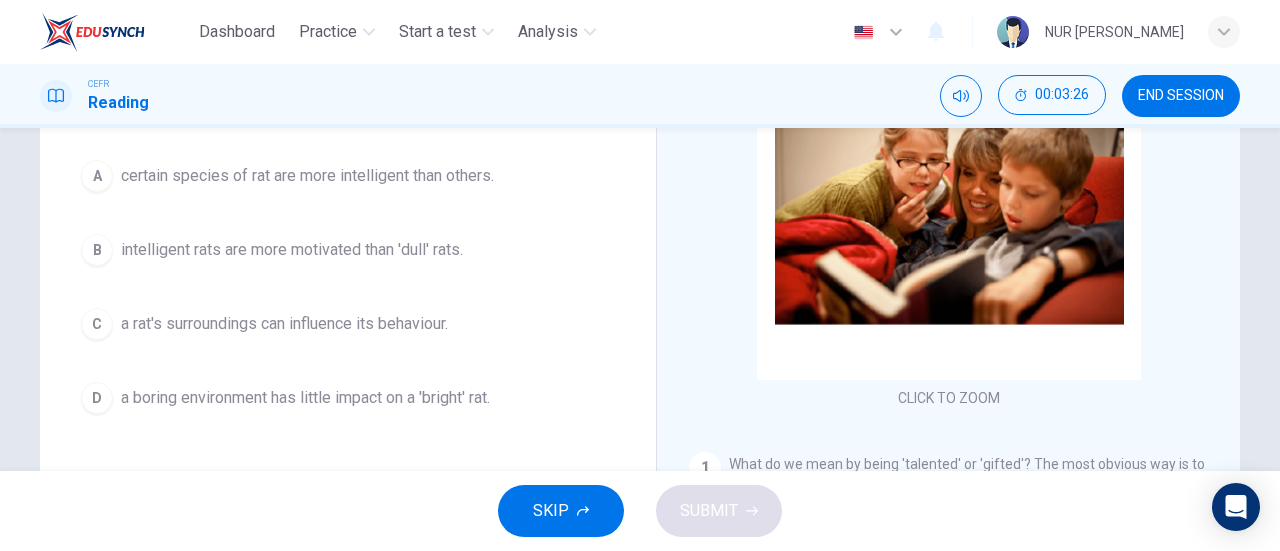 scroll, scrollTop: 256, scrollLeft: 0, axis: vertical 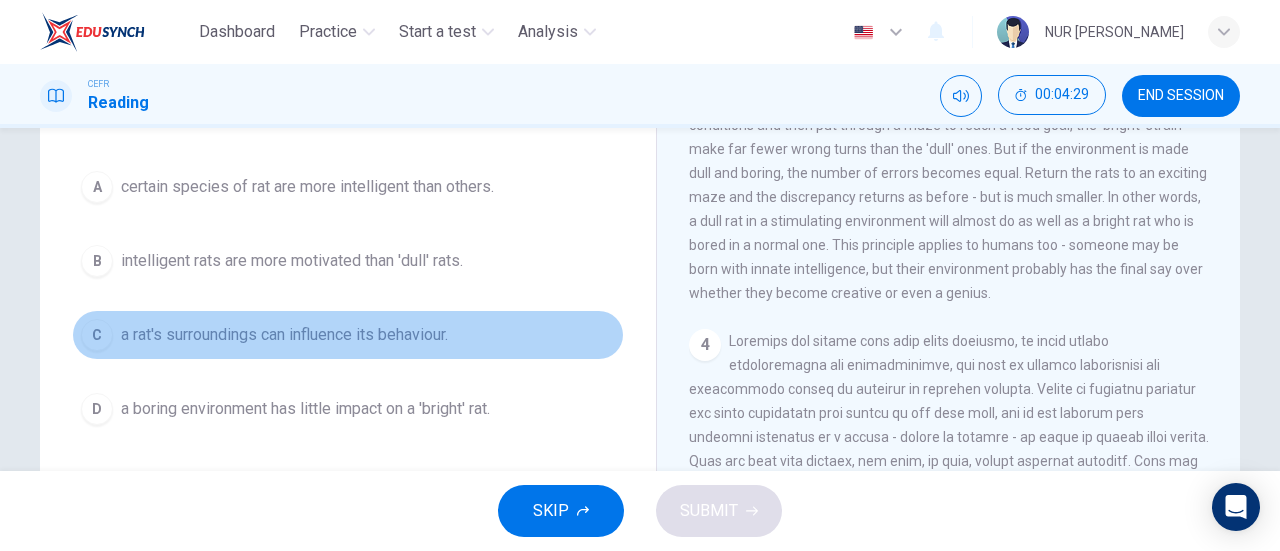 click on "a rat's surroundings can influence its behaviour." at bounding box center (284, 335) 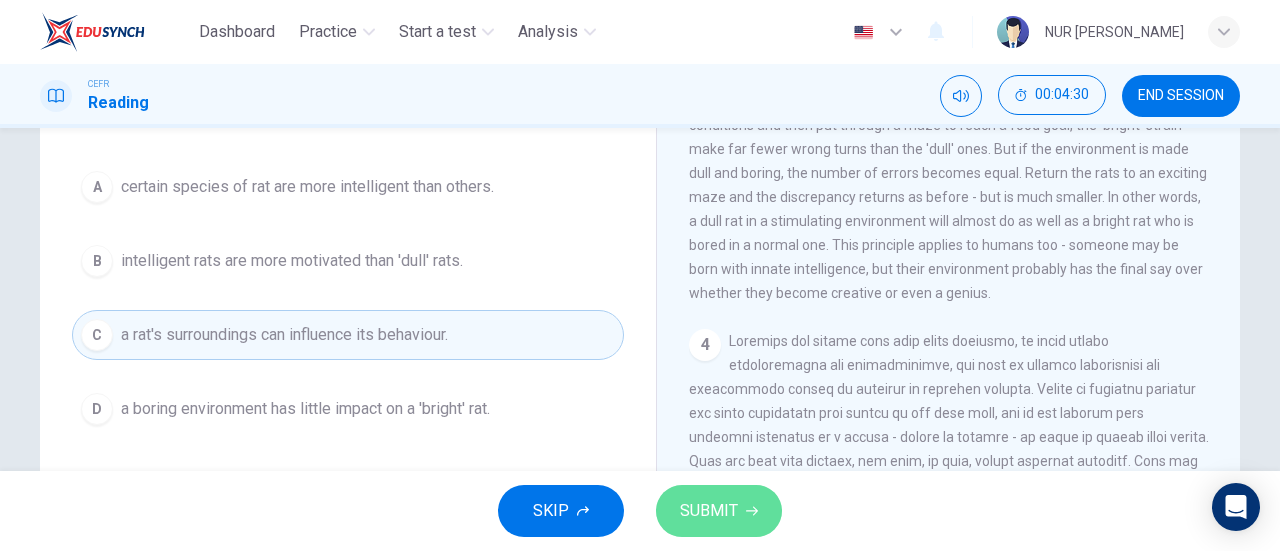 click on "SUBMIT" at bounding box center (719, 511) 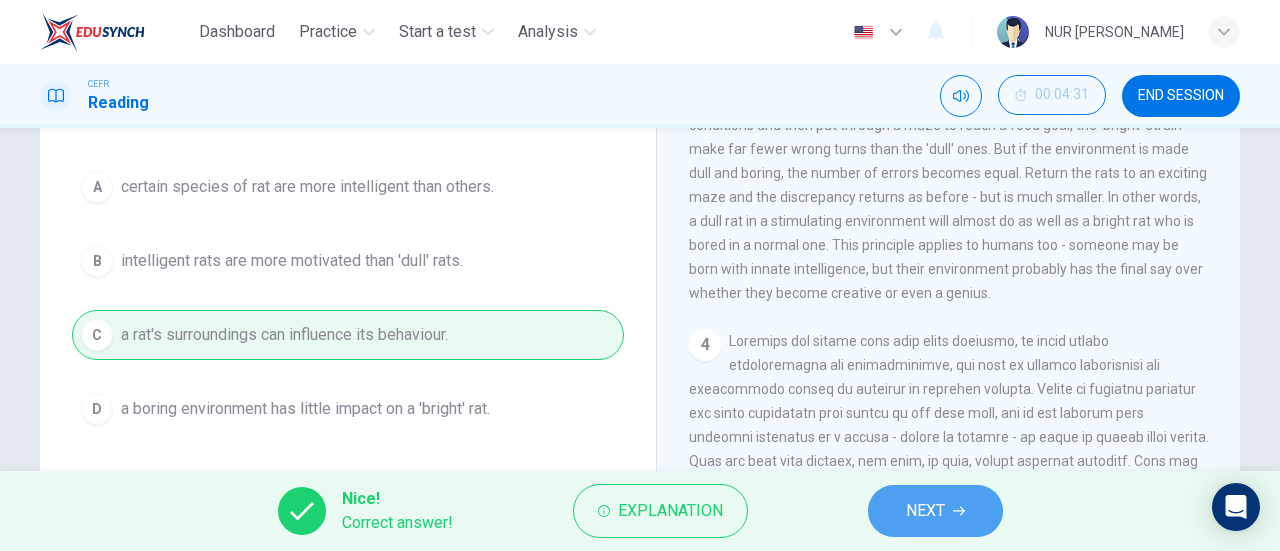 click on "NEXT" at bounding box center (925, 511) 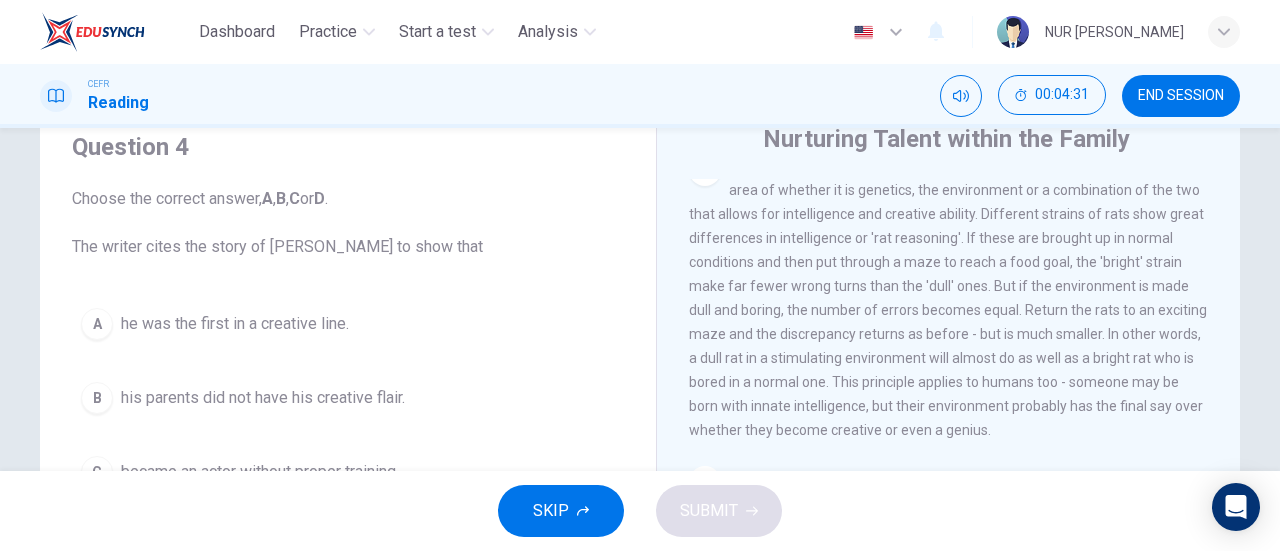 scroll, scrollTop: 69, scrollLeft: 0, axis: vertical 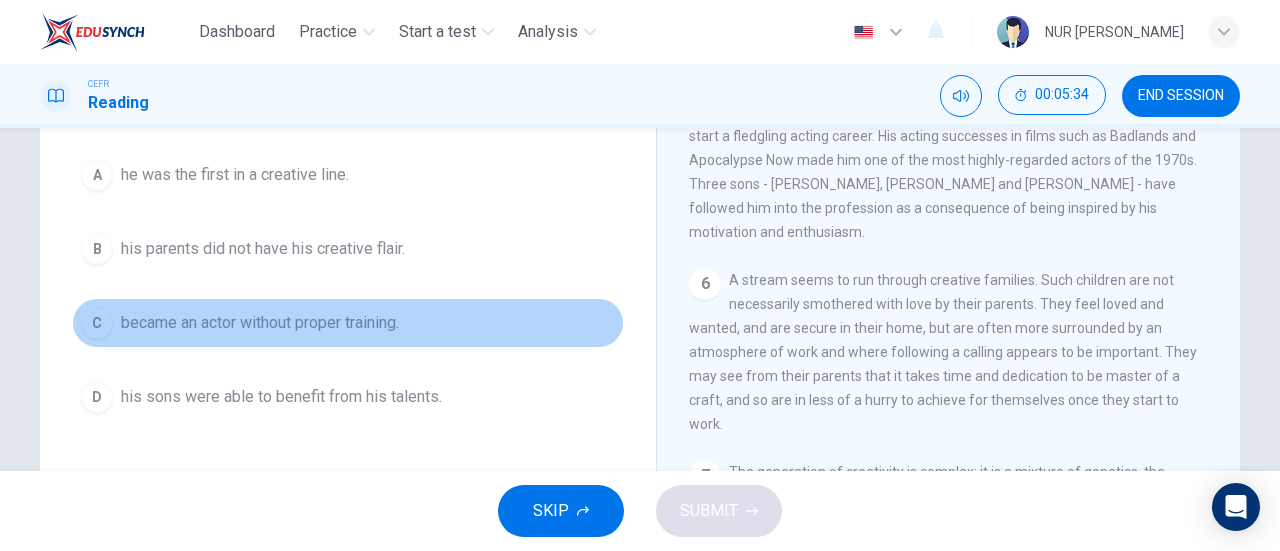 click on "became an actor without proper training." at bounding box center (260, 323) 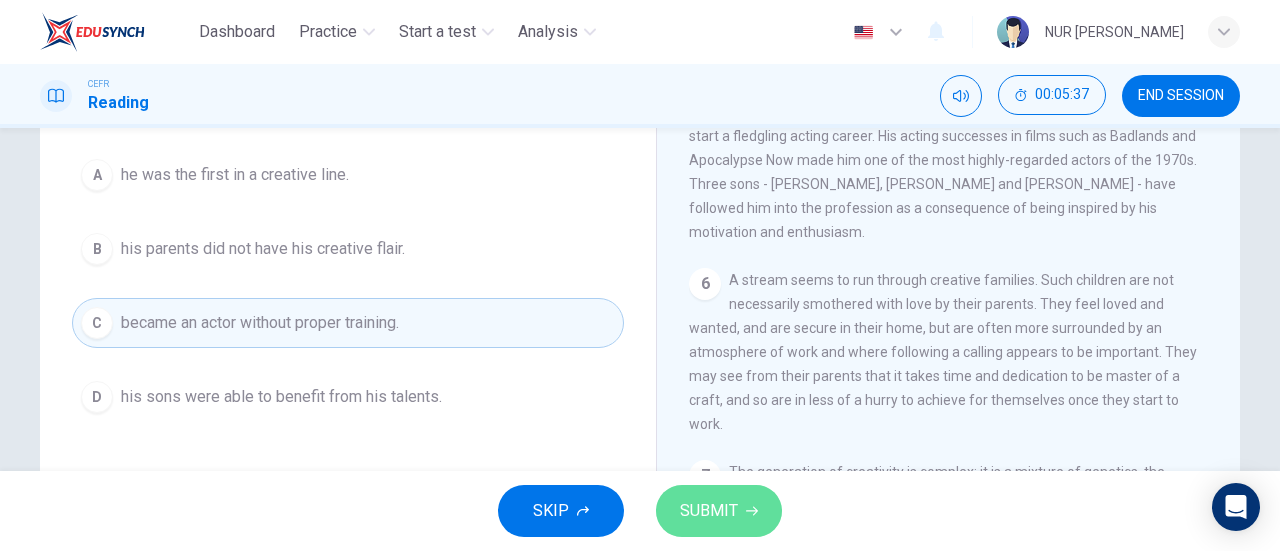 click 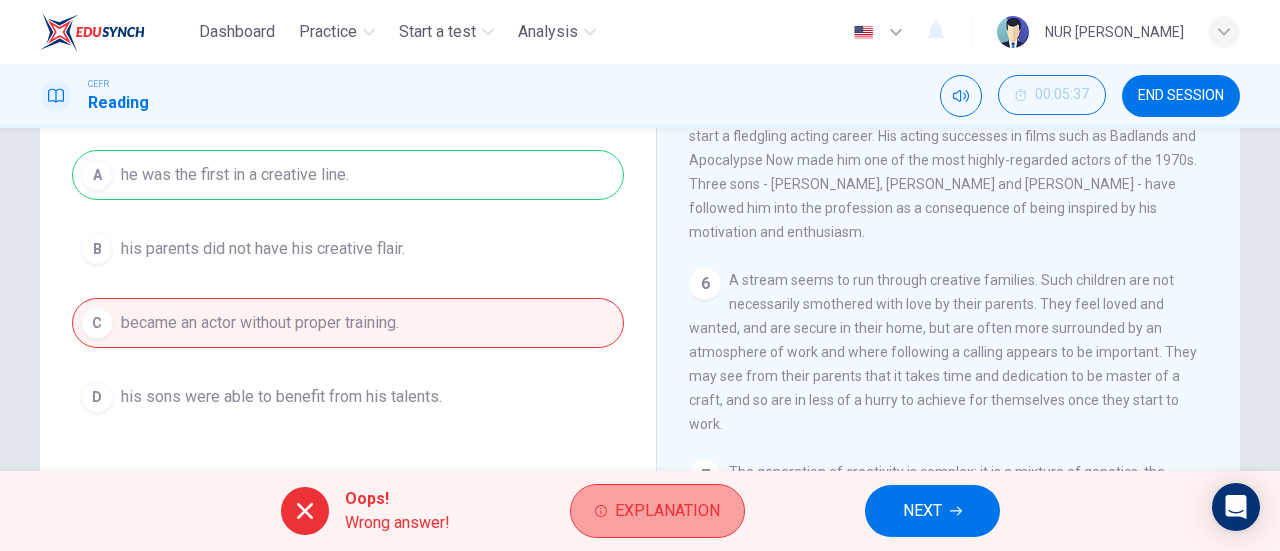 click on "Explanation" at bounding box center (667, 511) 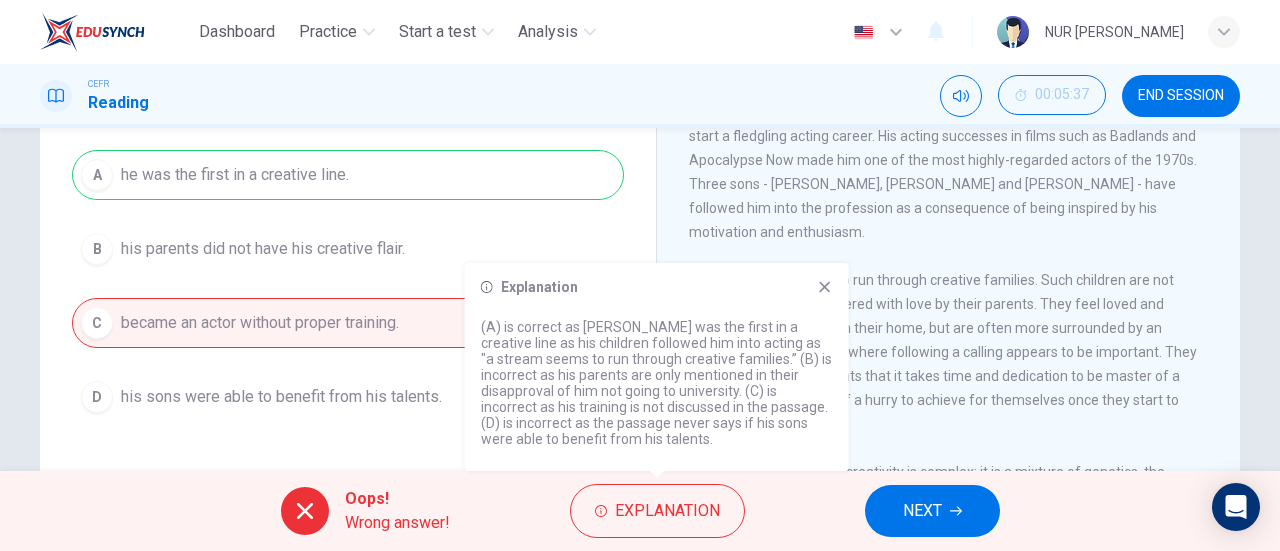click on "Explanation (A) is correct as Martin Sheen was the first in a creative line as his children followed him into acting as "a stream seems to run through creative families.” (B) is incorrect as his parents are only mentioned in their disapproval of him not going to university. (C) is incorrect as his training is not discussed in the passage. (D) is incorrect as the passage never says if his sons were able to benefit from his talents." at bounding box center (657, 367) 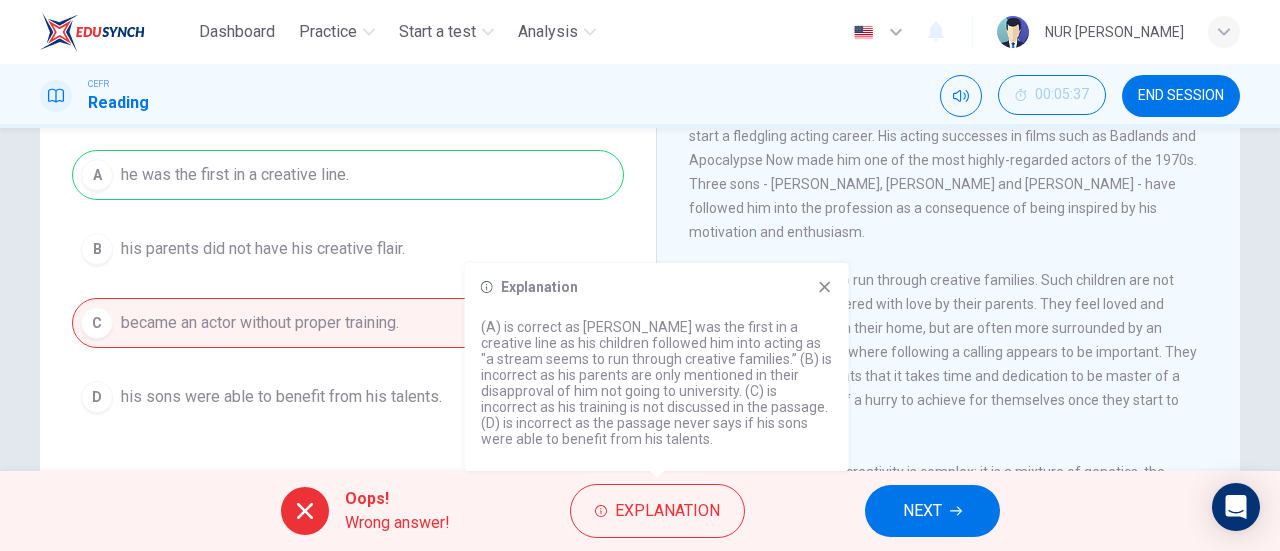 click on "Explanation (A) is correct as Martin Sheen was the first in a creative line as his children followed him into acting as "a stream seems to run through creative families.” (B) is incorrect as his parents are only mentioned in their disapproval of him not going to university. (C) is incorrect as his training is not discussed in the passage. (D) is incorrect as the passage never says if his sons were able to benefit from his talents." at bounding box center [657, 367] 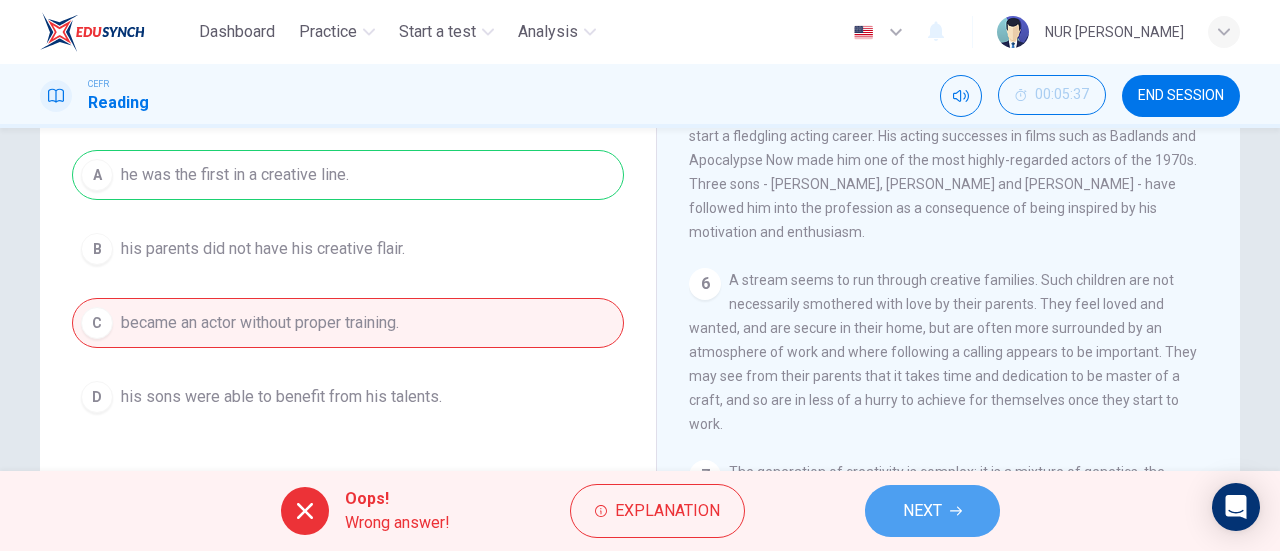 click on "NEXT" at bounding box center (922, 511) 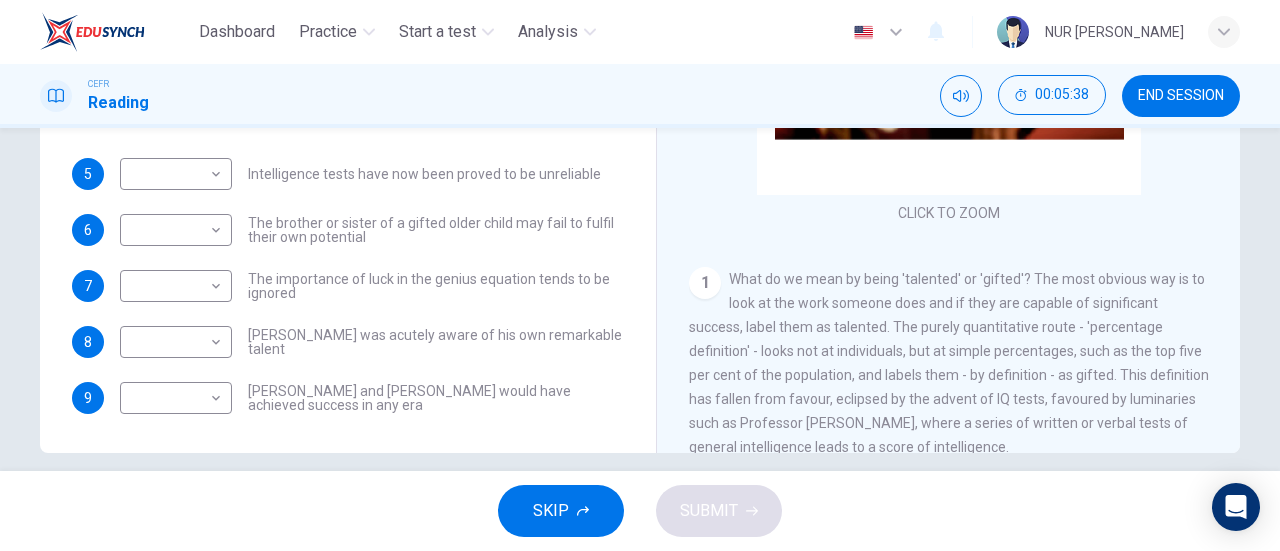 scroll, scrollTop: 432, scrollLeft: 0, axis: vertical 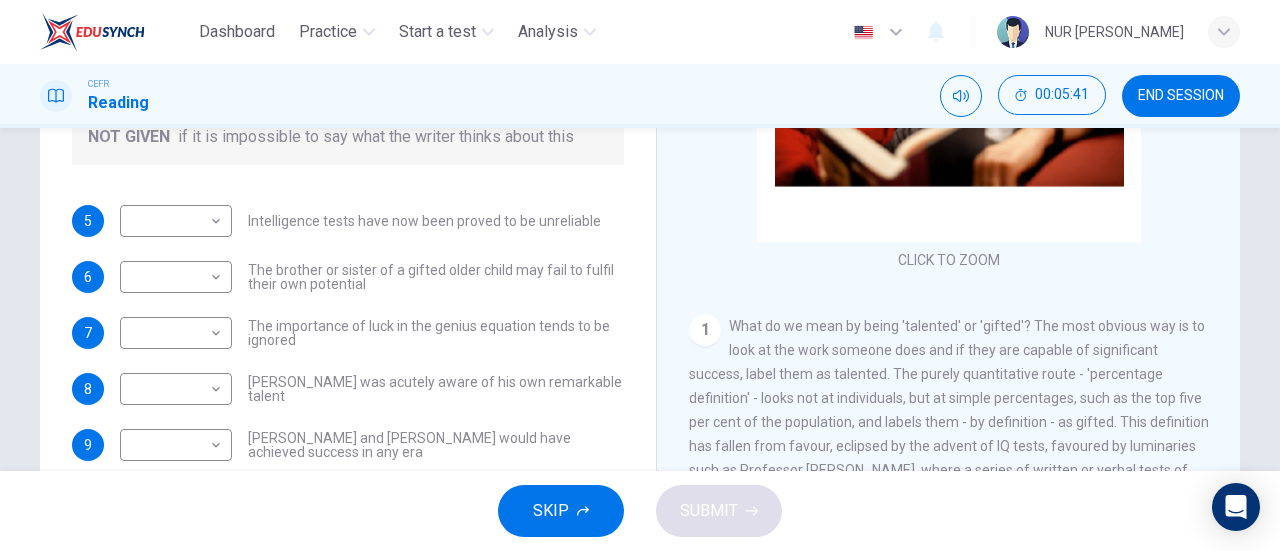 click on "1" at bounding box center (705, 330) 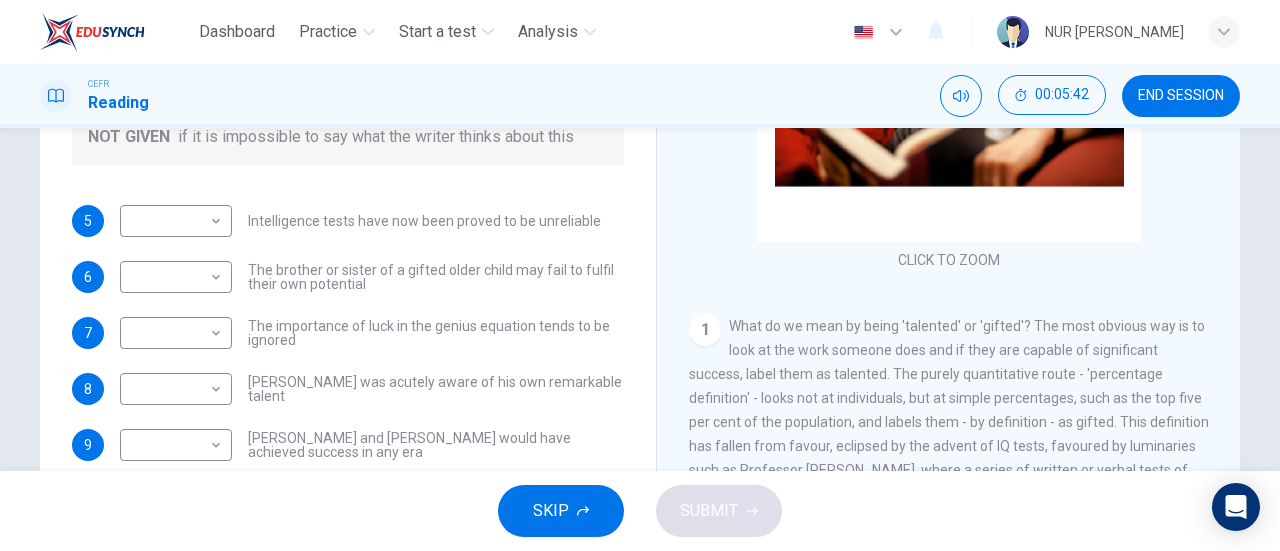 click on "Nurturing Talent within the Family CLICK TO ZOOM Click to Zoom 1 What do we mean by being 'talented' or 'gifted'? The most obvious way is to look at the work someone does and if they are capable of significant success, label them as talented. The purely quantitative route - 'percentage definition' - looks not at individuals, but at simple percentages, such as the top five per cent of the population, and labels them - by definition - as gifted. This definition has fallen from favour, eclipsed by the advent of IQ tests, favoured by luminaries such as Professor Hans Eysenck, where a series of written or verbal tests of general intelligence leads to a score of intelligence. 2 3 4 5 6 7 8" at bounding box center [948, 168] 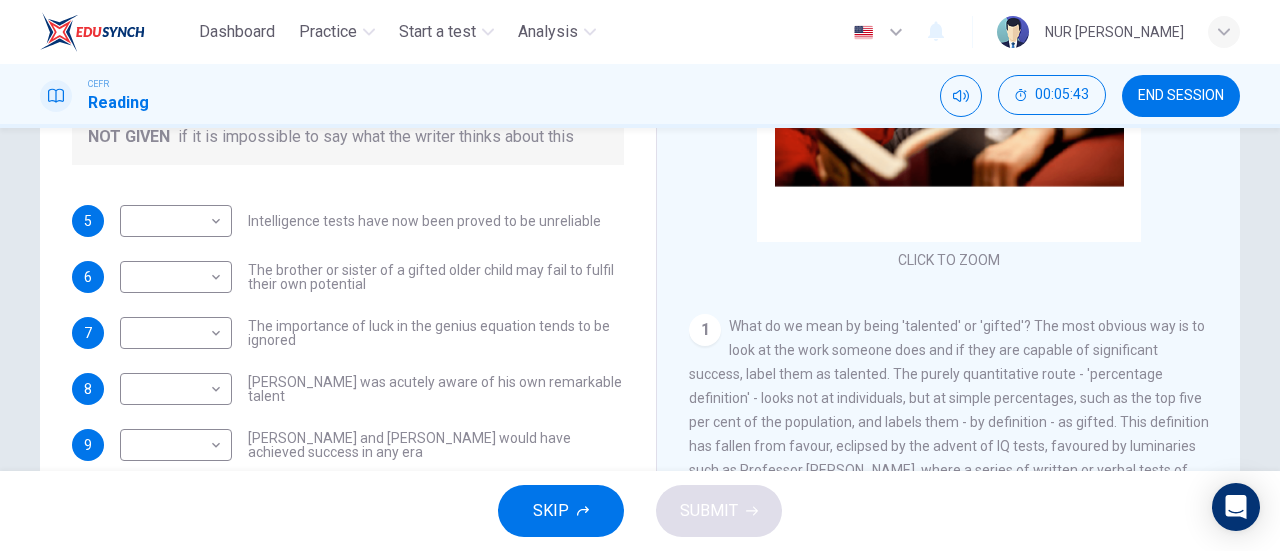 click on "Nurturing Talent within the Family CLICK TO ZOOM Click to Zoom 1 What do we mean by being 'talented' or 'gifted'? The most obvious way is to look at the work someone does and if they are capable of significant success, label them as talented. The purely quantitative route - 'percentage definition' - looks not at individuals, but at simple percentages, such as the top five per cent of the population, and labels them - by definition - as gifted. This definition has fallen from favour, eclipsed by the advent of IQ tests, favoured by luminaries such as Professor Hans Eysenck, where a series of written or verbal tests of general intelligence leads to a score of intelligence. 2 3 4 5 6 7 8" at bounding box center (948, 168) 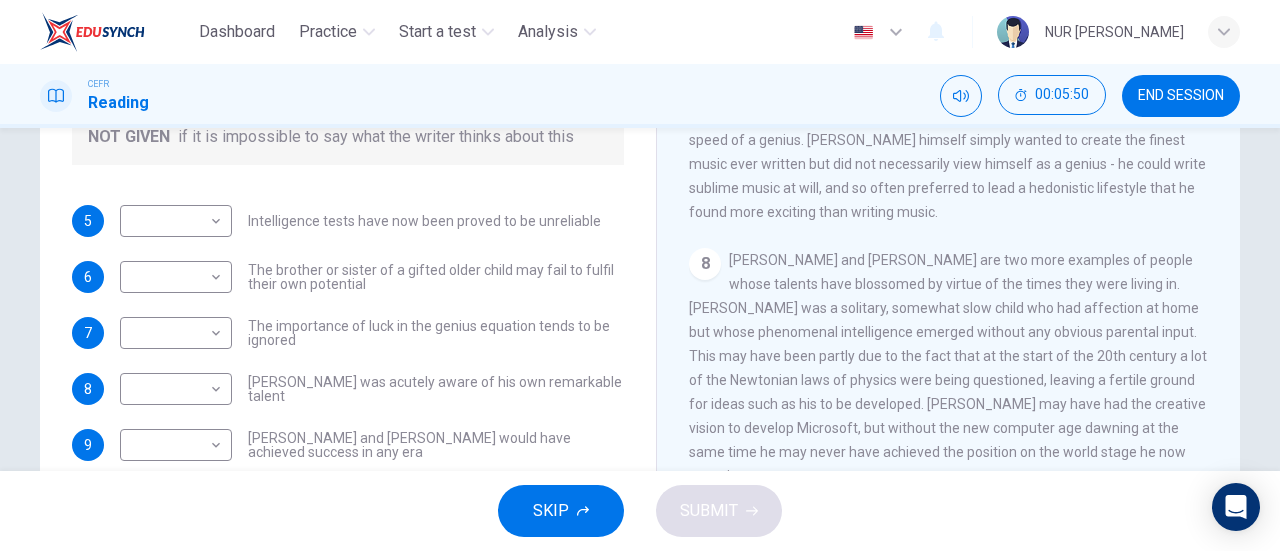 scroll, scrollTop: 2004, scrollLeft: 0, axis: vertical 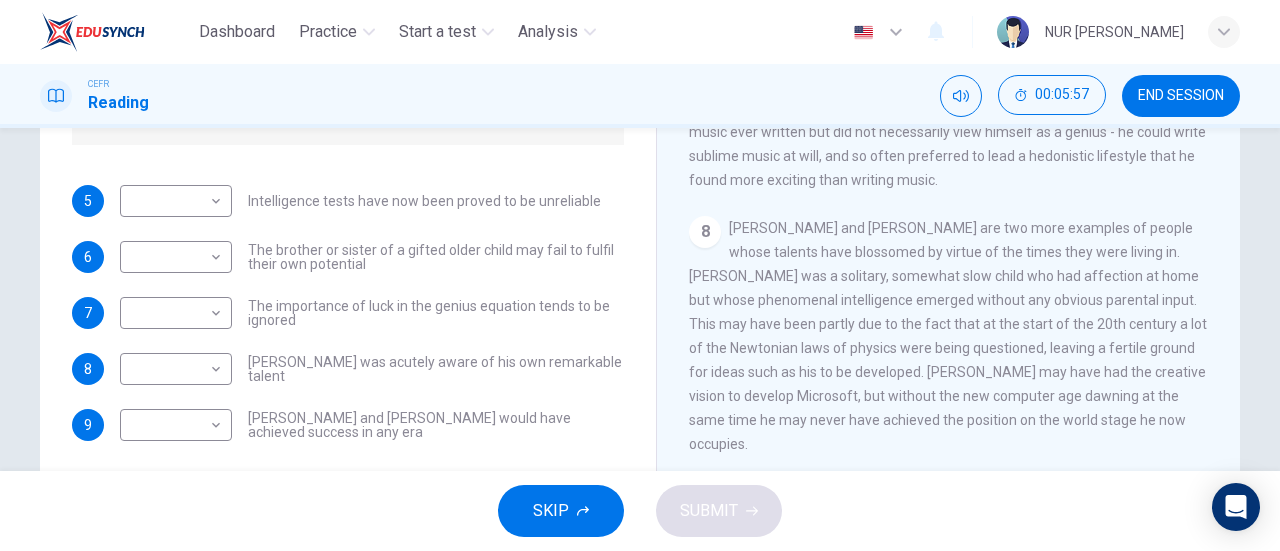 click on "Questions 5 - 9 Do the following statements agree with the claims of the writer in the Reading Passage?
In the boxes below write YES if the statement agrees with the views of the writer NO if the statement contradicts the views of the writer NOT GIVEN if it is impossible to say what the writer thinks about this 5 ​ ​ Intelligence tests have now been proved to be unreliable 6 ​ ​ The brother or sister of a gifted older child may fail to fulfil their own potential 7 ​ ​ The importance of luck in the genius equation tends to be ignored 8 ​ ​ Mozart was acutely aware of his own remarkable talent 9 ​ ​ Einstein and Gates would have achieved success in any era" at bounding box center (348, 133) 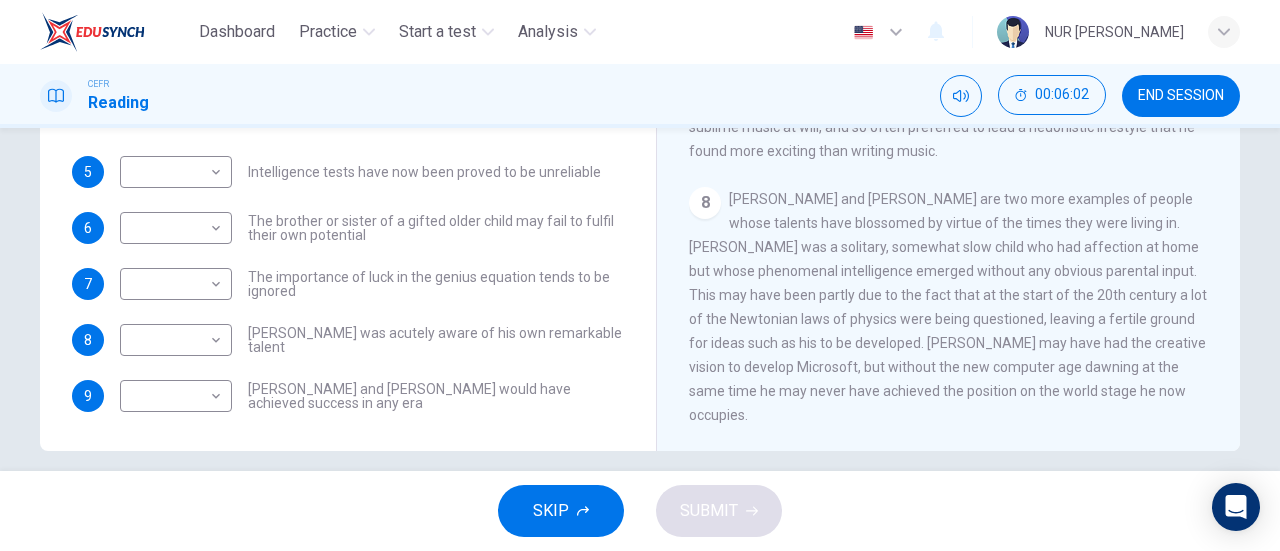 scroll, scrollTop: 410, scrollLeft: 0, axis: vertical 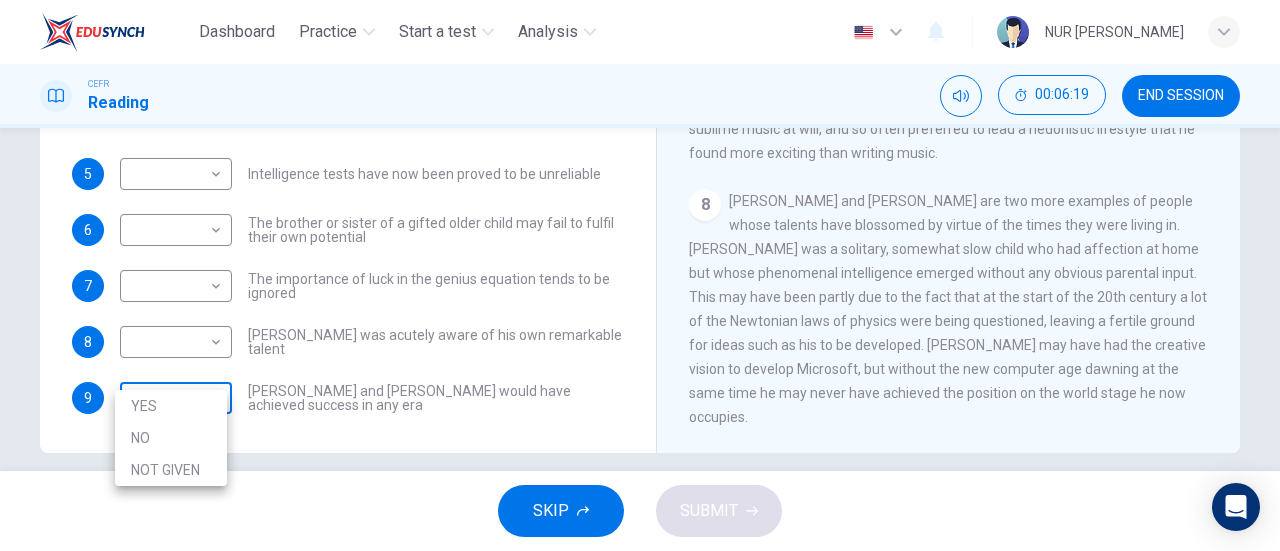 click on "Dashboard Practice Start a test Analysis English en ​ NUR SOFIAH SOLEHAH BINTI MOHD ZAMRI CEFR Reading 00:06:19 END SESSION Questions 5 - 9 Do the following statements agree with the claims of the writer in the Reading Passage?
In the boxes below write YES if the statement agrees with the views of the writer NO if the statement contradicts the views of the writer NOT GIVEN if it is impossible to say what the writer thinks about this 5 ​ ​ Intelligence tests have now been proved to be unreliable 6 ​ ​ The brother or sister of a gifted older child may fail to fulfil their own potential 7 ​ ​ The importance of luck in the genius equation tends to be ignored 8 ​ ​ Mozart was acutely aware of his own remarkable talent 9 ​ ​ Einstein and Gates would have achieved success in any era Nurturing Talent within the Family CLICK TO ZOOM Click to Zoom 1 2 3 4 5 6 7 8 SKIP SUBMIT EduSynch - Online Language Proficiency Testing
Dashboard Practice Start a test Analysis Notifications © Copyright" at bounding box center (640, 275) 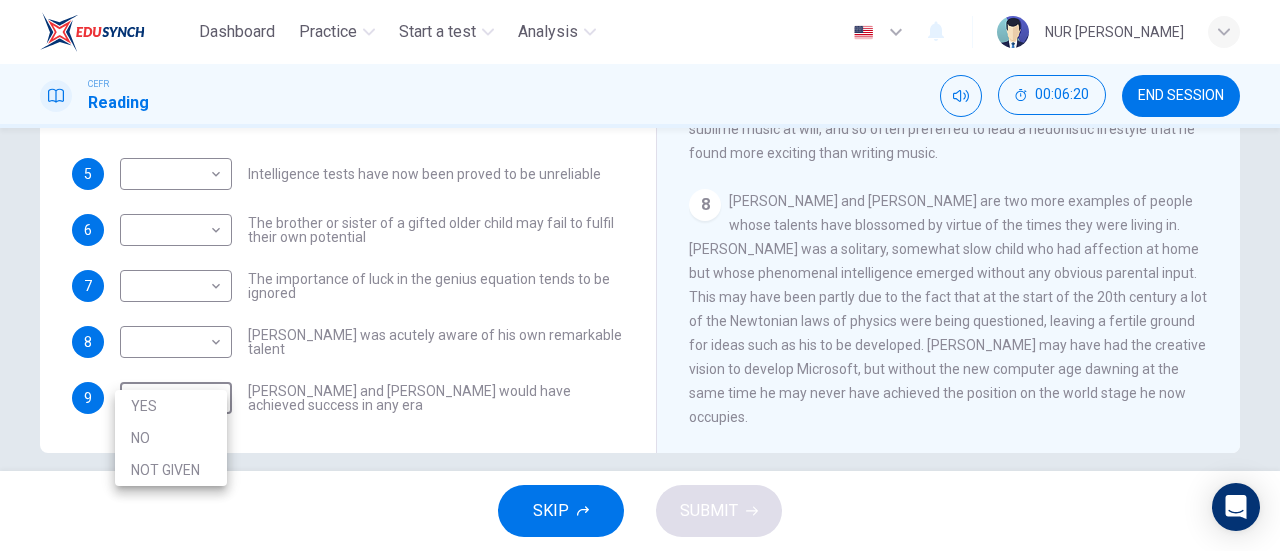 click on "YES" at bounding box center [171, 406] 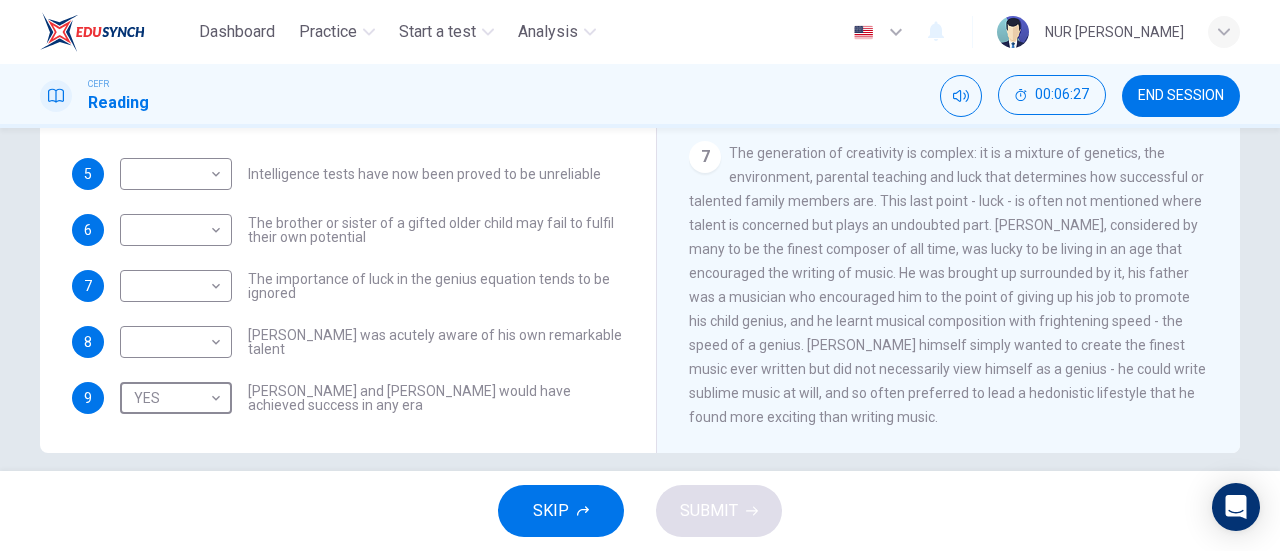scroll, scrollTop: 1728, scrollLeft: 0, axis: vertical 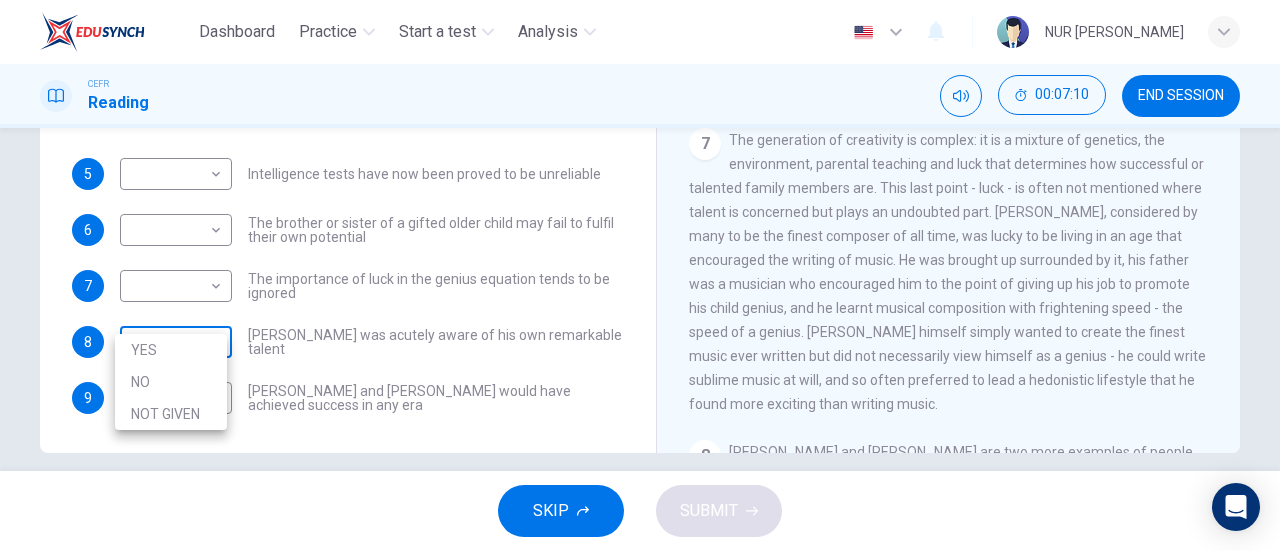 click on "Dashboard Practice Start a test Analysis English en ​ NUR SOFIAH SOLEHAH BINTI MOHD ZAMRI CEFR Reading 00:07:10 END SESSION Questions 5 - 9 Do the following statements agree with the claims of the writer in the Reading Passage?
In the boxes below write YES if the statement agrees with the views of the writer NO if the statement contradicts the views of the writer NOT GIVEN if it is impossible to say what the writer thinks about this 5 ​ ​ Intelligence tests have now been proved to be unreliable 6 ​ ​ The brother or sister of a gifted older child may fail to fulfil their own potential 7 ​ ​ The importance of luck in the genius equation tends to be ignored 8 ​ ​ Mozart was acutely aware of his own remarkable talent 9 YES YES ​ Einstein and Gates would have achieved success in any era Nurturing Talent within the Family CLICK TO ZOOM Click to Zoom 1 2 3 4 5 6 7 8 SKIP SUBMIT EduSynch - Online Language Proficiency Testing
Dashboard Practice Start a test Analysis Notifications 2025 YES" at bounding box center (640, 275) 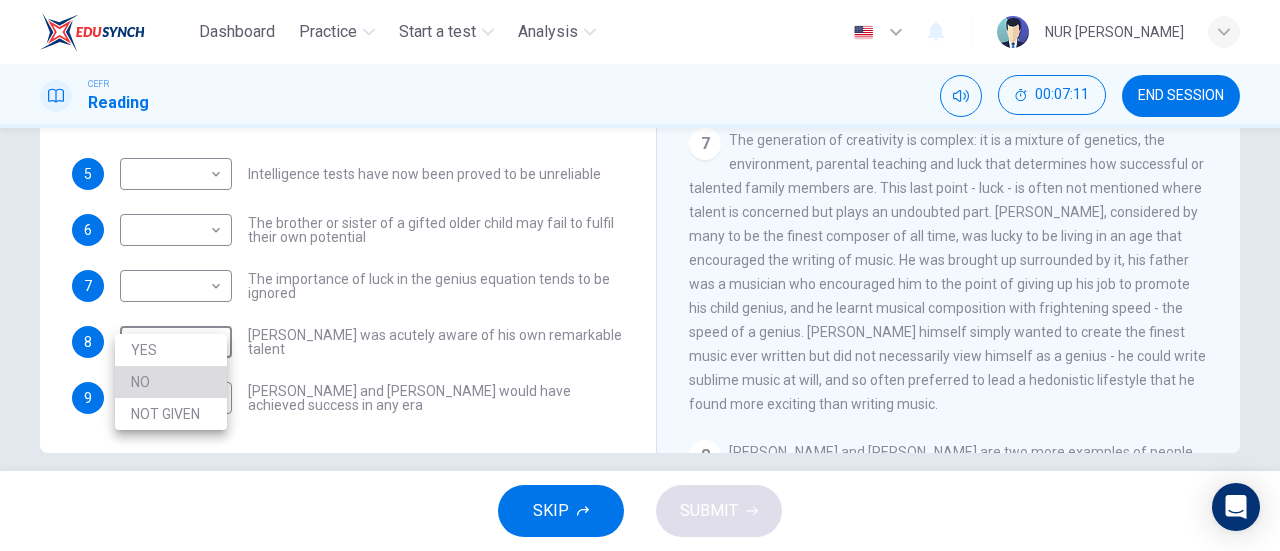click on "NO" at bounding box center [171, 382] 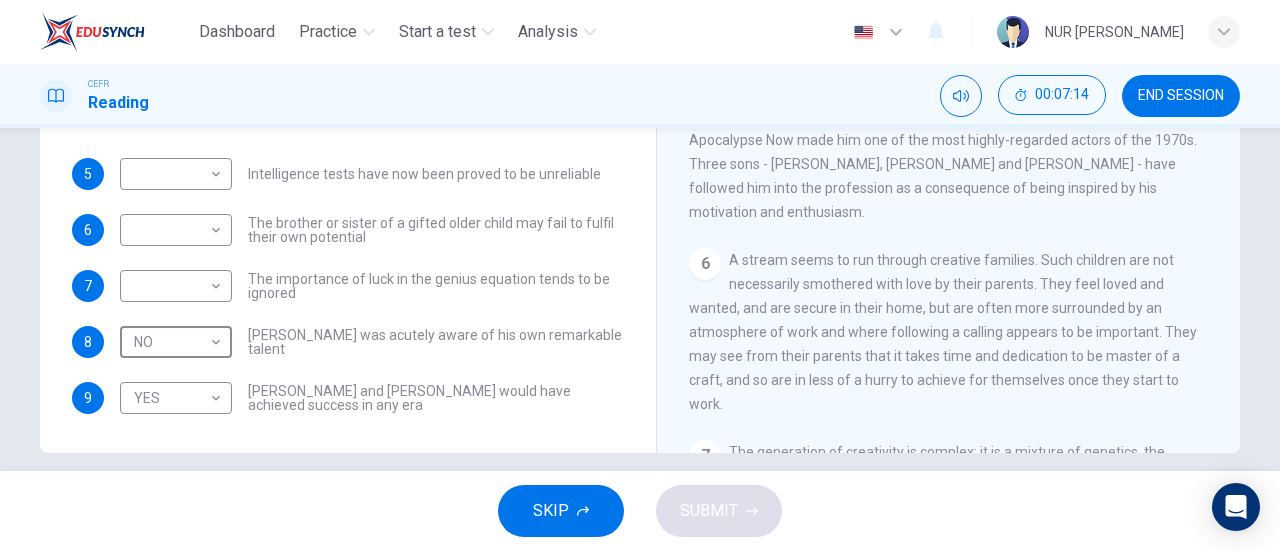 scroll, scrollTop: 1423, scrollLeft: 0, axis: vertical 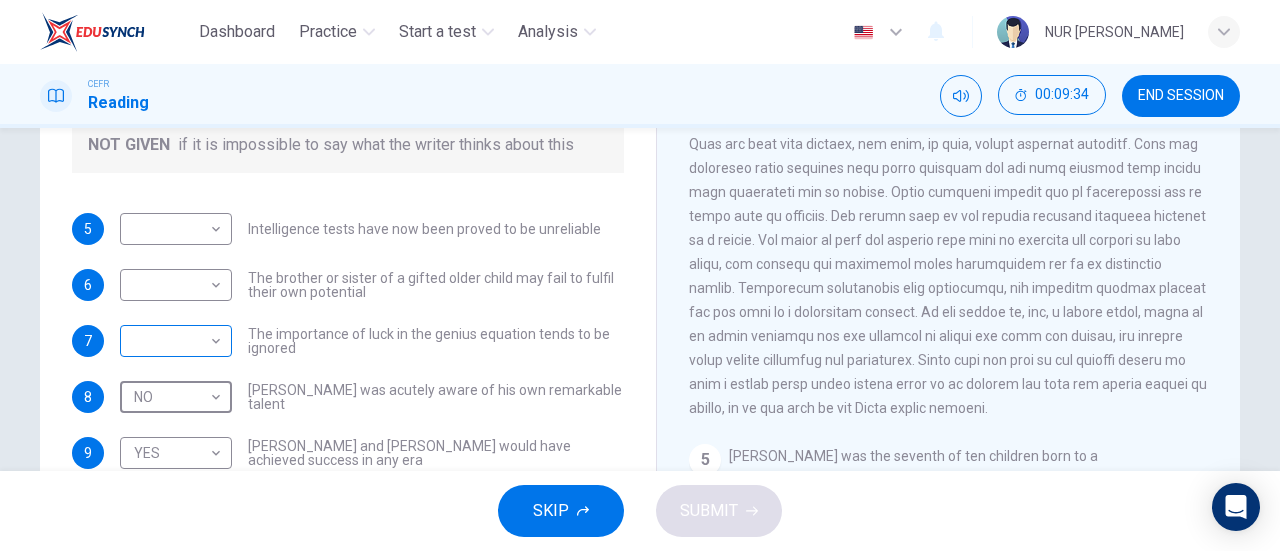 click on "Dashboard Practice Start a test Analysis English en ​ NUR SOFIAH SOLEHAH BINTI MOHD ZAMRI CEFR Reading 00:09:34 END SESSION Questions 5 - 9 Do the following statements agree with the claims of the writer in the Reading Passage?
In the boxes below write YES if the statement agrees with the views of the writer NO if the statement contradicts the views of the writer NOT GIVEN if it is impossible to say what the writer thinks about this 5 ​ ​ Intelligence tests have now been proved to be unreliable 6 ​ ​ The brother or sister of a gifted older child may fail to fulfil their own potential 7 ​ ​ The importance of luck in the genius equation tends to be ignored 8 NO NO ​ Mozart was acutely aware of his own remarkable talent 9 YES YES ​ Einstein and Gates would have achieved success in any era Nurturing Talent within the Family CLICK TO ZOOM Click to Zoom 1 2 3 4 5 6 7 8 SKIP SUBMIT EduSynch - Online Language Proficiency Testing
Dashboard Practice Start a test Analysis Notifications 2025" at bounding box center [640, 275] 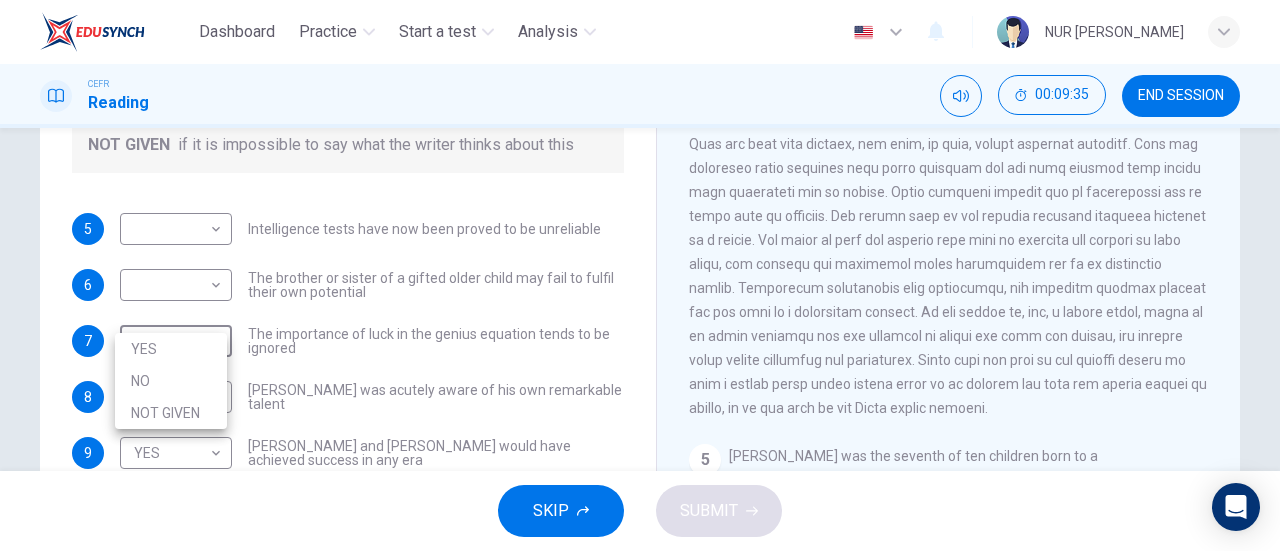 click on "NOT GIVEN" at bounding box center (171, 413) 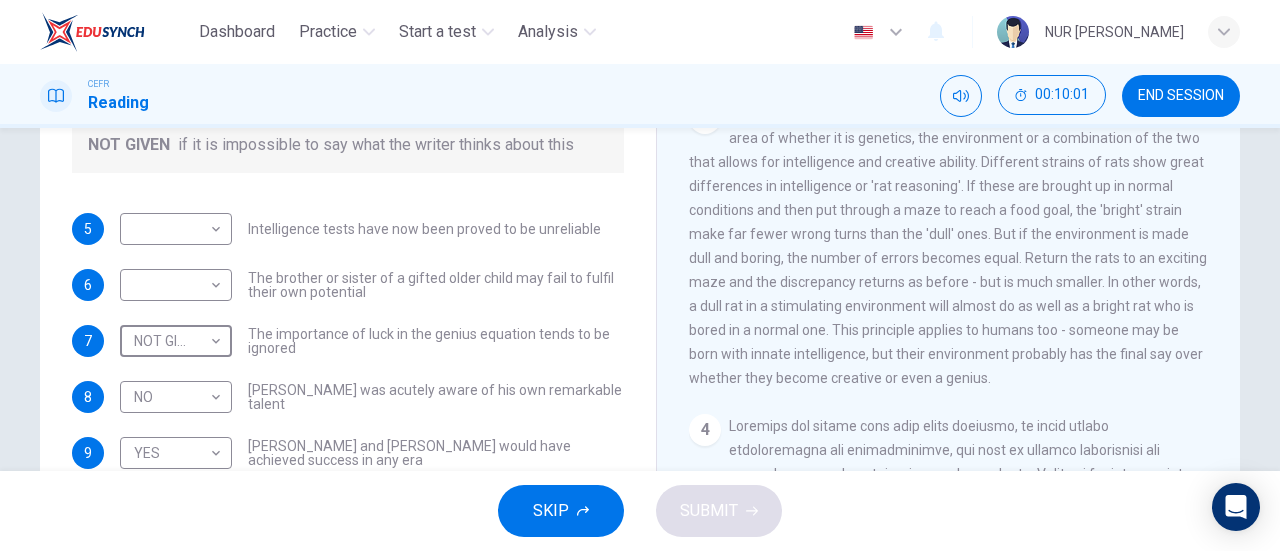 scroll, scrollTop: 649, scrollLeft: 0, axis: vertical 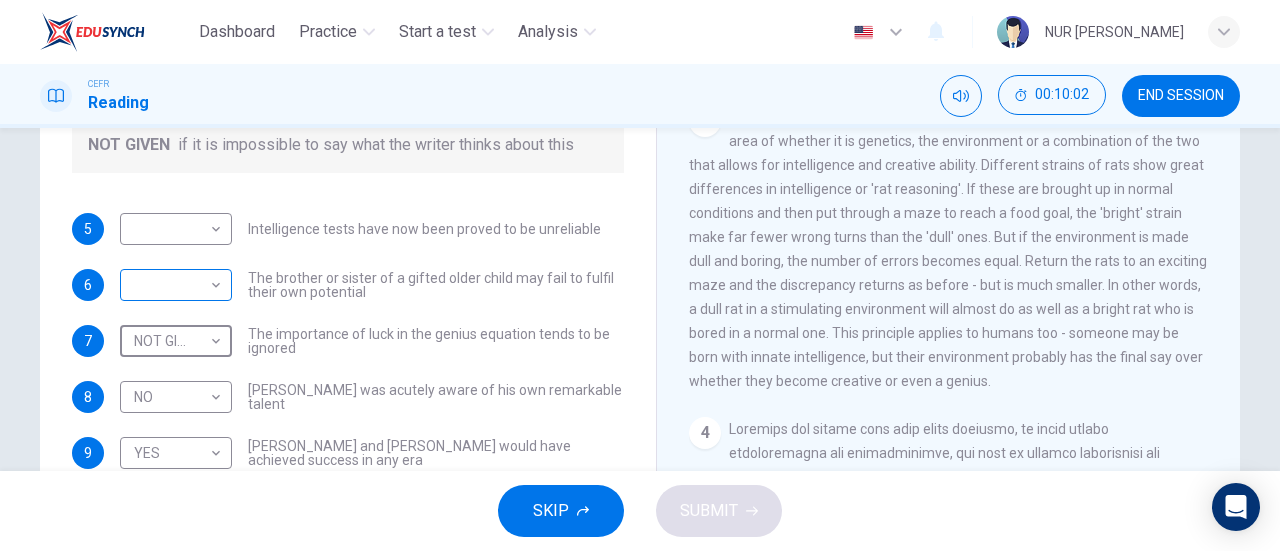 click on "Dashboard Practice Start a test Analysis English en ​ NUR SOFIAH SOLEHAH BINTI MOHD ZAMRI CEFR Reading 00:10:02 END SESSION Questions 5 - 9 Do the following statements agree with the claims of the writer in the Reading Passage?
In the boxes below write YES if the statement agrees with the views of the writer NO if the statement contradicts the views of the writer NOT GIVEN if it is impossible to say what the writer thinks about this 5 ​ ​ Intelligence tests have now been proved to be unreliable 6 ​ ​ The brother or sister of a gifted older child may fail to fulfil their own potential 7 NOT GIVEN NOT GIVEN ​ The importance of luck in the genius equation tends to be ignored 8 NO NO ​ Mozart was acutely aware of his own remarkable talent 9 YES YES ​ Einstein and Gates would have achieved success in any era Nurturing Talent within the Family CLICK TO ZOOM Click to Zoom 1 2 3 4 5 6 7 8 SKIP SUBMIT EduSynch - Online Language Proficiency Testing
Dashboard Practice Start a test Analysis 2025" at bounding box center [640, 275] 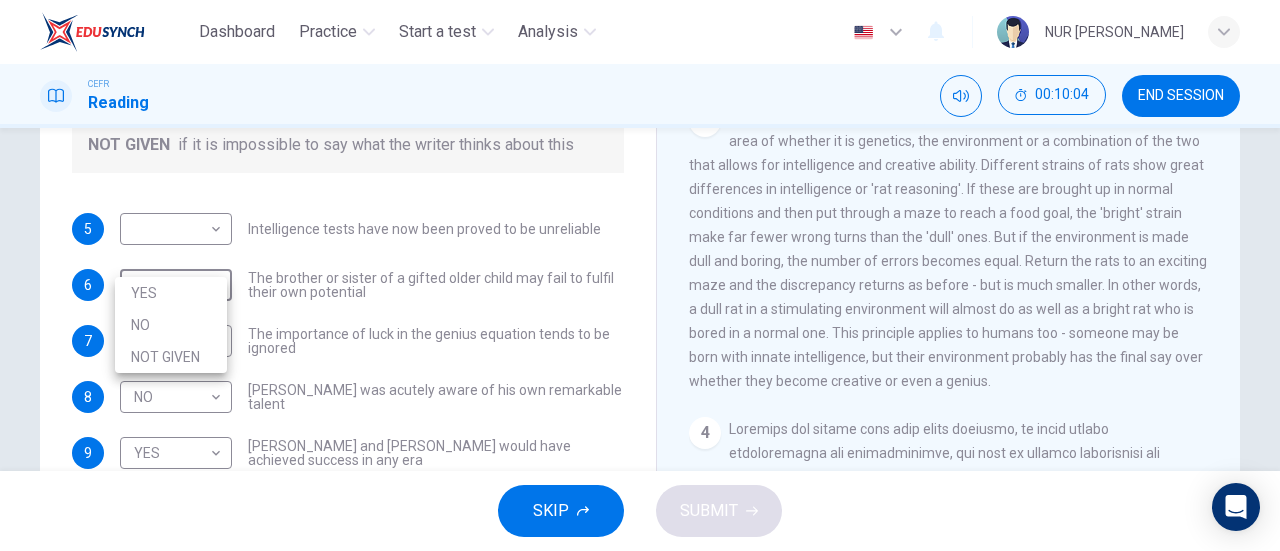 click on "NOT GIVEN" at bounding box center (171, 357) 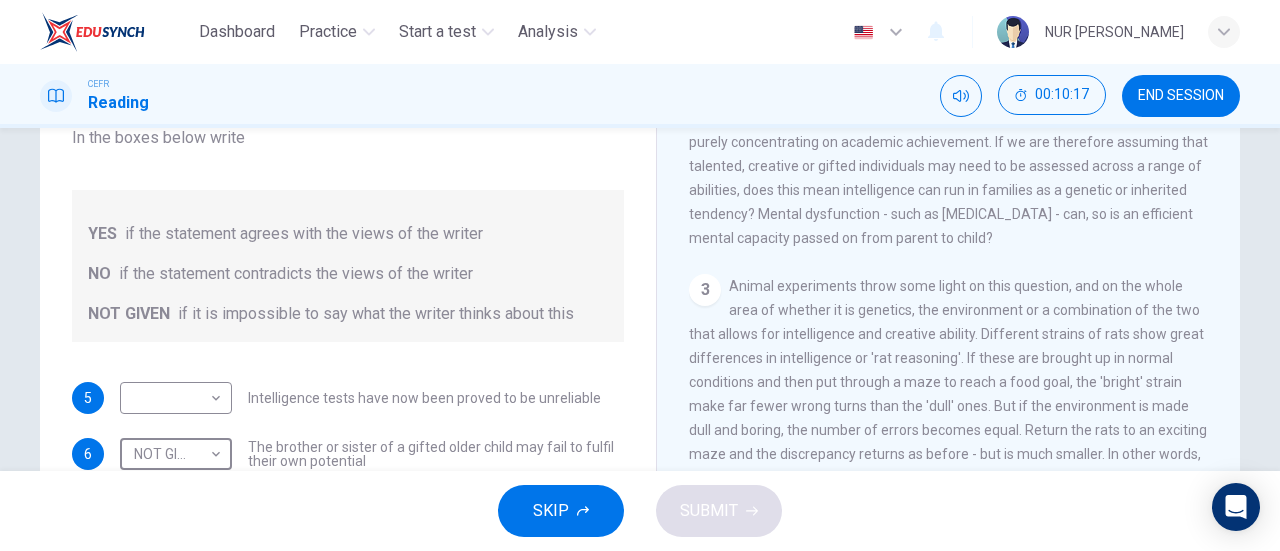 scroll, scrollTop: 194, scrollLeft: 0, axis: vertical 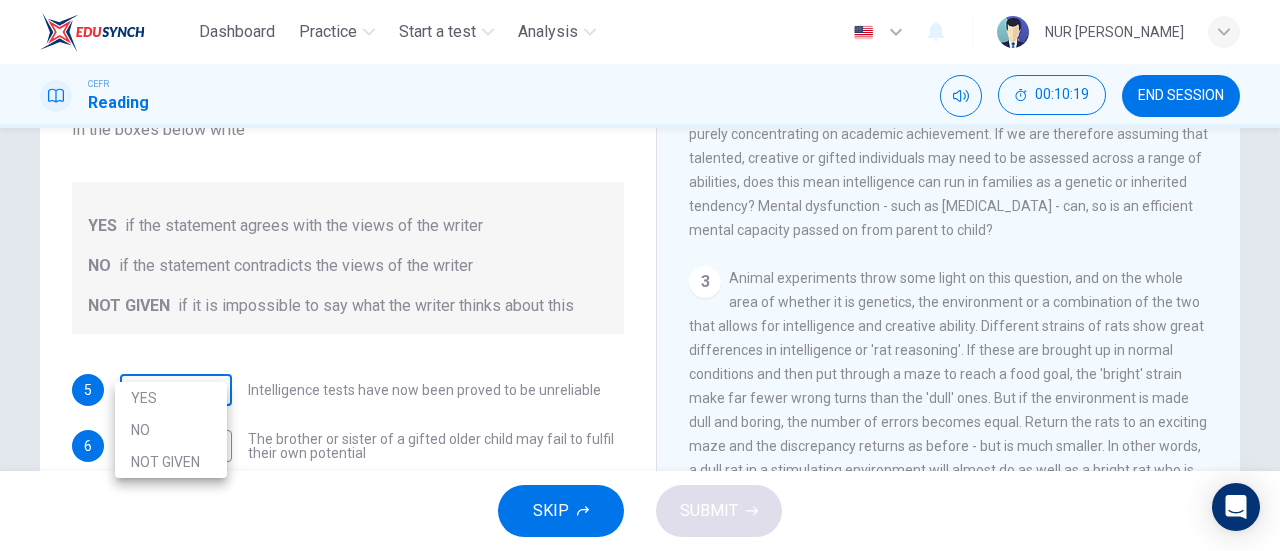 click on "Dashboard Practice Start a test Analysis English en ​ NUR SOFIAH SOLEHAH BINTI MOHD ZAMRI CEFR Reading 00:10:19 END SESSION Questions 5 - 9 Do the following statements agree with the claims of the writer in the Reading Passage?
In the boxes below write YES if the statement agrees with the views of the writer NO if the statement contradicts the views of the writer NOT GIVEN if it is impossible to say what the writer thinks about this 5 ​ ​ Intelligence tests have now been proved to be unreliable 6 NOT GIVEN NOT GIVEN ​ The brother or sister of a gifted older child may fail to fulfil their own potential 7 NOT GIVEN NOT GIVEN ​ The importance of luck in the genius equation tends to be ignored 8 NO NO ​ Mozart was acutely aware of his own remarkable talent 9 YES YES ​ Einstein and Gates would have achieved success in any era Nurturing Talent within the Family CLICK TO ZOOM Click to Zoom 1 2 3 4 5 6 7 8 SKIP SUBMIT EduSynch - Online Language Proficiency Testing
Dashboard Practice Analysis NO" at bounding box center [640, 275] 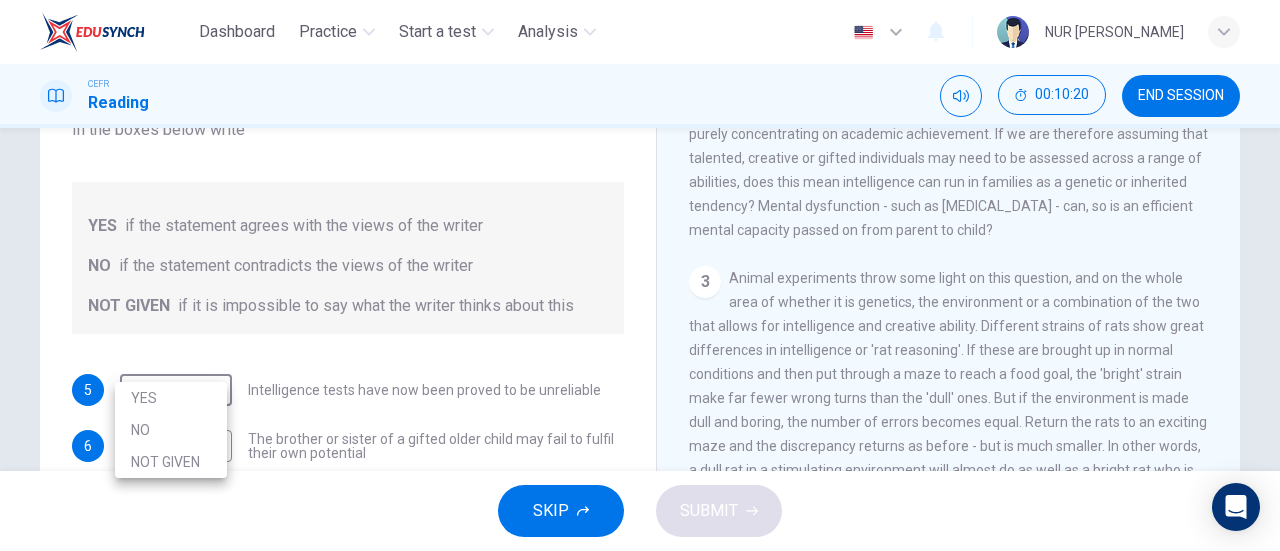 click on "YES" at bounding box center [171, 398] 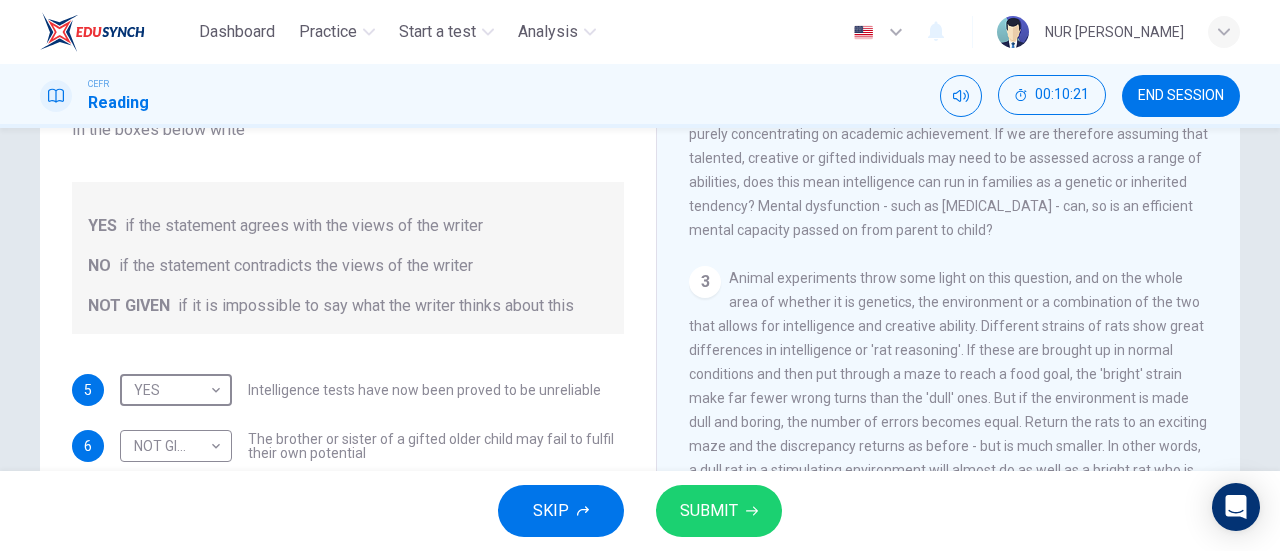 click on "SUBMIT" at bounding box center [709, 511] 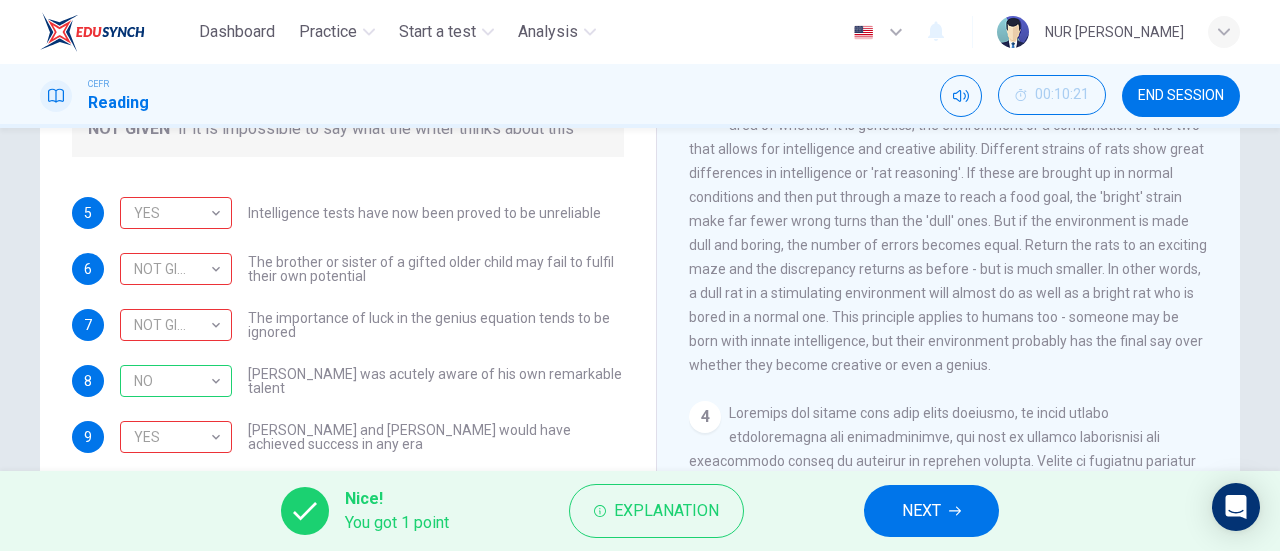 scroll, scrollTop: 370, scrollLeft: 0, axis: vertical 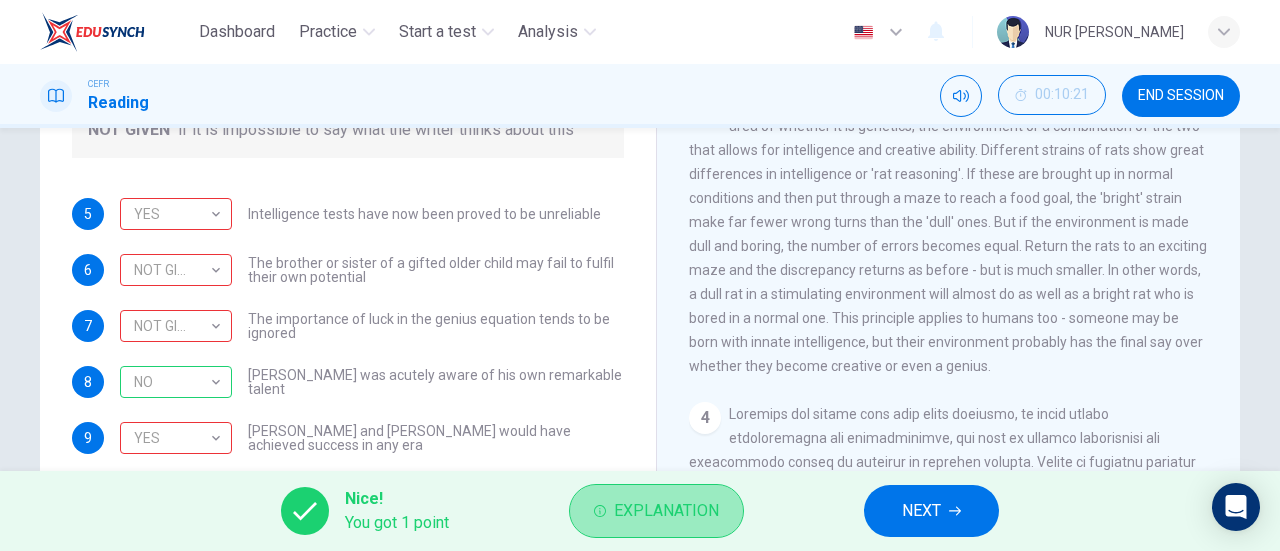 click on "Explanation" at bounding box center (666, 511) 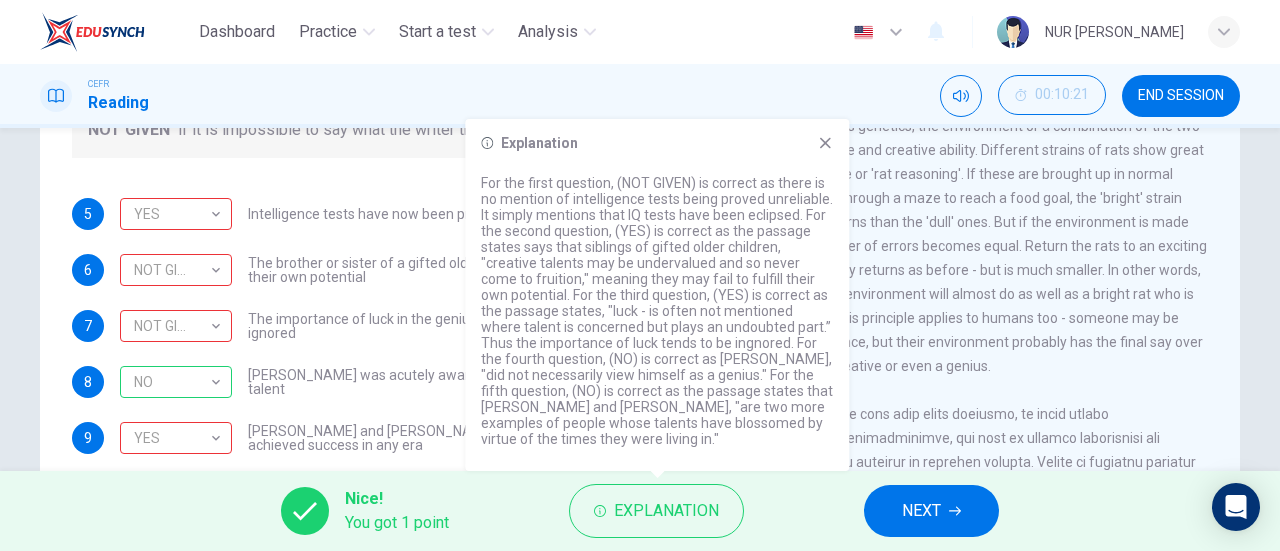 click 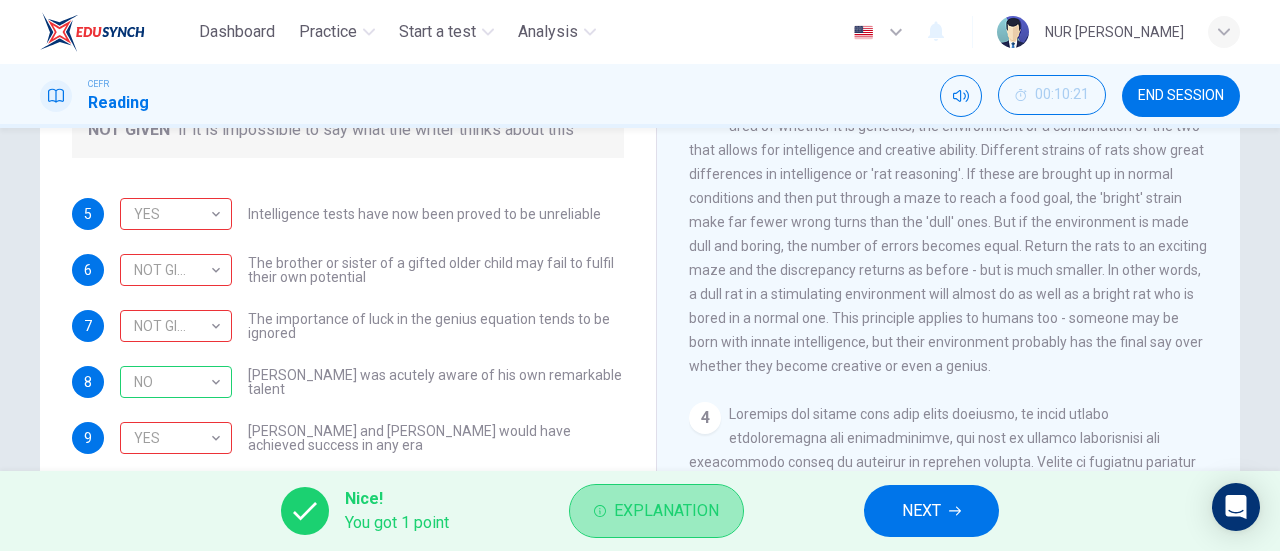 click on "Explanation" at bounding box center (666, 511) 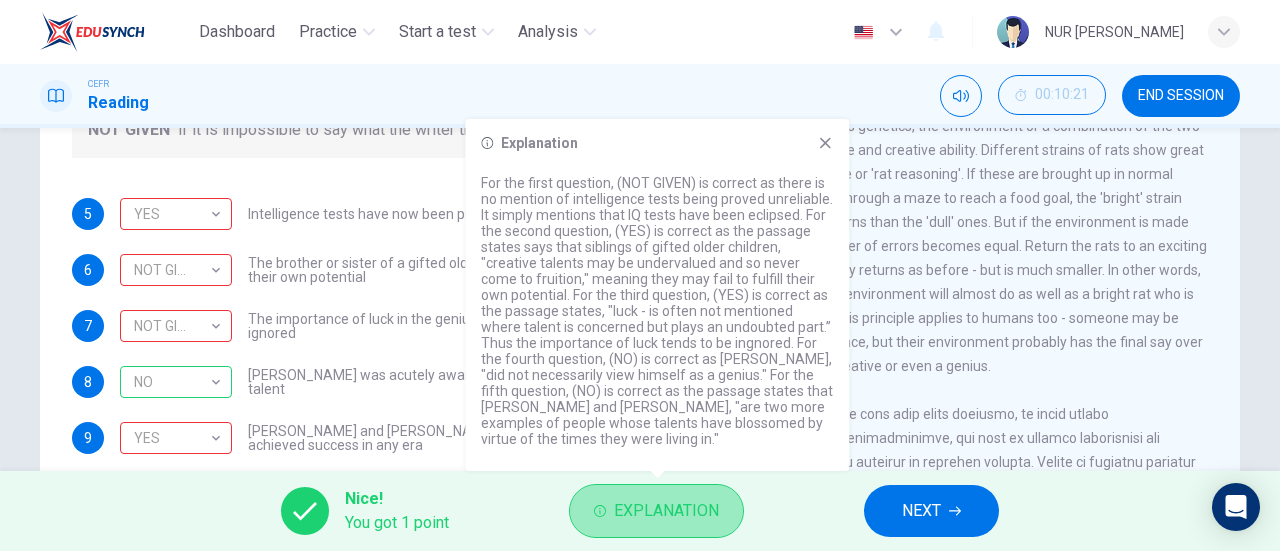 click on "Explanation" at bounding box center [666, 511] 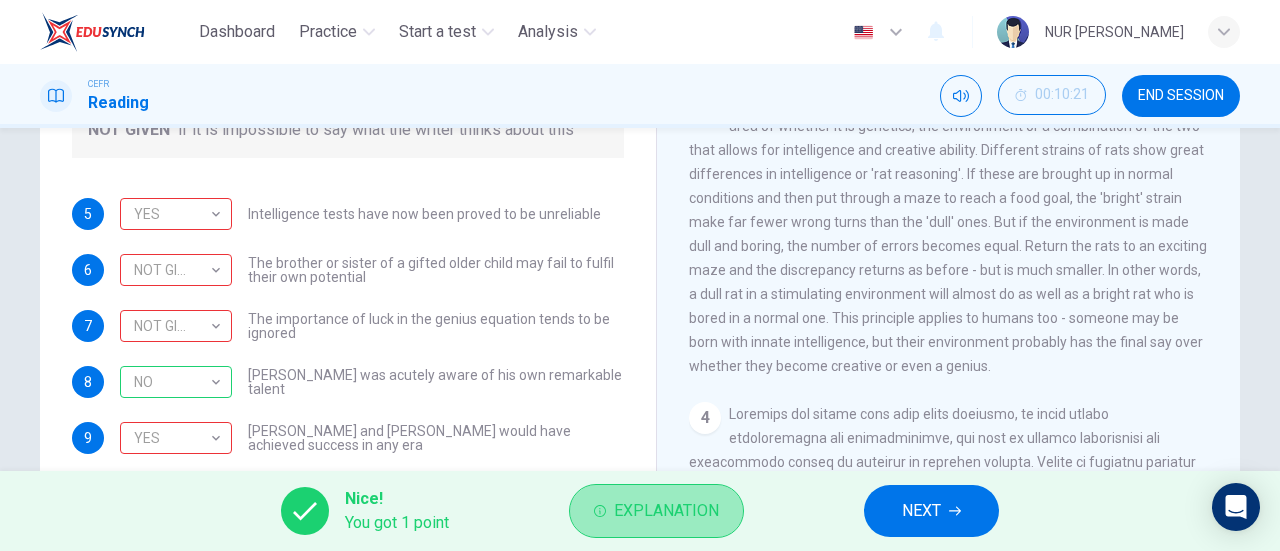 click on "Explanation" at bounding box center (666, 511) 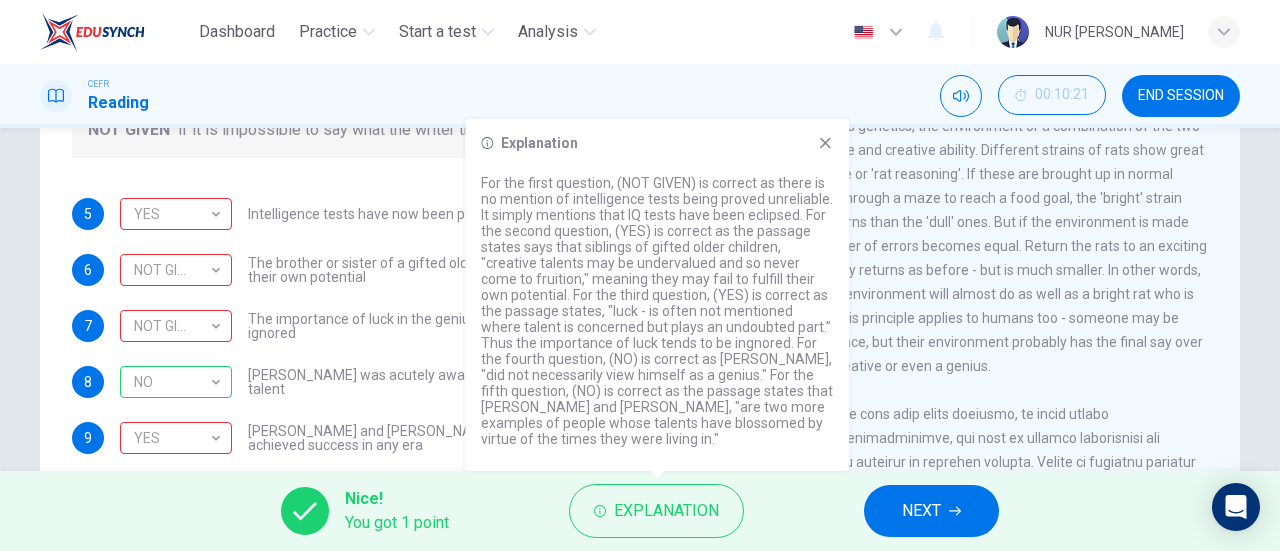 click 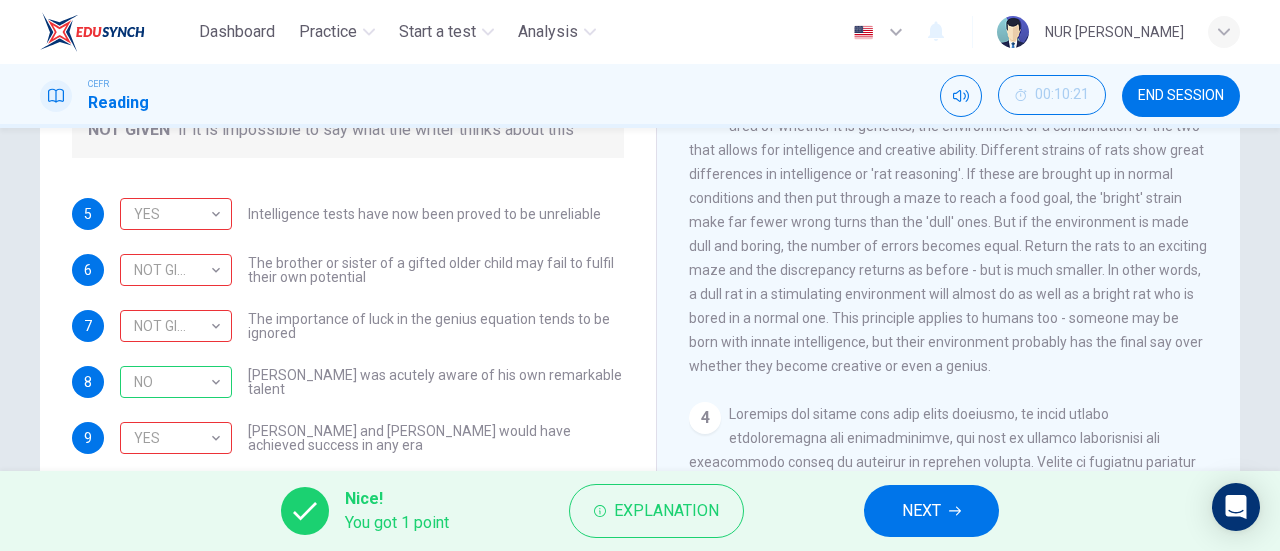 drag, startPoint x: 358, startPoint y: 257, endPoint x: 397, endPoint y: 225, distance: 50.447994 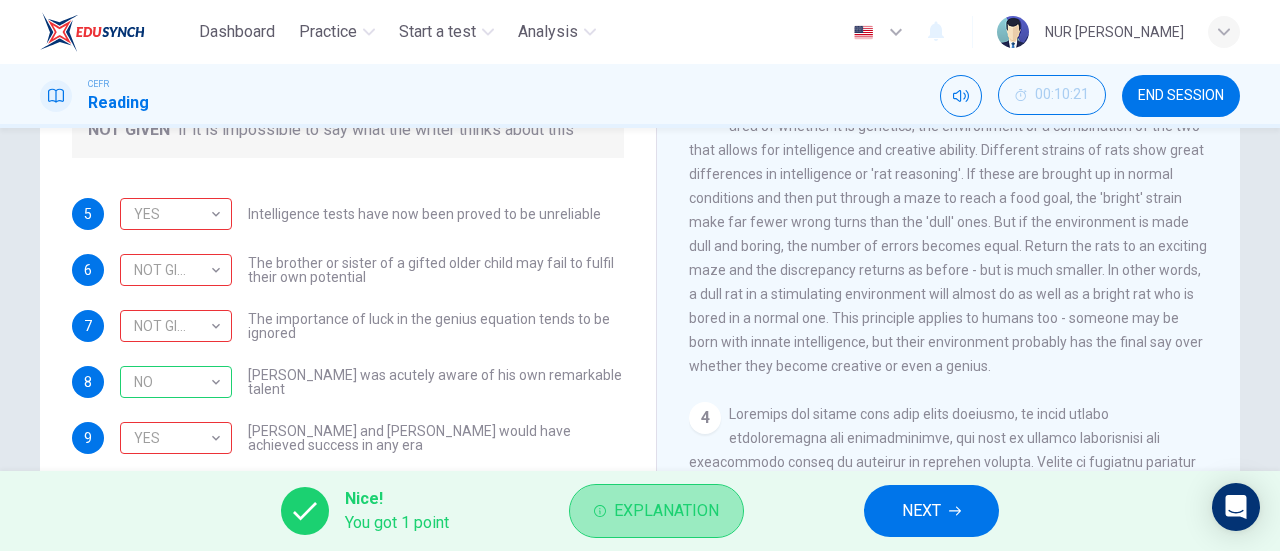 click on "Explanation" at bounding box center (666, 511) 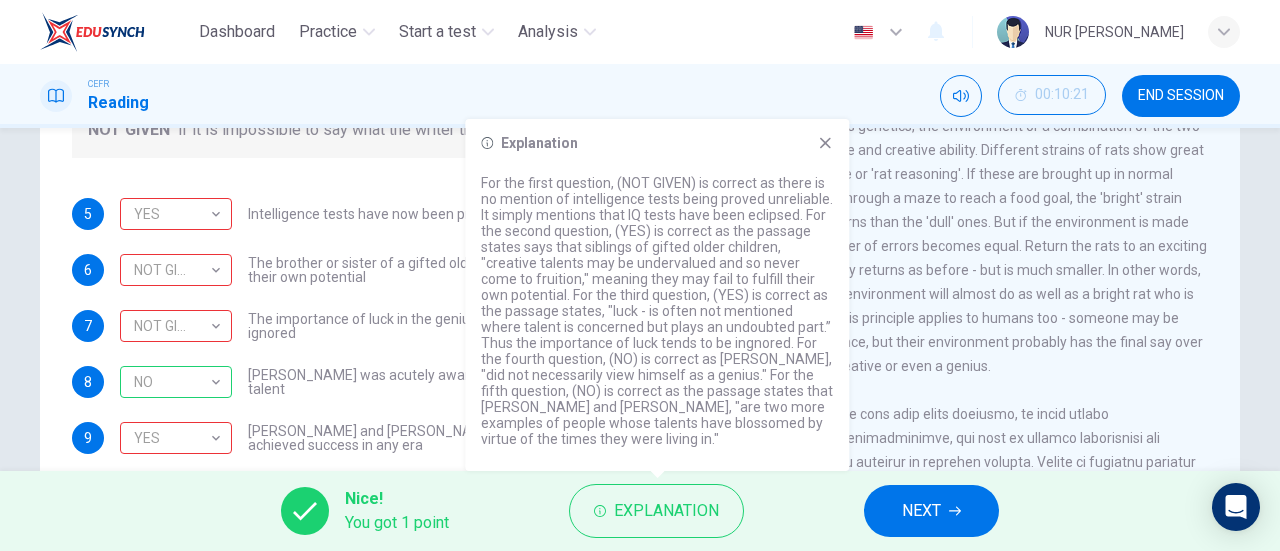 click on "3 Animal experiments throw some light on this question, and on the whole area of whether it is genetics, the environment or a combination of the two that allows for intelligence and creative ability. Different strains of rats show great differences in intelligence or 'rat reasoning'. If these are brought up in normal conditions and then put through a maze to reach a food goal, the 'bright' strain make far fewer wrong turns than the 'dull' ones. But if the environment is made dull and boring, the number of errors becomes equal. Return the rats to an exciting maze and the discrepancy returns as before - but is much smaller. In other words, a dull rat in a stimulating environment will almost do as well as a bright rat who is bored in a normal one. This principle applies to humans too - someone may be born with innate intelligence, but their environment probably has the final say over whether they become creative or even a genius." at bounding box center (949, 234) 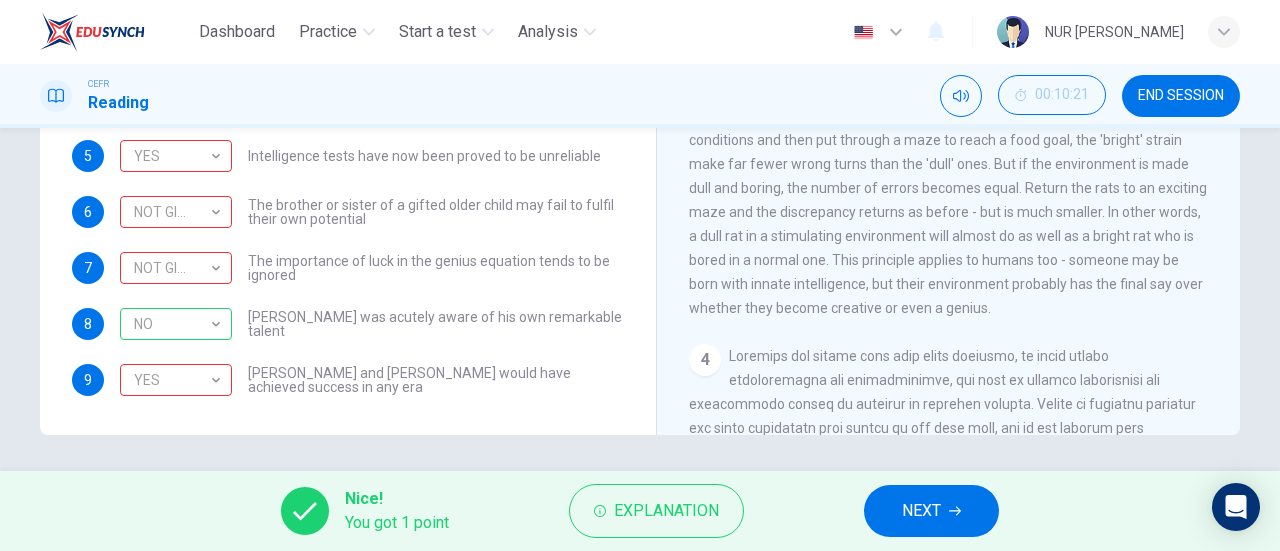 scroll, scrollTop: 393, scrollLeft: 0, axis: vertical 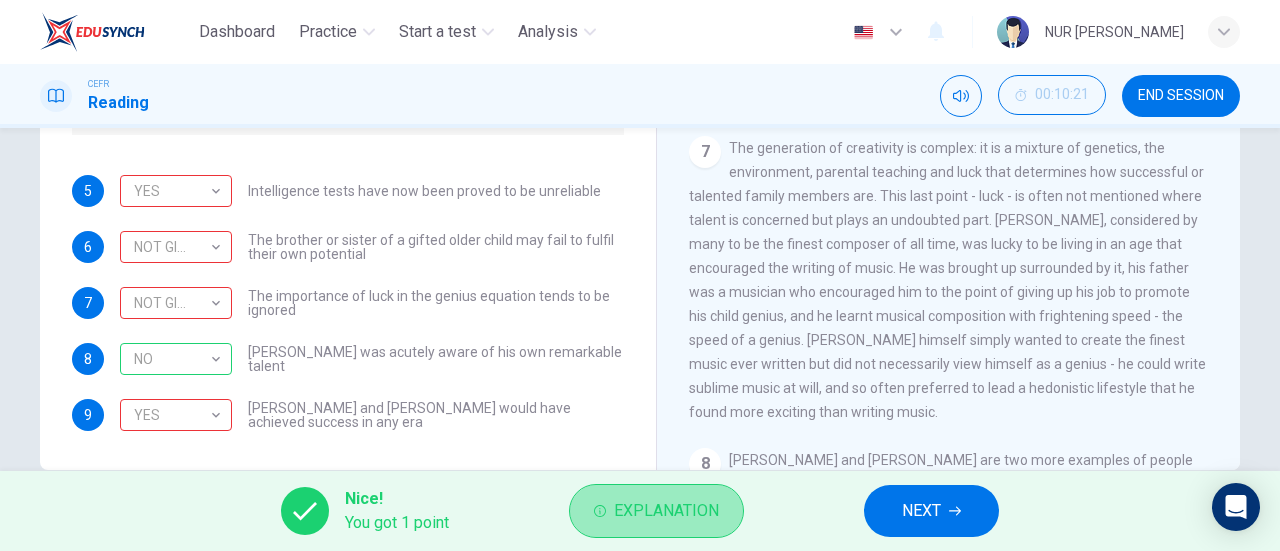 click on "Explanation" at bounding box center (666, 511) 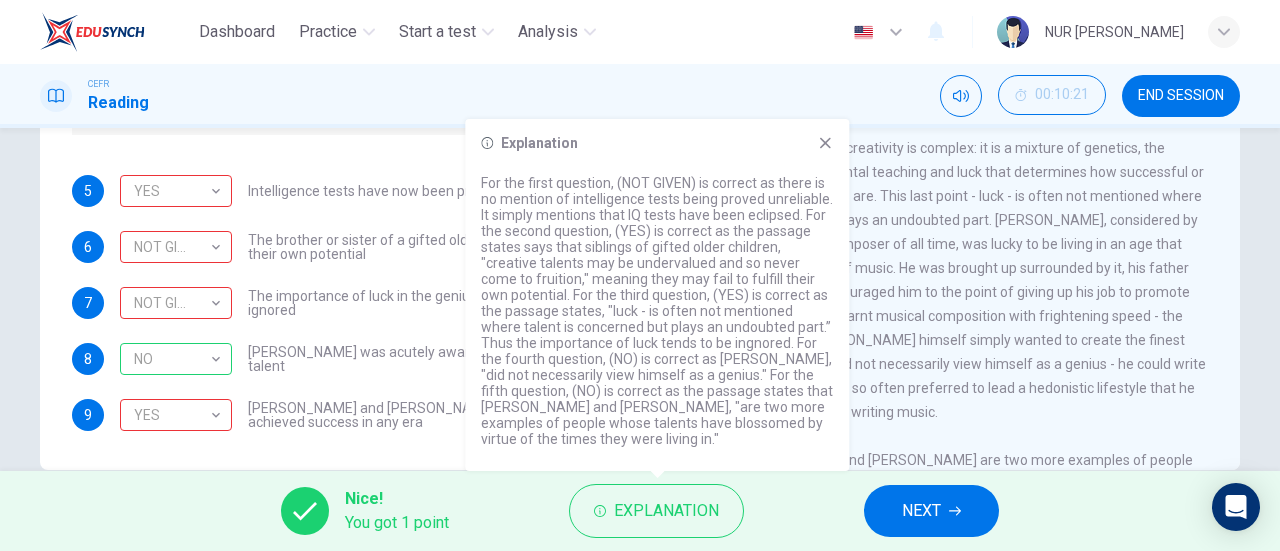 drag, startPoint x: 753, startPoint y: 337, endPoint x: 729, endPoint y: 347, distance: 26 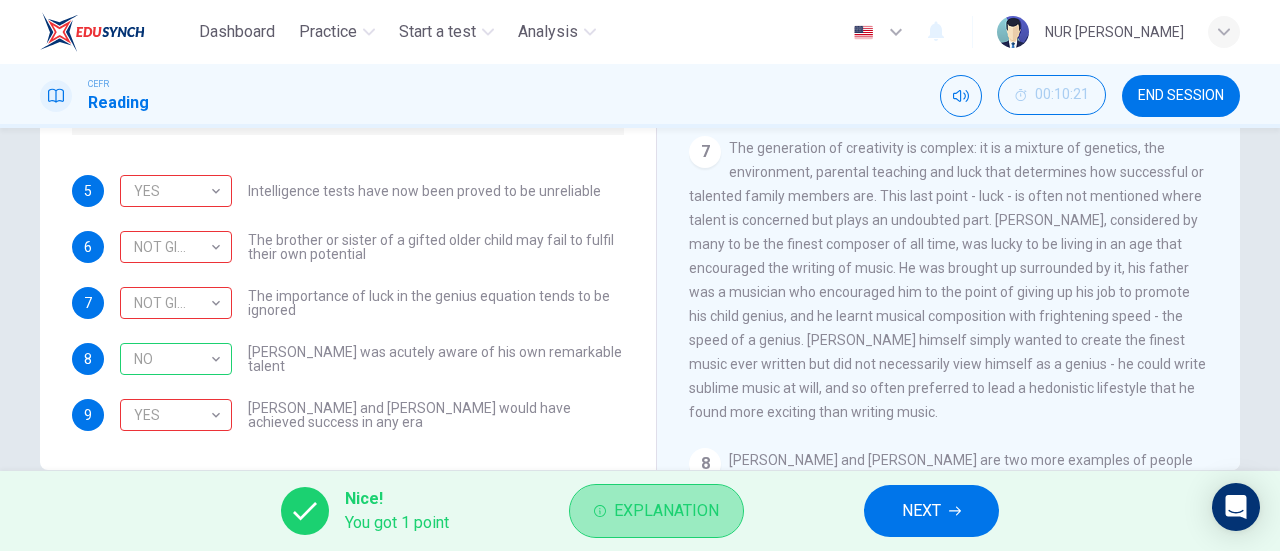 click on "Explanation" at bounding box center [666, 511] 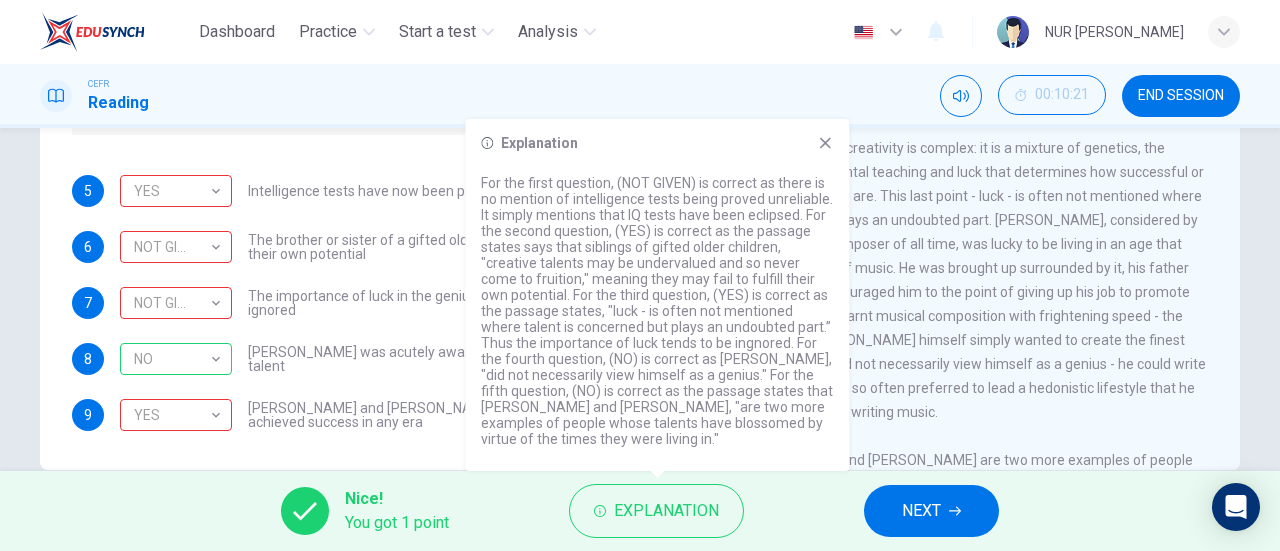 click on "Questions 5 - 9 Do the following statements agree with the claims of the writer in the Reading Passage?
In the boxes below write YES if the statement agrees with the views of the writer NO if the statement contradicts the views of the writer NOT GIVEN if it is impossible to say what the writer thinks about this 5 YES YES ​ Intelligence tests have now been proved to be unreliable 6 NOT GIVEN NOT GIVEN ​ The brother or sister of a gifted older child may fail to fulfil their own potential 7 NOT GIVEN NOT GIVEN ​ The importance of luck in the genius equation tends to be ignored 8 NO NO ​ Mozart was acutely aware of his own remarkable talent 9 YES YES ​ Einstein and Gates would have achieved success in any era" at bounding box center [348, 132] 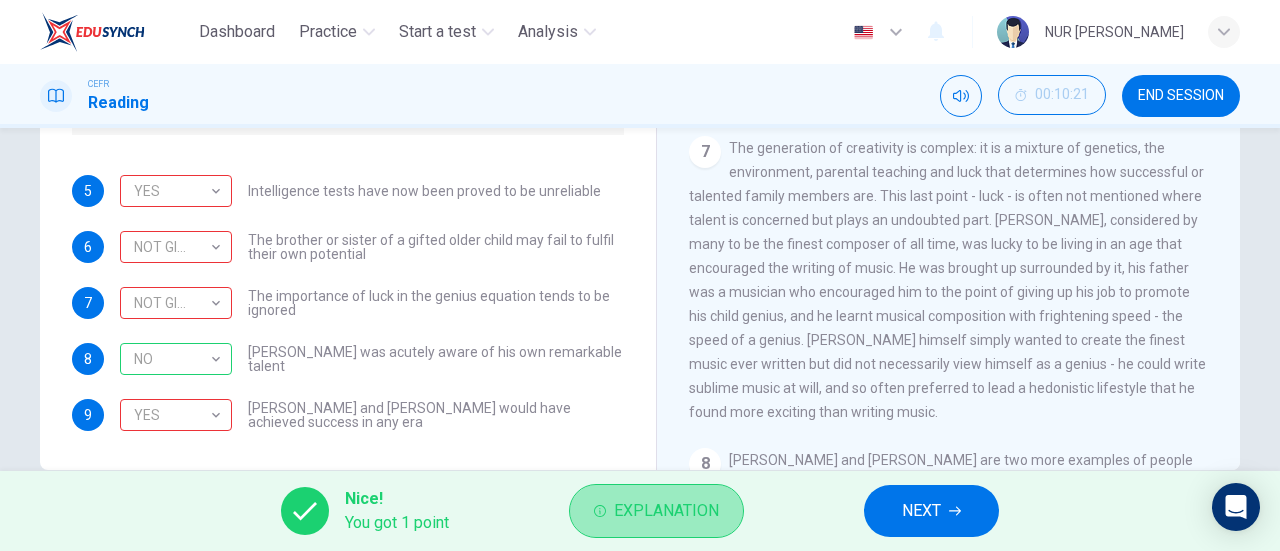 click on "Explanation" at bounding box center (666, 511) 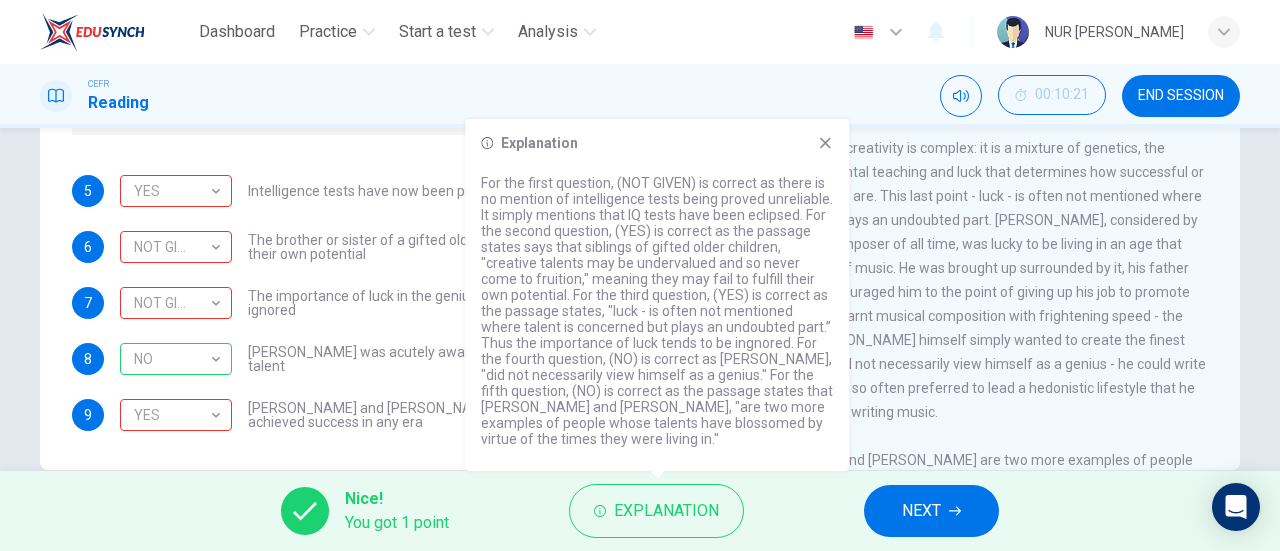 click on "Mozart was acutely aware of his own remarkable talent" at bounding box center [436, 359] 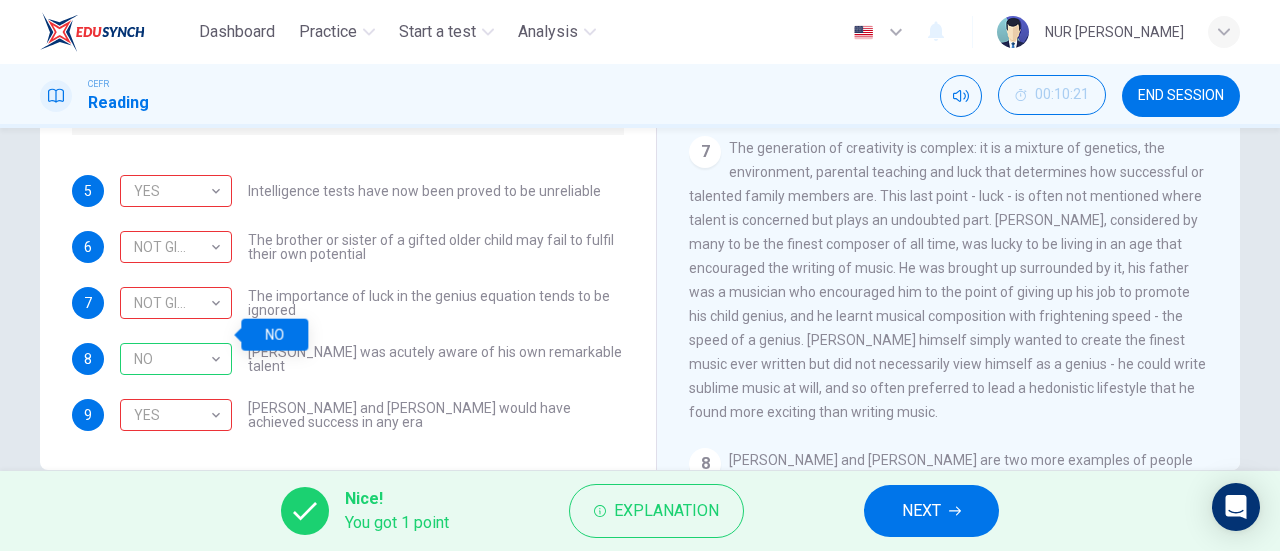 click on "NEXT" at bounding box center [921, 511] 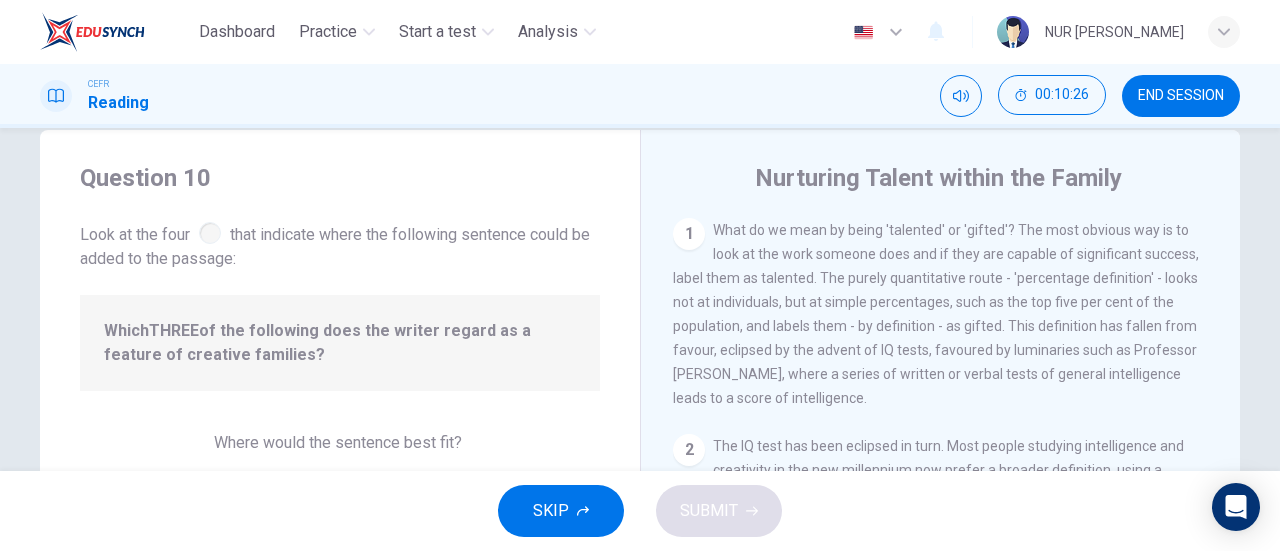 scroll, scrollTop: 31, scrollLeft: 0, axis: vertical 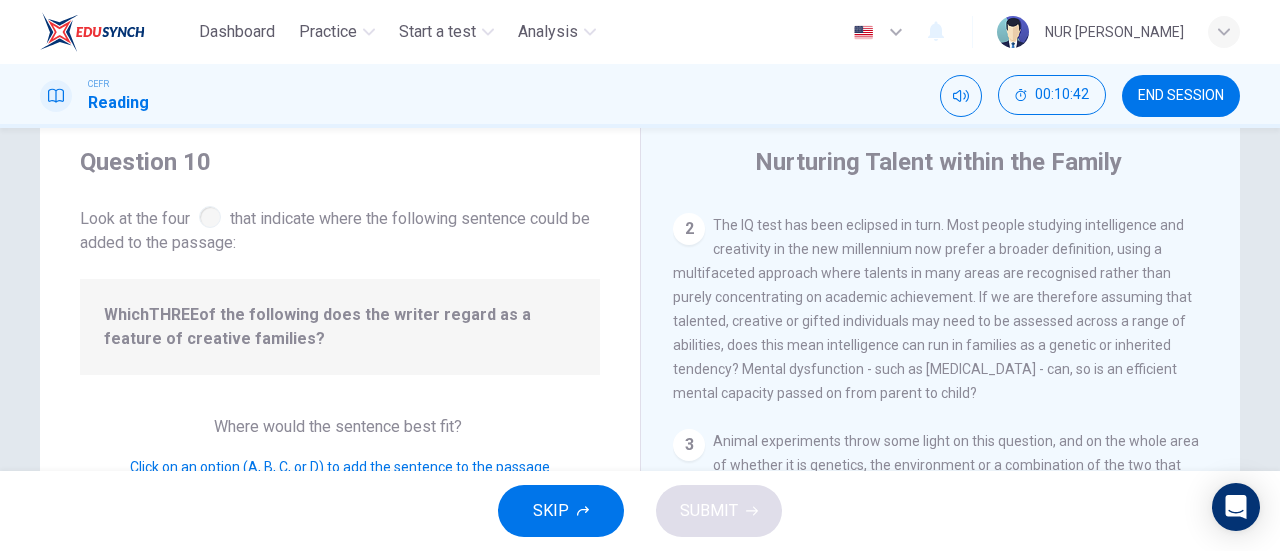 click on "2 The IQ test has been eclipsed in turn. Most people studying intelligence and creativity in the new millennium now prefer a broader definition, using a multifaceted approach where talents in many areas are recognised rather than purely concentrating on academic achievement. If we are therefore assuming that talented, creative or gifted individuals may need to be assessed across a range of abilities, does this mean intelligence can run in families as a genetic or inherited tendency? Mental dysfunction - such as schizophrenia - can, so is an efficient mental capacity passed on from parent to child?" at bounding box center [941, 309] 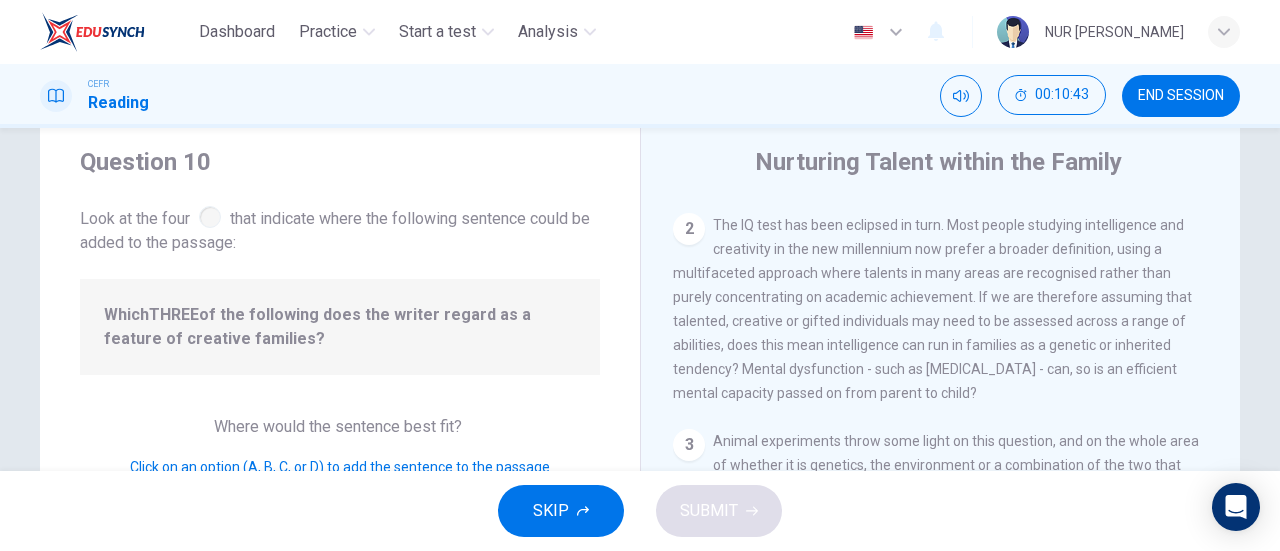 drag, startPoint x: 962, startPoint y: 366, endPoint x: 1170, endPoint y: 365, distance: 208.00241 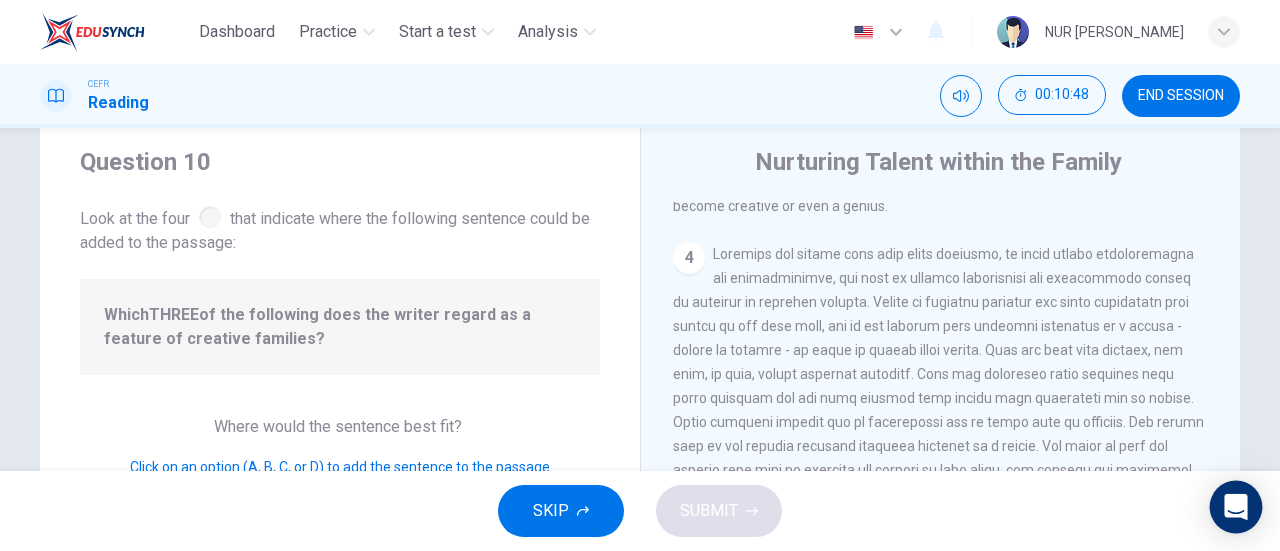 scroll, scrollTop: 707, scrollLeft: 0, axis: vertical 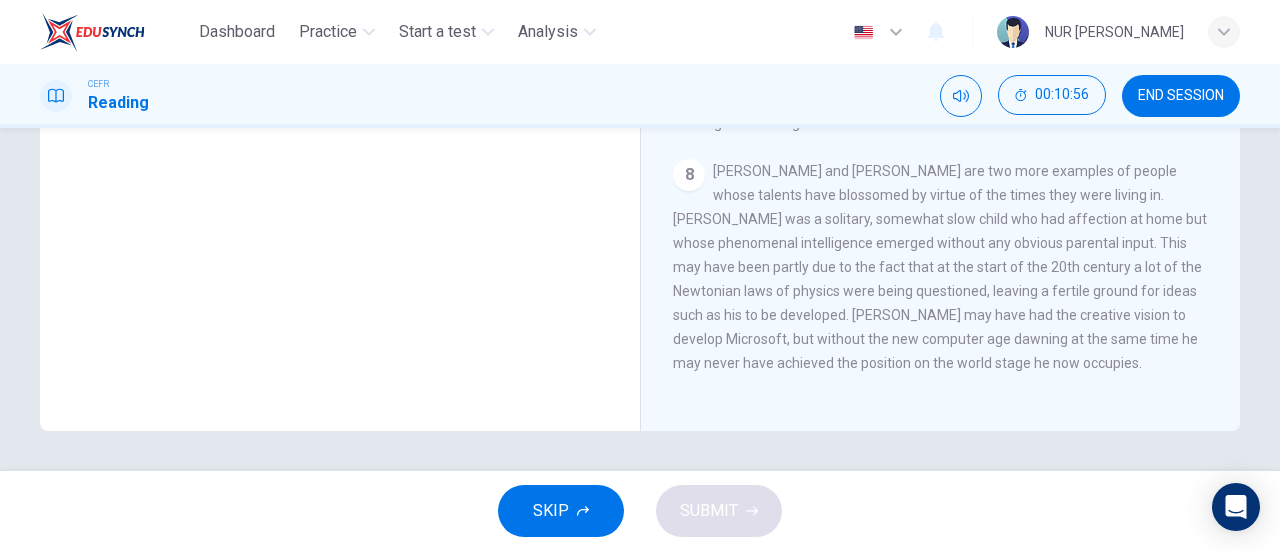 drag, startPoint x: 1218, startPoint y: 368, endPoint x: 1226, endPoint y: 409, distance: 41.773197 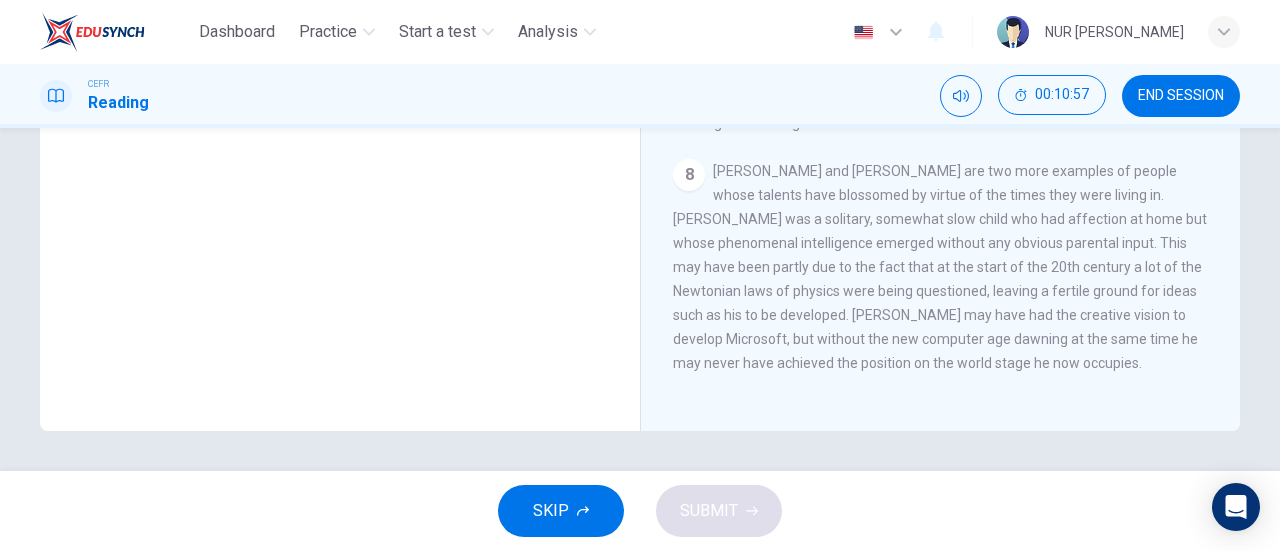 drag, startPoint x: 1230, startPoint y: 377, endPoint x: 1224, endPoint y: 365, distance: 13.416408 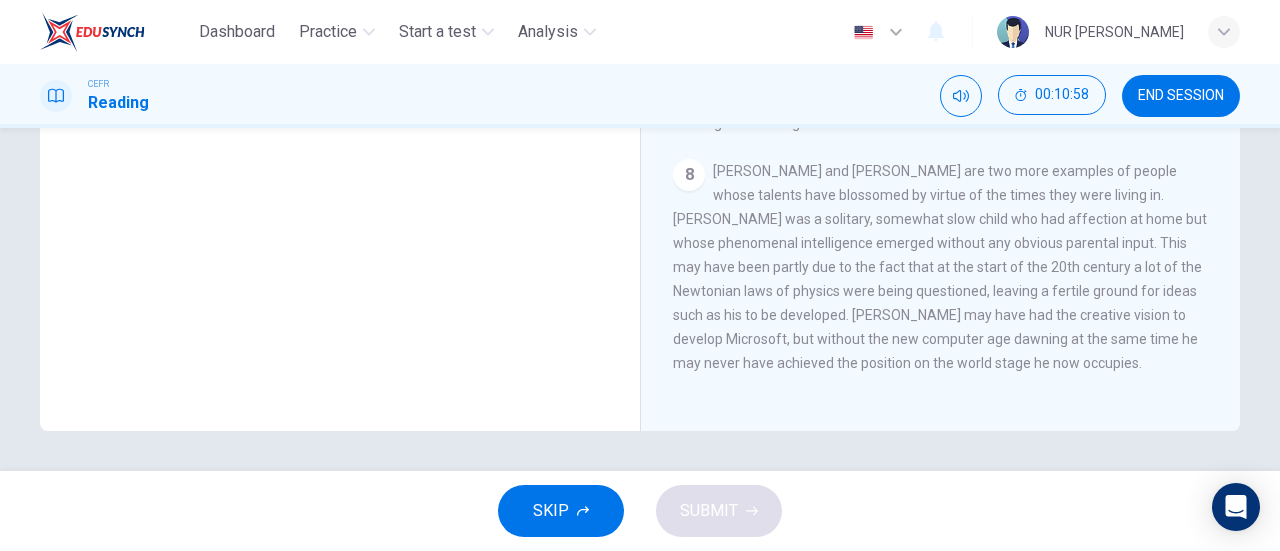 scroll, scrollTop: 1590, scrollLeft: 0, axis: vertical 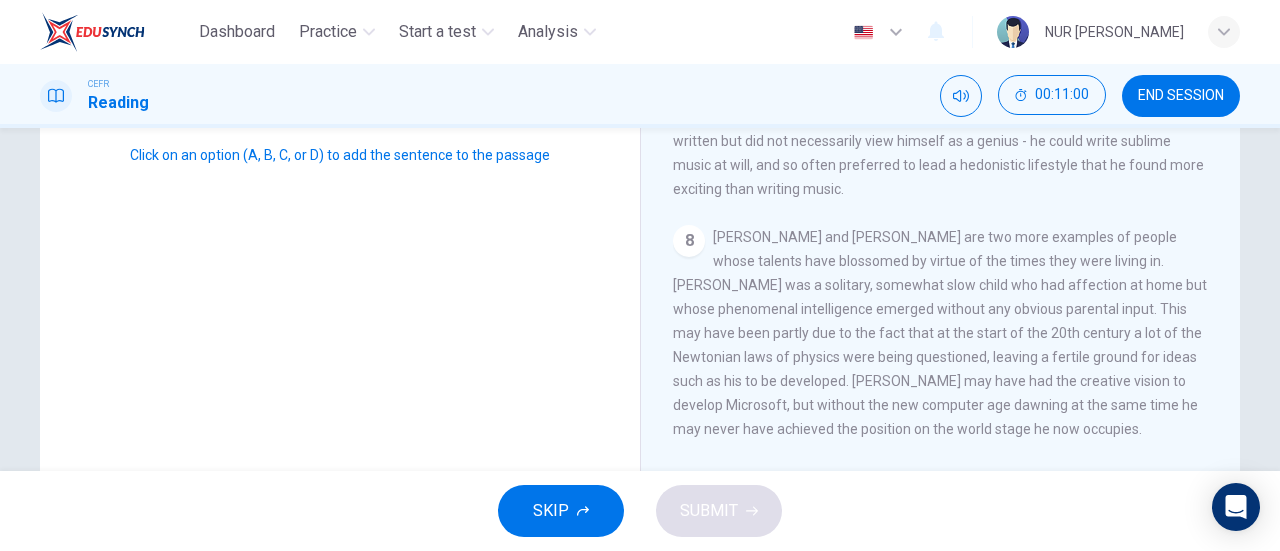 click on "Albert Einstein and Bill Gates are two more examples of people whose talents have blossomed by virtue of the times they were living in. Einstein was a solitary, somewhat slow child who had affection at home but whose phenomenal intelligence emerged without any obvious parental input. This may have been partly due to the fact that at the start of the 20th century a lot of the Newtonian laws of physics were being questioned, leaving a fertile ground for ideas such as his to be developed. Bill Gates may have had the creative vision to develop Microsoft, but without the new computer age dawning at the same time he may never have achieved the position on the world stage he now occupies." at bounding box center [940, 333] 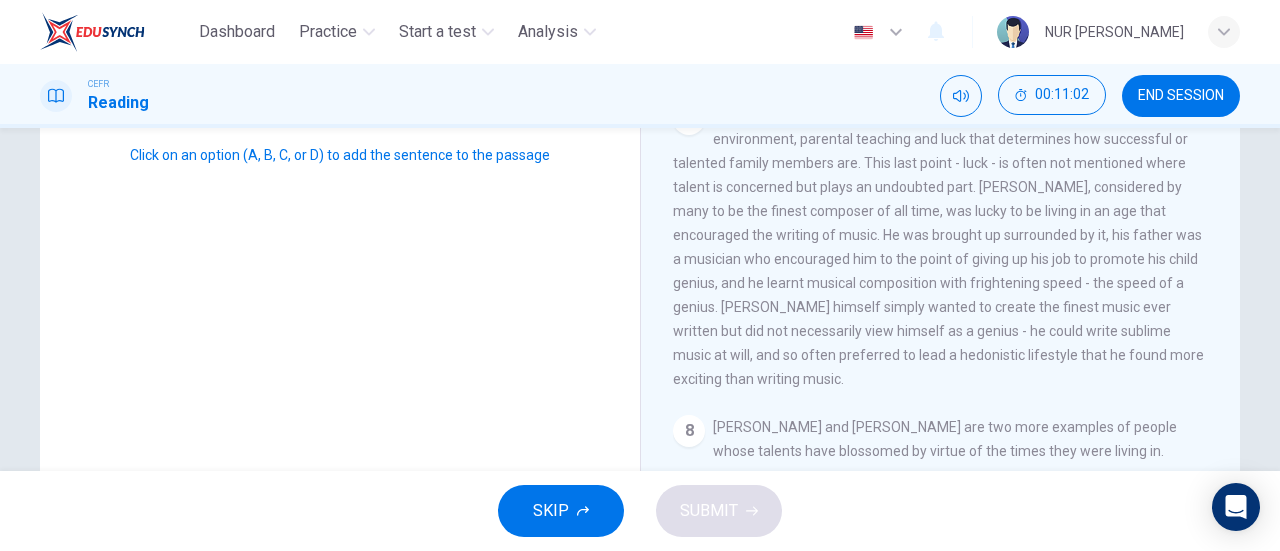 scroll, scrollTop: 1340, scrollLeft: 0, axis: vertical 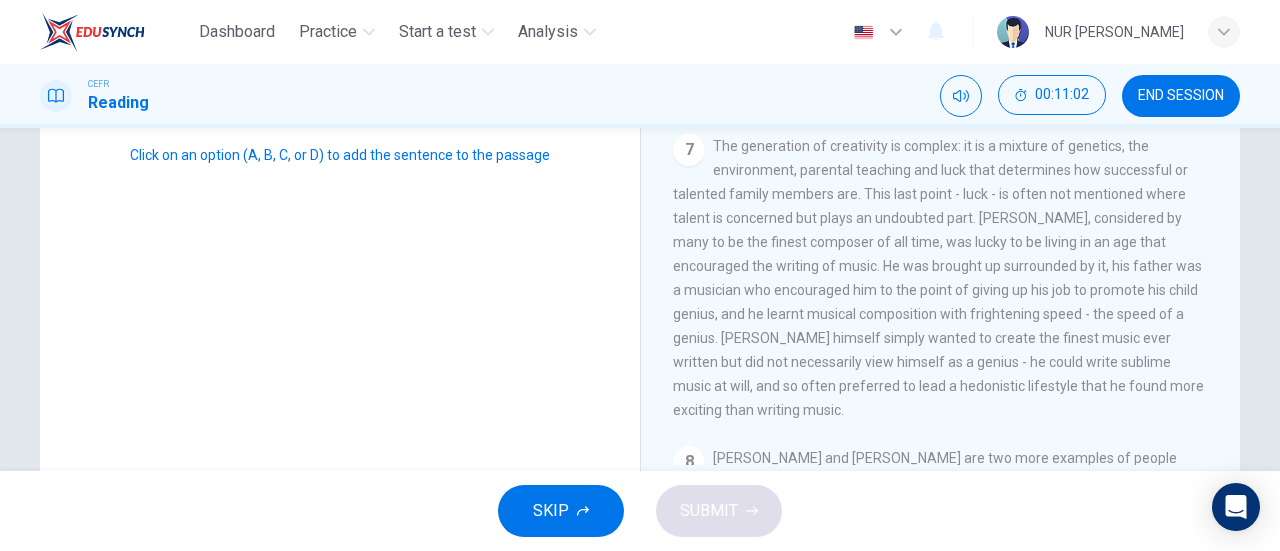 click on "7 The generation of creativity is complex: it is a mixture of genetics, the environment, parental teaching and luck that determines how successful or talented family members are. This last point - luck - is often not mentioned where talent is concerned but plays an undoubted part. Mozart, considered by many to be the finest composer of all time, was lucky to be living in an age that encouraged the writing of music. He was brought up surrounded by it, his father was a musician who encouraged him to the point of giving up his job to promote his child genius, and he learnt musical composition with frightening speed - the speed of a genius. Mozart himself simply wanted to create the finest music ever written but did not necessarily view himself as a genius - he could write sublime music at will, and so often preferred to lead a hedonistic lifestyle that he found more exciting than writing music." at bounding box center (941, 278) 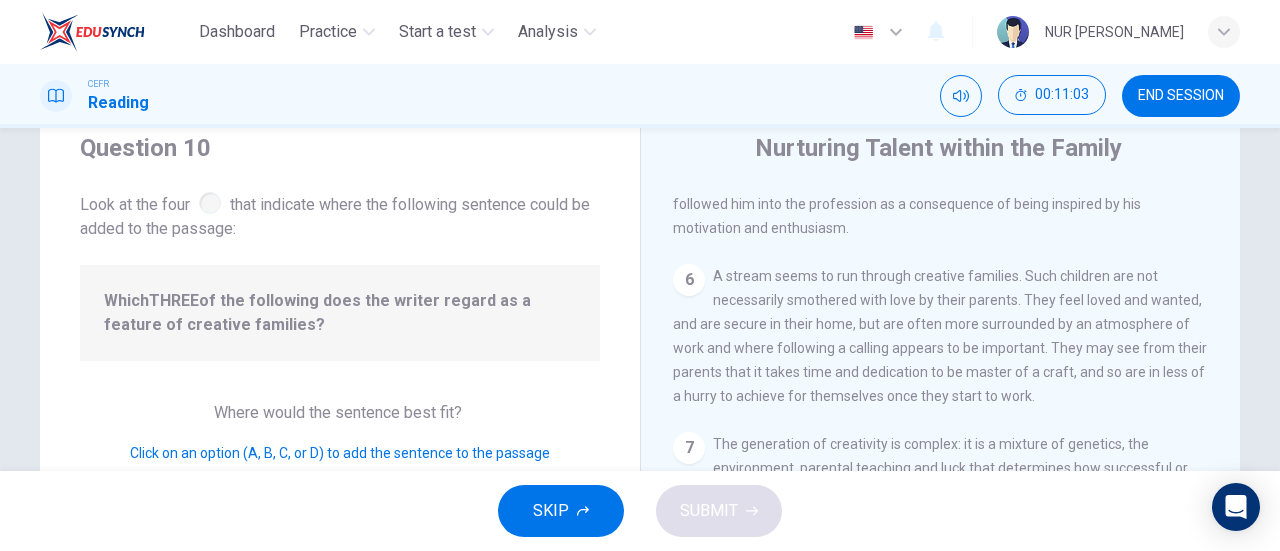 scroll, scrollTop: 66, scrollLeft: 0, axis: vertical 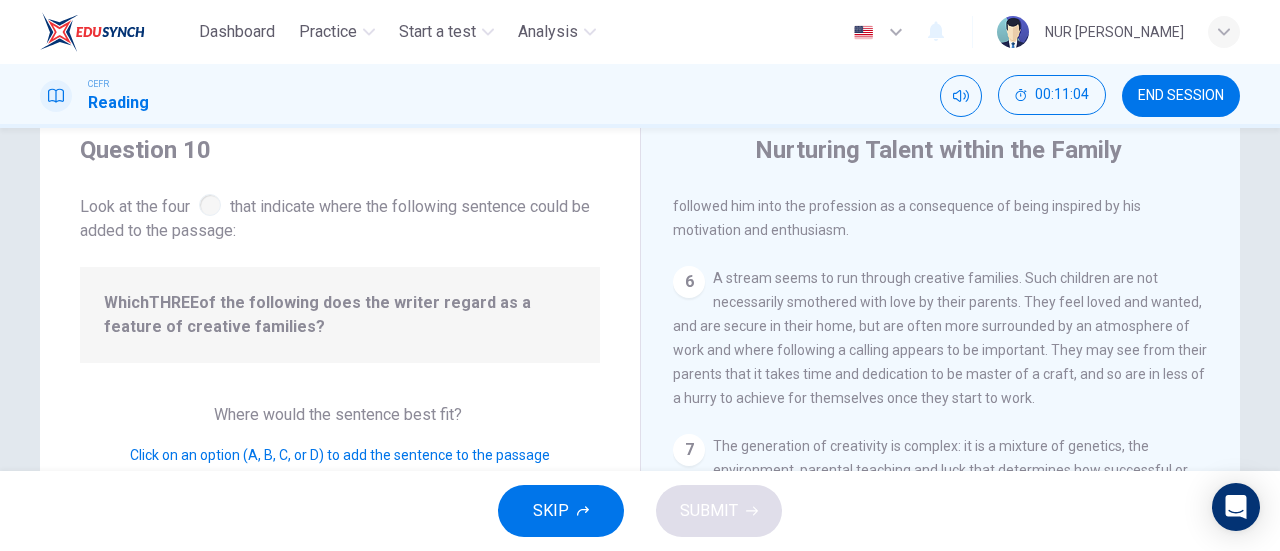 click on "Question 10 Look at the four     that indicate where the following sentence could be added to the passage: Which  THREE  of the following does the writer regard as a feature of creative families? Where would the sentence best fit?   Click on an option (A, B, C, or D) to add the sentence to the passage" at bounding box center (340, 449) 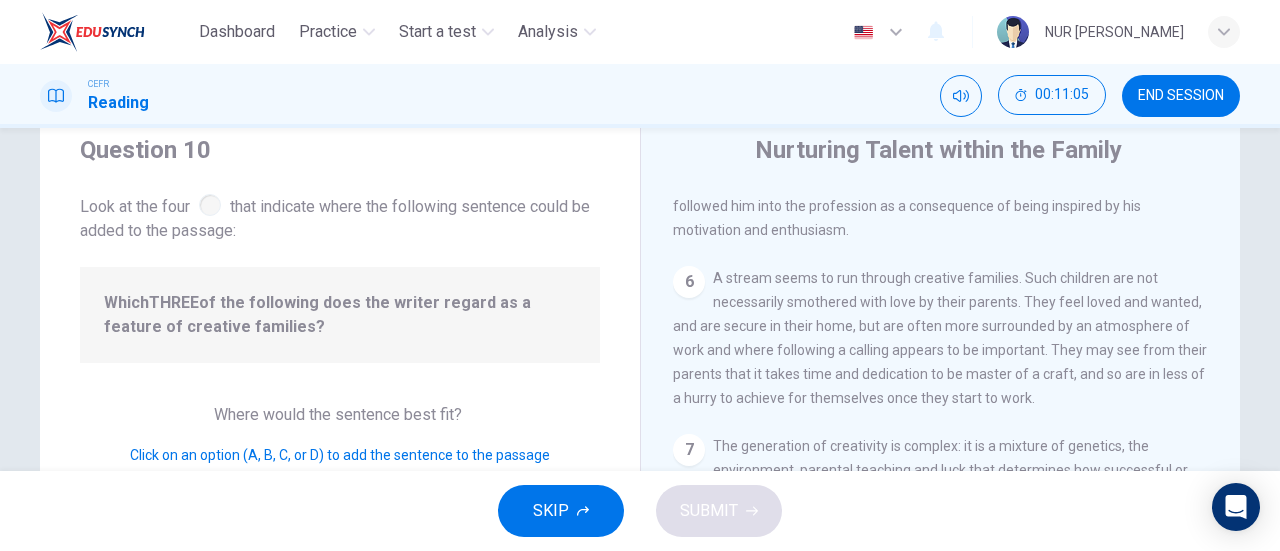 click on "Click on an option (A, B, C, or D) to add the sentence to the passage" at bounding box center [340, 455] 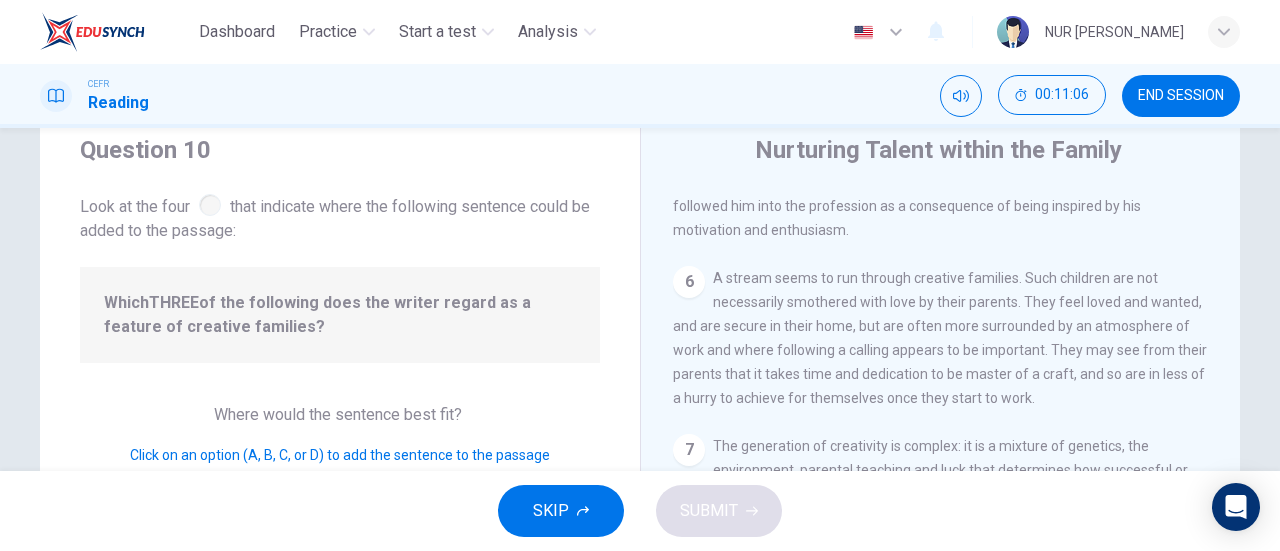 click on "Which  THREE  of the following does the writer regard as a feature of creative families?" at bounding box center [340, 315] 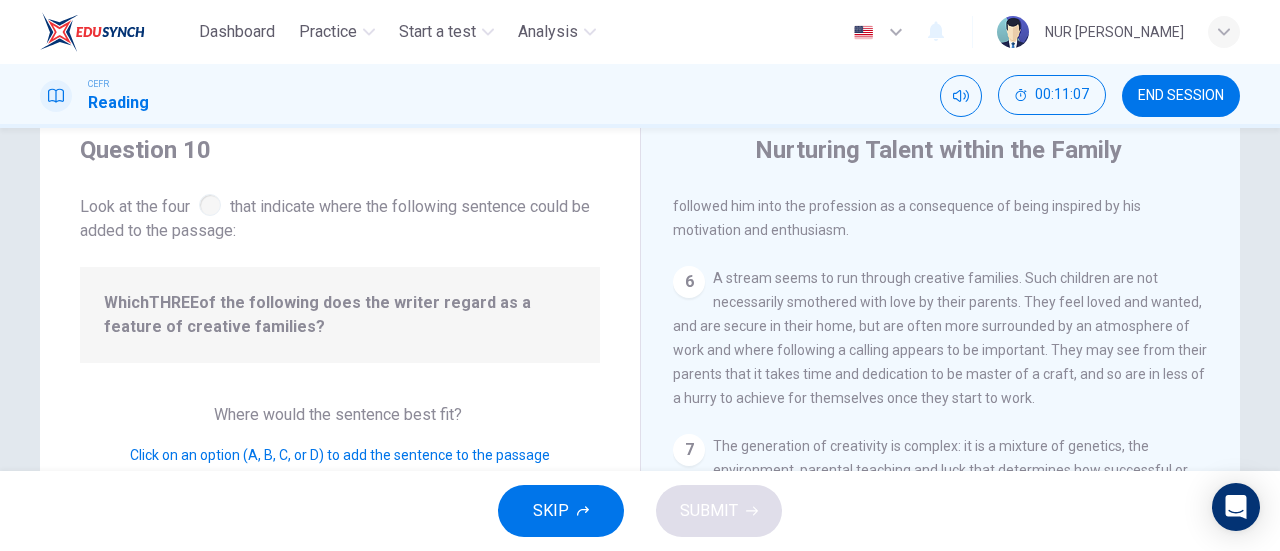 drag, startPoint x: 224, startPoint y: 217, endPoint x: 1063, endPoint y: 357, distance: 850.6004 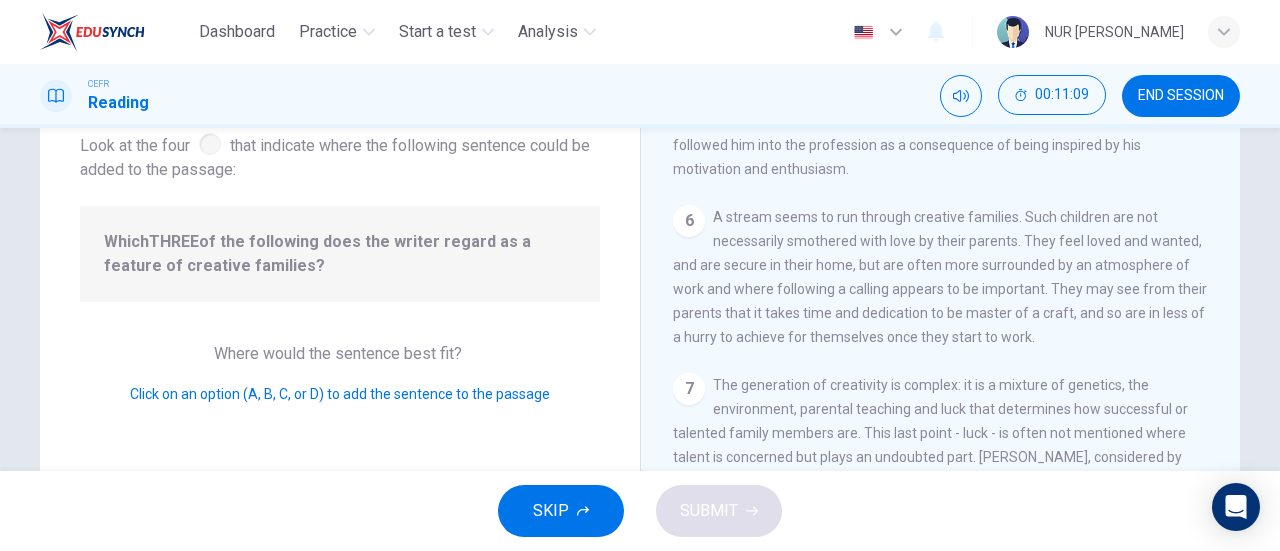 scroll, scrollTop: 153, scrollLeft: 0, axis: vertical 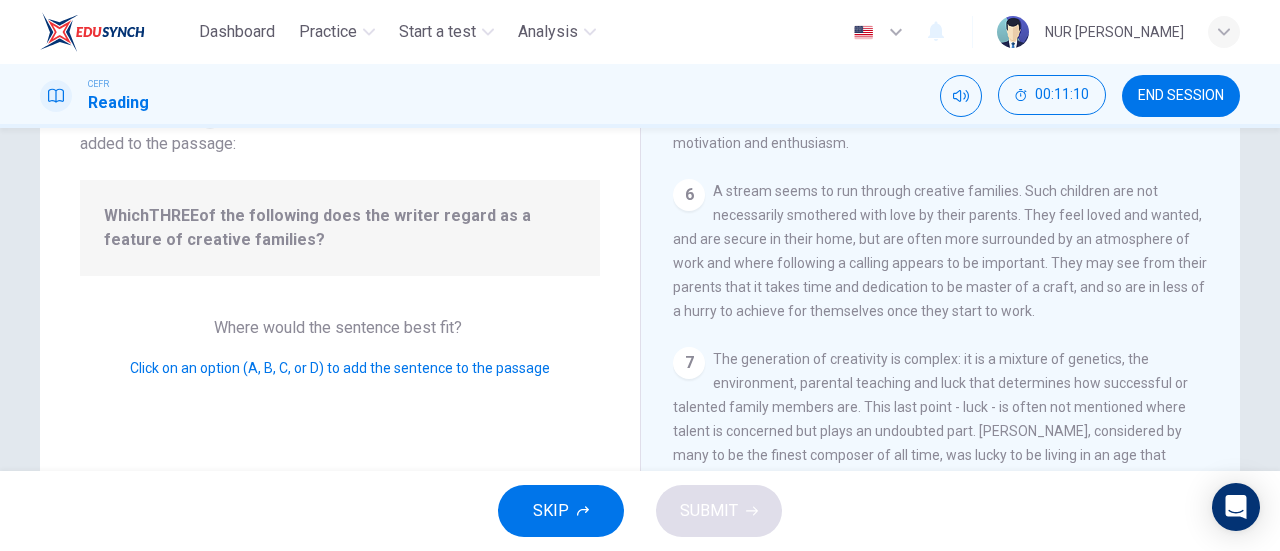 click on "1 What do we mean by being 'talented' or 'gifted'? The most obvious way is to look at the work someone does and if they are capable of significant success, label them as talented. The purely quantitative route - 'percentage definition' - looks not at individuals, but at simple percentages, such as the top five per cent of the population, and labels them - by definition - as gifted. This definition has fallen from favour, eclipsed by the advent of IQ tests, favoured by luminaries such as Professor Hans Eysenck, where a series of written or verbal tests of general intelligence leads to a score of intelligence. 2 3 4 5 6 7 8" at bounding box center [954, 390] 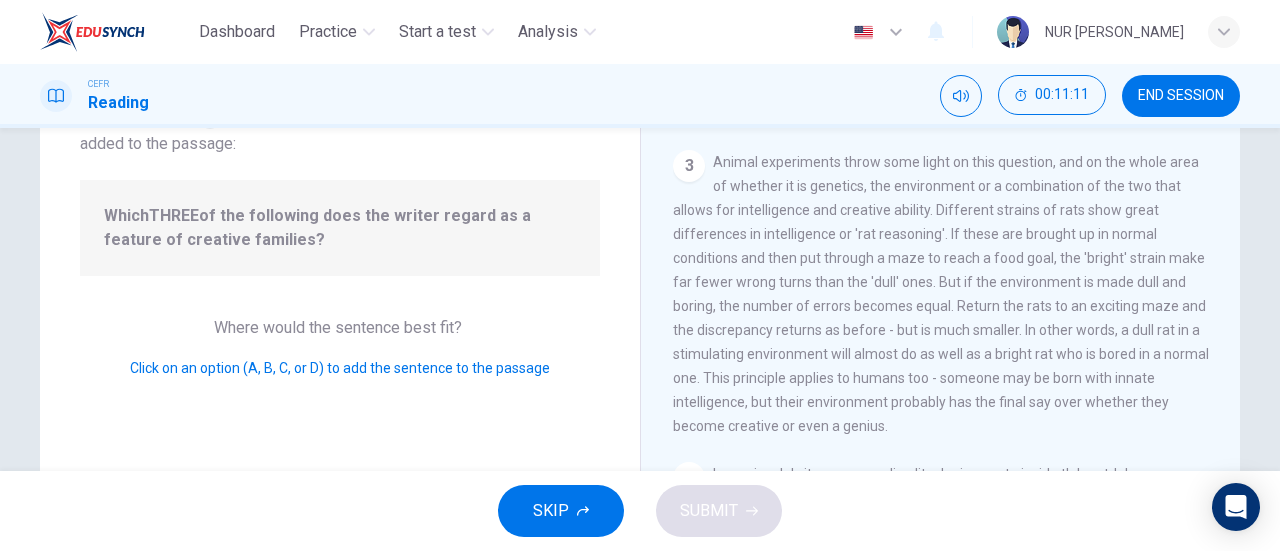 scroll, scrollTop: 0, scrollLeft: 0, axis: both 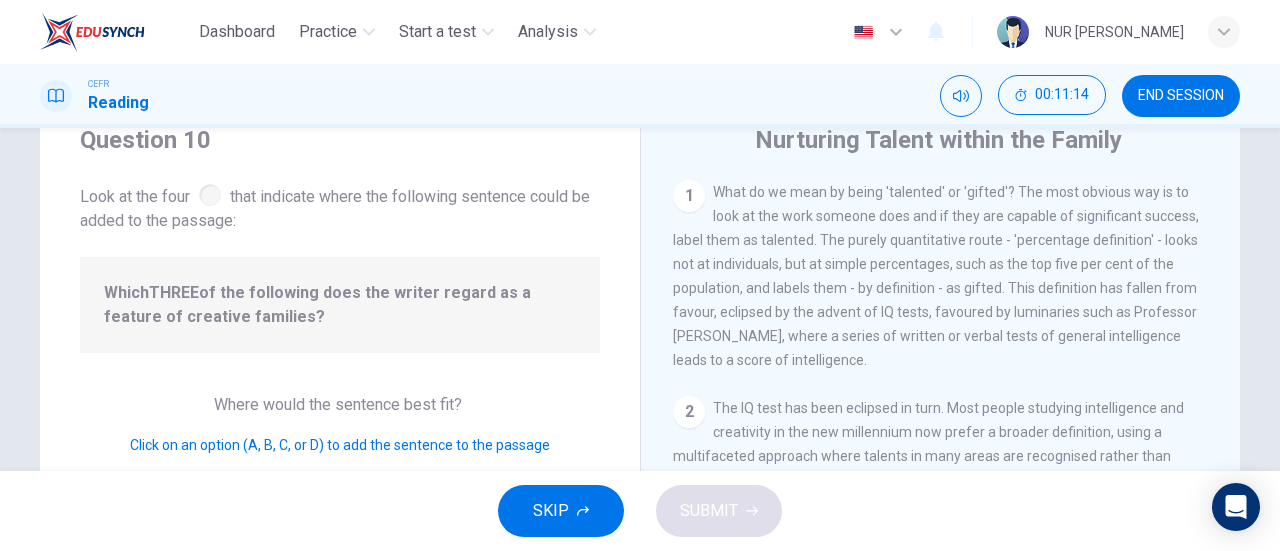 click on "1" at bounding box center (689, 196) 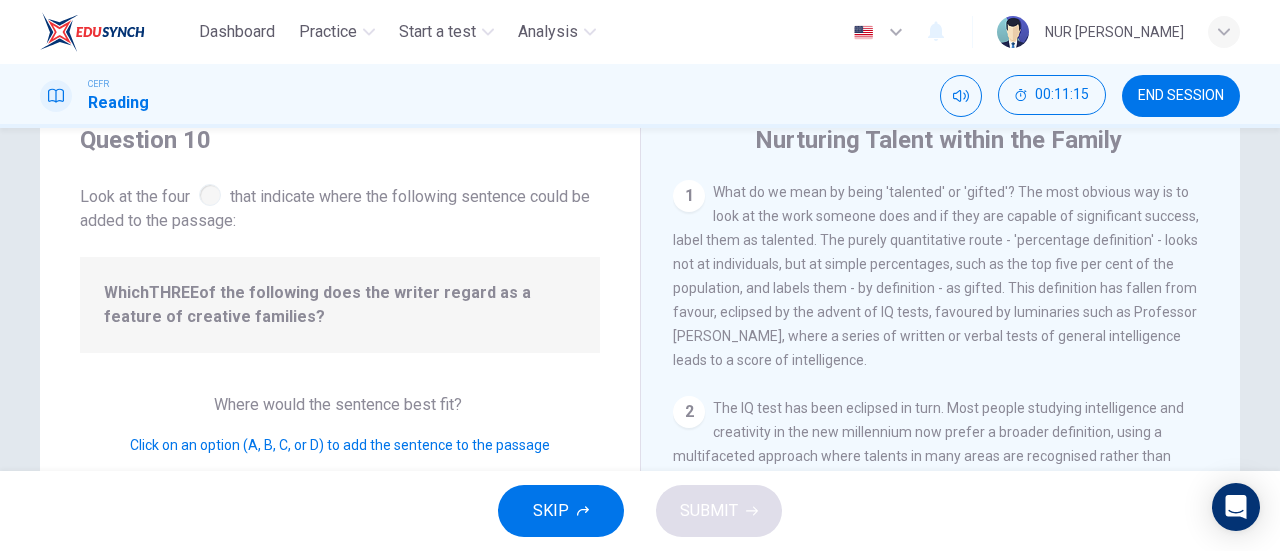 click on "What do we mean by being 'talented' or 'gifted'? The most obvious way is to look at the work someone does and if they are capable of significant success, label them as talented. The purely quantitative route - 'percentage definition' - looks not at individuals, but at simple percentages, such as the top five per cent of the population, and labels them - by definition - as gifted. This definition has fallen from favour, eclipsed by the advent of IQ tests, favoured by luminaries such as Professor Hans Eysenck, where a series of written or verbal tests of general intelligence leads to a score of intelligence." at bounding box center (936, 276) 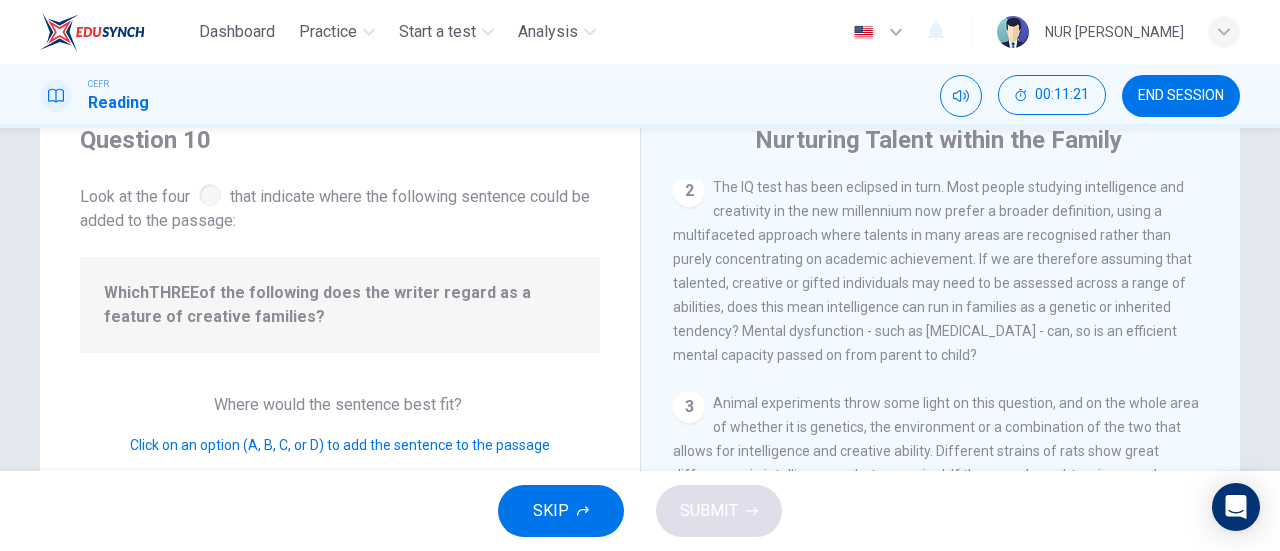 scroll, scrollTop: 224, scrollLeft: 0, axis: vertical 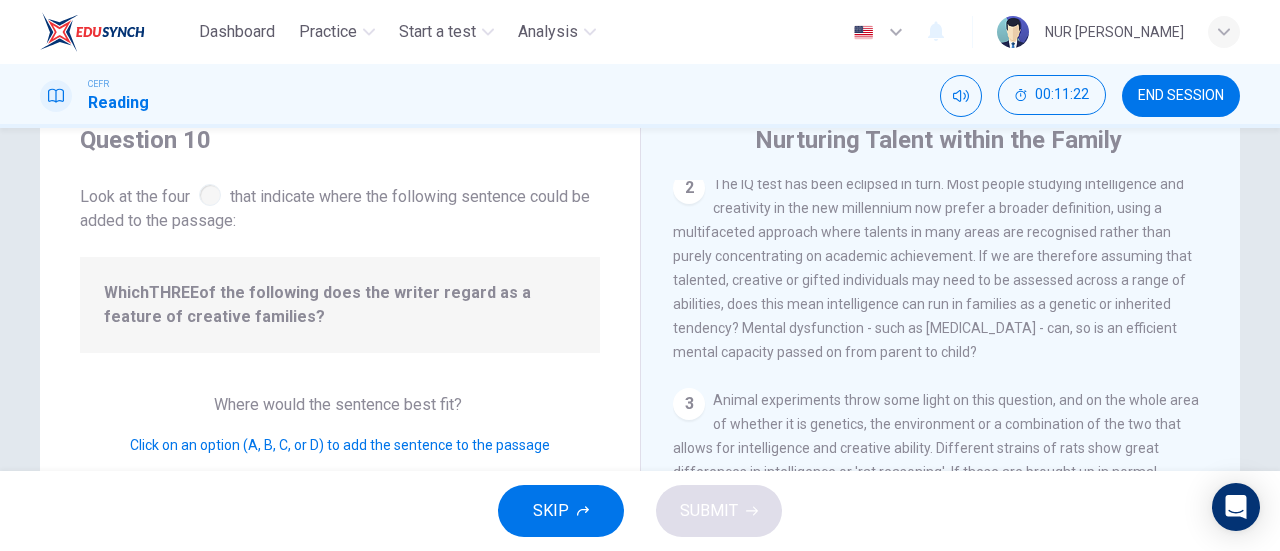 click on "2 The IQ test has been eclipsed in turn. Most people studying intelligence and creativity in the new millennium now prefer a broader definition, using a multifaceted approach where talents in many areas are recognised rather than purely concentrating on academic achievement. If we are therefore assuming that talented, creative or gifted individuals may need to be assessed across a range of abilities, does this mean intelligence can run in families as a genetic or inherited tendency? Mental dysfunction - such as schizophrenia - can, so is an efficient mental capacity passed on from parent to child?" at bounding box center (941, 268) 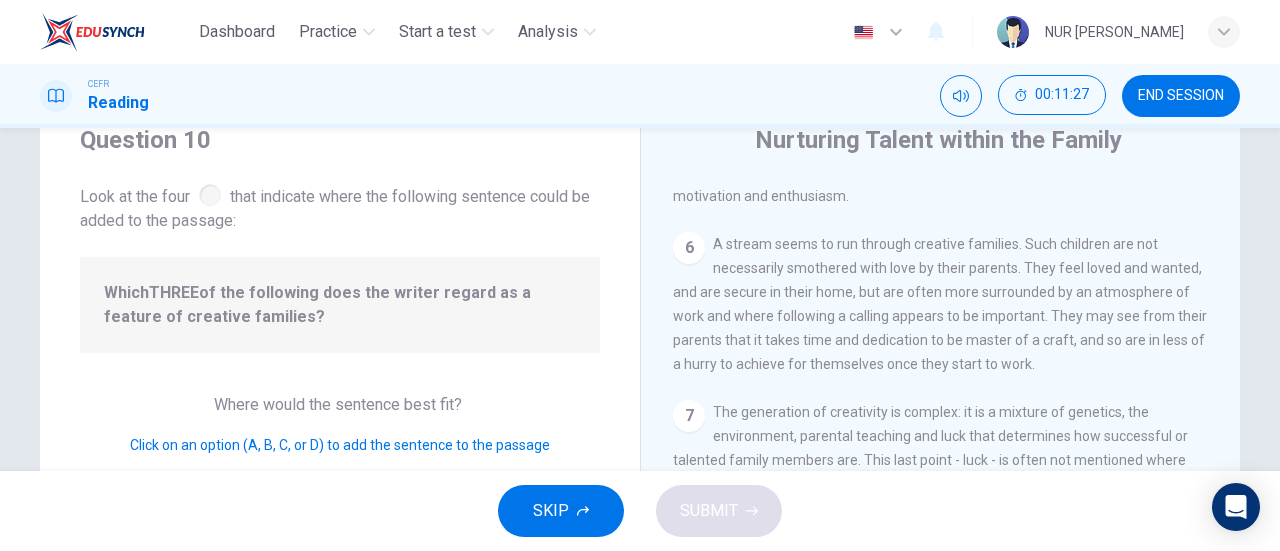 scroll, scrollTop: 1391, scrollLeft: 0, axis: vertical 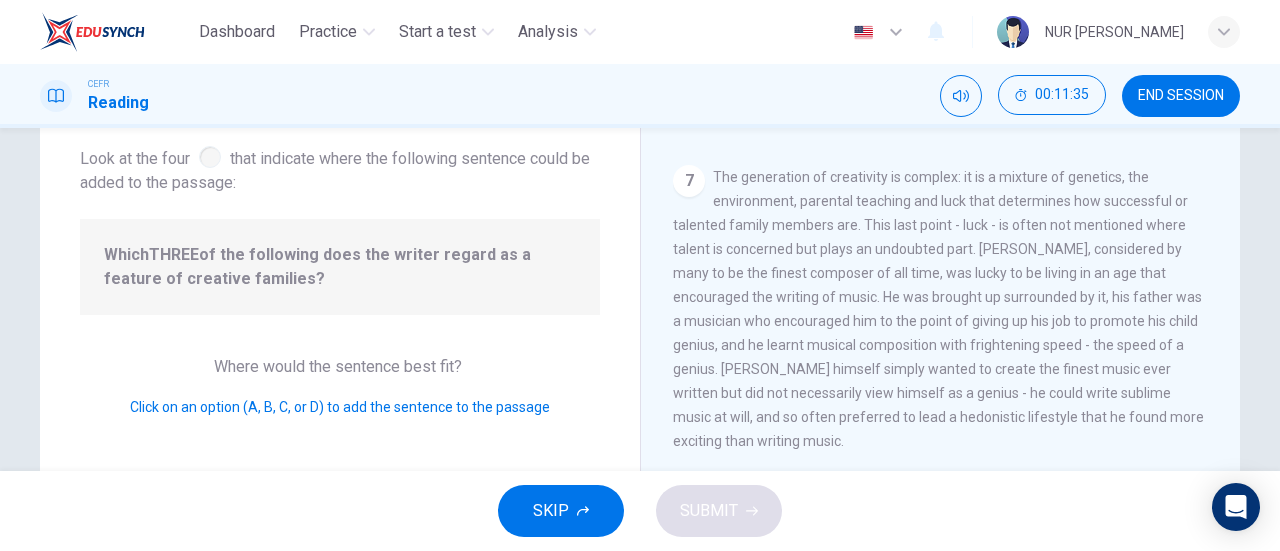 click on "Question 10 Look at the four     that indicate where the following sentence could be added to the passage: Which  THREE  of the following does the writer regard as a feature of creative families? Where would the sentence best fit?   Click on an option (A, B, C, or D) to add the sentence to the passage" at bounding box center (340, 401) 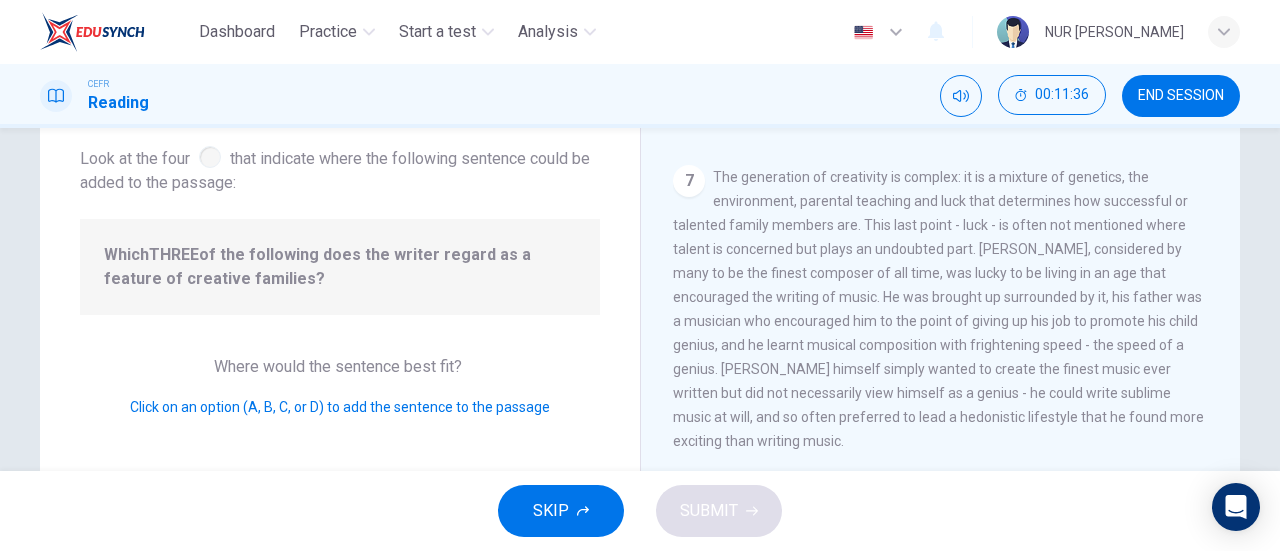 drag, startPoint x: 256, startPoint y: 357, endPoint x: 264, endPoint y: 239, distance: 118.270874 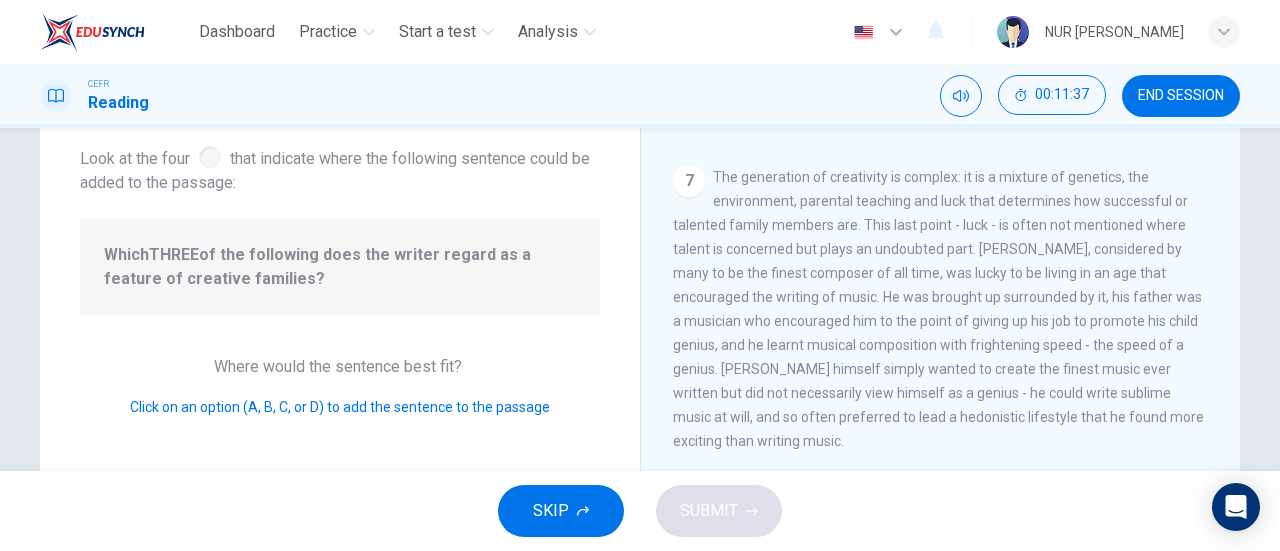click on "Which  THREE  of the following does the writer regard as a feature of creative families?" at bounding box center (340, 267) 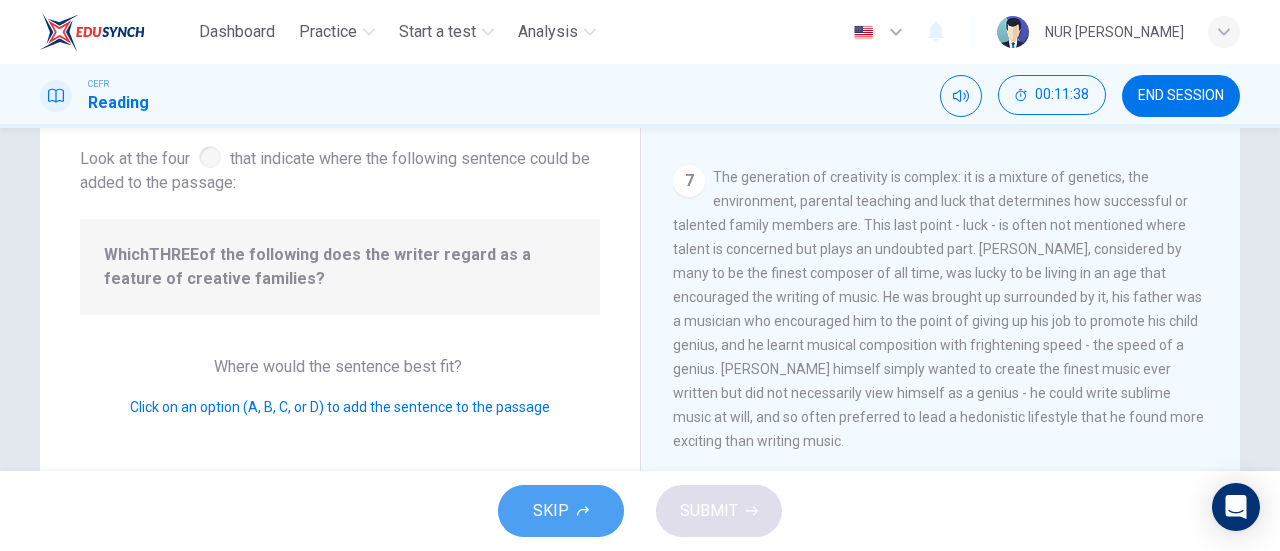 click on "SKIP" at bounding box center [561, 511] 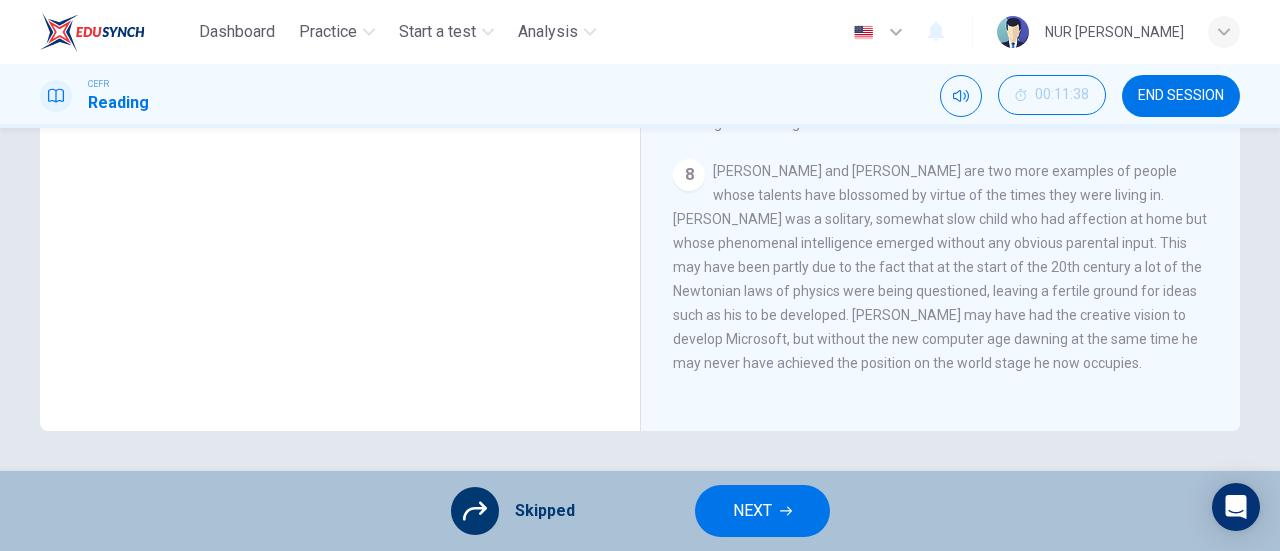 scroll, scrollTop: 0, scrollLeft: 0, axis: both 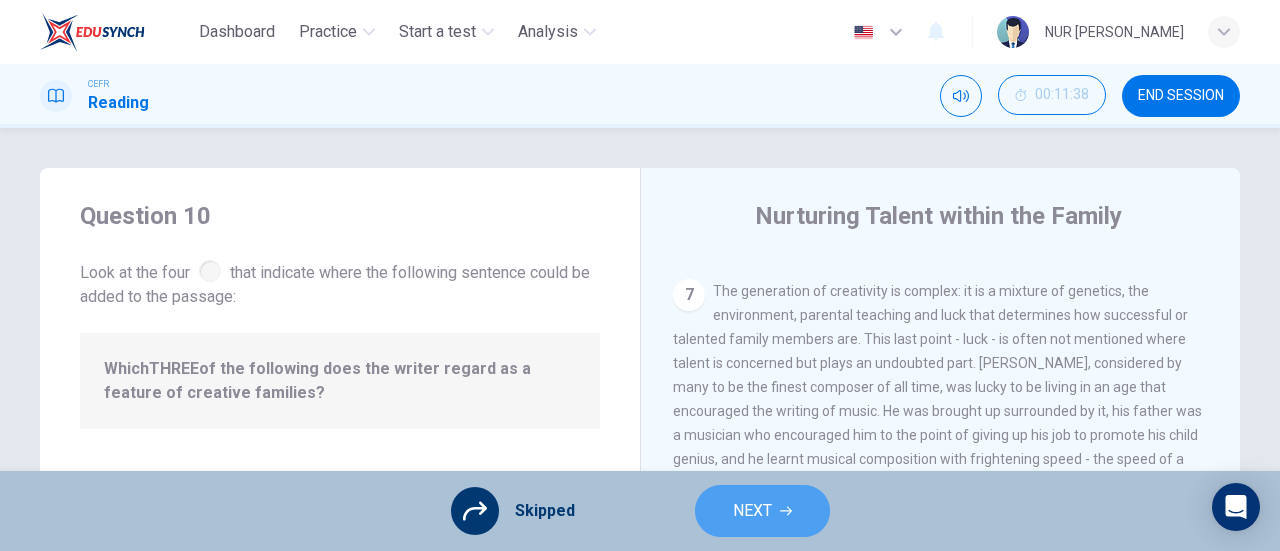 click on "NEXT" at bounding box center (752, 511) 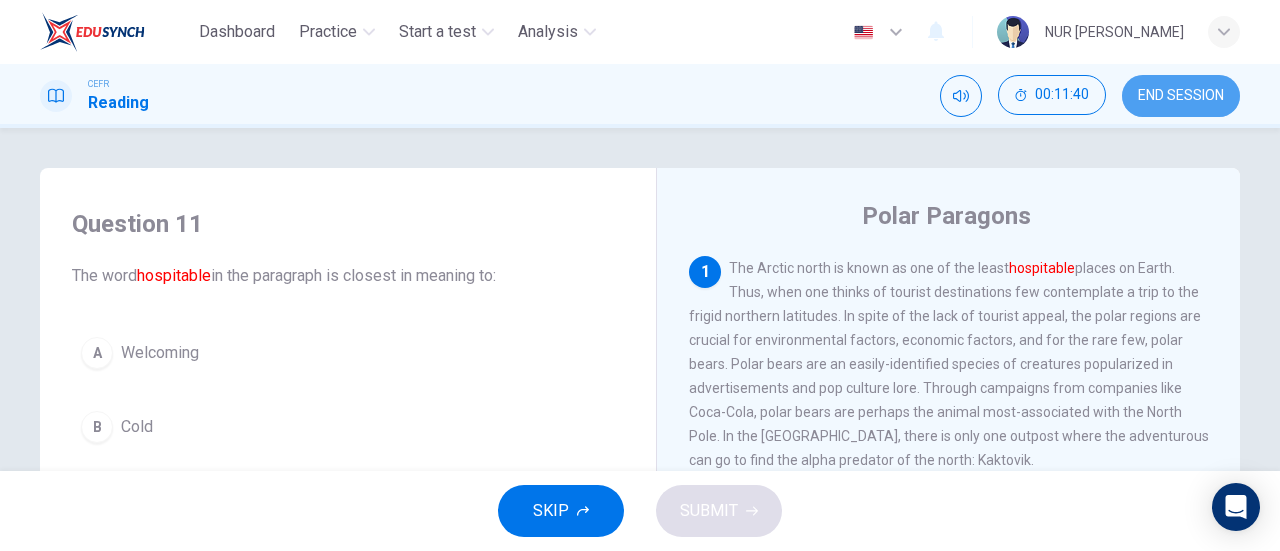 click on "END SESSION" at bounding box center [1181, 96] 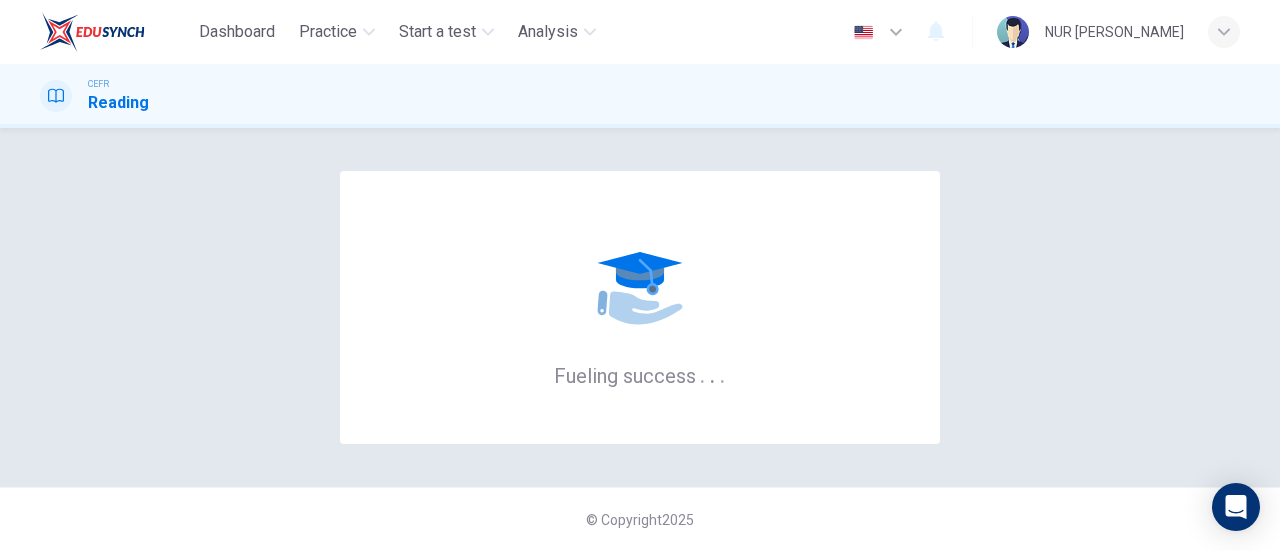 scroll, scrollTop: 0, scrollLeft: 0, axis: both 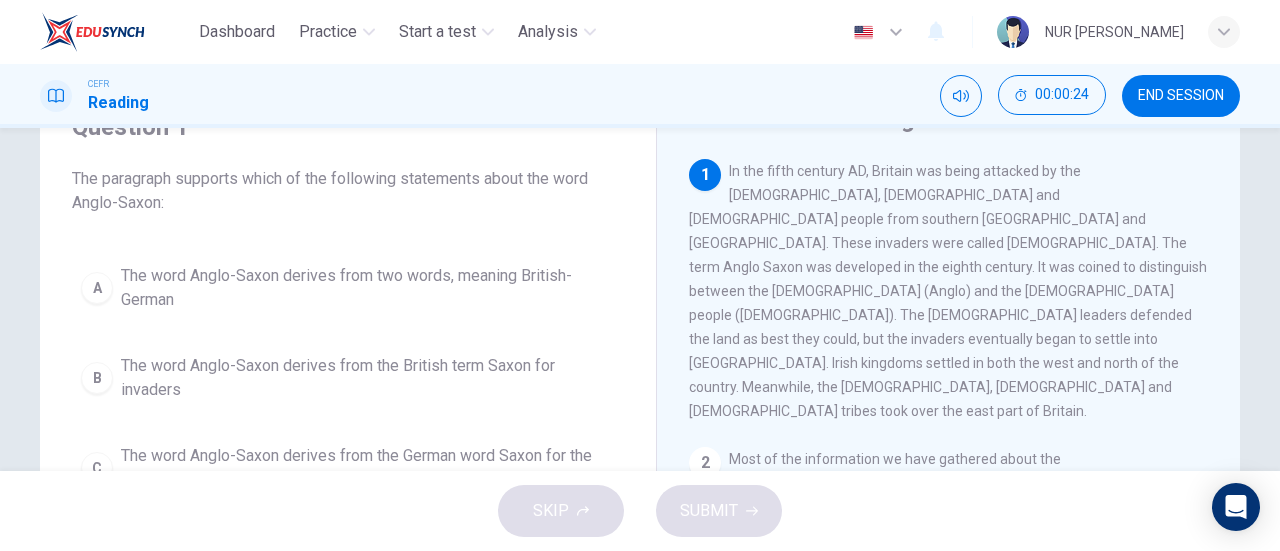 click on "1 In the fifth century AD, Britain was being attacked by the Irish, Pict and Germanic people from southern Denmark and Germany. These invaders were called Saxons. The term Anglo Saxon was developed in the eighth century. It was coined to distinguish between the British (Anglo) and the Germanic people (Saxons). The Roman-Britano leaders defended the land as best they could, but the invaders eventually began to settle into Britain. Irish kingdoms settled in both the west and north of the country. Meanwhile, the Angles, Saxons and Jute tribes took over the east part of Britain. 2 Most of the information we have gathered about the Anglo-Saxons has been collected from cemeteries where personal possessions were placed. A graveyard in Suffolk is considered to be a royal cemetery of the East Anglian kings. A large oak ship was discovered here along with objects suggesting that the Swedes settled in this area. 3 4 5 6 7" at bounding box center (962, 462) 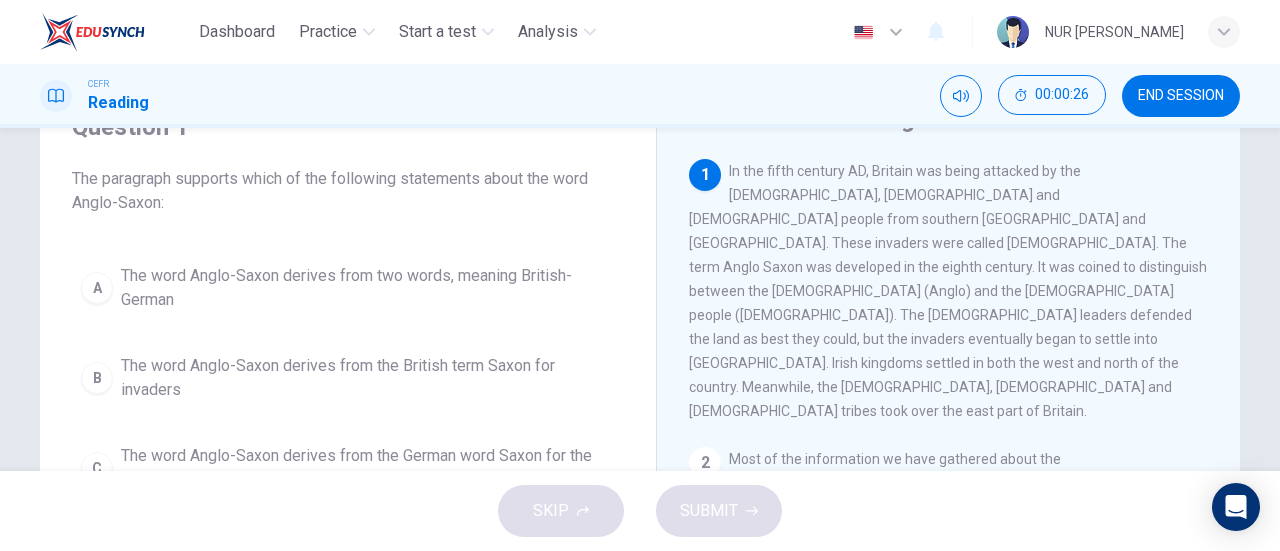 drag, startPoint x: 1208, startPoint y: 286, endPoint x: 1279, endPoint y: 252, distance: 78.72102 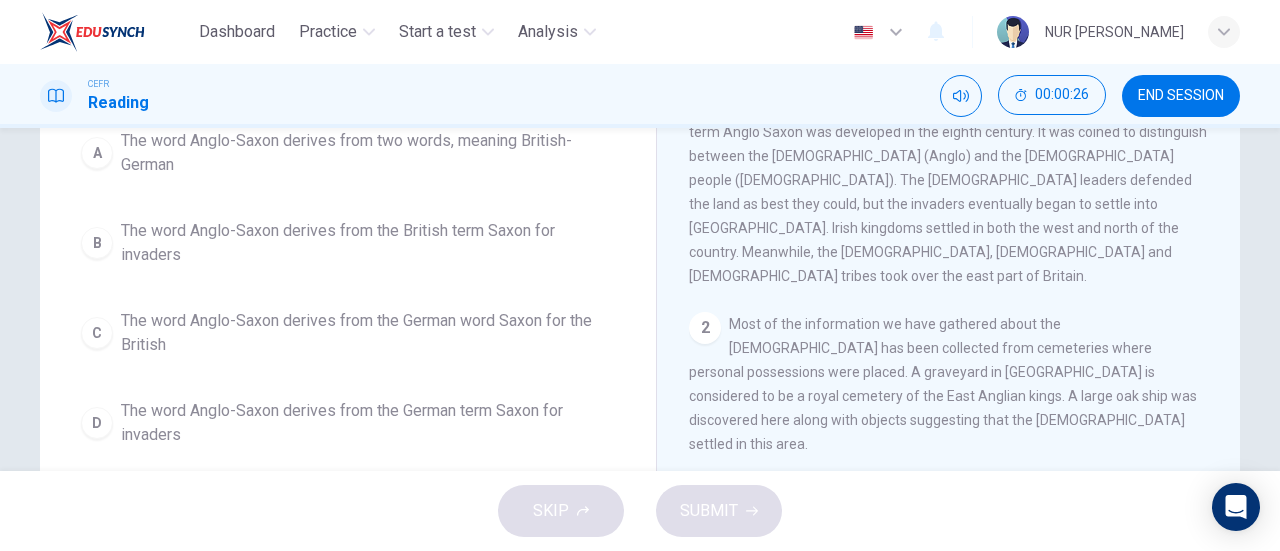 scroll, scrollTop: 245, scrollLeft: 0, axis: vertical 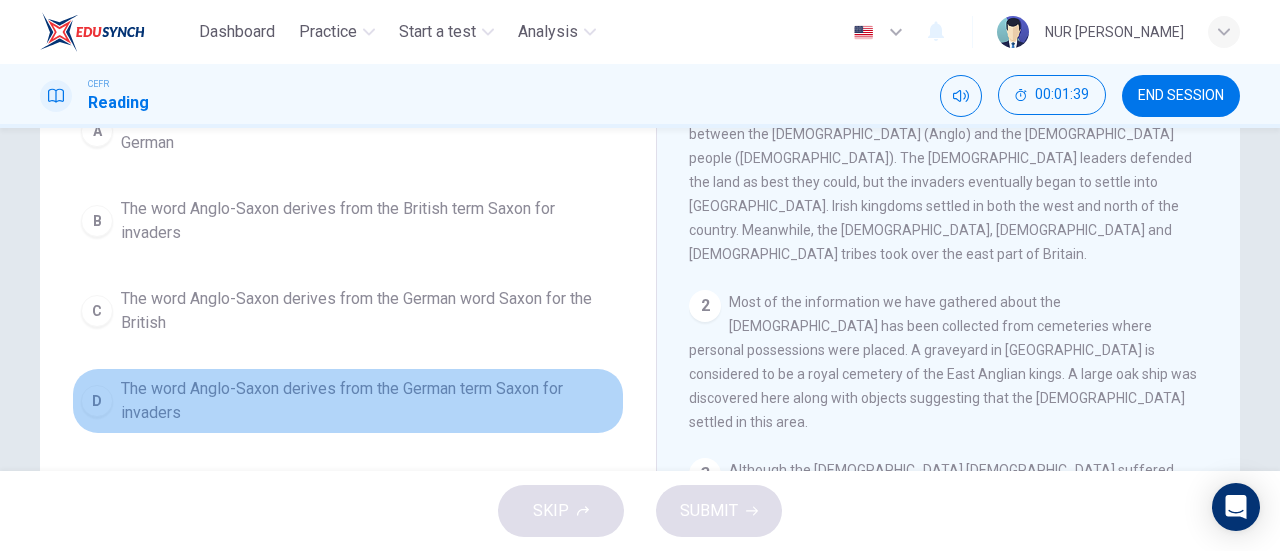 click on "The word Anglo-Saxon derives from the German term Saxon for invaders" at bounding box center [368, 401] 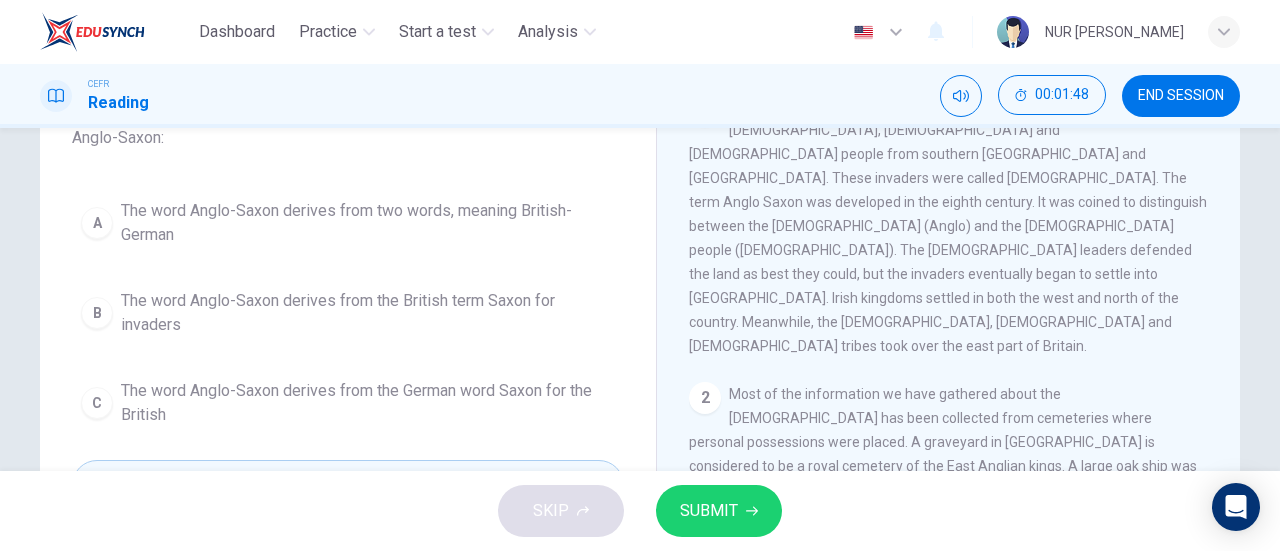 scroll, scrollTop: 160, scrollLeft: 0, axis: vertical 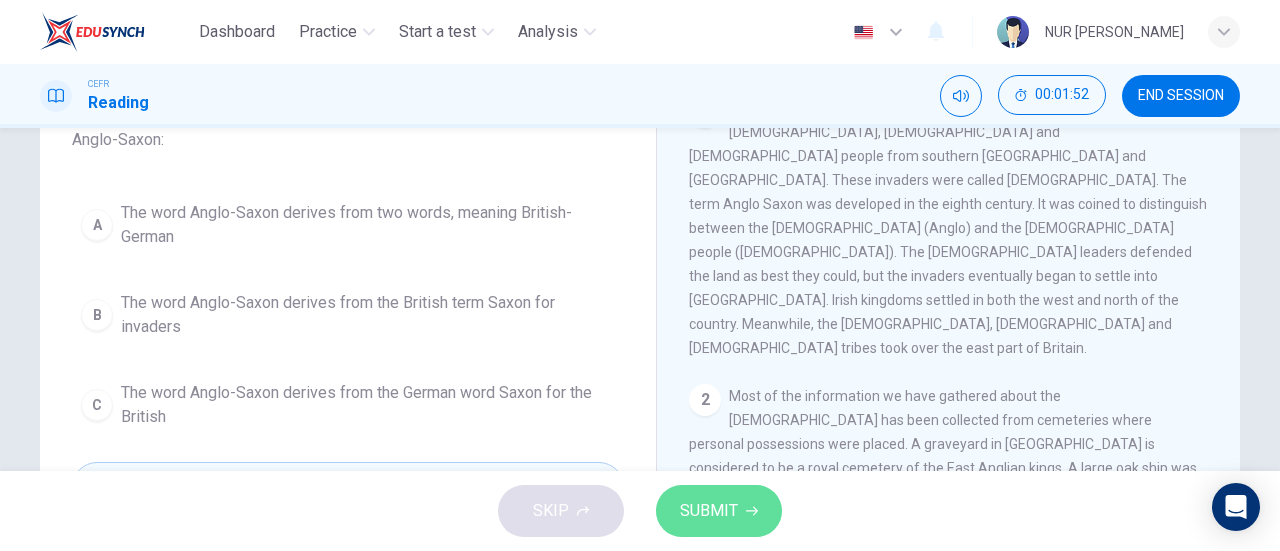 click on "SUBMIT" at bounding box center [709, 511] 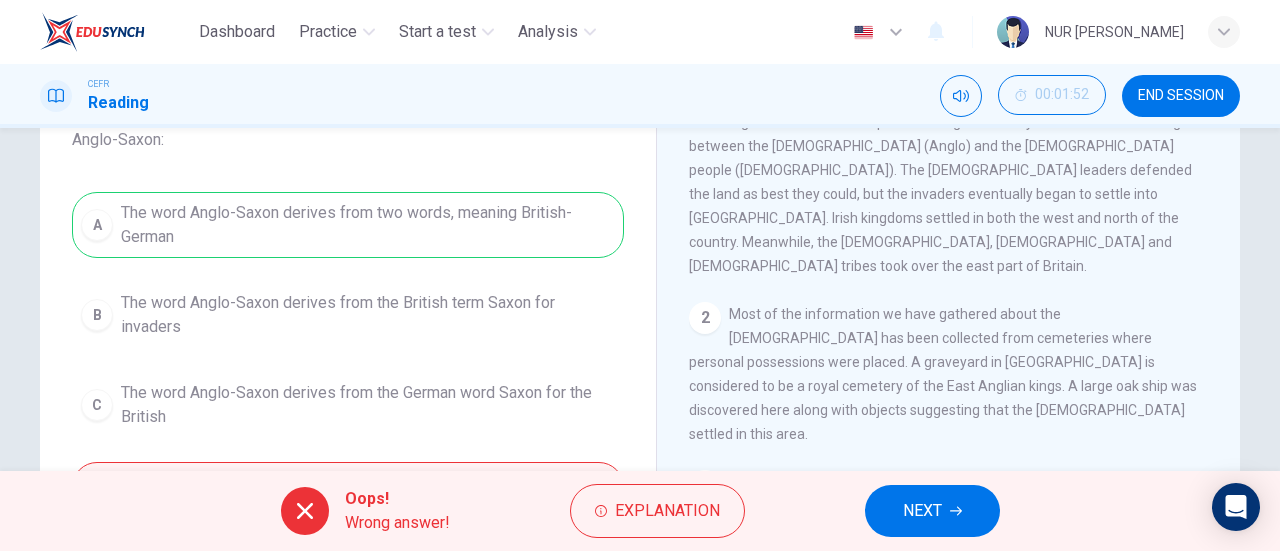 scroll, scrollTop: 84, scrollLeft: 0, axis: vertical 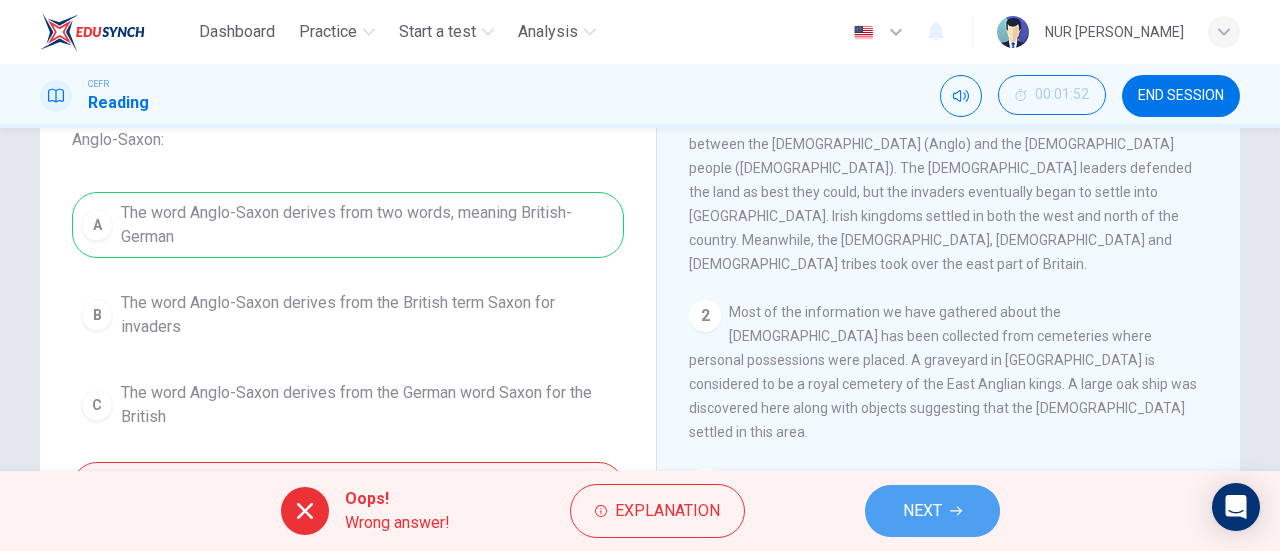 click on "NEXT" at bounding box center [932, 511] 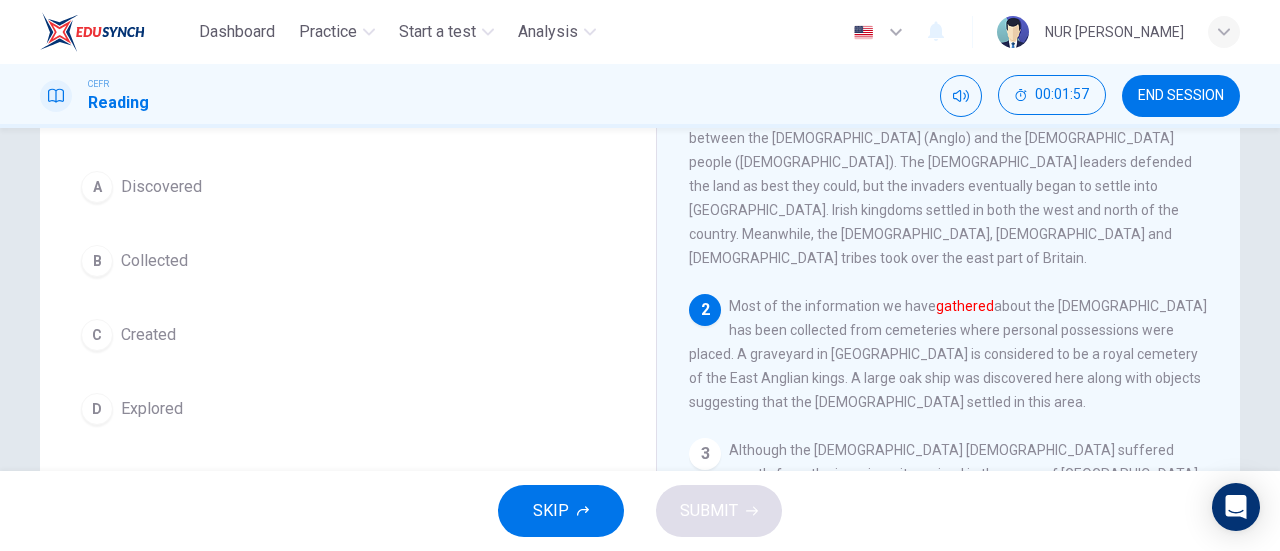 scroll, scrollTop: 171, scrollLeft: 0, axis: vertical 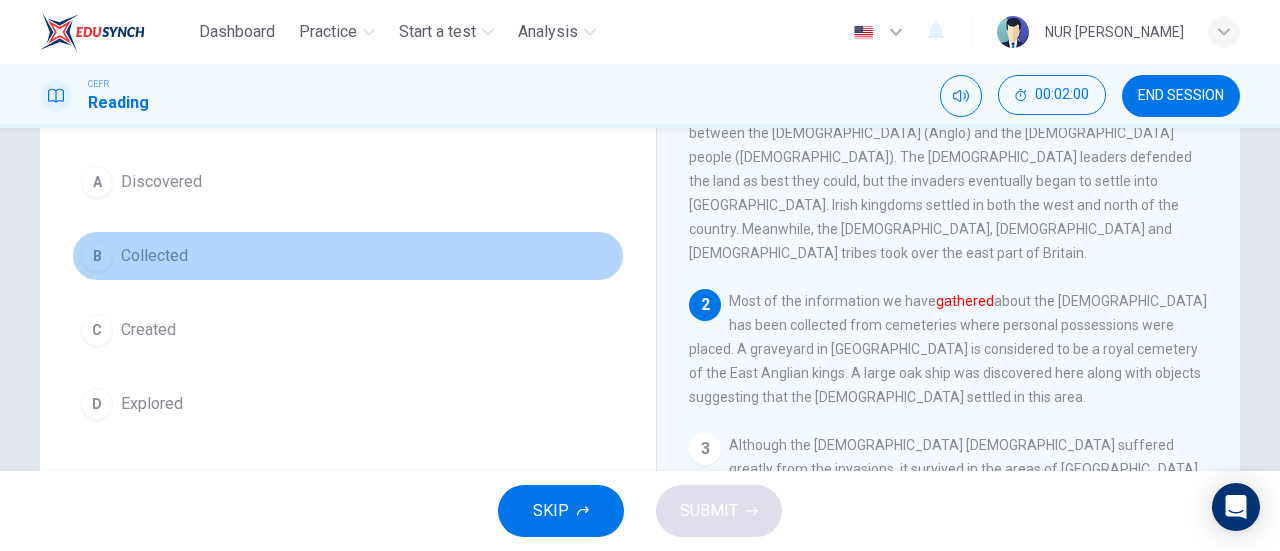 click on "Collected" at bounding box center [154, 256] 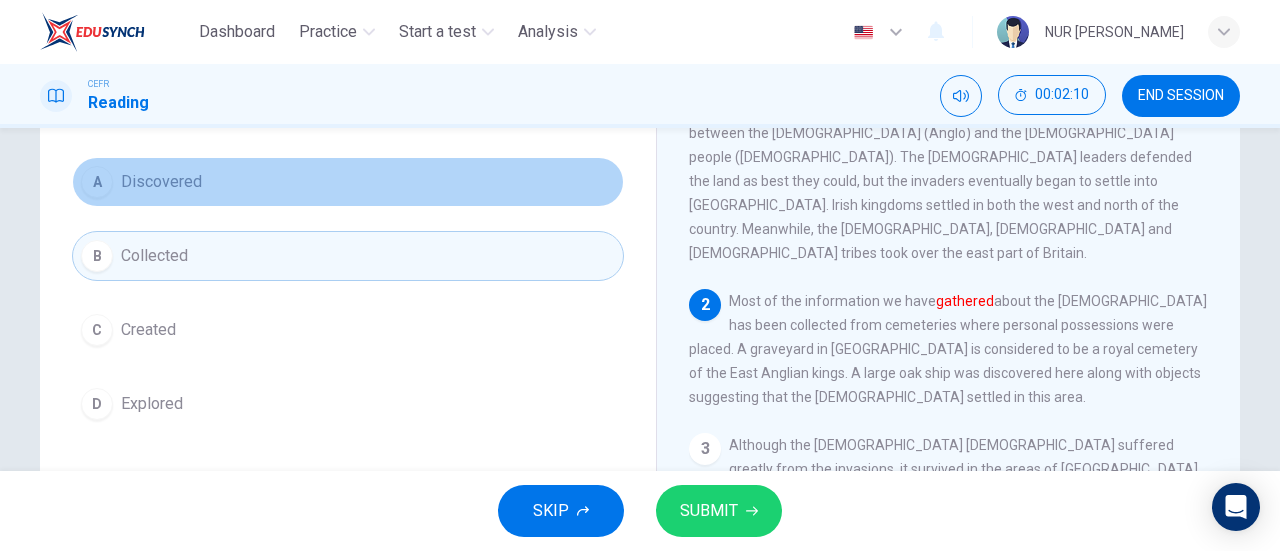 click on "A Discovered" at bounding box center [348, 182] 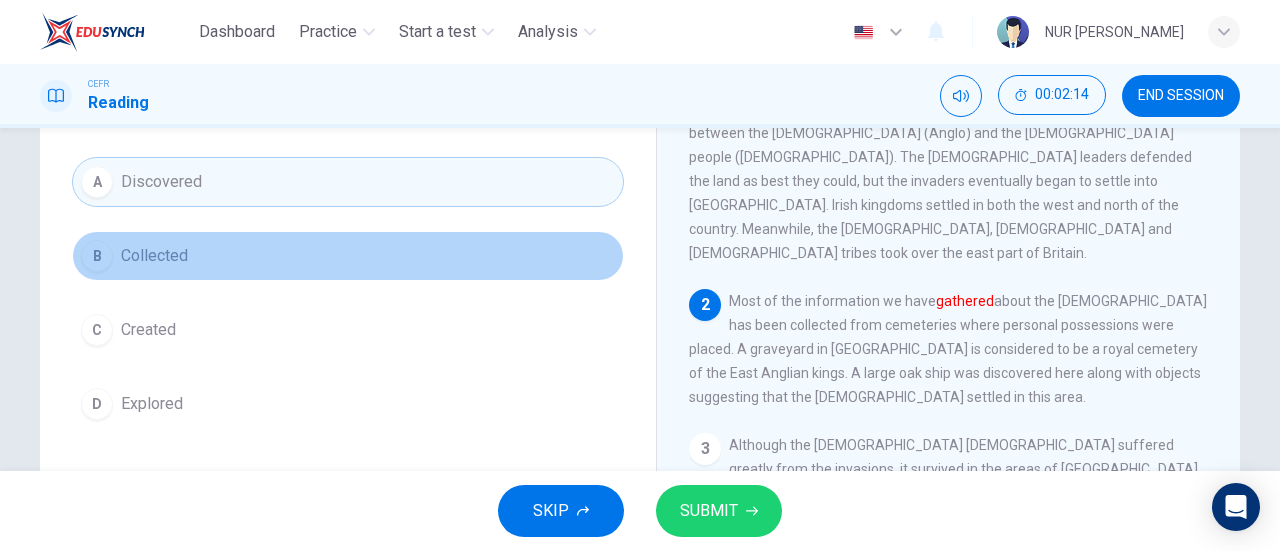 click on "B Collected" at bounding box center (348, 256) 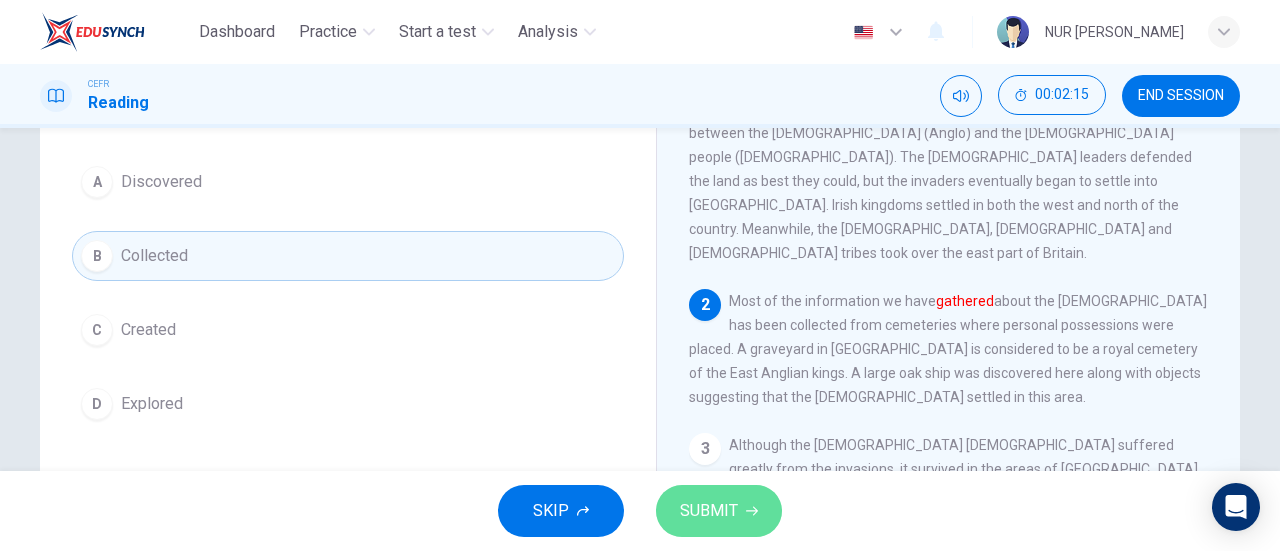 click on "SUBMIT" at bounding box center [709, 511] 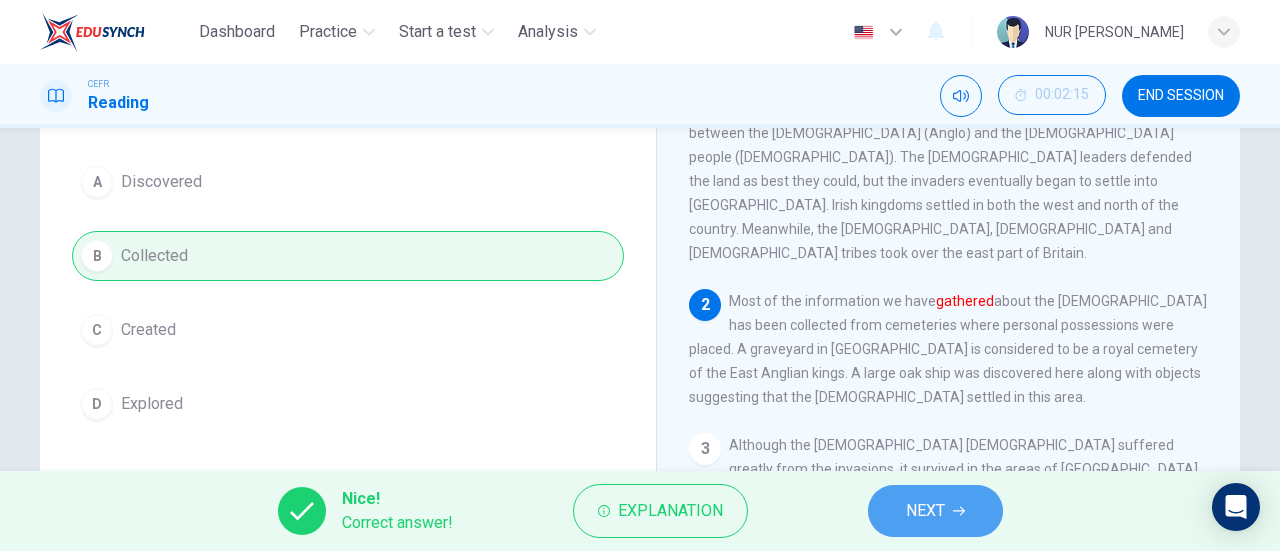 click on "NEXT" at bounding box center (935, 511) 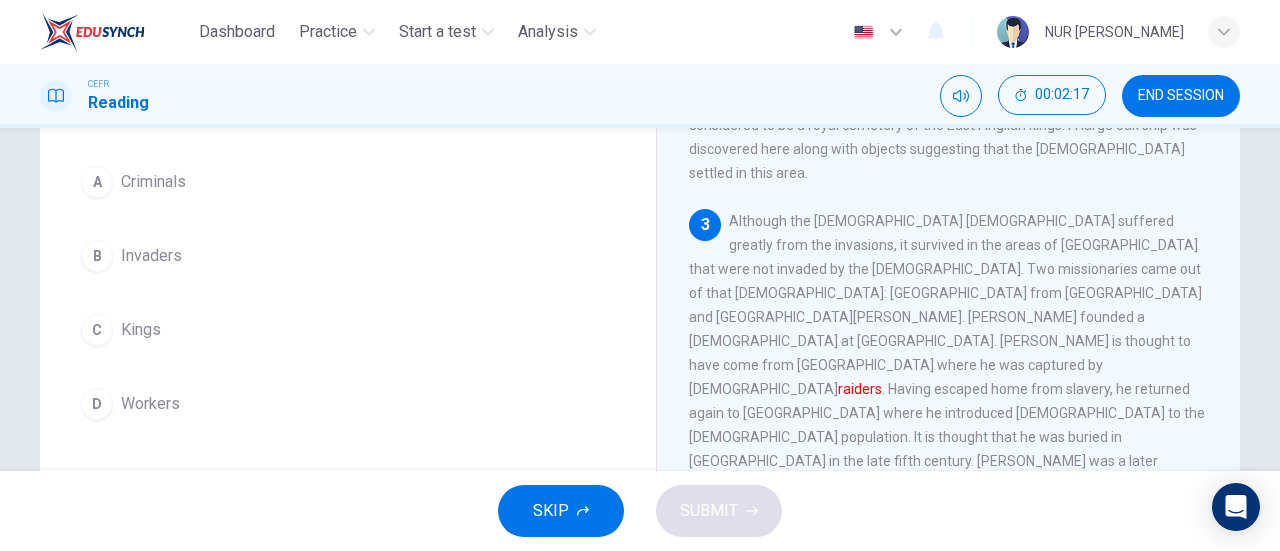 scroll, scrollTop: 335, scrollLeft: 0, axis: vertical 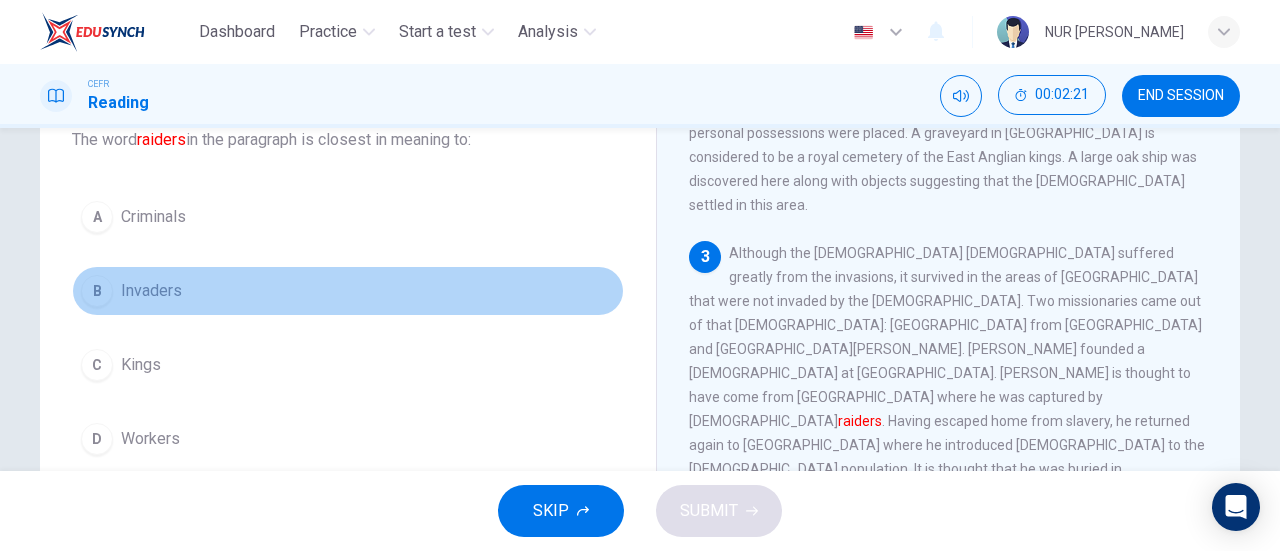 click on "B" at bounding box center [97, 291] 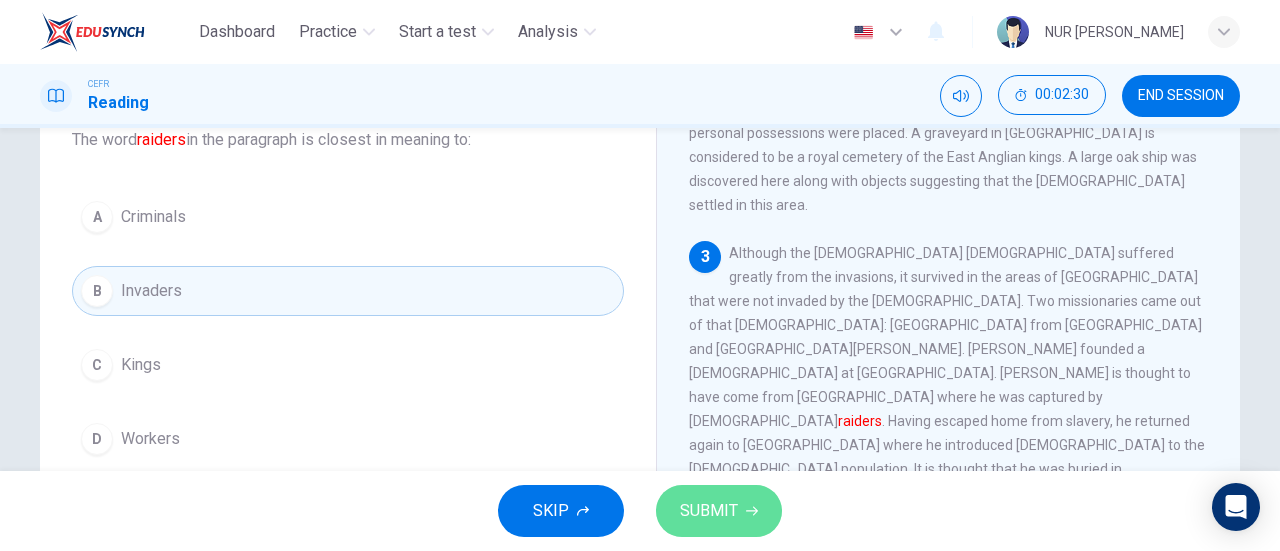click on "SUBMIT" at bounding box center (719, 511) 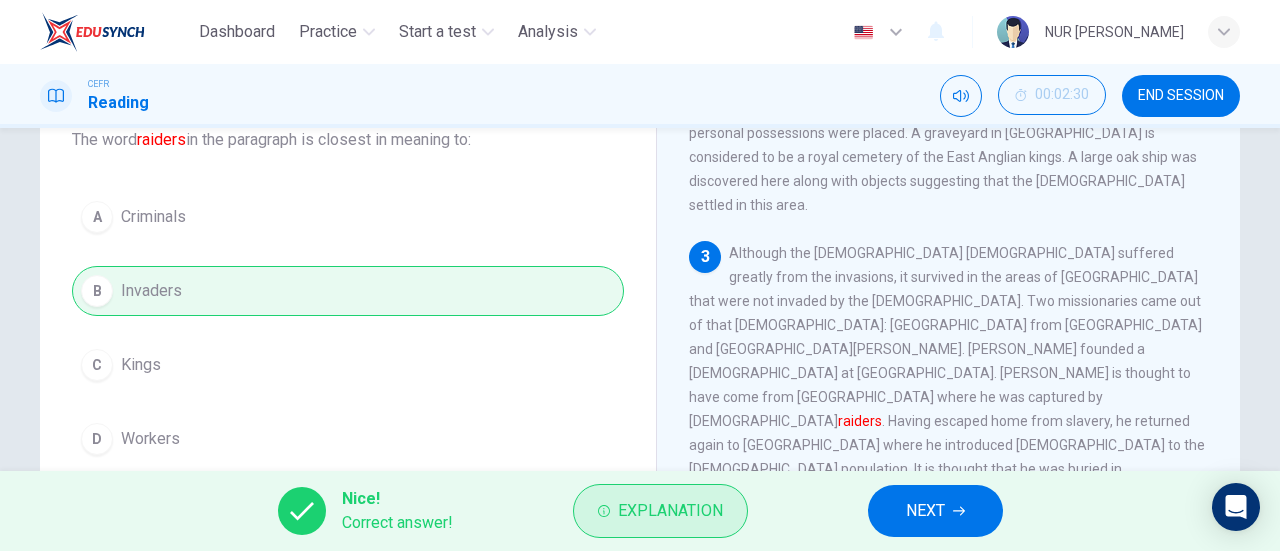 click on "Explanation" at bounding box center (670, 511) 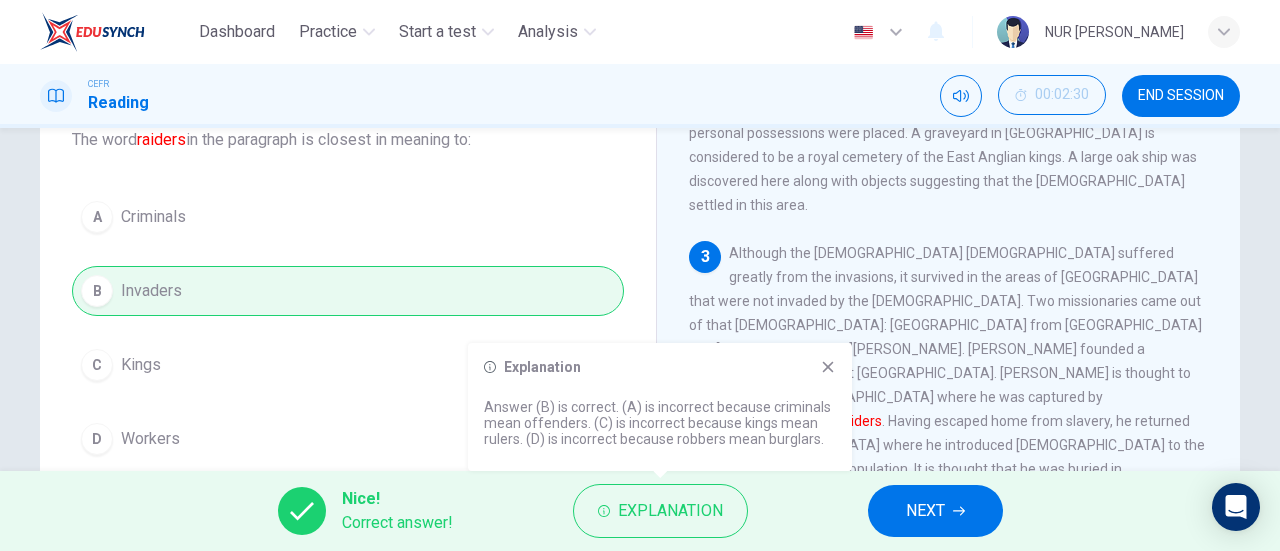 click on "NEXT" at bounding box center [925, 511] 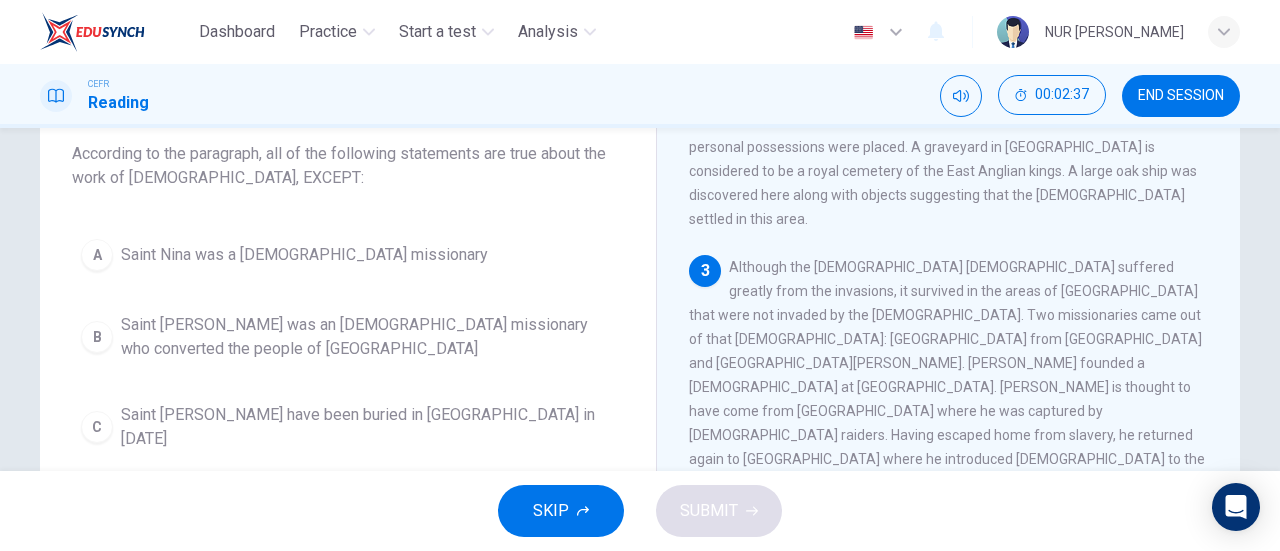 scroll, scrollTop: 124, scrollLeft: 0, axis: vertical 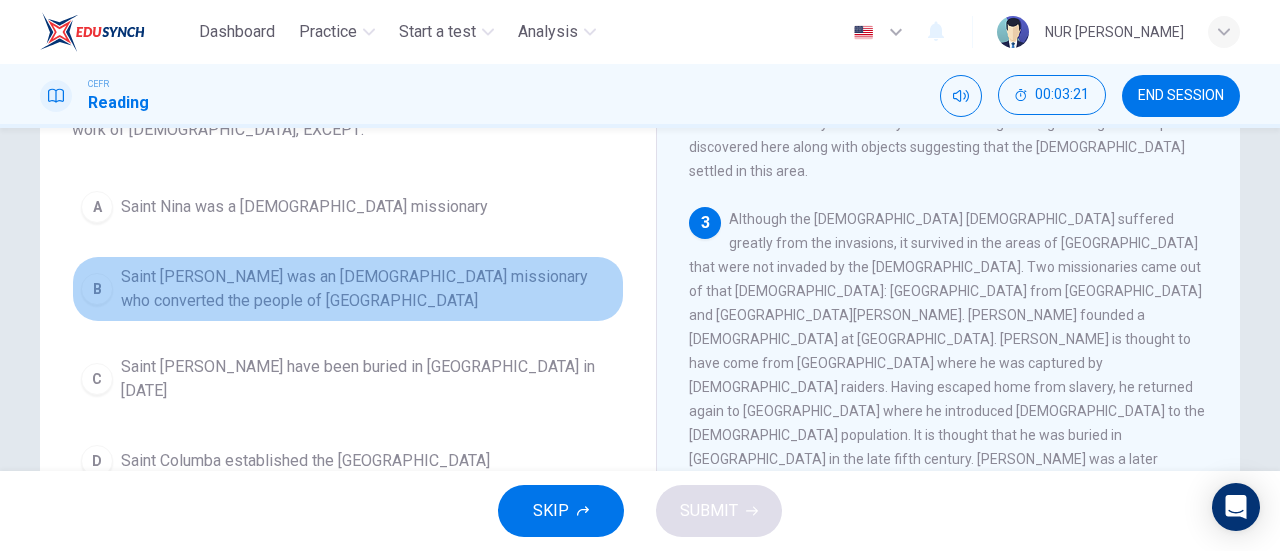 click on "Saint Patrick was an Irish missionary who converted the people of Northern Ireland" at bounding box center (368, 289) 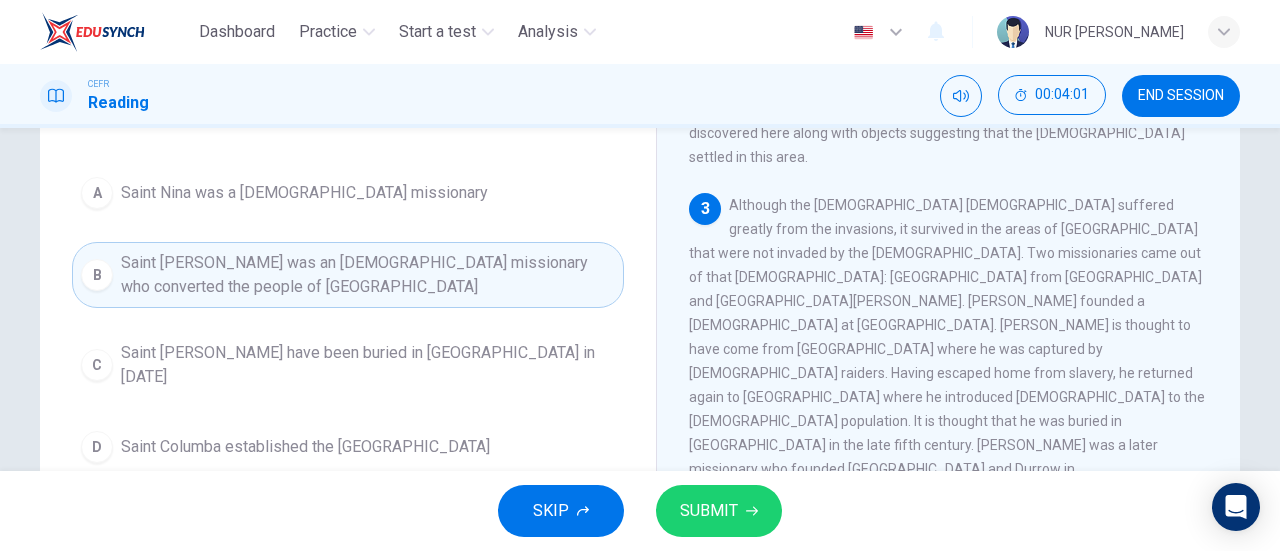 scroll, scrollTop: 181, scrollLeft: 0, axis: vertical 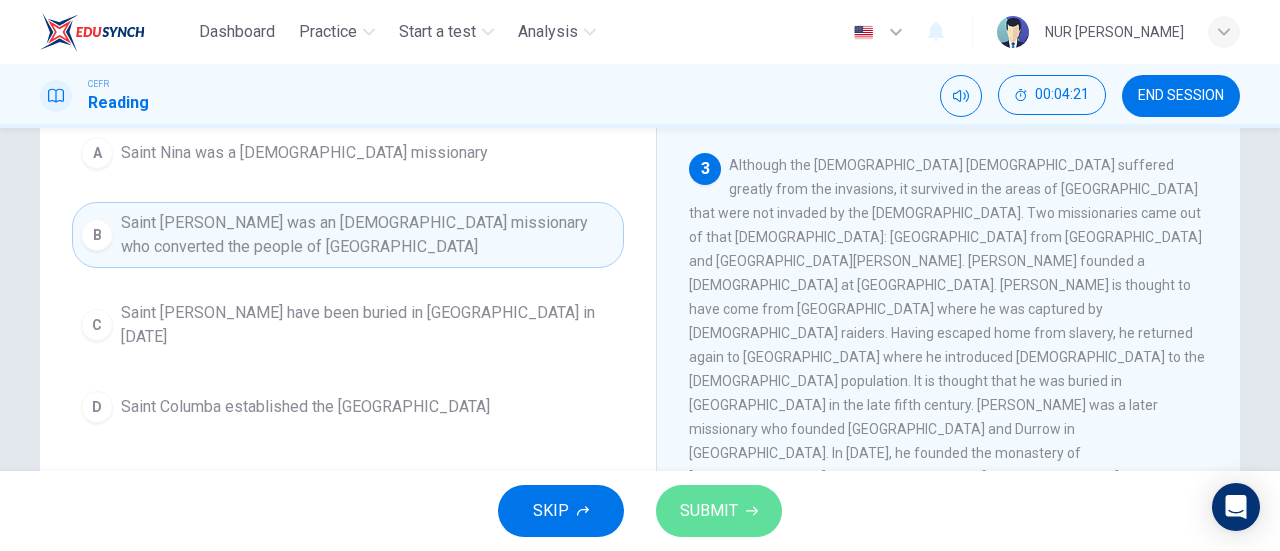 click on "SUBMIT" at bounding box center (709, 511) 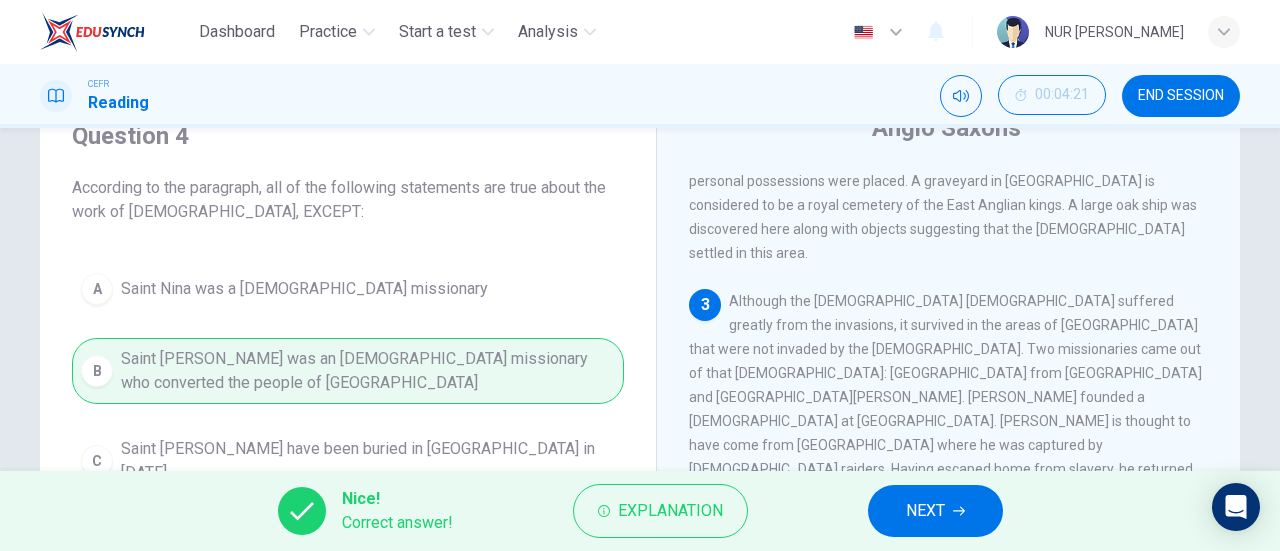 scroll, scrollTop: 150, scrollLeft: 0, axis: vertical 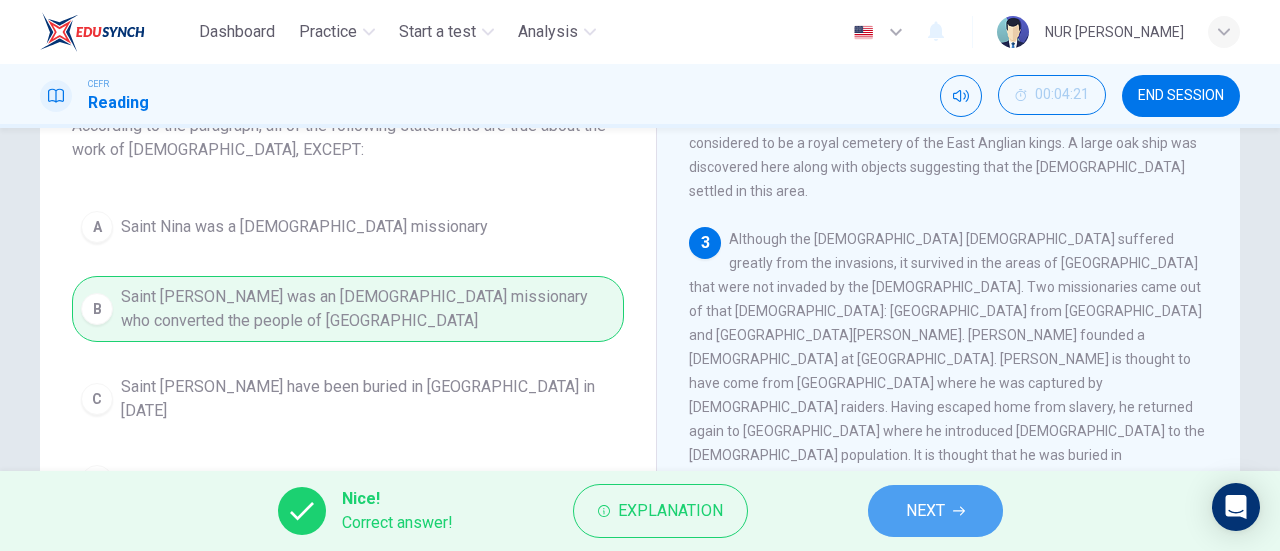 click on "NEXT" at bounding box center [935, 511] 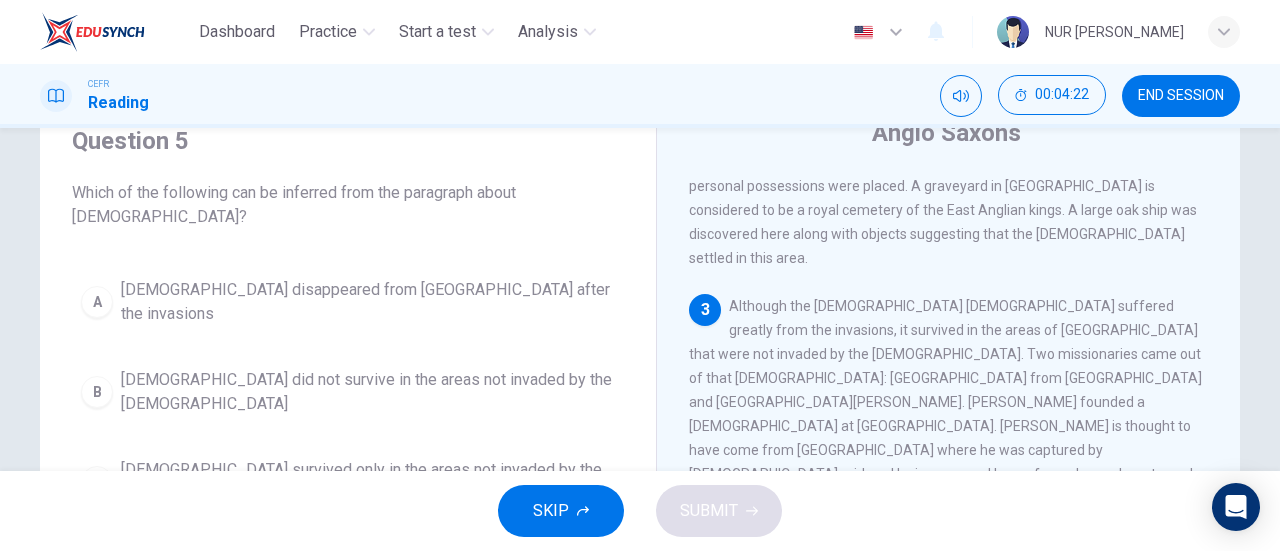 scroll, scrollTop: 80, scrollLeft: 0, axis: vertical 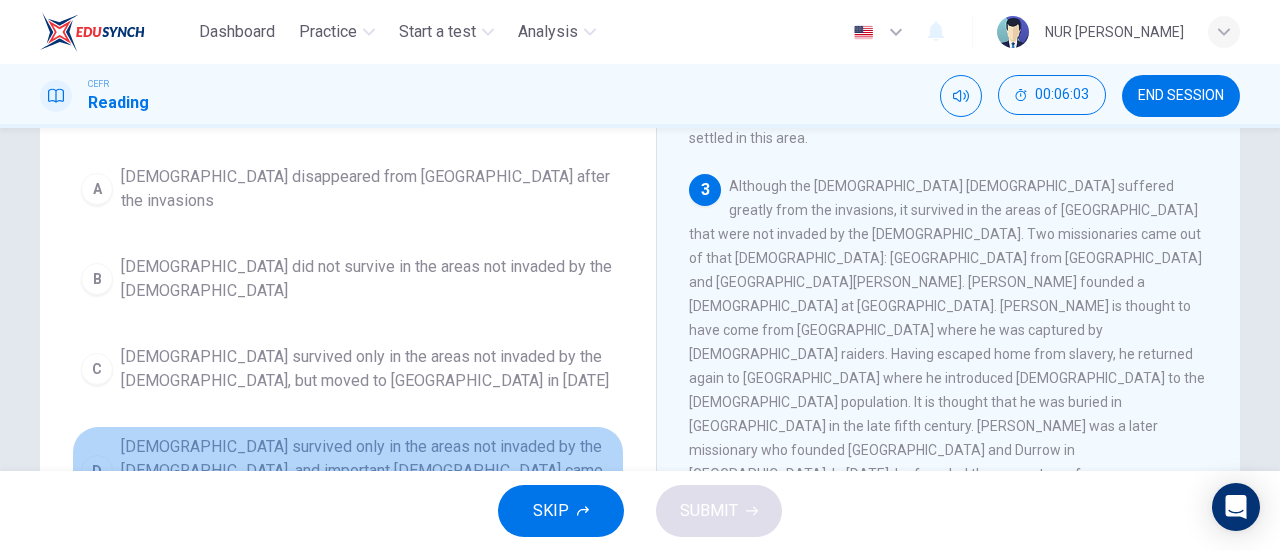 click on "Christianity survived only in the areas not invaded by the Anglo-Saxons, and important missionaries came from those areas" at bounding box center (368, 471) 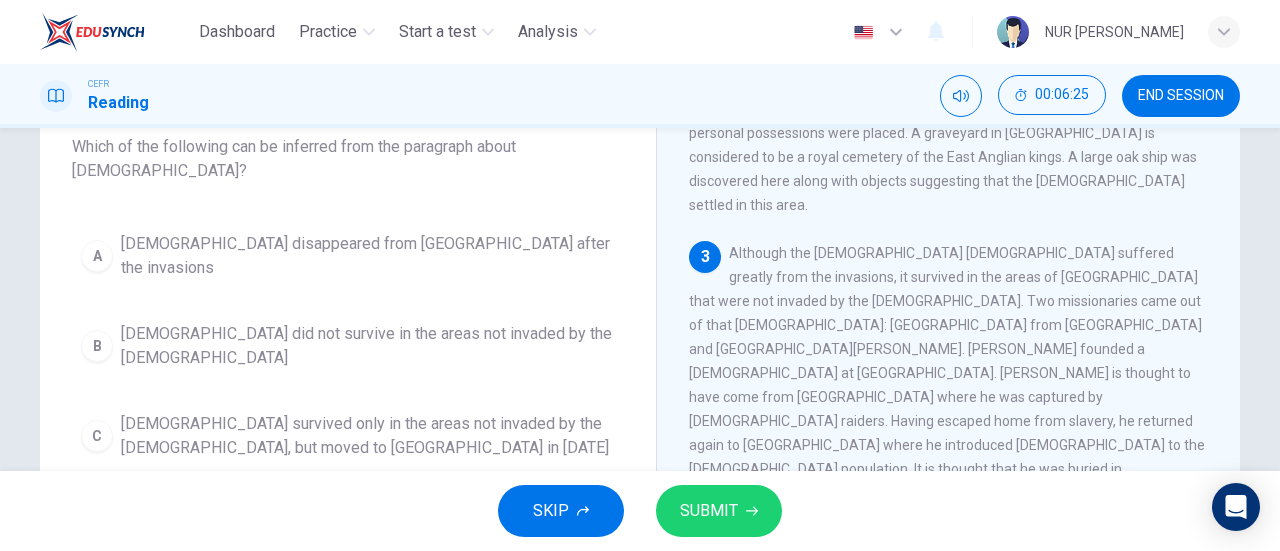 scroll, scrollTop: 136, scrollLeft: 0, axis: vertical 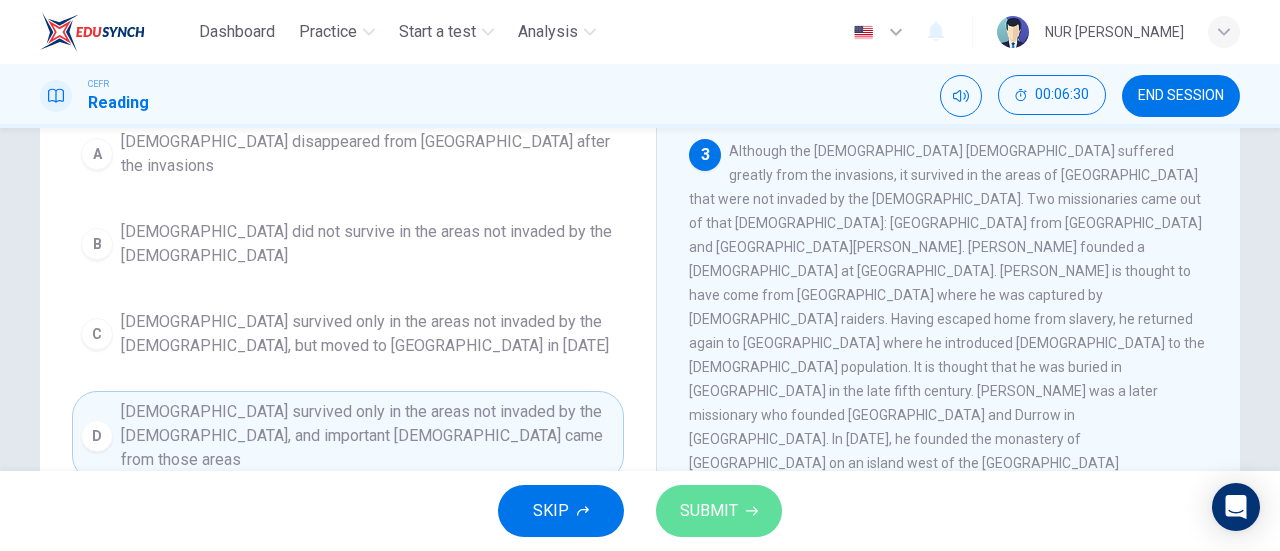 click on "SUBMIT" at bounding box center [709, 511] 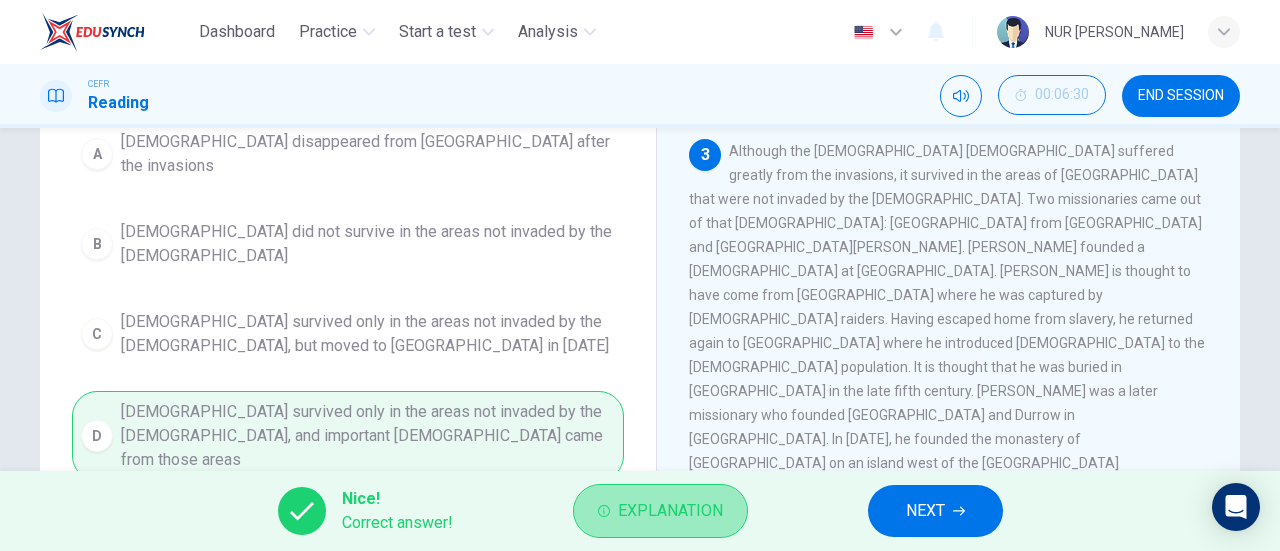 click on "Explanation" at bounding box center (670, 511) 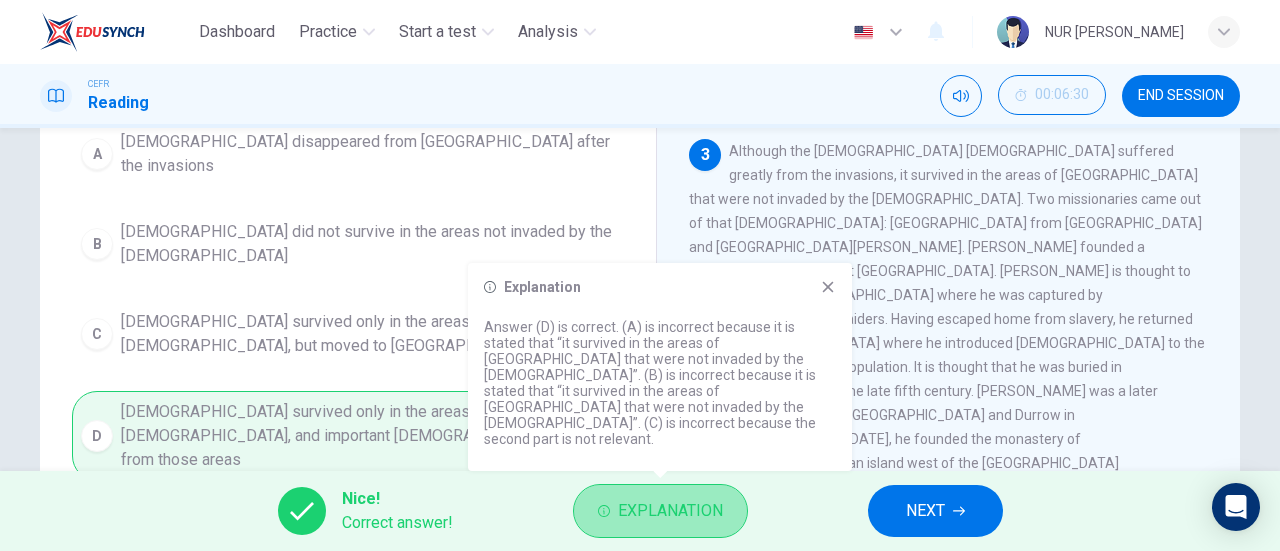 click on "Explanation" at bounding box center [670, 511] 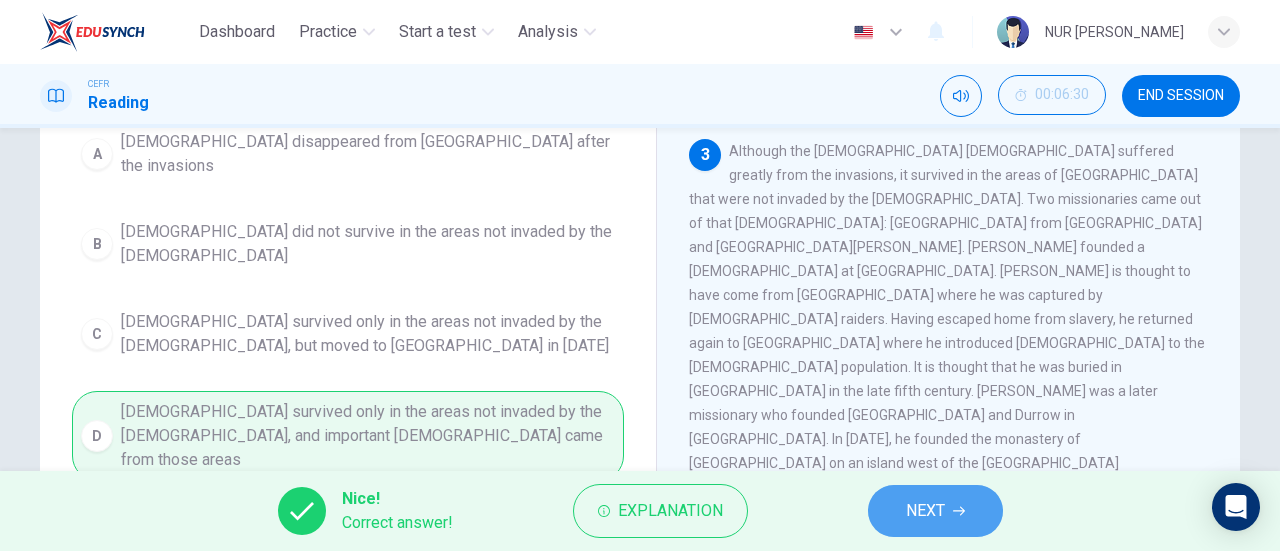 click on "NEXT" at bounding box center (925, 511) 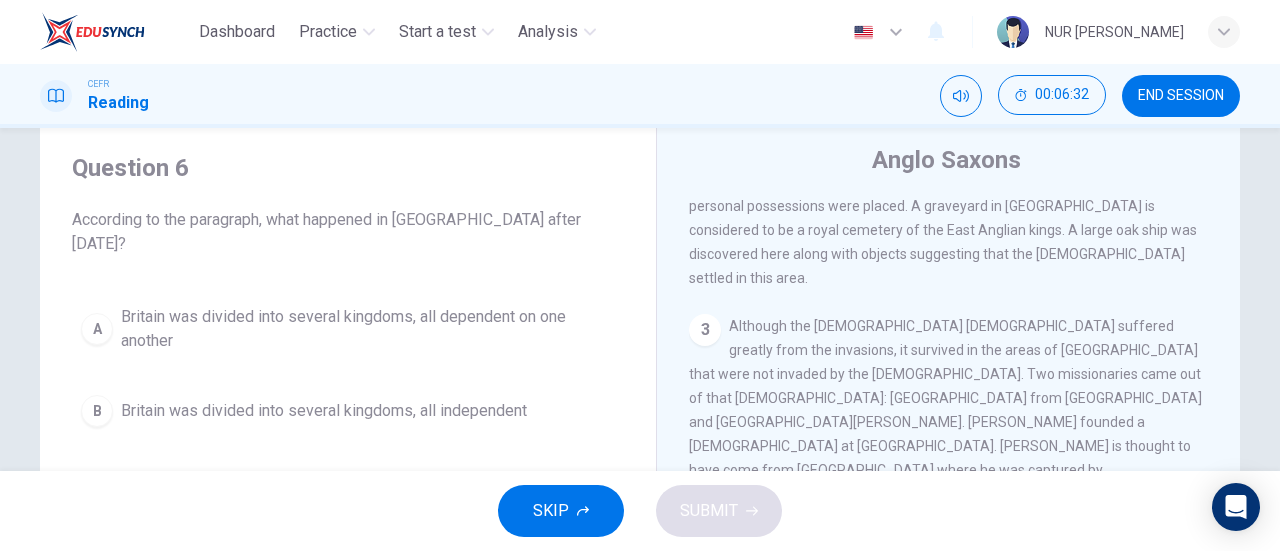 scroll, scrollTop: 54, scrollLeft: 0, axis: vertical 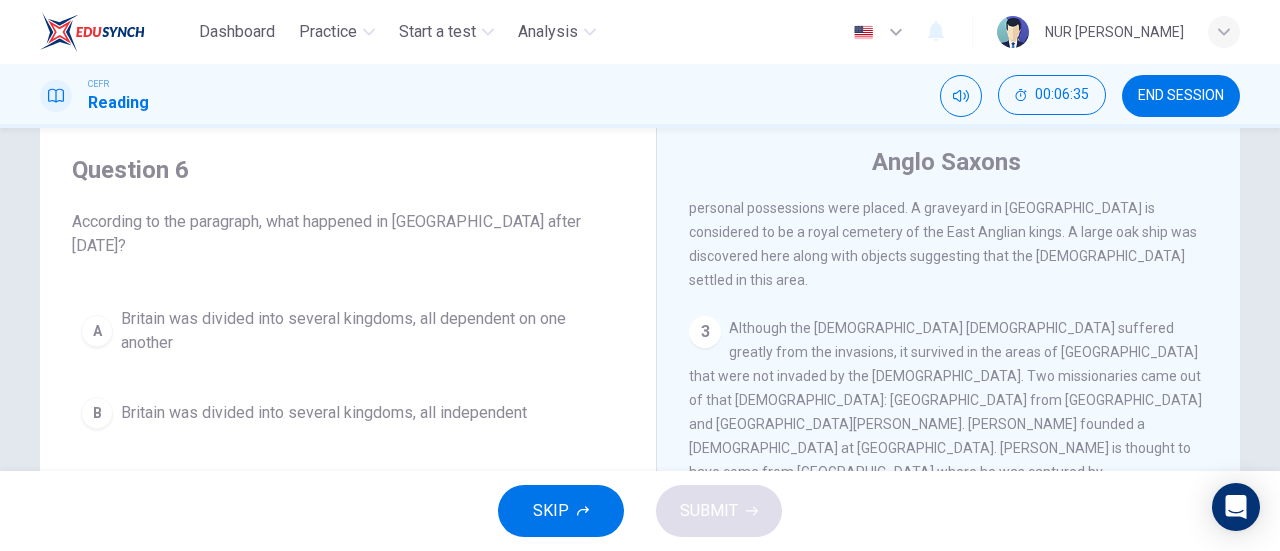 click on "Anglo Saxons 1 In the fifth century AD, Britain was being attacked by the Irish, Pict and Germanic people from southern Denmark and Germany. These invaders were called Saxons. The term Anglo Saxon was developed in the eighth century. It was coined to distinguish between the British (Anglo) and the Germanic people (Saxons). The Roman-Britano leaders defended the land as best they could, but the invaders eventually began to settle into Britain. Irish kingdoms settled in both the west and north of the country. Meanwhile, the Angles, Saxons and Jute tribes took over the east part of Britain. 2 Most of the information we have gathered about the Anglo-Saxons has been collected from cemeteries where personal possessions were placed. A graveyard in Suffolk is considered to be a royal cemetery of the East Anglian kings. A large oak ship was discovered here along with objects suggesting that the Swedes settled in this area. 3 4 5 6 7" at bounding box center (948, 477) 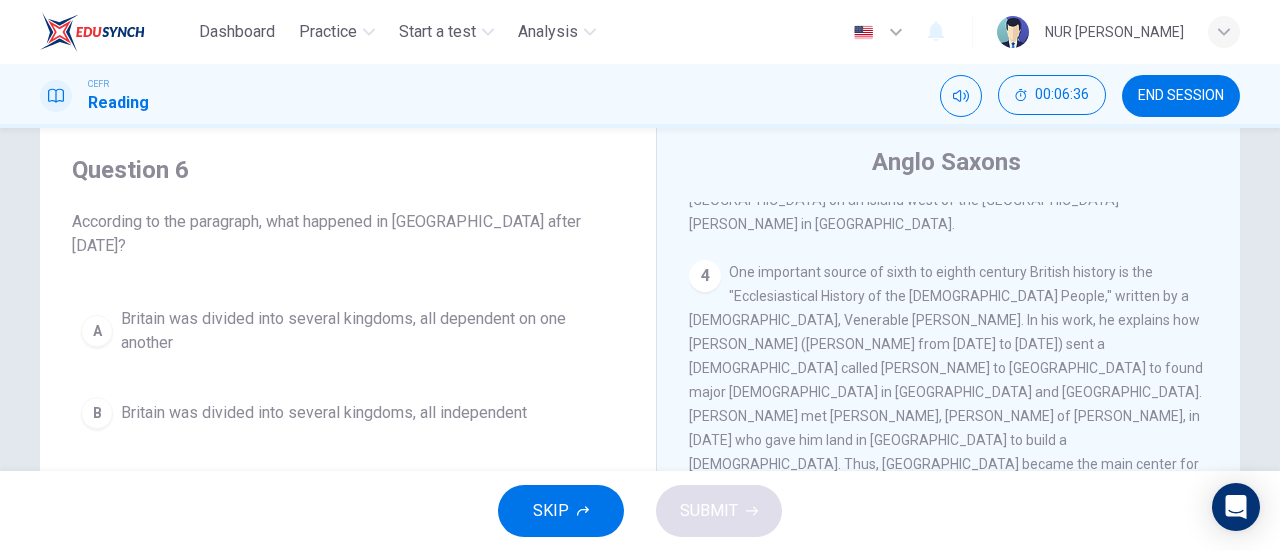scroll, scrollTop: 818, scrollLeft: 0, axis: vertical 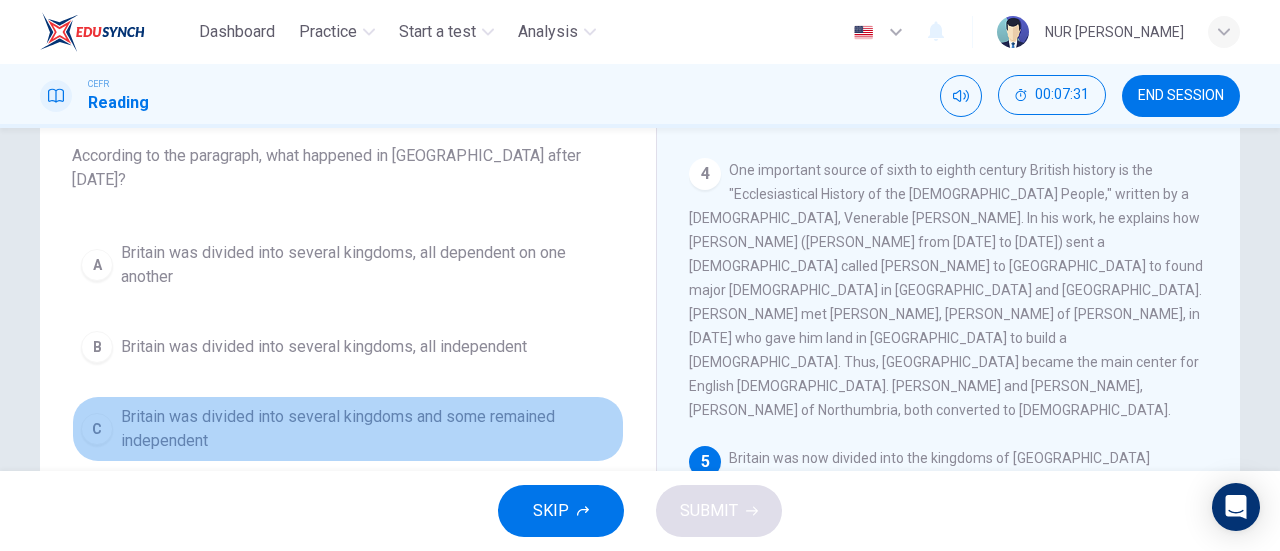 click on "Britain was divided into several kingdoms and some remained independent" at bounding box center (368, 429) 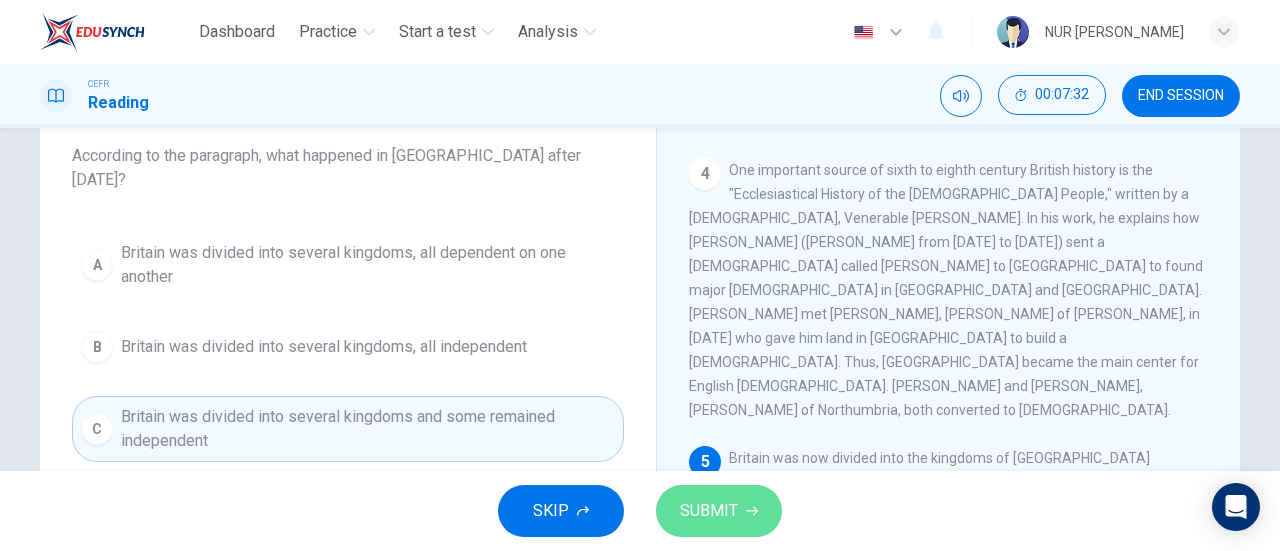 click on "SUBMIT" at bounding box center (709, 511) 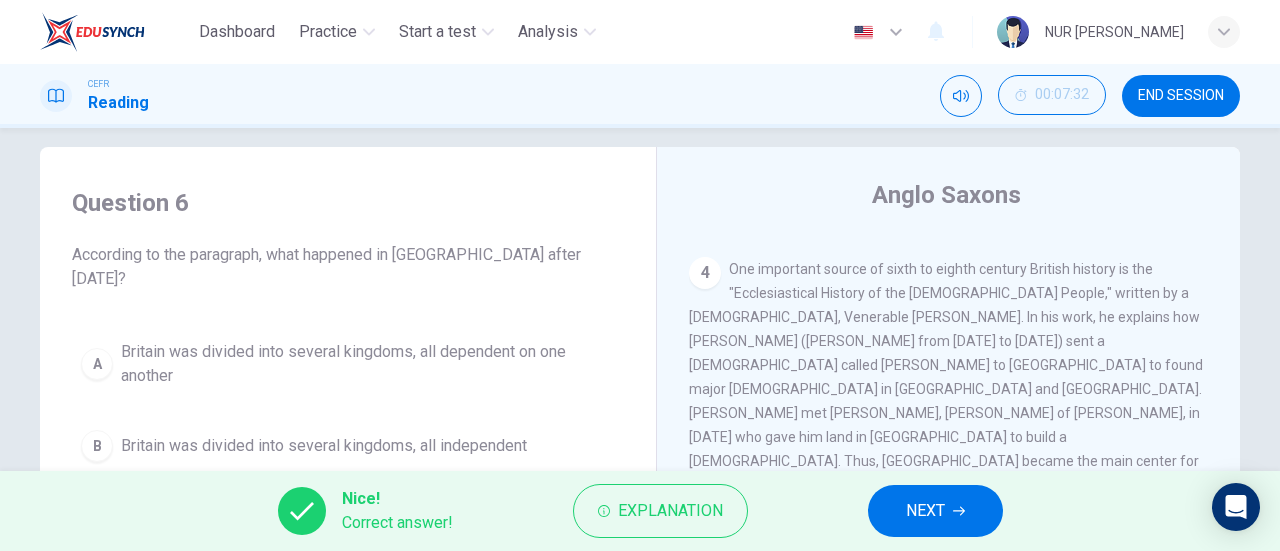 scroll, scrollTop: 19, scrollLeft: 0, axis: vertical 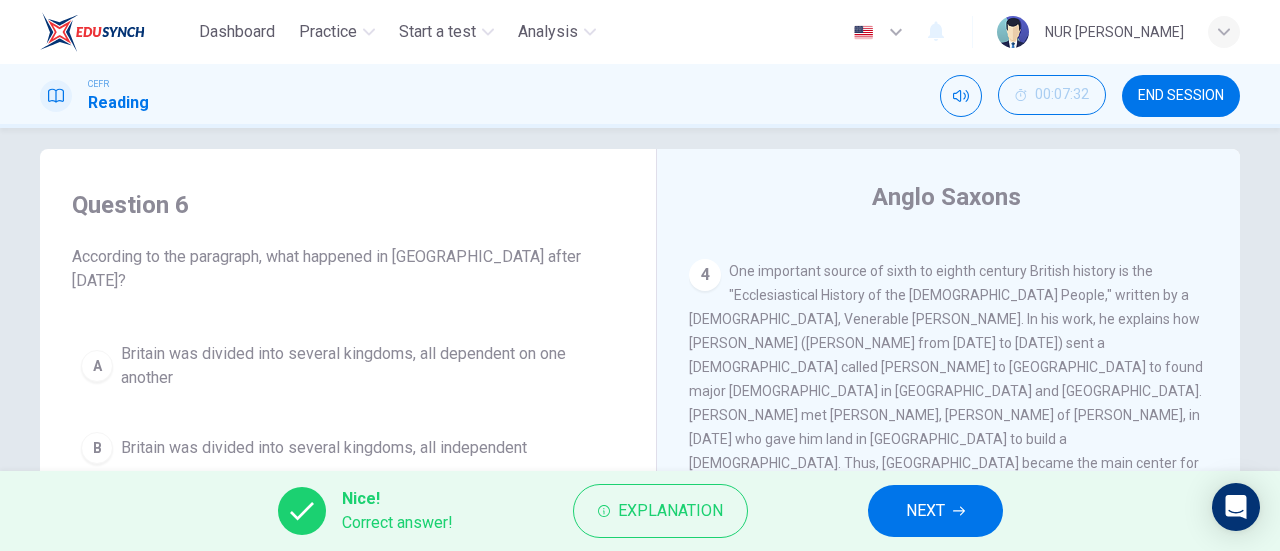 click on "NEXT" at bounding box center [935, 511] 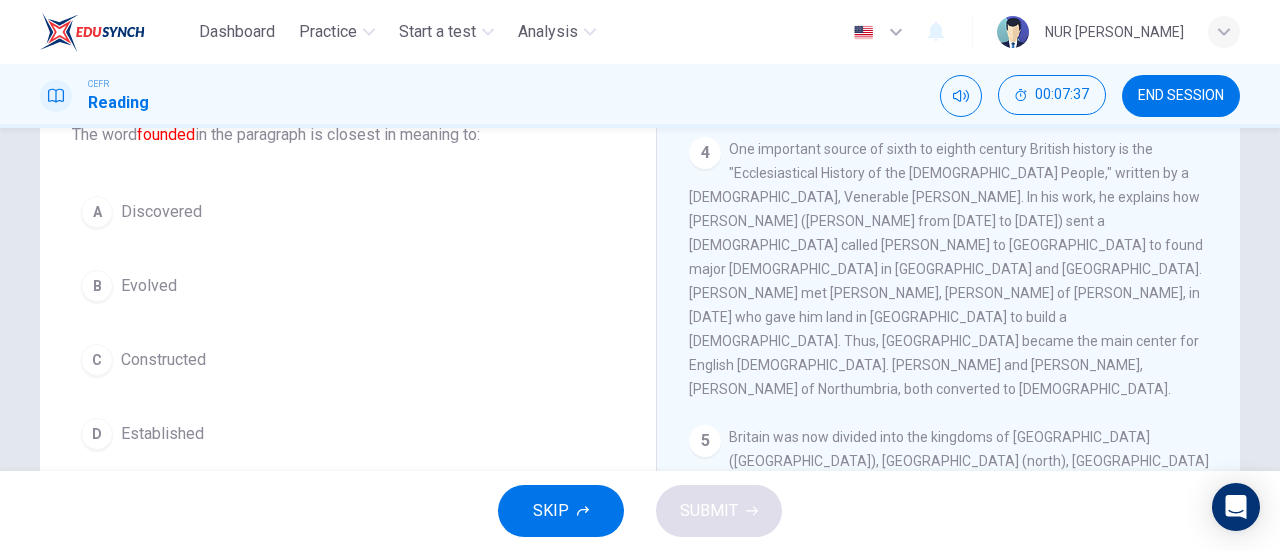 scroll, scrollTop: 140, scrollLeft: 0, axis: vertical 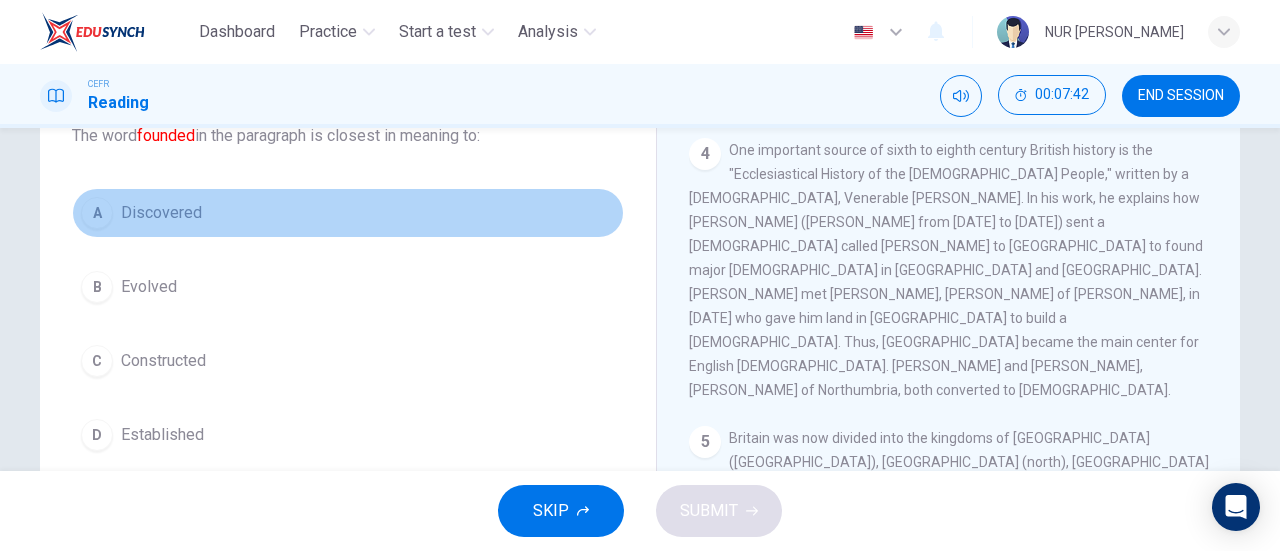 click on "Discovered" at bounding box center [161, 213] 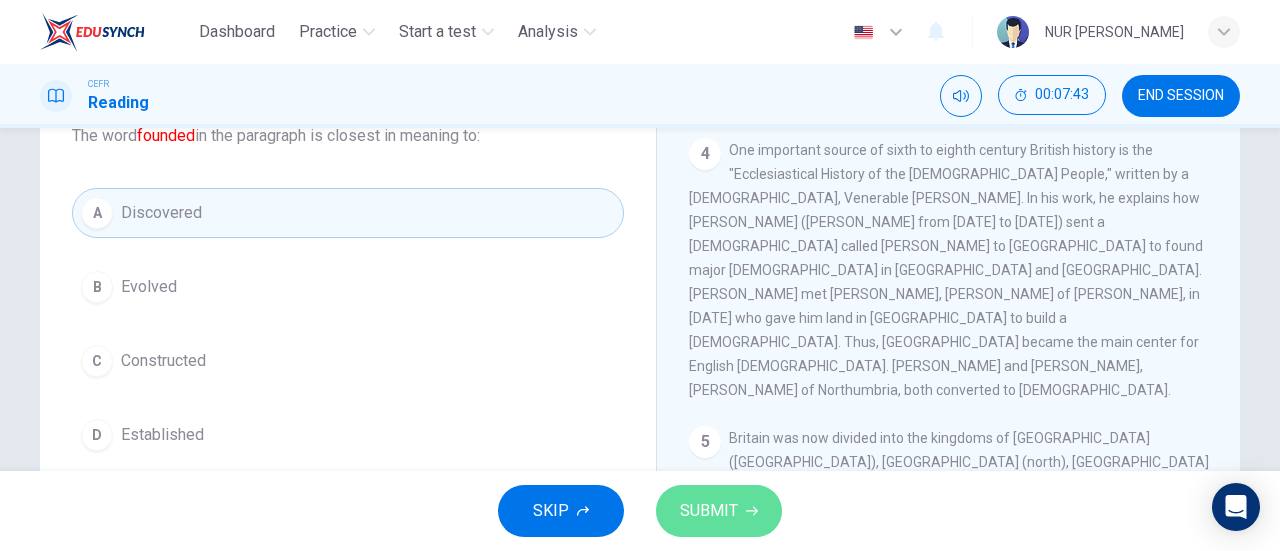 click on "SUBMIT" at bounding box center [719, 511] 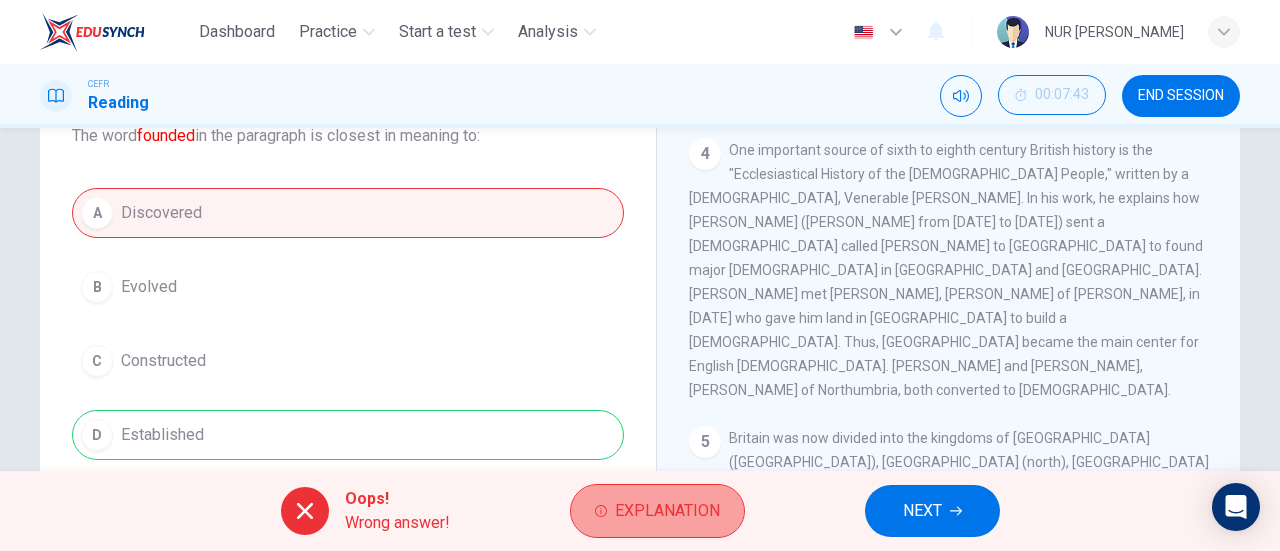 click on "Explanation" at bounding box center [667, 511] 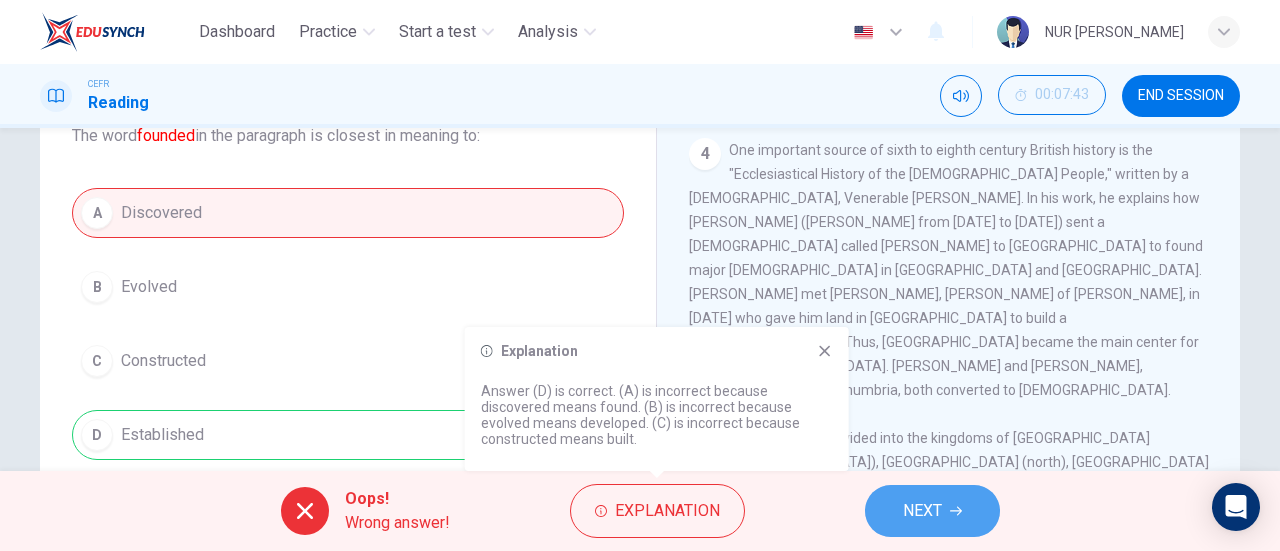 click on "NEXT" at bounding box center [932, 511] 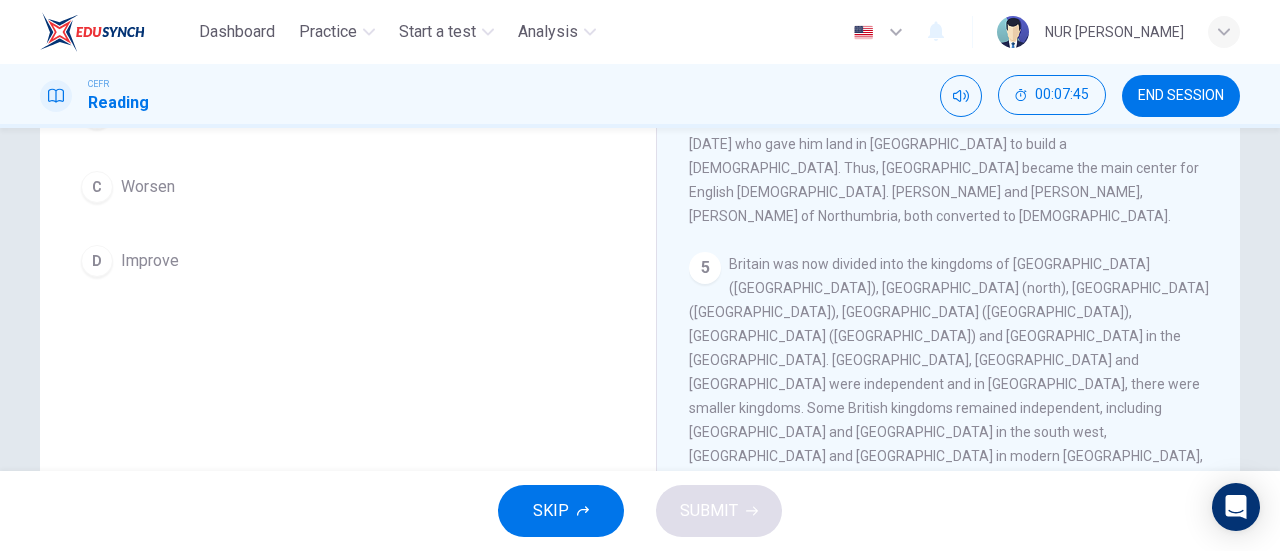 scroll, scrollTop: 322, scrollLeft: 0, axis: vertical 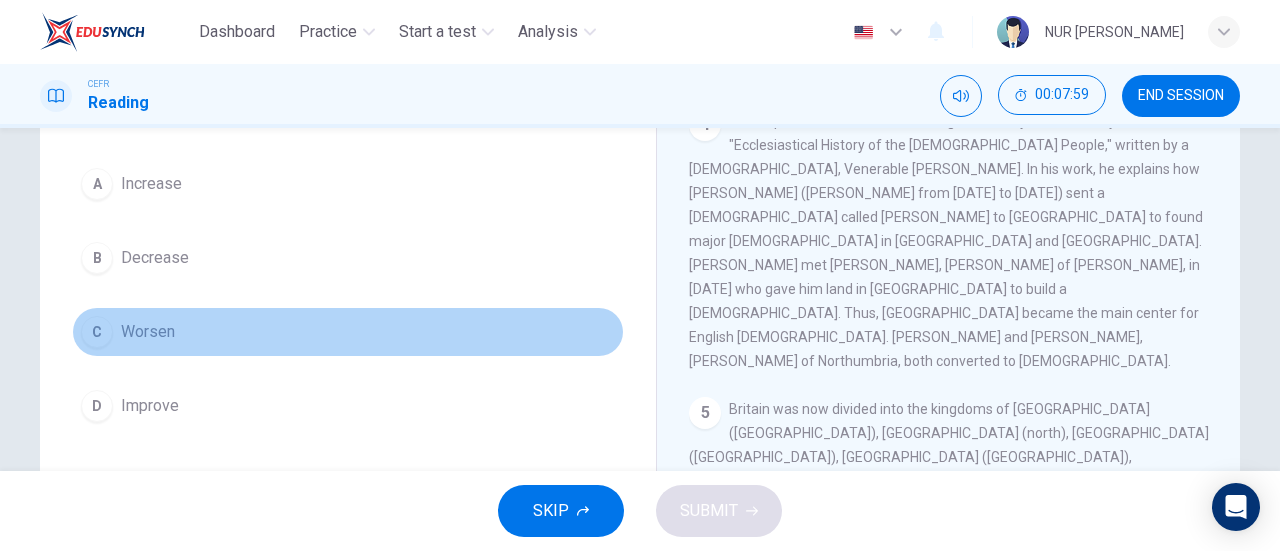click on "Worsen" at bounding box center [148, 332] 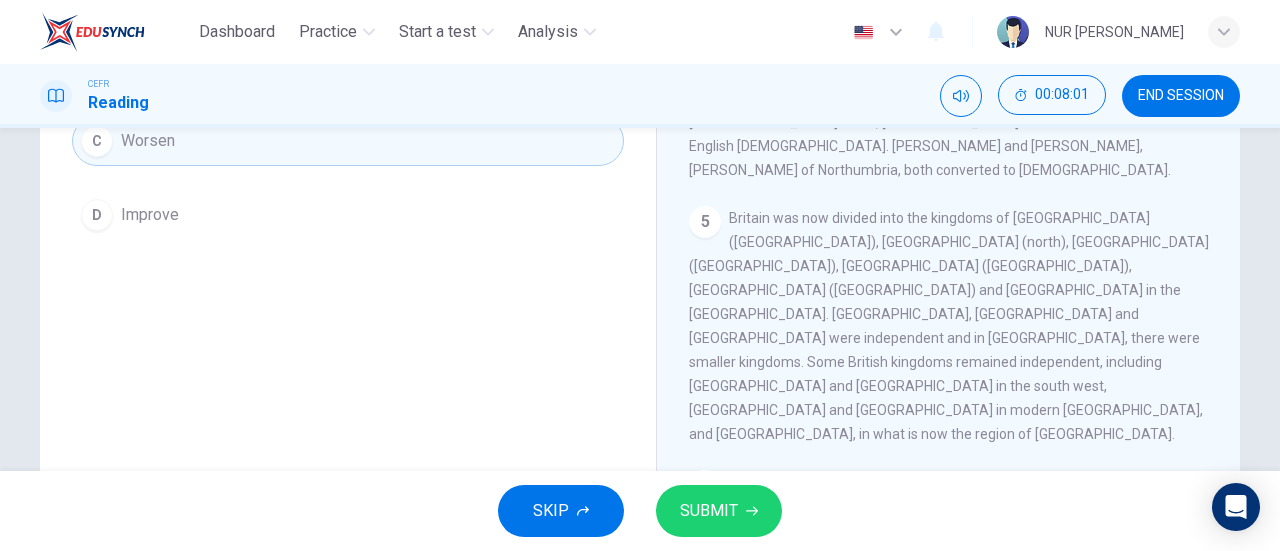 scroll, scrollTop: 362, scrollLeft: 0, axis: vertical 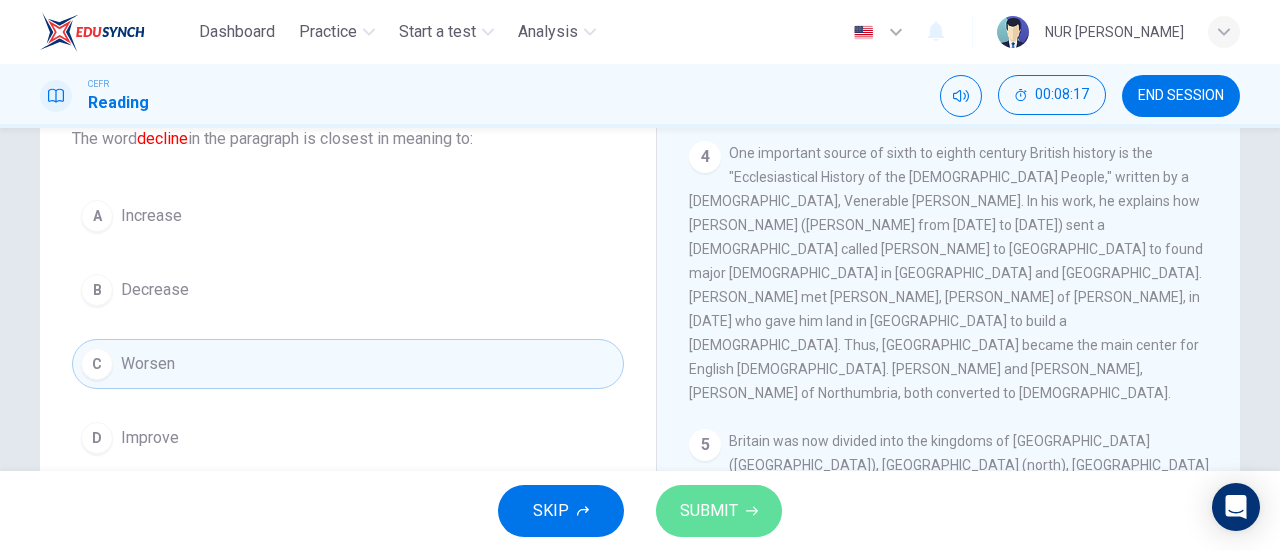 click on "SUBMIT" at bounding box center (719, 511) 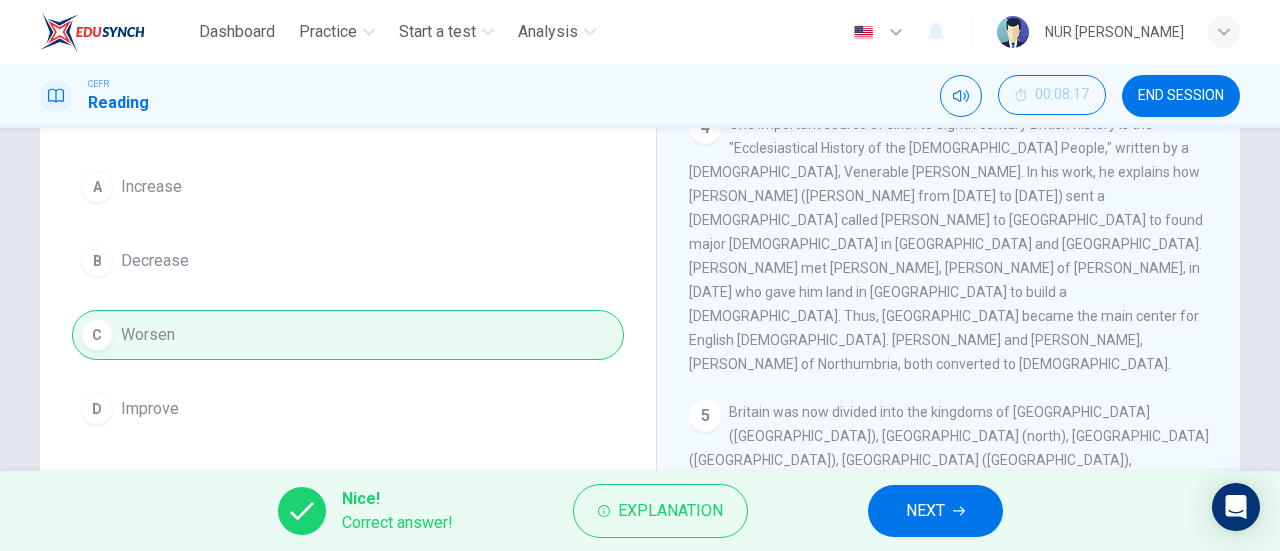 scroll, scrollTop: 169, scrollLeft: 0, axis: vertical 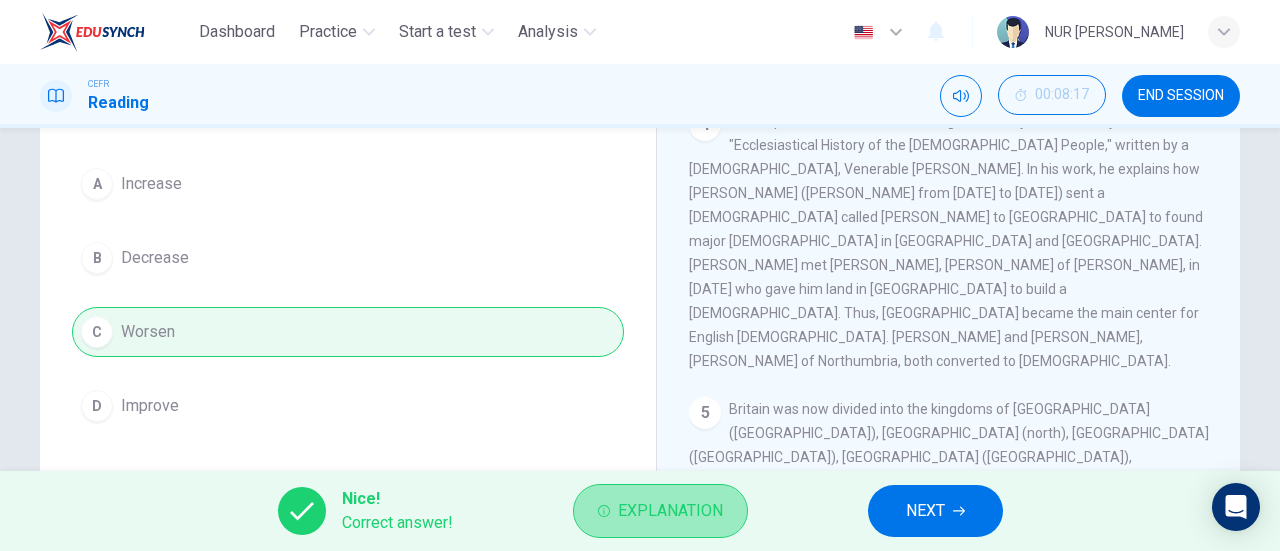 click on "Explanation" at bounding box center (670, 511) 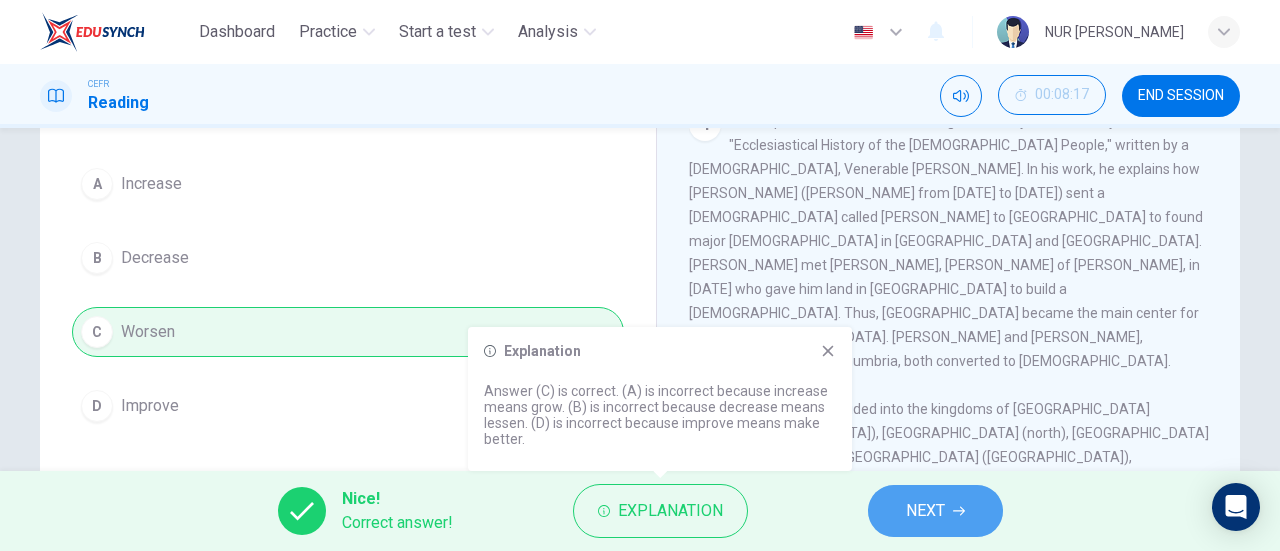 click on "NEXT" at bounding box center (925, 511) 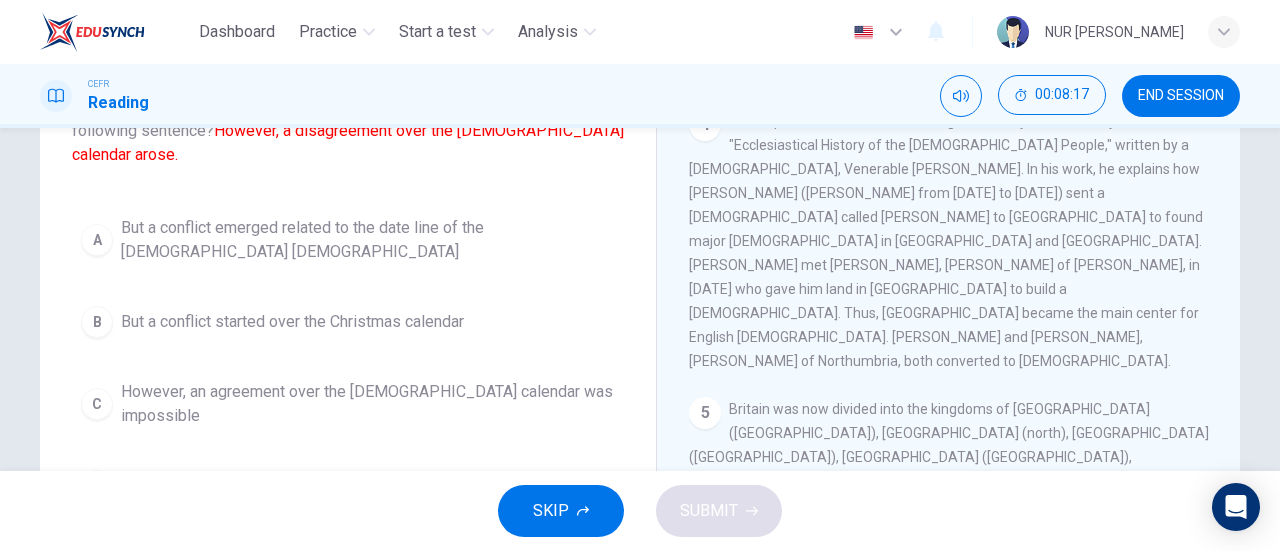 scroll, scrollTop: 217, scrollLeft: 0, axis: vertical 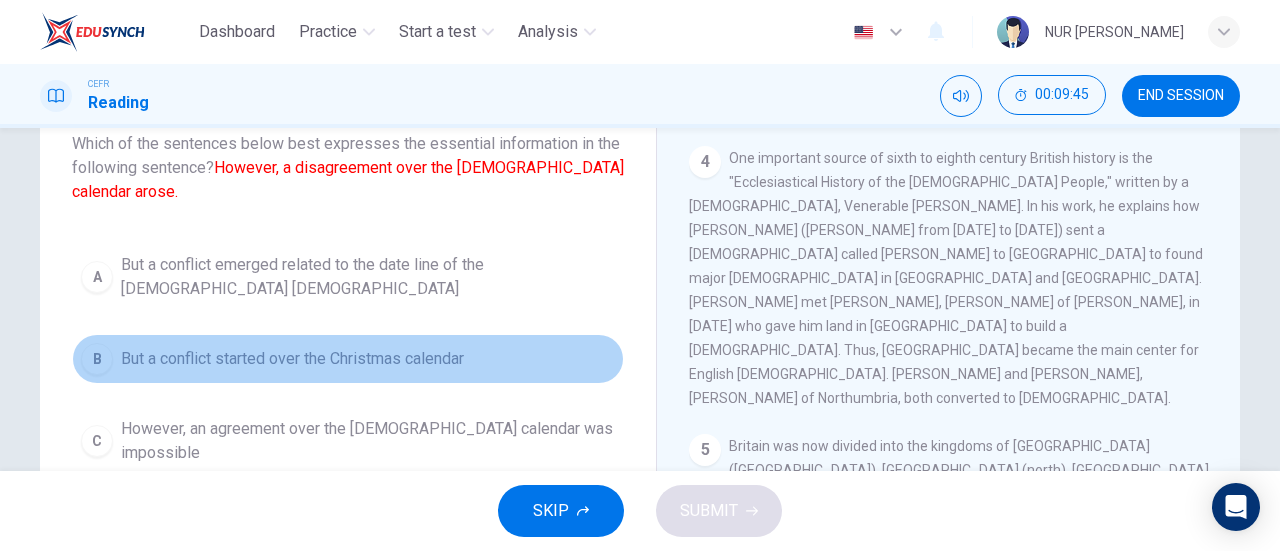 click on "But a conflict started over the Christmas calendar" at bounding box center (292, 359) 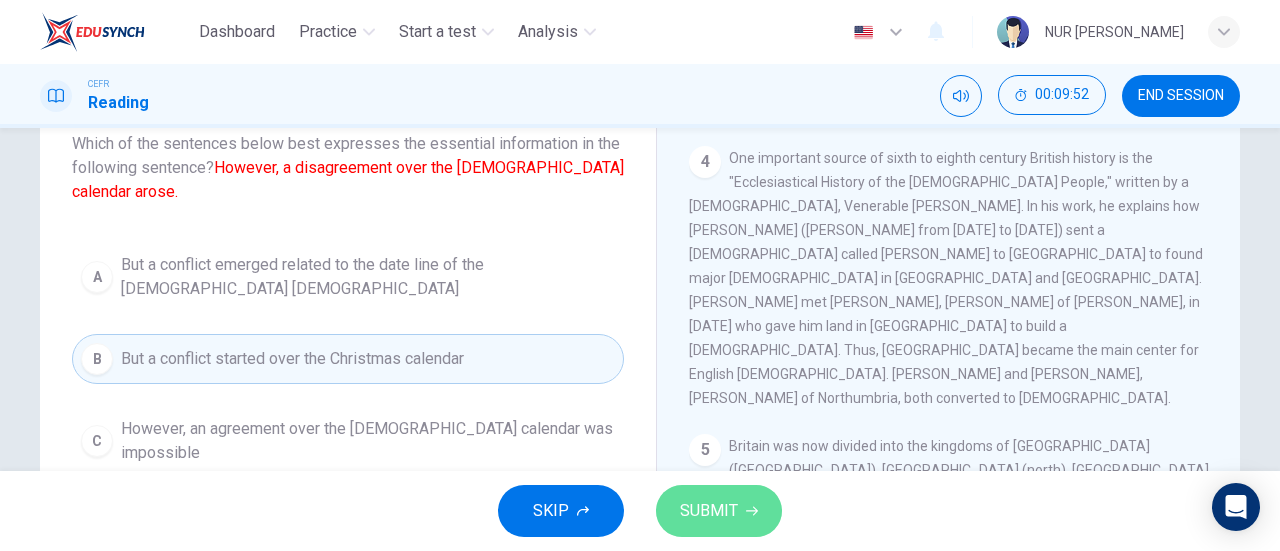 click on "SUBMIT" at bounding box center (709, 511) 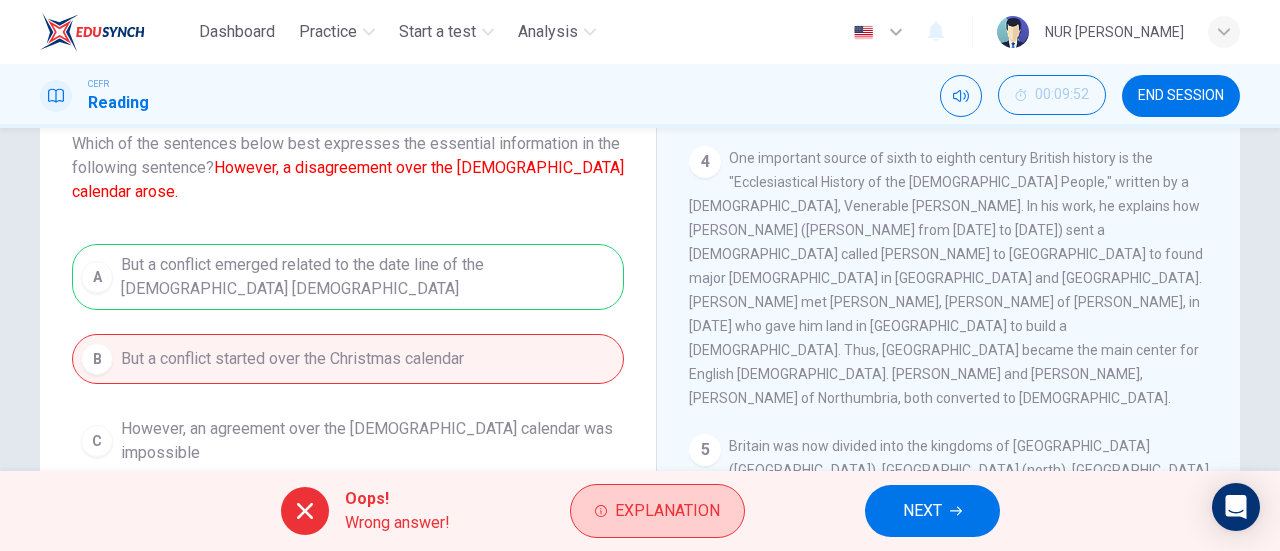 drag, startPoint x: 366, startPoint y: 266, endPoint x: 641, endPoint y: 497, distance: 359.1462 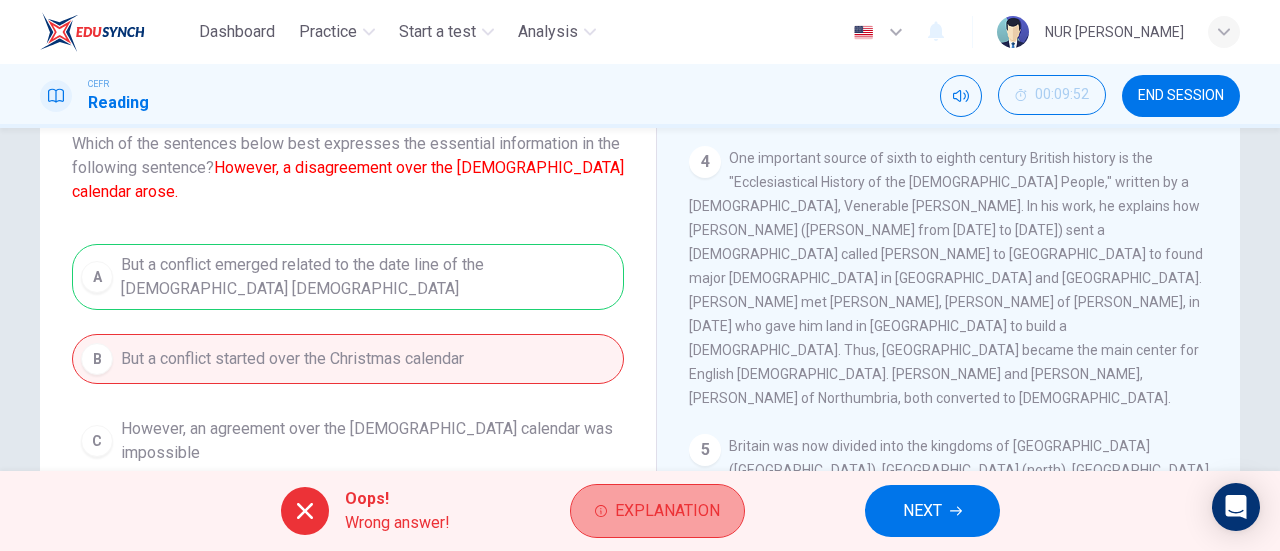 click on "Explanation" at bounding box center [667, 511] 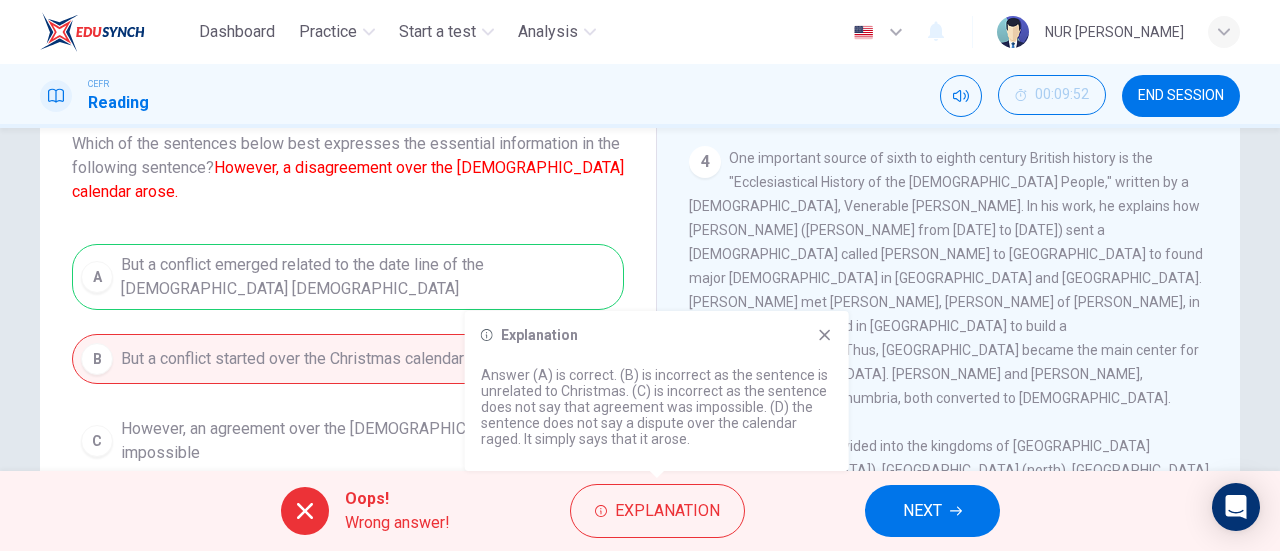click 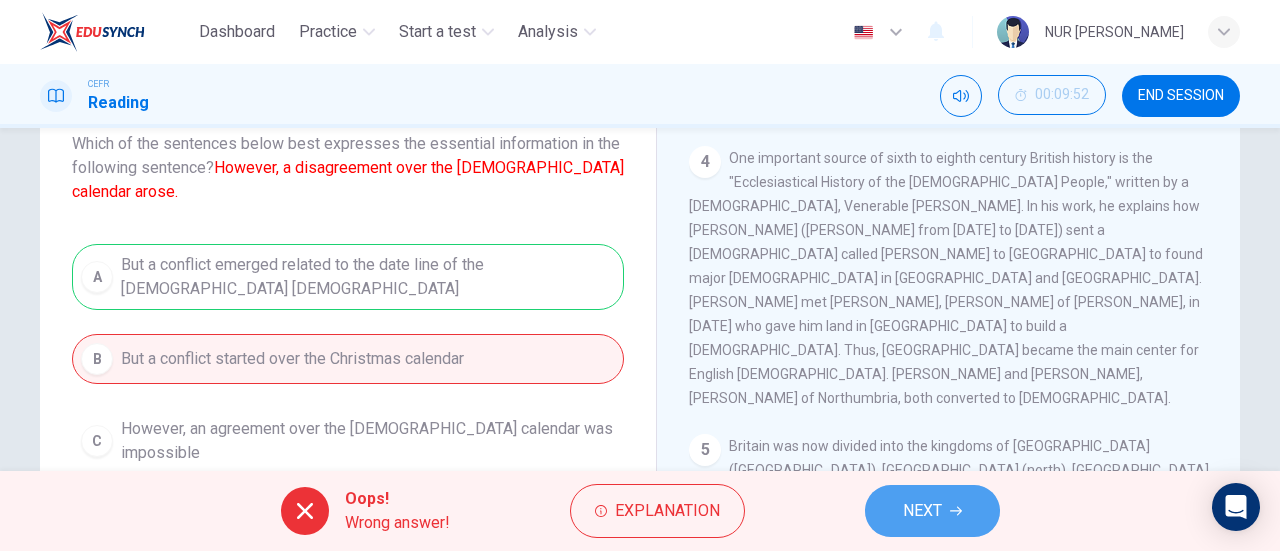 click on "NEXT" at bounding box center [922, 511] 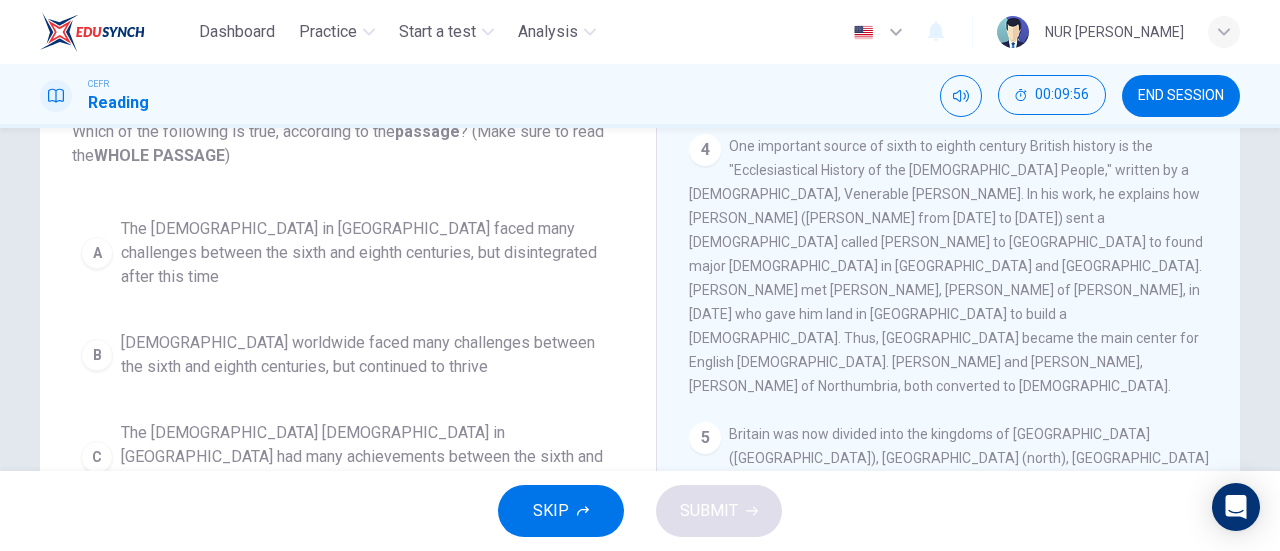 scroll, scrollTop: 146, scrollLeft: 0, axis: vertical 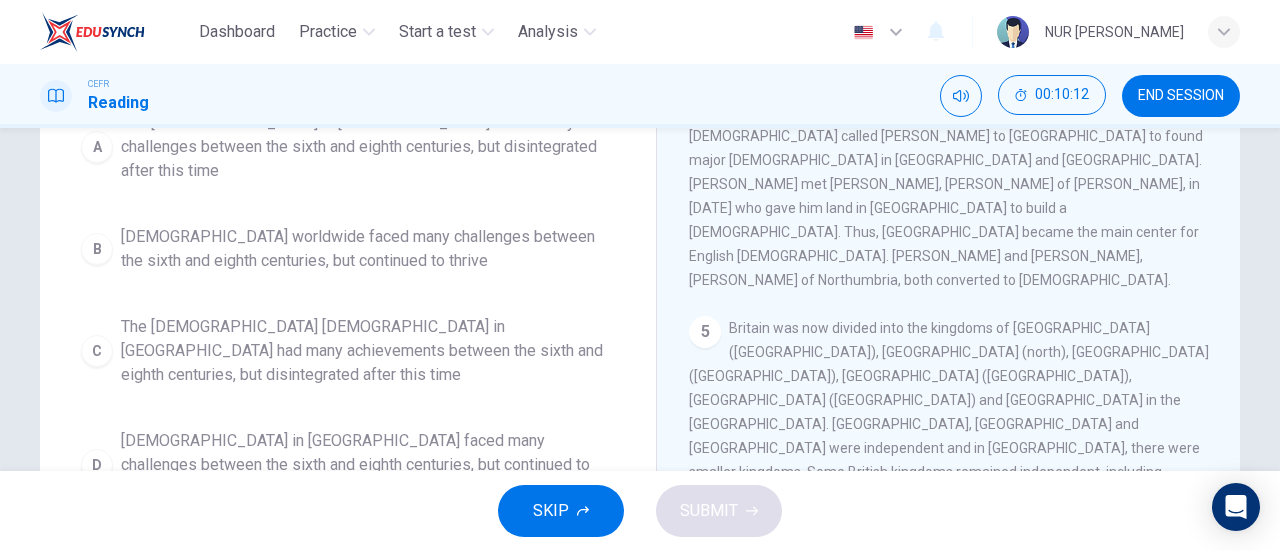 click on "Question 10 Which of the following is true, according to the  passage ?
(Make sure to read the  WHOLE PASSAGE ) A The Christian church in Britain faced many challenges between the sixth and eighth centuries, but disintegrated after this time B The Christian church worldwide faced many challenges between the sixth and eighth centuries, but continued to thrive C The Christian church in Britain had many achievements between the sixth and eighth centuries, but disintegrated after this time D The Christian church in Britain faced many challenges between the sixth and eighth centuries, but continued to thrive Anglo Saxons 1 2 Most of the information we have gathered about the Anglo-Saxons has been collected from cemeteries where personal possessions were placed. A graveyard in Suffolk is considered to be a royal cemetery of the East Anglian kings. A large oak ship was discovered here along with objects suggesting that the Swedes settled in this area. 3 4 5 6 7" at bounding box center [640, 265] 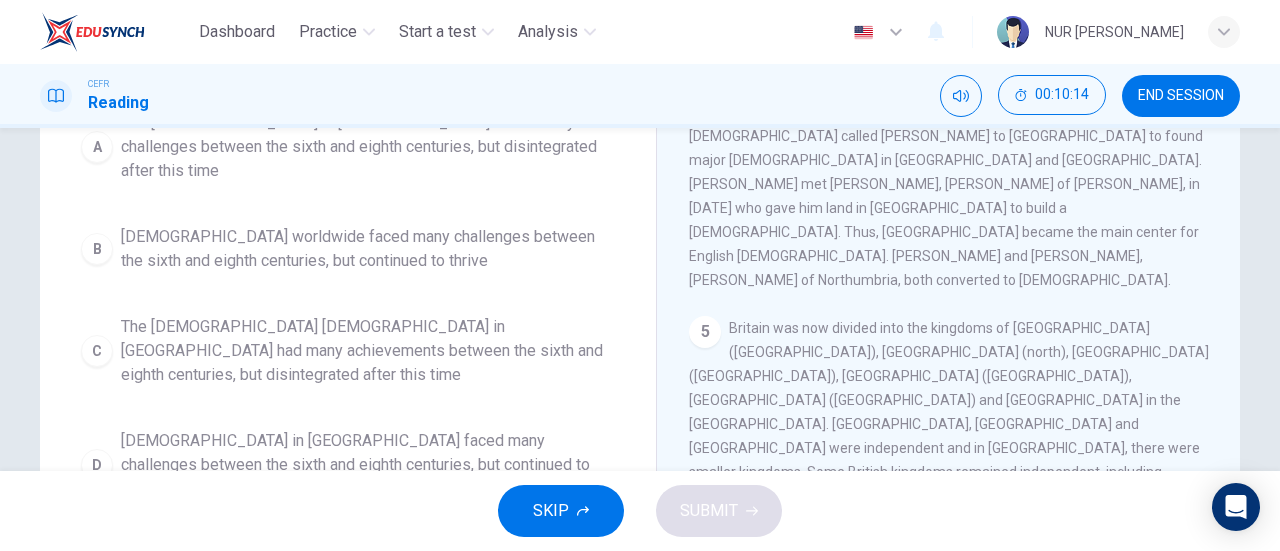 scroll, scrollTop: 254, scrollLeft: 0, axis: vertical 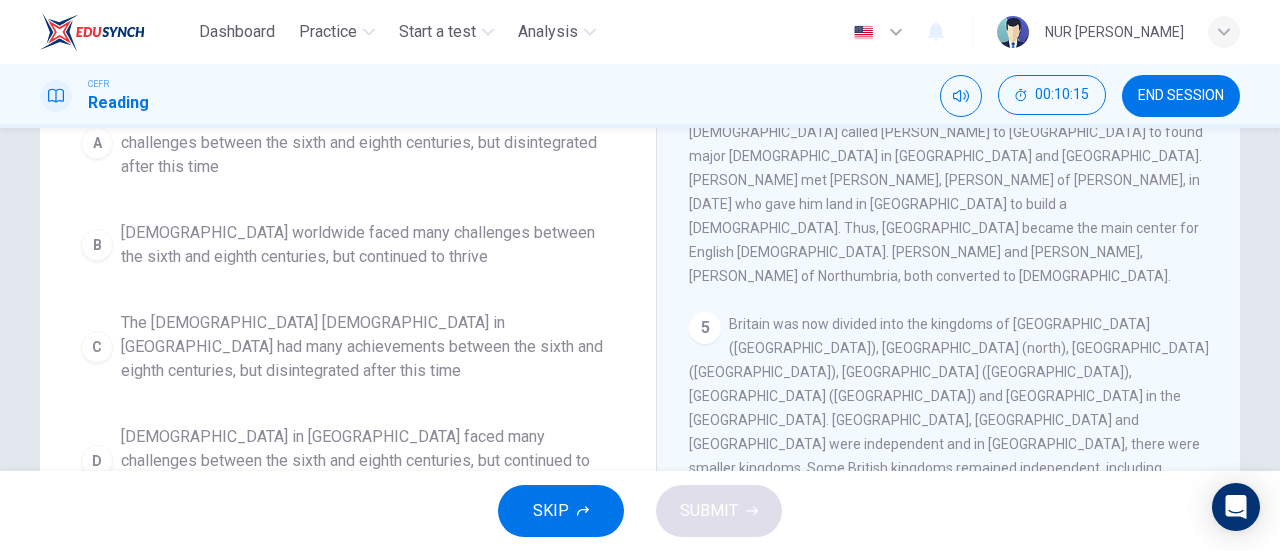 drag, startPoint x: 1229, startPoint y: 353, endPoint x: 1216, endPoint y: 415, distance: 63.348244 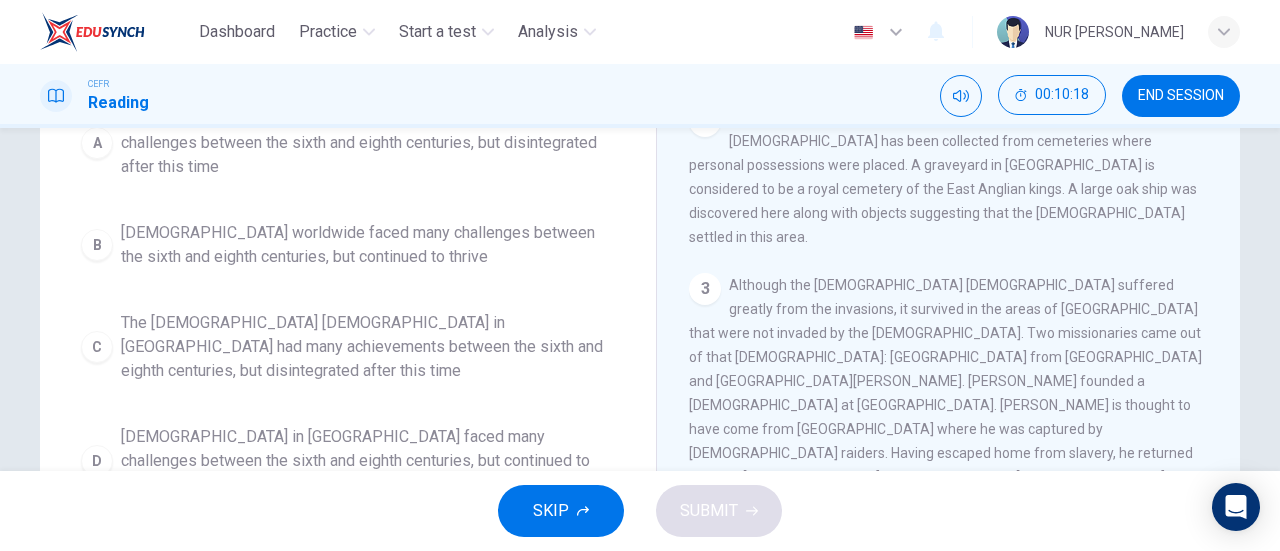 scroll, scrollTop: 0, scrollLeft: 0, axis: both 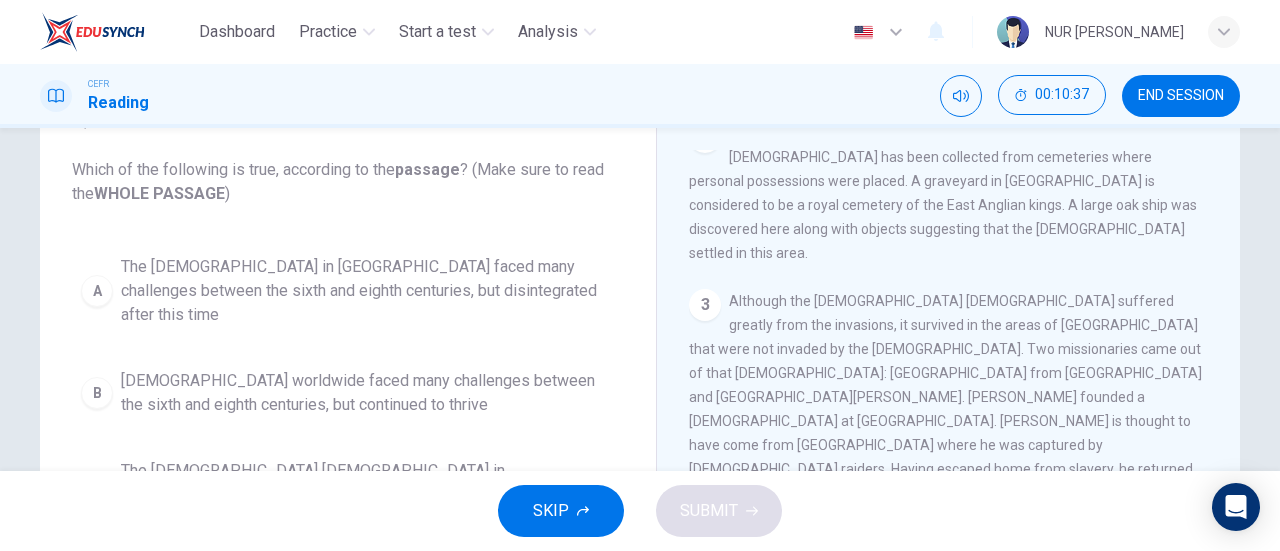 click on "Anglo Saxons 1 In the fifth century AD, Britain was being attacked by the Irish, Pict and Germanic people from southern Denmark and Germany. These invaders were called Saxons. The term Anglo Saxon was developed in the eighth century. It was coined to distinguish between the British (Anglo) and the Germanic people (Saxons). The Roman-Britano leaders defended the land as best they could, but the invaders eventually began to settle into Britain. Irish kingdoms settled in both the west and north of the country. Meanwhile, the Angles, Saxons and Jute tribes took over the east part of Britain. 2 Most of the information we have gathered about the Anglo-Saxons has been collected from cemeteries where personal possessions were placed. A graveyard in Suffolk is considered to be a royal cemetery of the East Anglian kings. A large oak ship was discovered here along with objects suggesting that the Swedes settled in this area. 3 4 5 6 7" at bounding box center [948, 425] 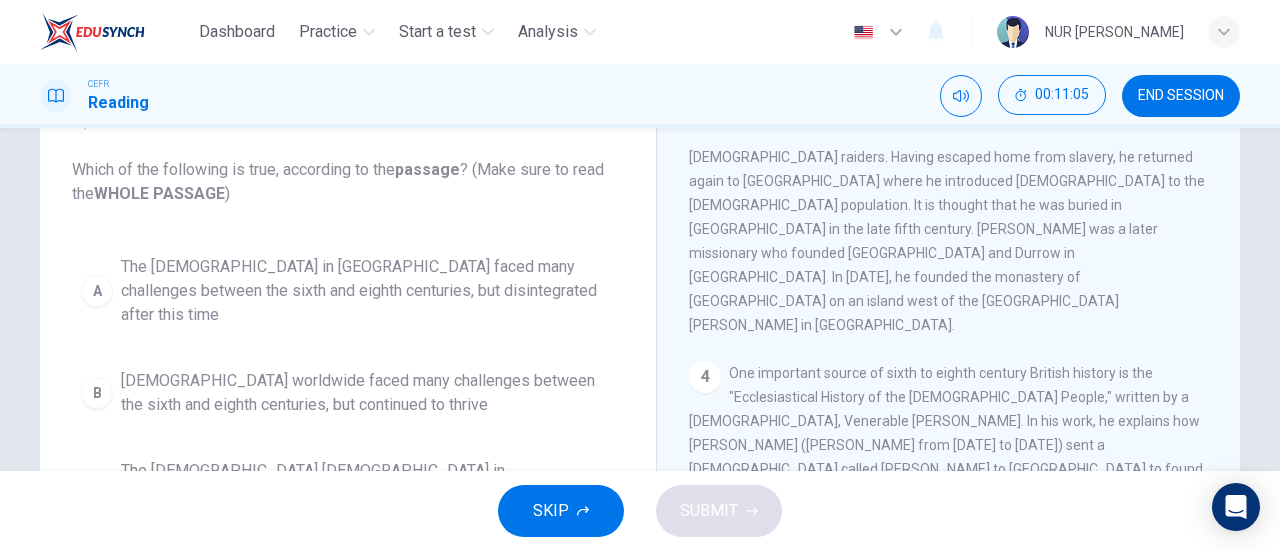 scroll, scrollTop: 634, scrollLeft: 0, axis: vertical 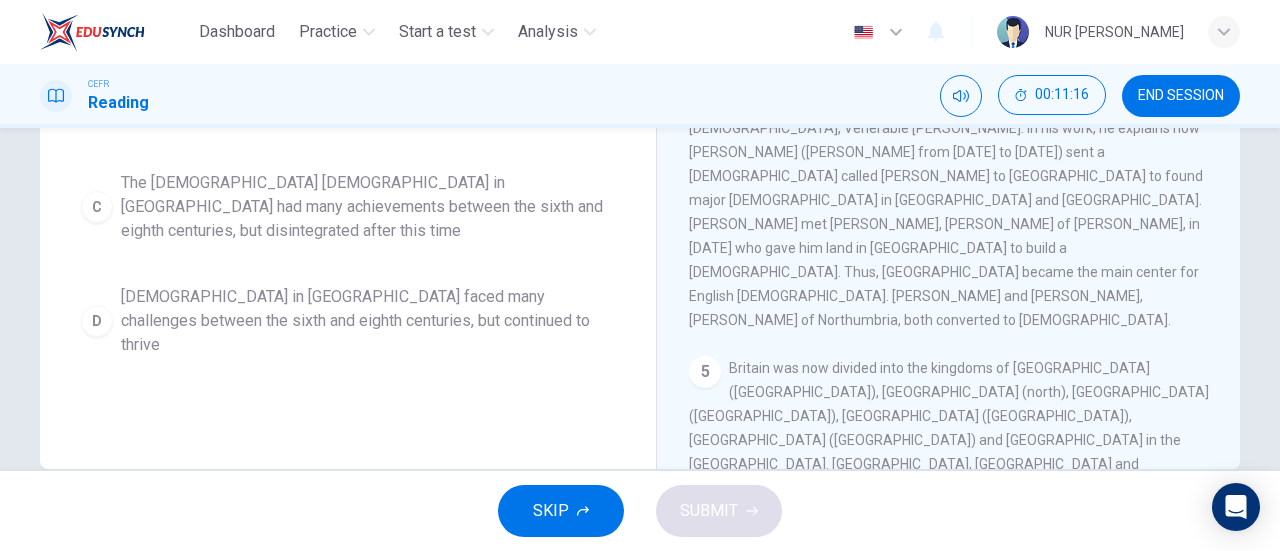 click on "1 In the fifth century AD, Britain was being attacked by the Irish, Pict and Germanic people from southern Denmark and Germany. These invaders were called Saxons. The term Anglo Saxon was developed in the eighth century. It was coined to distinguish between the British (Anglo) and the Germanic people (Saxons). The Roman-Britano leaders defended the land as best they could, but the invaders eventually began to settle into Britain. Irish kingdoms settled in both the west and north of the country. Meanwhile, the Angles, Saxons and Jute tribes took over the east part of Britain. 2 Most of the information we have gathered about the Anglo-Saxons has been collected from cemeteries where personal possessions were placed. A graveyard in Suffolk is considered to be a royal cemetery of the East Anglian kings. A large oak ship was discovered here along with objects suggesting that the Swedes settled in this area. 3 4 5 6 7" at bounding box center (962, 165) 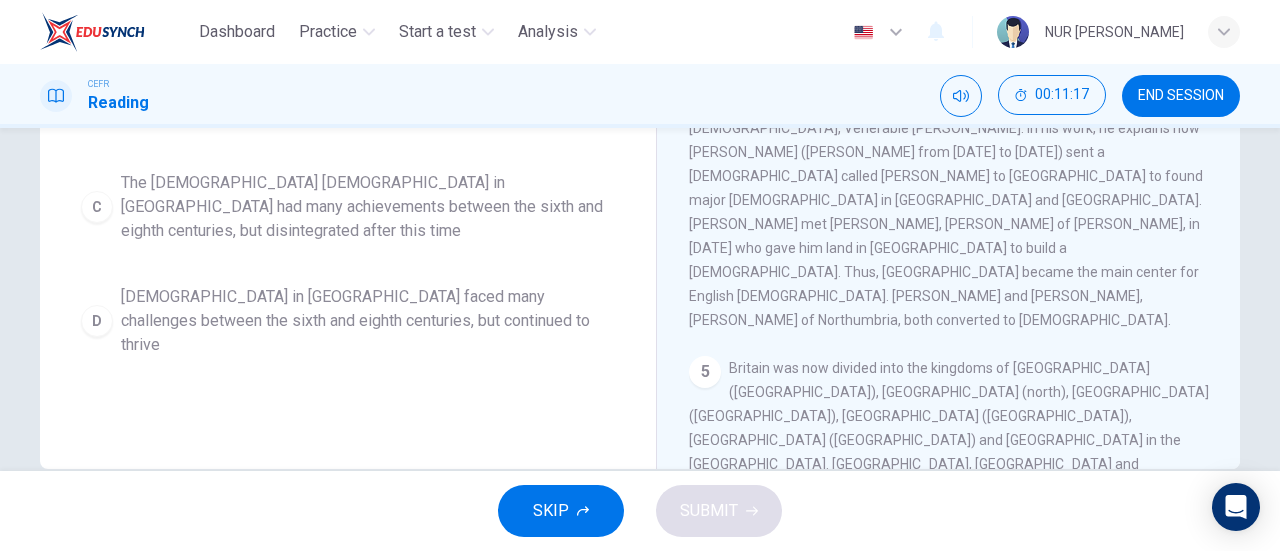 click on "1 In the fifth century AD, Britain was being attacked by the Irish, Pict and Germanic people from southern Denmark and Germany. These invaders were called Saxons. The term Anglo Saxon was developed in the eighth century. It was coined to distinguish between the British (Anglo) and the Germanic people (Saxons). The Roman-Britano leaders defended the land as best they could, but the invaders eventually began to settle into Britain. Irish kingdoms settled in both the west and north of the country. Meanwhile, the Angles, Saxons and Jute tribes took over the east part of Britain. 2 Most of the information we have gathered about the Anglo-Saxons has been collected from cemeteries where personal possessions were placed. A graveyard in Suffolk is considered to be a royal cemetery of the East Anglian kings. A large oak ship was discovered here along with objects suggesting that the Swedes settled in this area. 3 4 5 6 7" at bounding box center [962, 165] 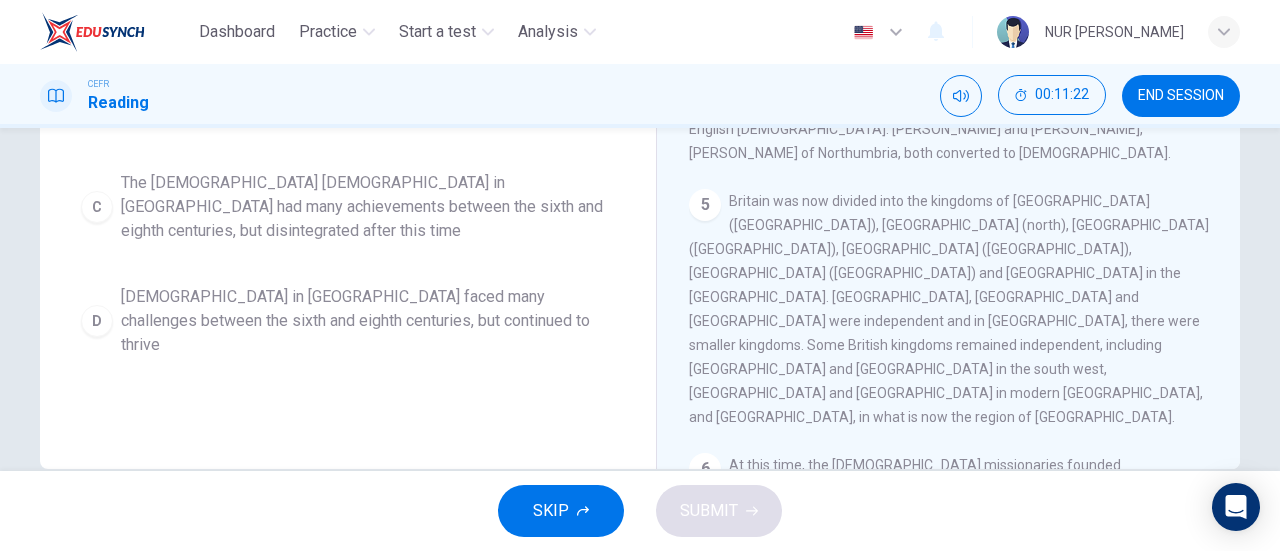 scroll, scrollTop: 818, scrollLeft: 0, axis: vertical 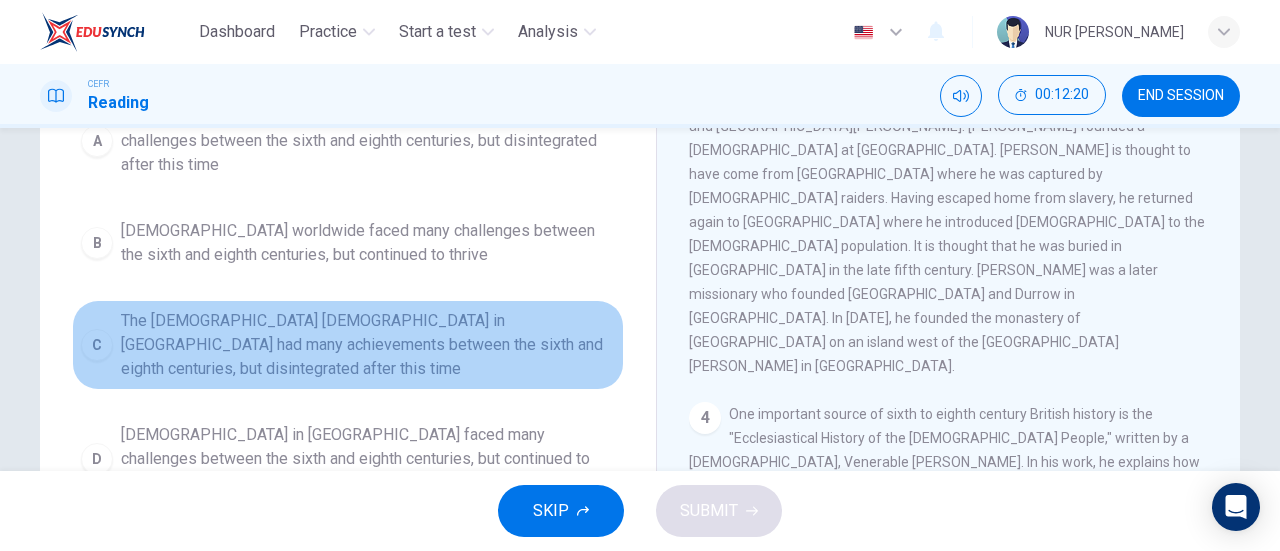 click on "The Christian church in Britain had many achievements between the sixth and eighth centuries, but disintegrated after this time" at bounding box center (368, 345) 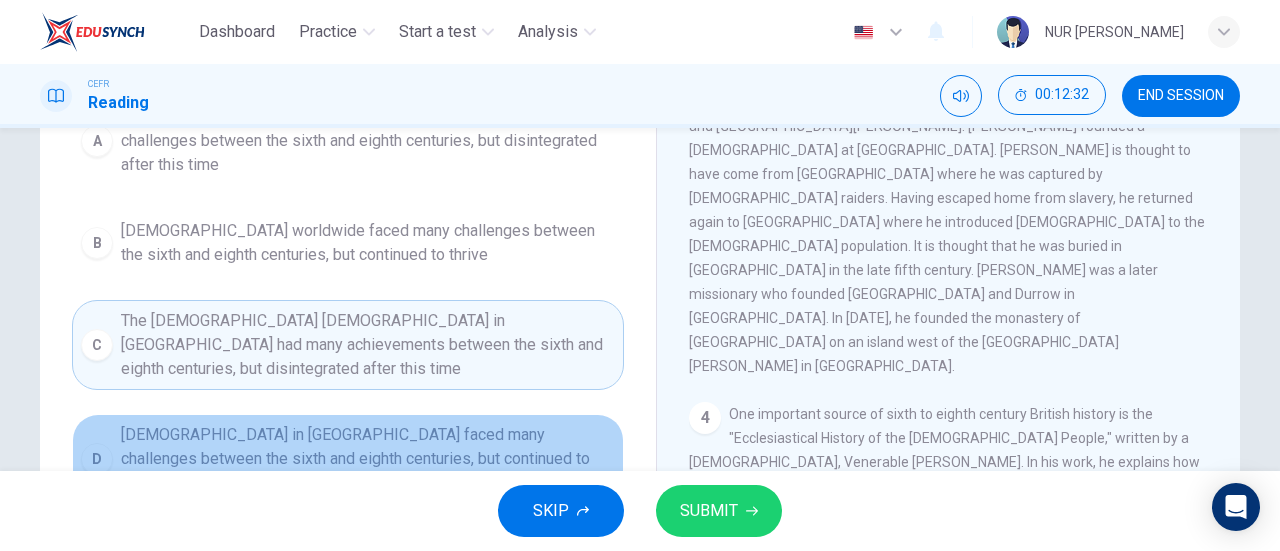 click on "The Christian church in Britain faced many challenges between the sixth and eighth centuries, but continued to thrive" at bounding box center [368, 459] 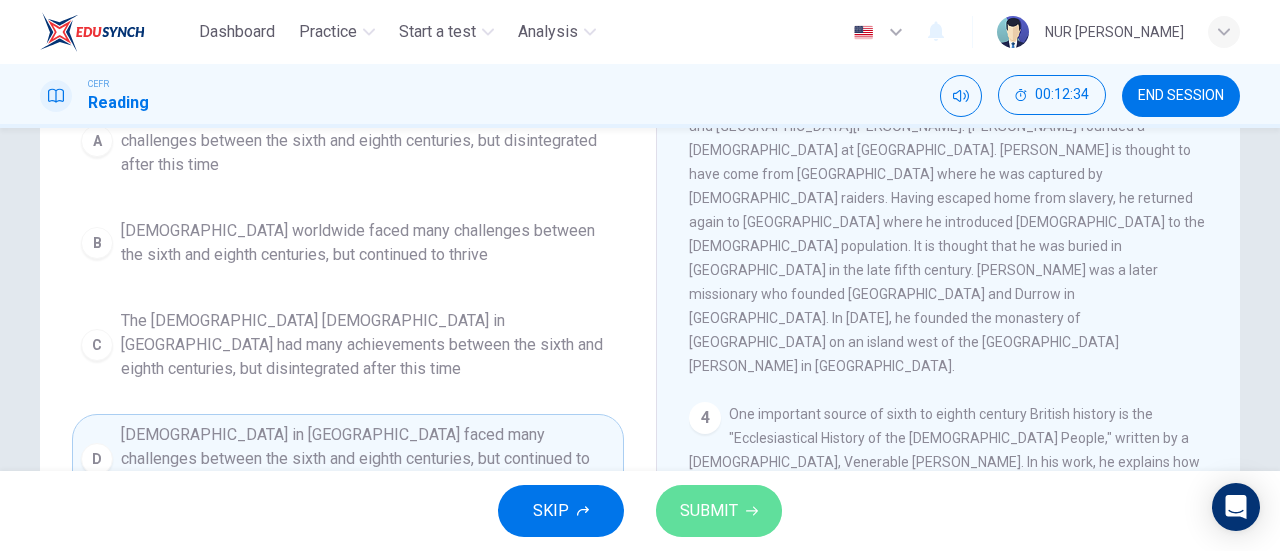 click on "SUBMIT" at bounding box center (709, 511) 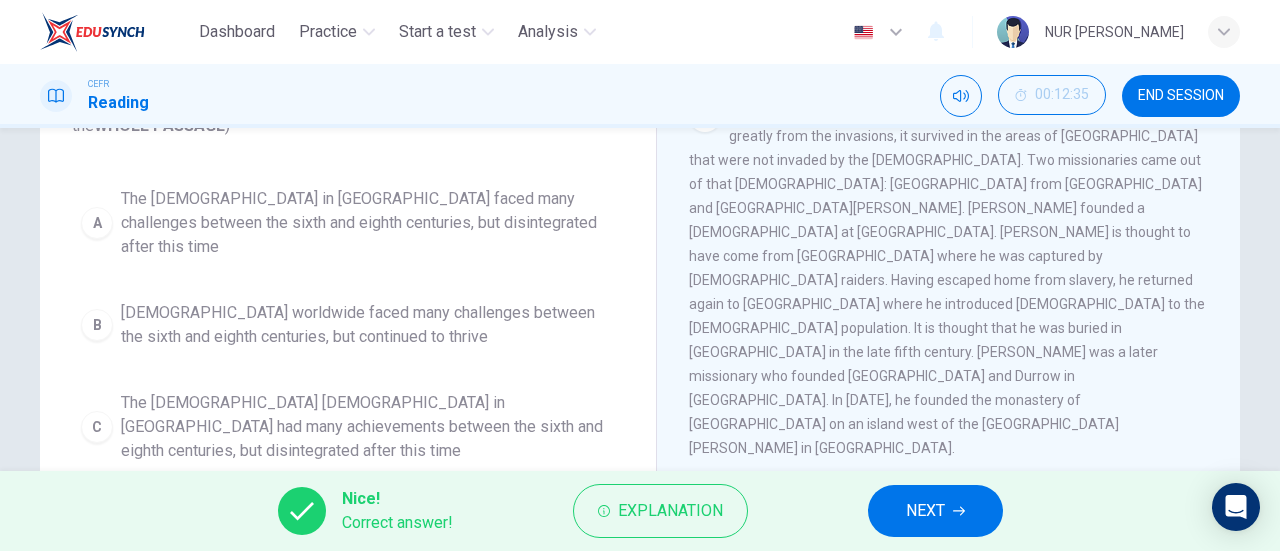 scroll, scrollTop: 164, scrollLeft: 0, axis: vertical 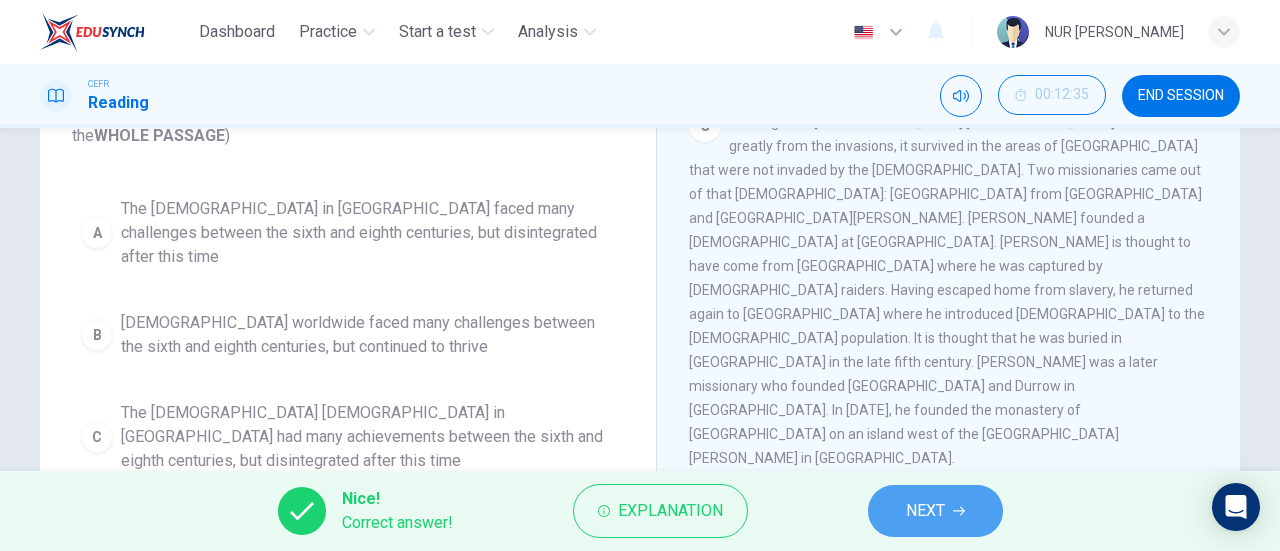 click on "NEXT" at bounding box center [935, 511] 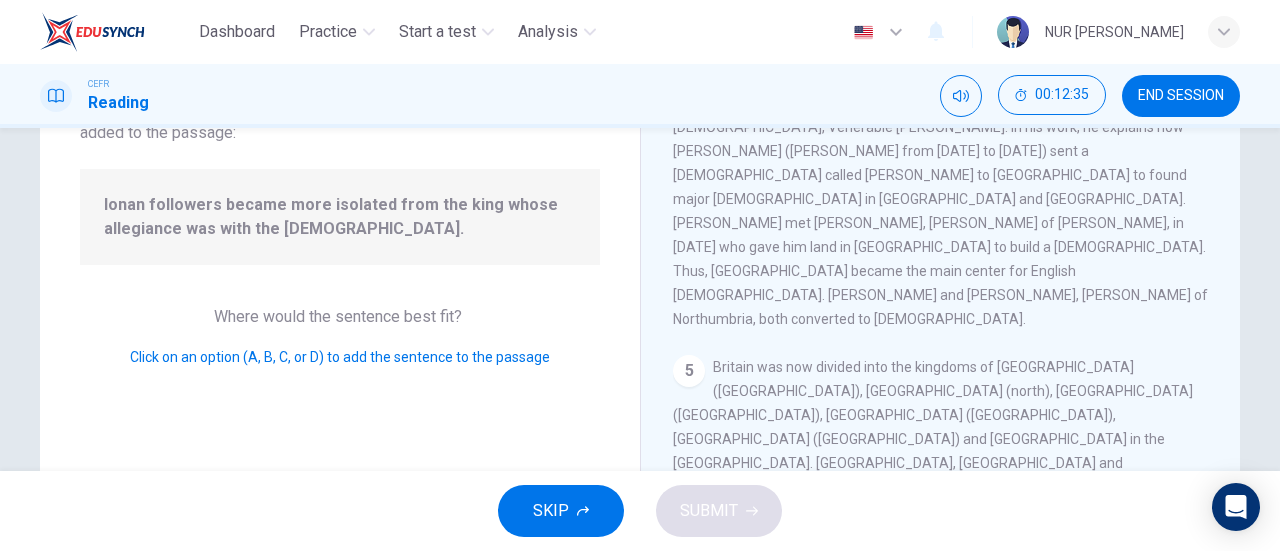 scroll, scrollTop: 845, scrollLeft: 0, axis: vertical 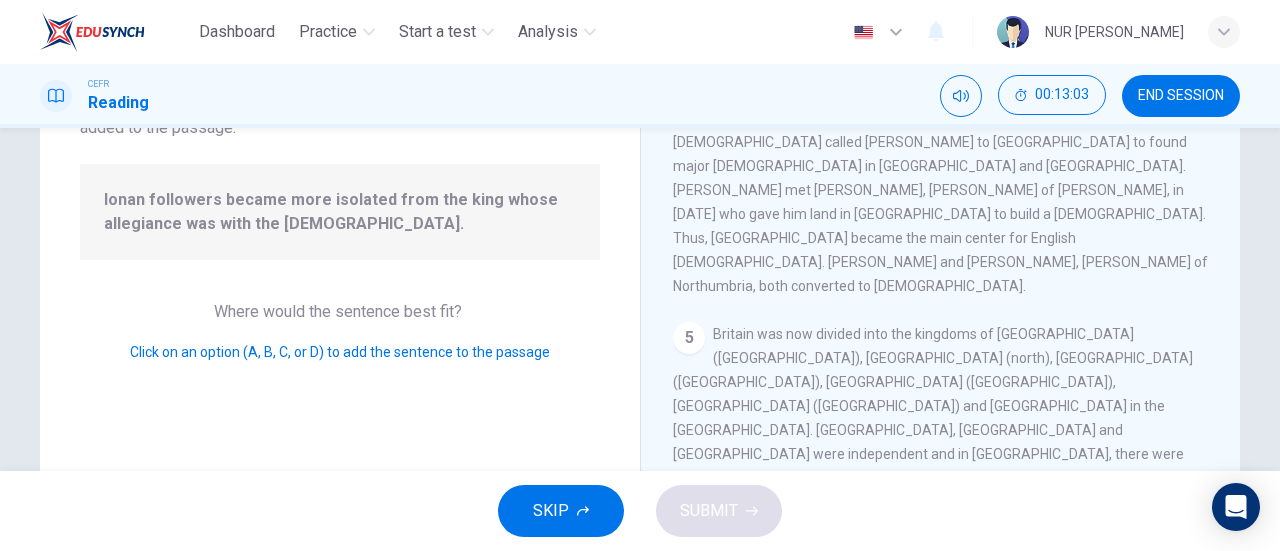 click at bounding box center [1189, 652] 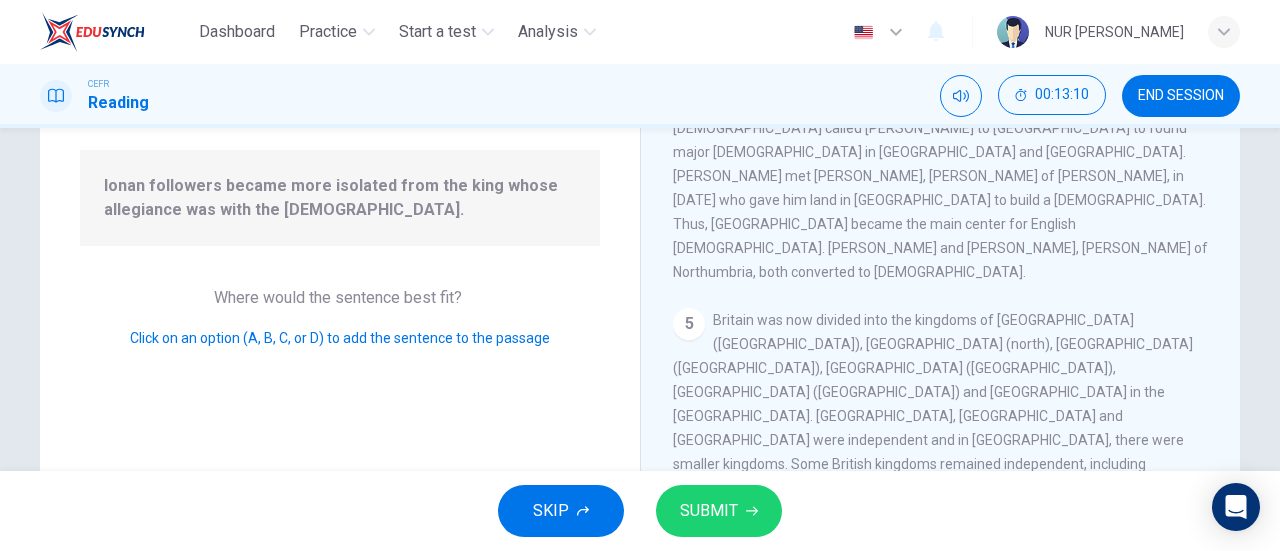 scroll, scrollTop: 184, scrollLeft: 0, axis: vertical 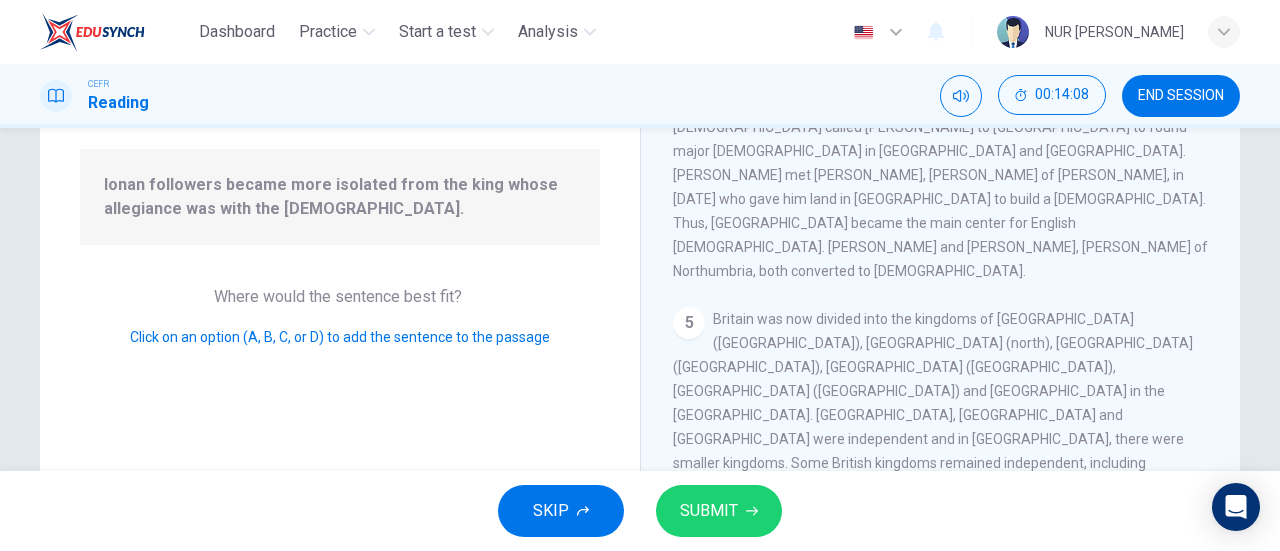 click at bounding box center [948, 749] 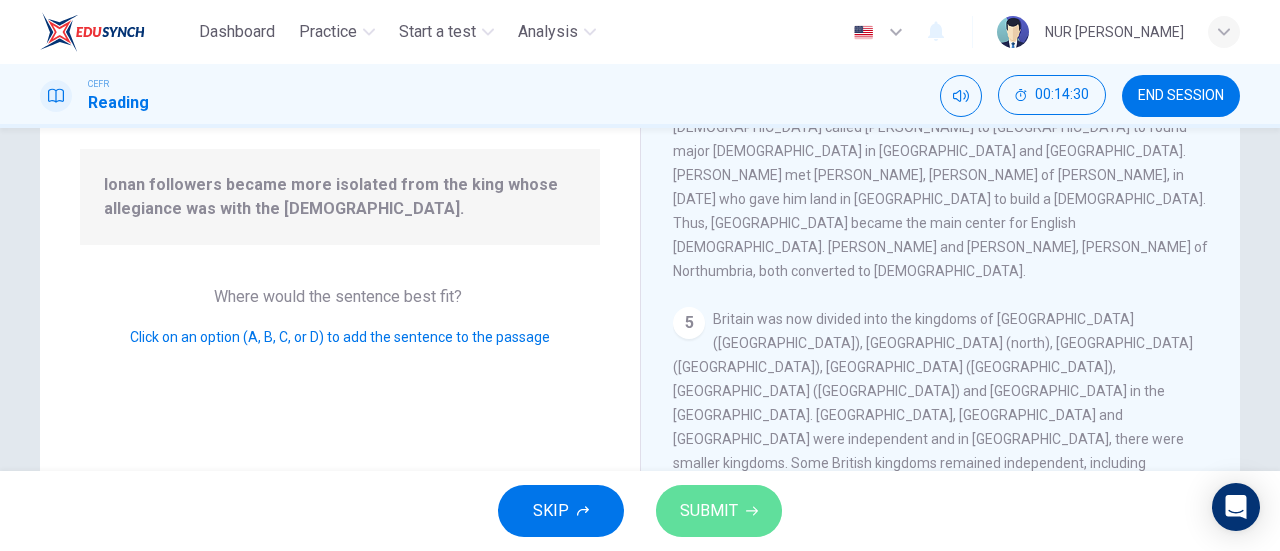 click on "SUBMIT" at bounding box center [709, 511] 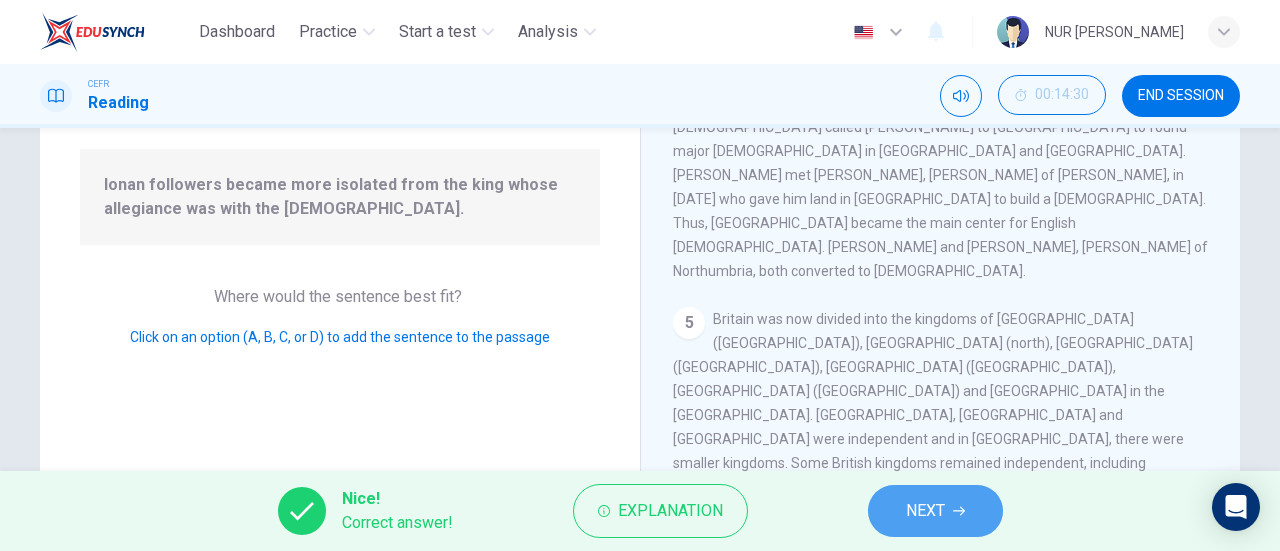 click on "NEXT" at bounding box center (925, 511) 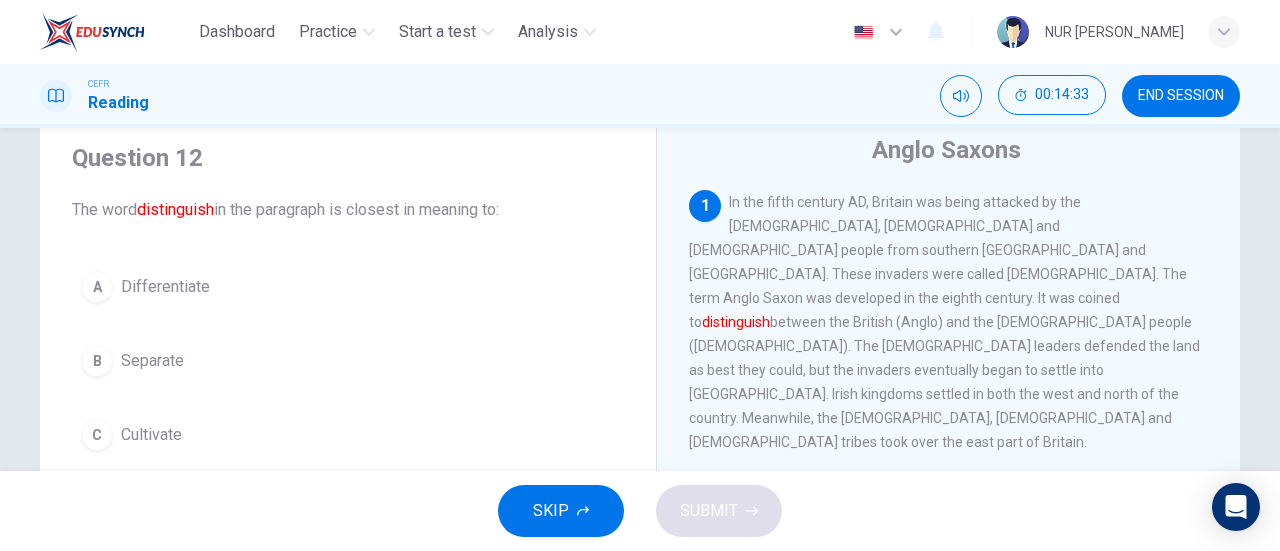 scroll, scrollTop: 70, scrollLeft: 0, axis: vertical 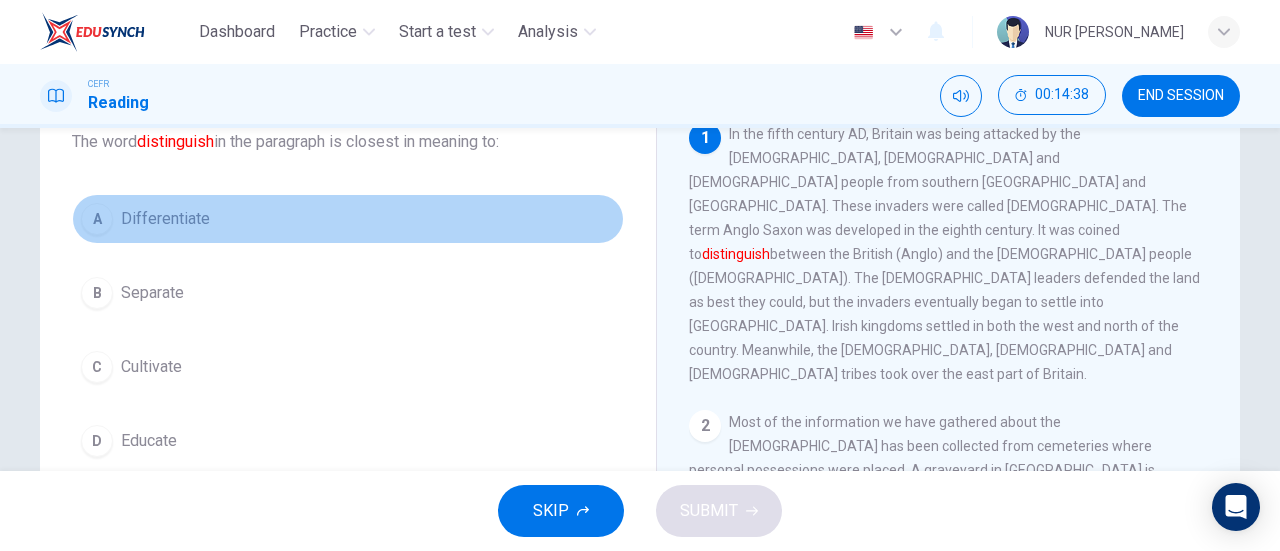 click on "Differentiate" at bounding box center [165, 219] 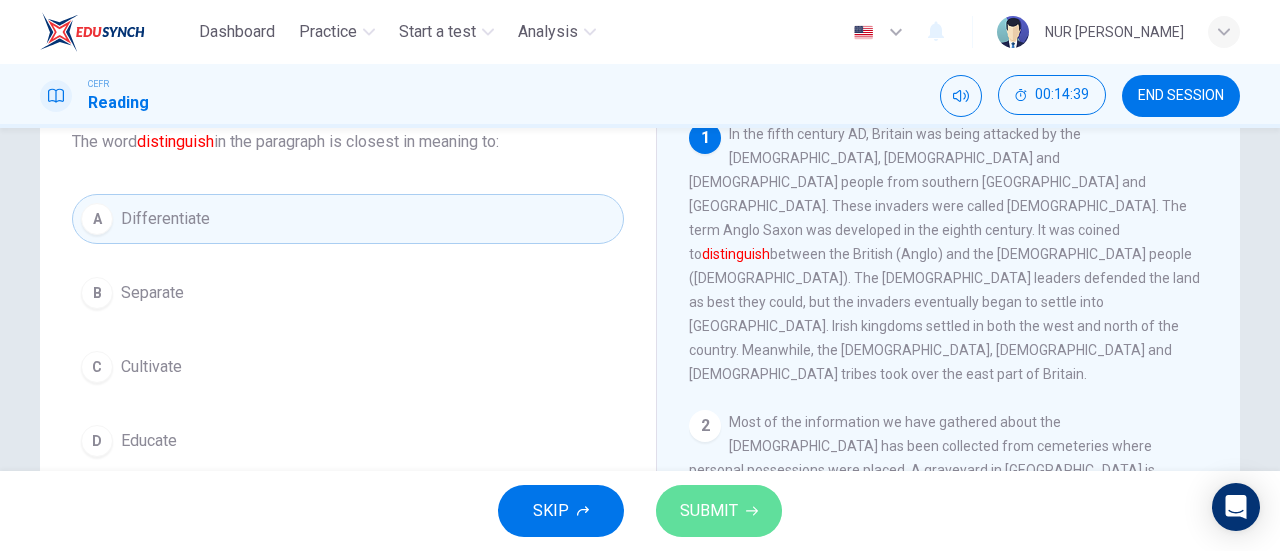 click on "SUBMIT" at bounding box center [719, 511] 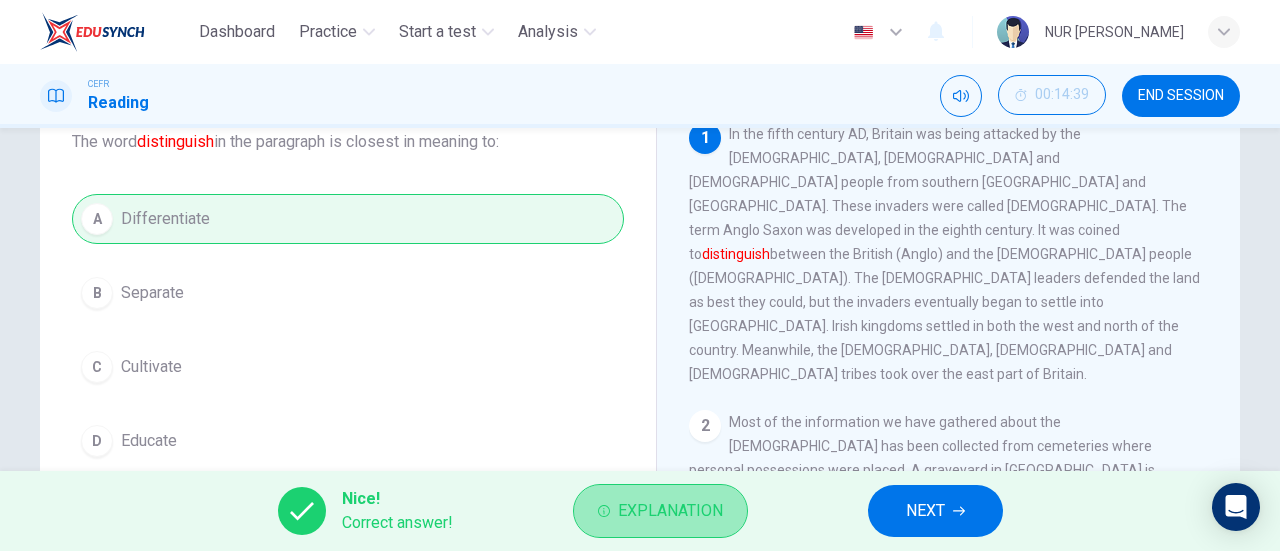 click on "Explanation" at bounding box center (670, 511) 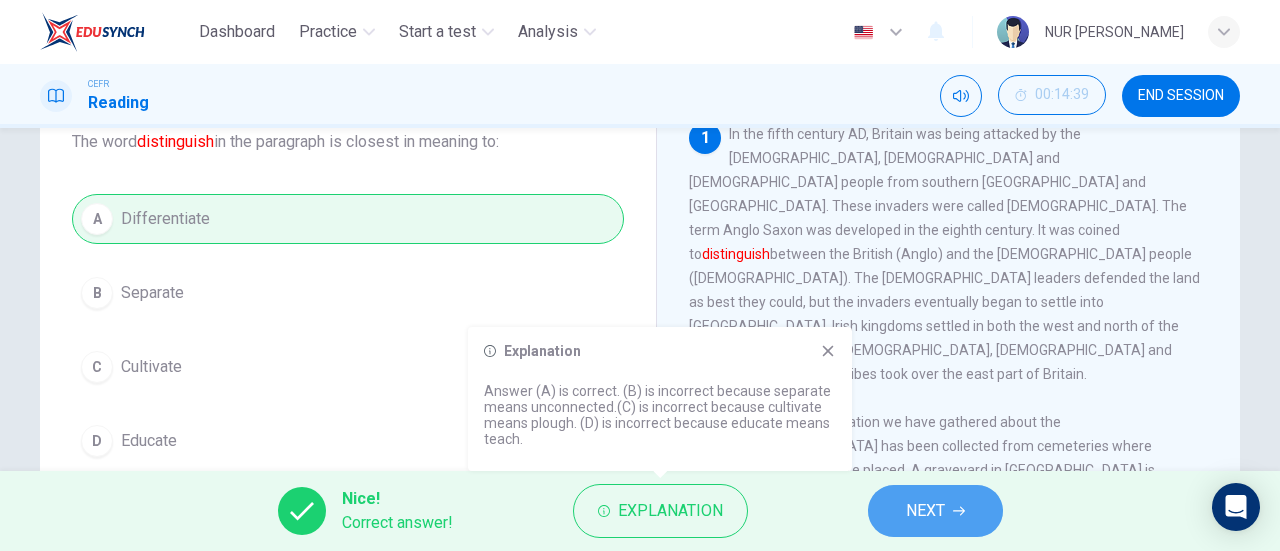 click on "NEXT" at bounding box center (935, 511) 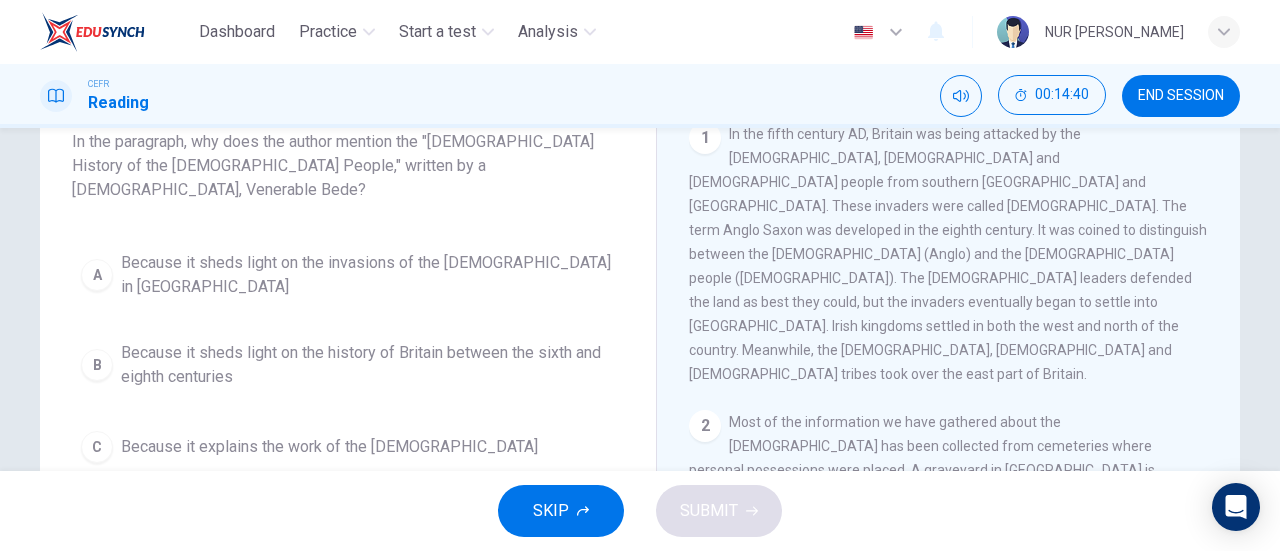 scroll, scrollTop: 0, scrollLeft: 0, axis: both 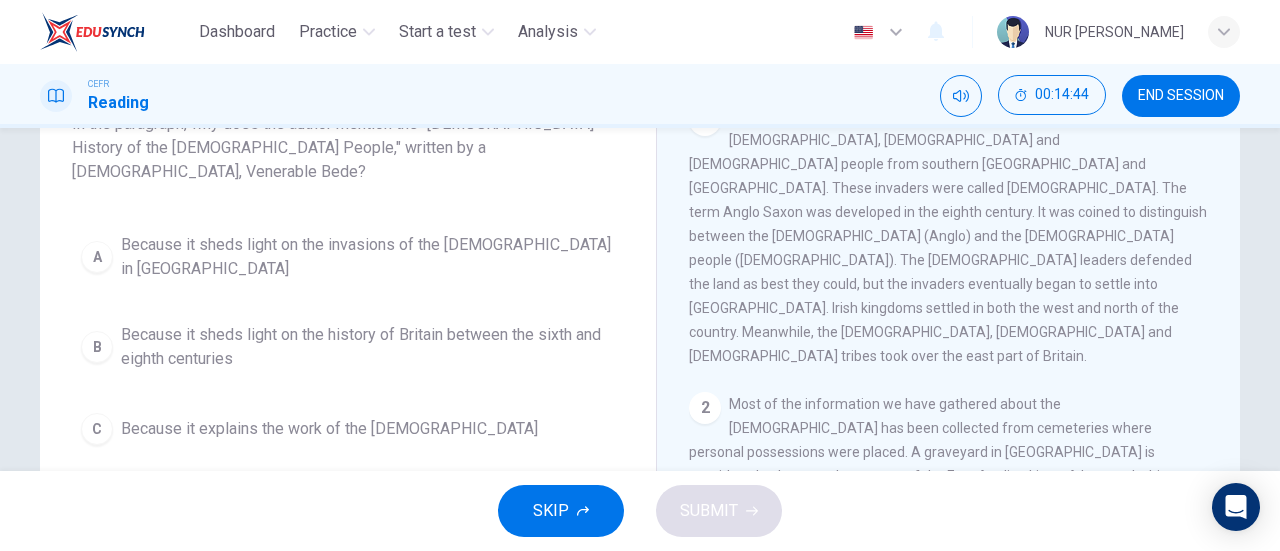 drag, startPoint x: 1218, startPoint y: 271, endPoint x: 1222, endPoint y: 299, distance: 28.284271 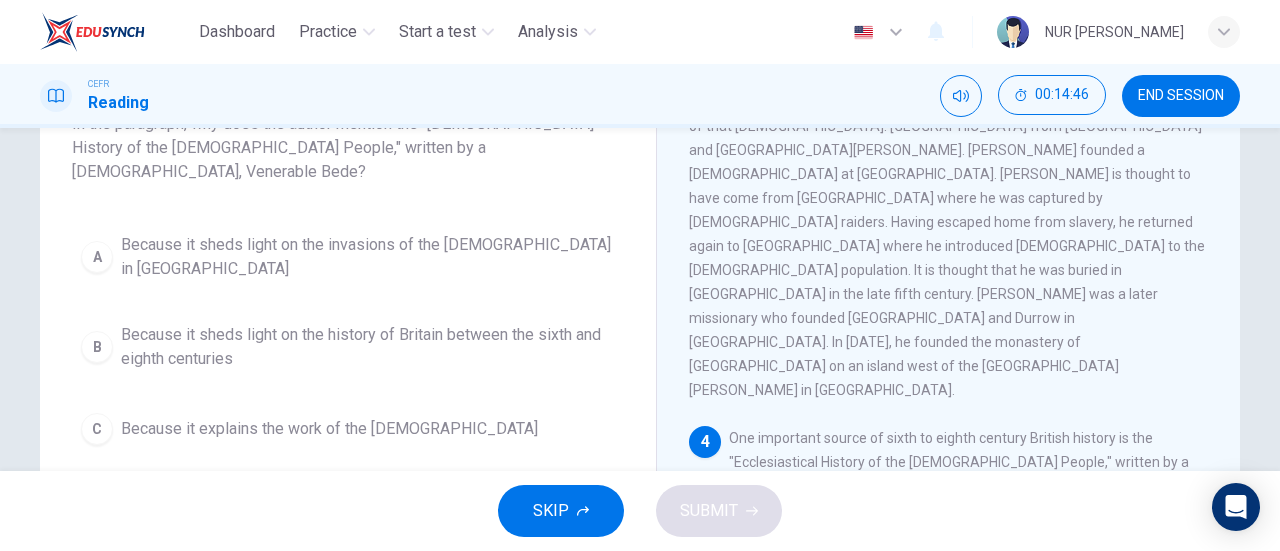 scroll, scrollTop: 483, scrollLeft: 0, axis: vertical 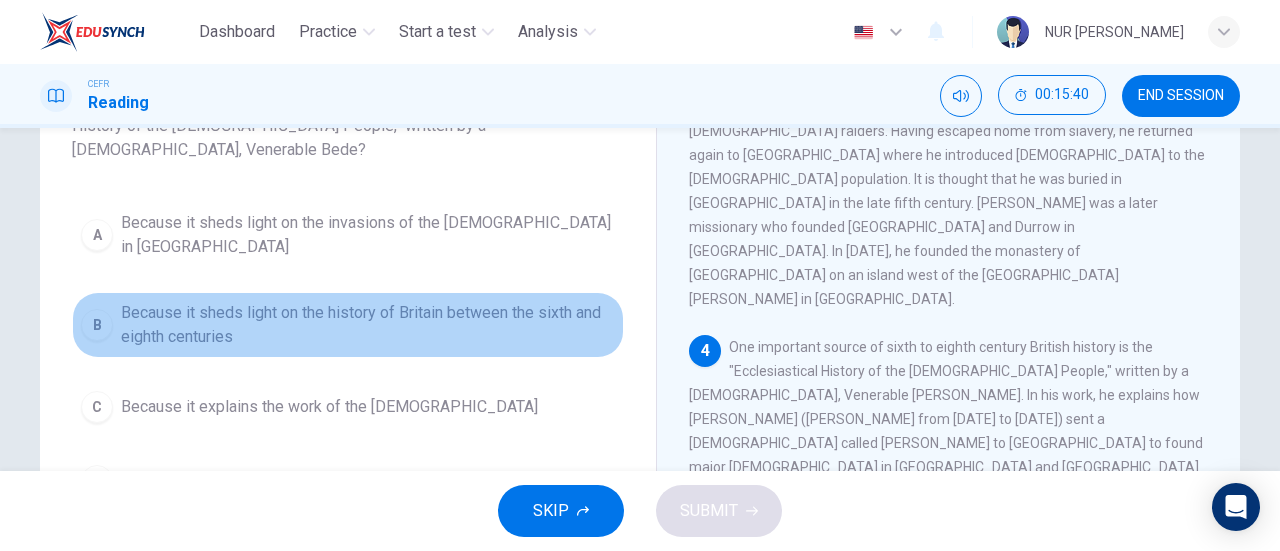 click on "Because it sheds light on the history of Britain between the sixth and eighth centuries" at bounding box center [368, 325] 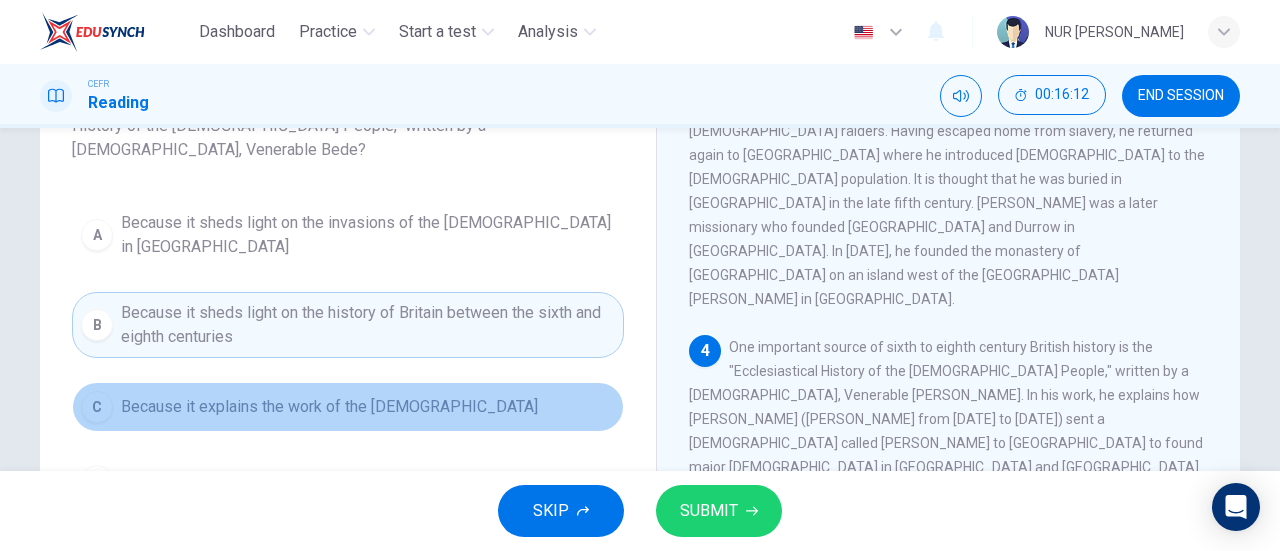 click on "Because it explains the work of the missionaries" at bounding box center (329, 407) 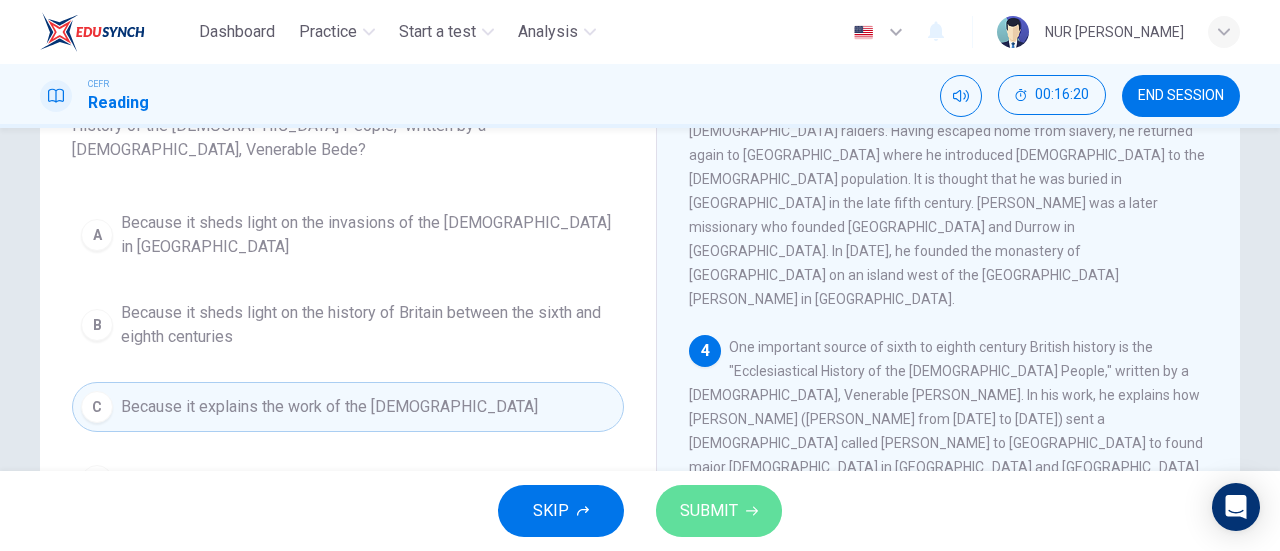 click on "SUBMIT" at bounding box center (719, 511) 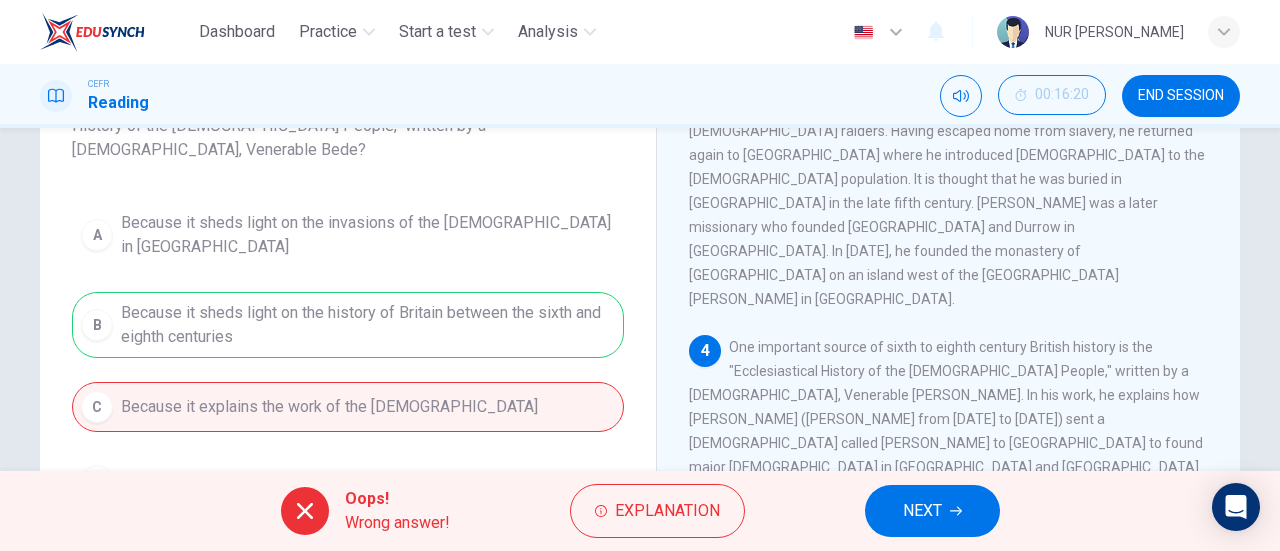 click on "A Because it sheds light on the invasions of the Anglo-Saxons in Britain B Because it sheds light on the history of Britain between the sixth and eighth centuries C Because it explains the work of the missionaries D Because it describes the rise of the Canterbury church" at bounding box center (348, 354) 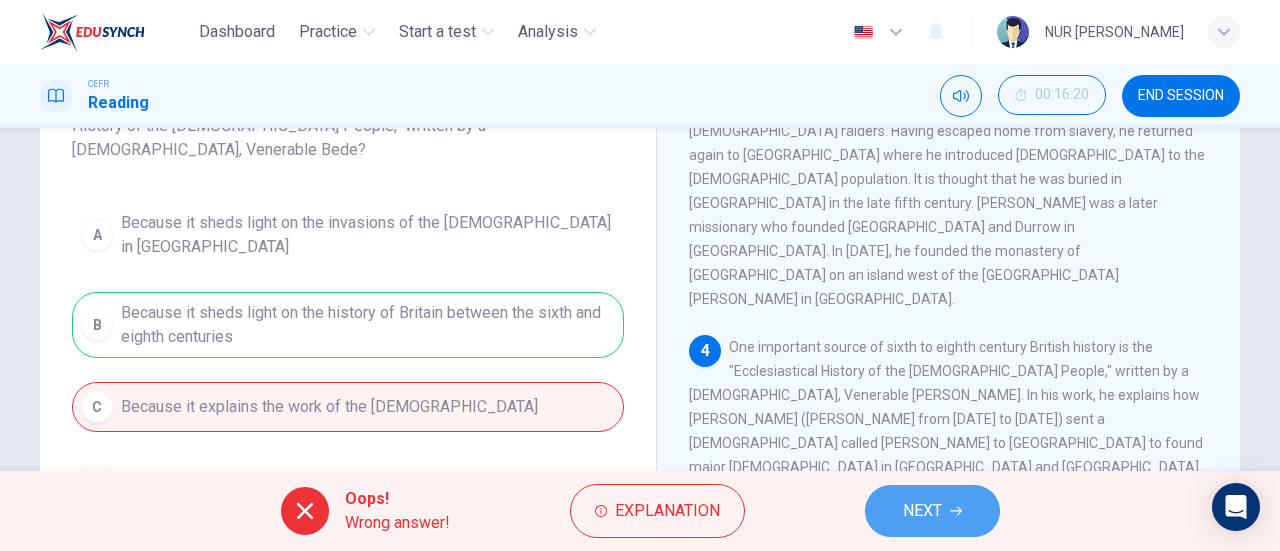 click on "NEXT" at bounding box center (922, 511) 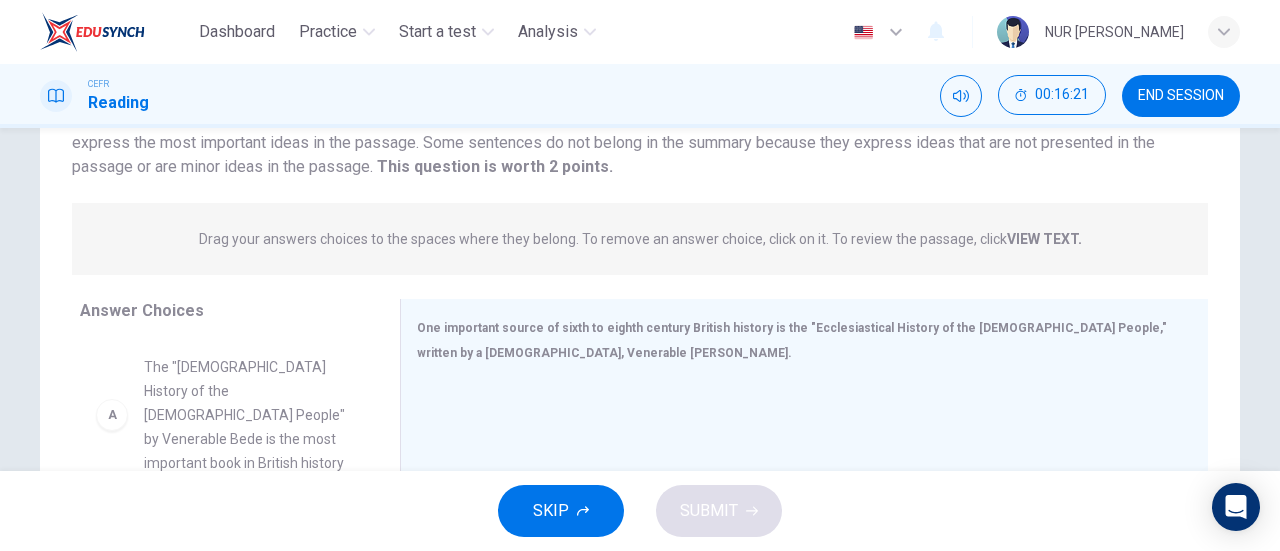 scroll, scrollTop: 0, scrollLeft: 0, axis: both 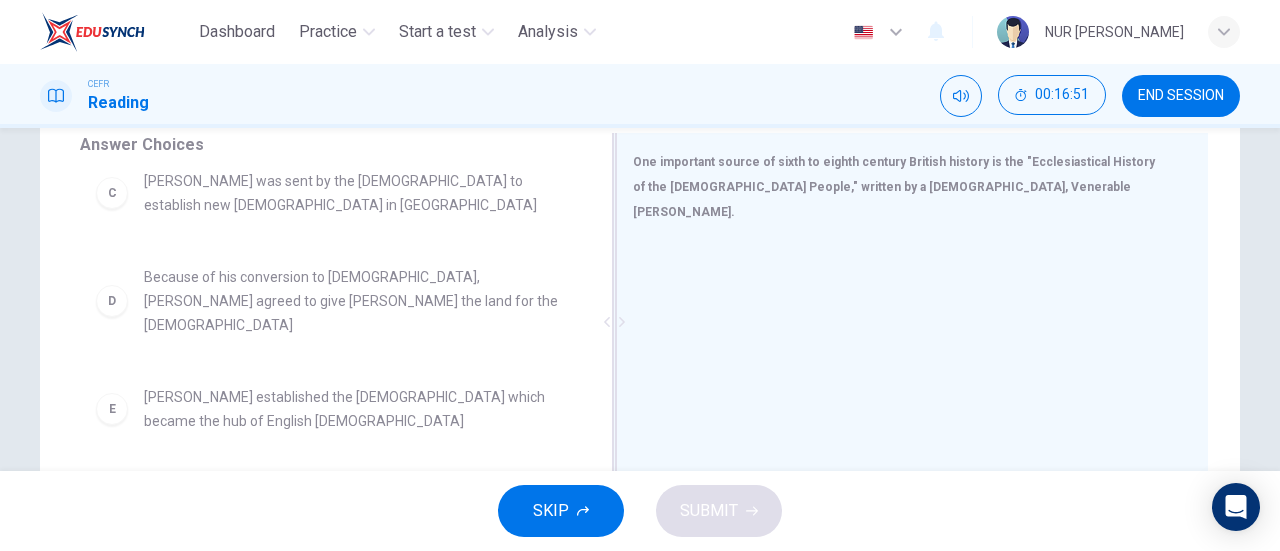 drag, startPoint x: 389, startPoint y: 412, endPoint x: 750, endPoint y: 205, distance: 416.137 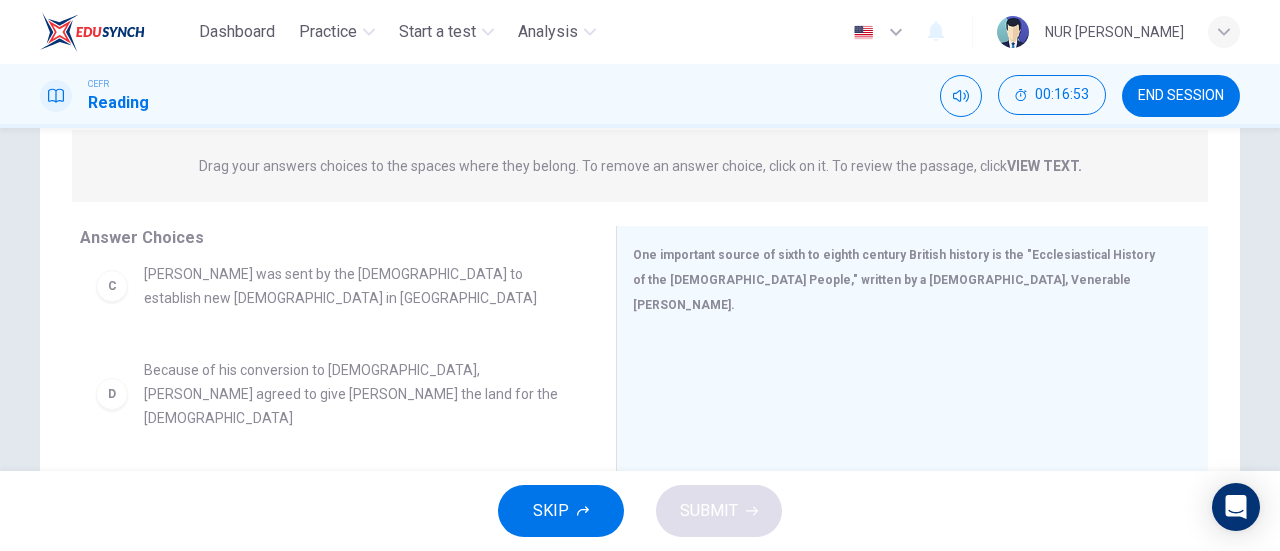scroll, scrollTop: 244, scrollLeft: 0, axis: vertical 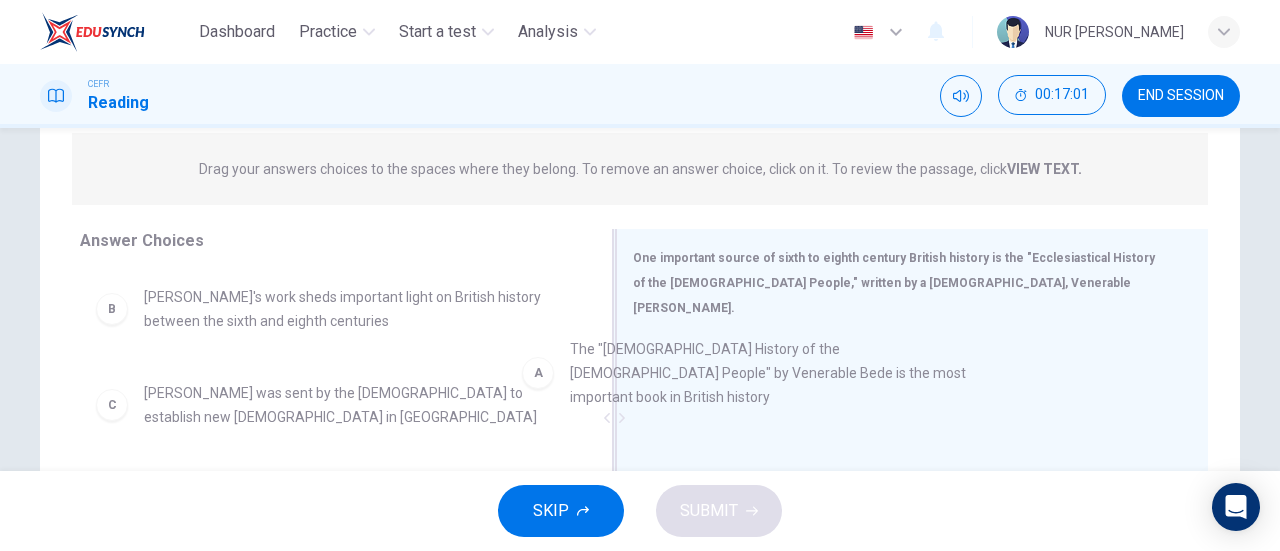 drag, startPoint x: 360, startPoint y: 299, endPoint x: 805, endPoint y: 351, distance: 448.0279 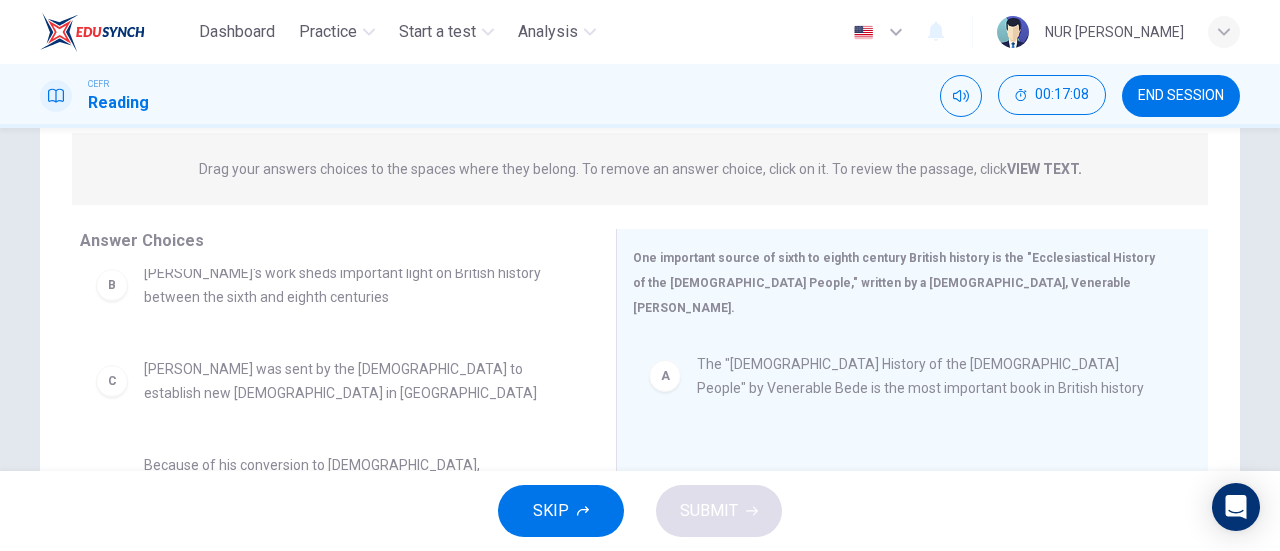 scroll, scrollTop: 24, scrollLeft: 0, axis: vertical 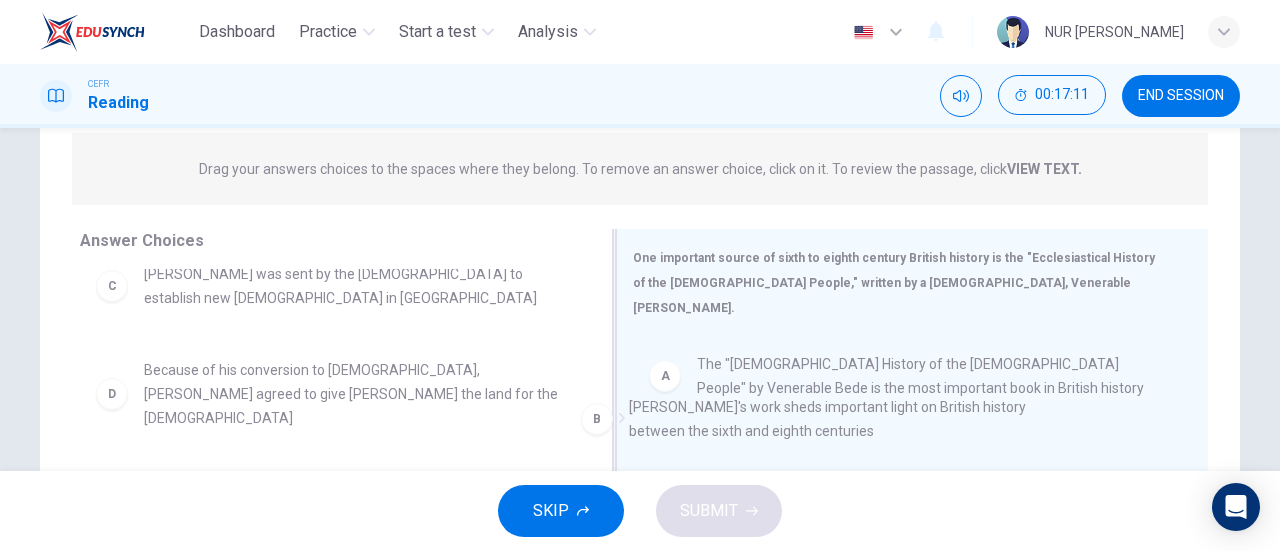 drag, startPoint x: 452, startPoint y: 295, endPoint x: 985, endPoint y: 446, distance: 553.97656 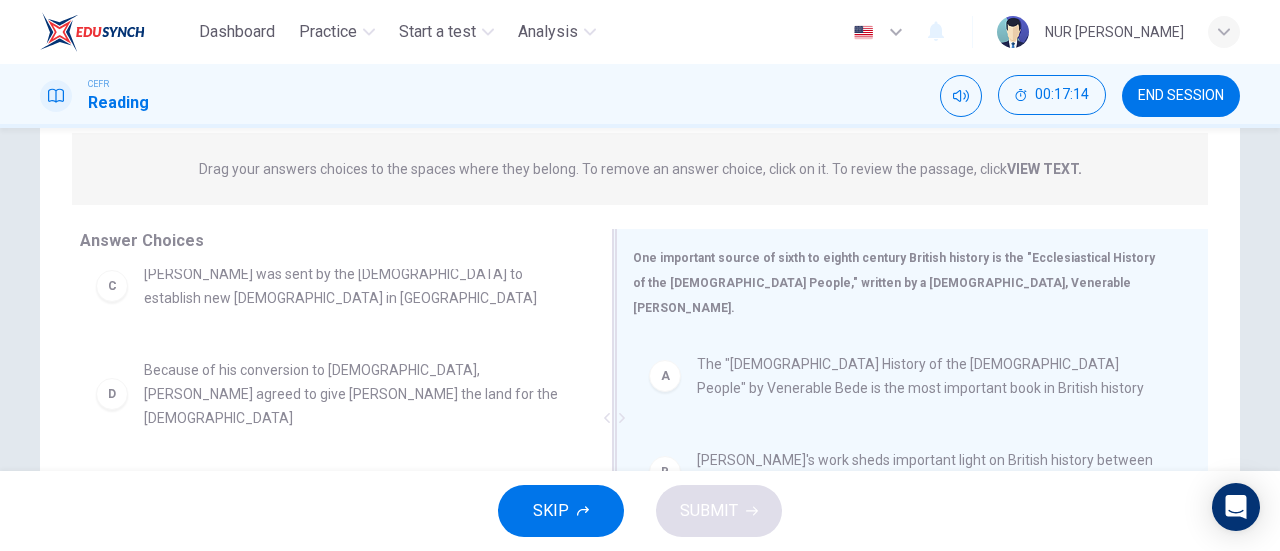 drag, startPoint x: 608, startPoint y: 358, endPoint x: 610, endPoint y: 373, distance: 15.132746 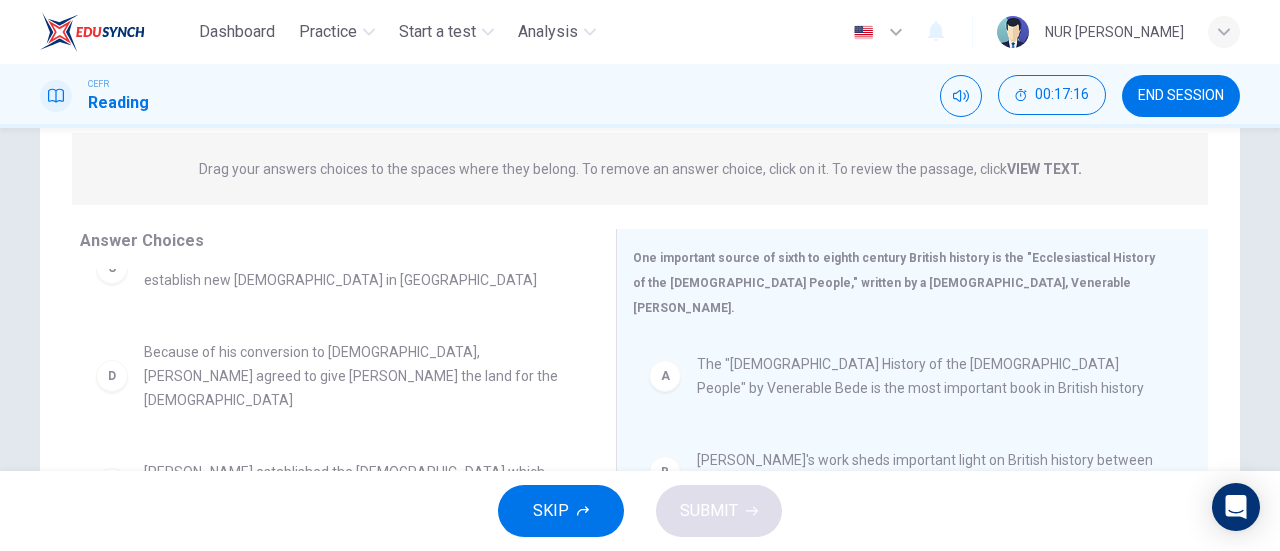 scroll, scrollTop: 44, scrollLeft: 0, axis: vertical 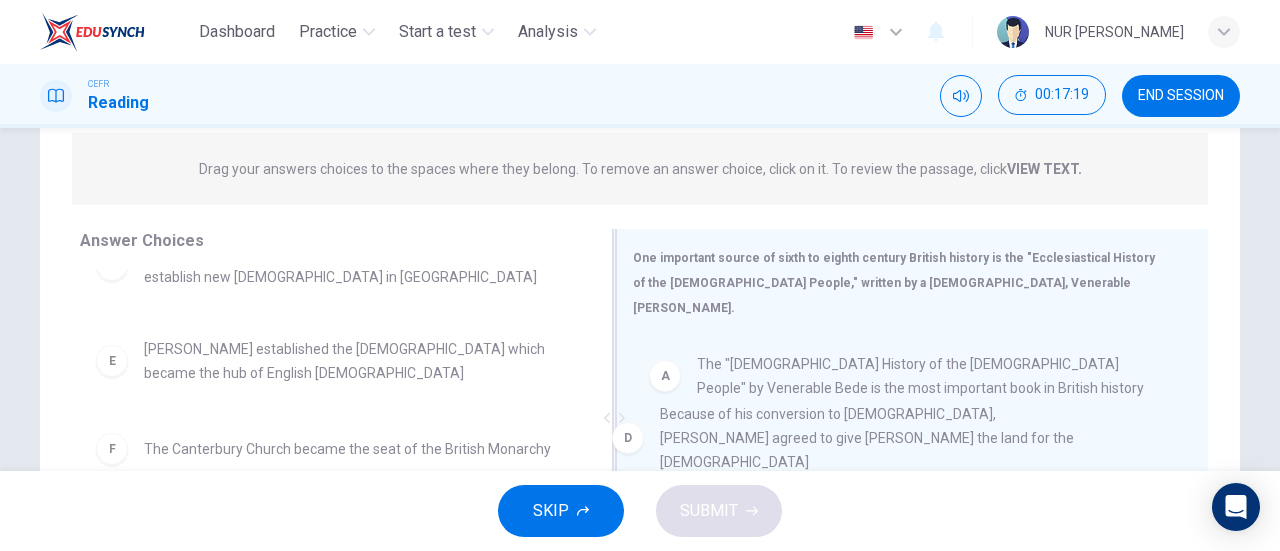 drag, startPoint x: 428, startPoint y: 356, endPoint x: 962, endPoint y: 423, distance: 538.18677 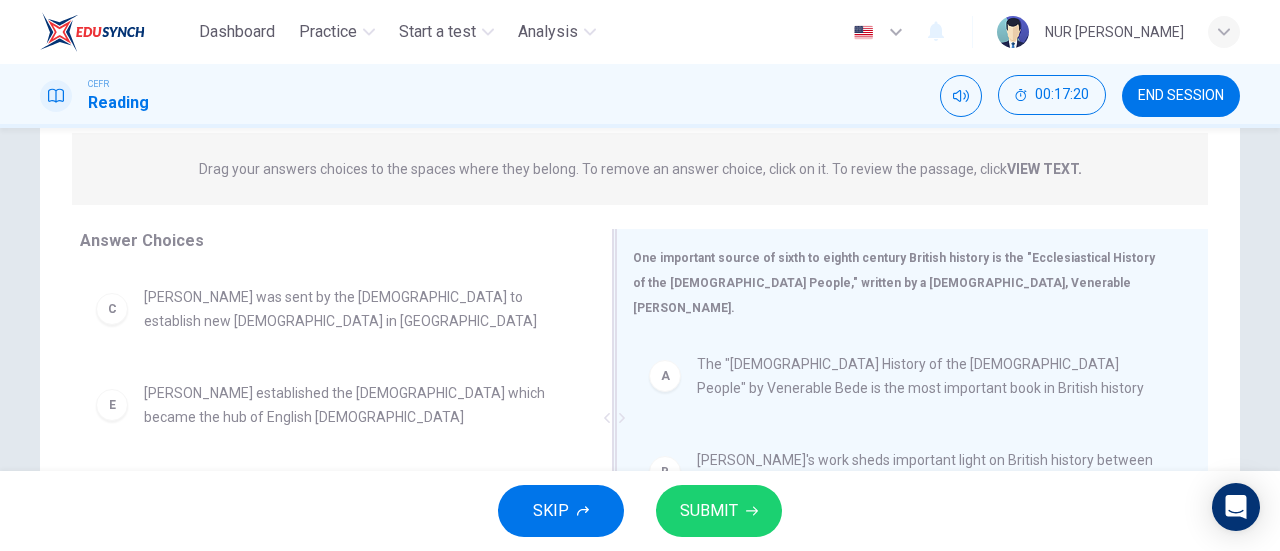 scroll, scrollTop: 0, scrollLeft: 0, axis: both 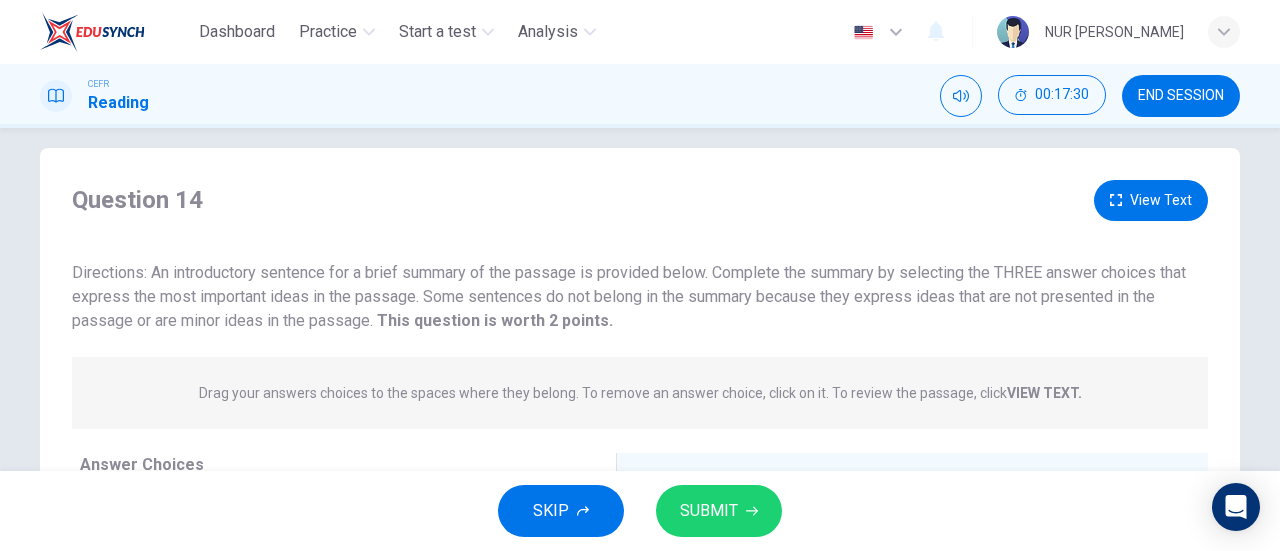 click on "View Text" at bounding box center [1151, 200] 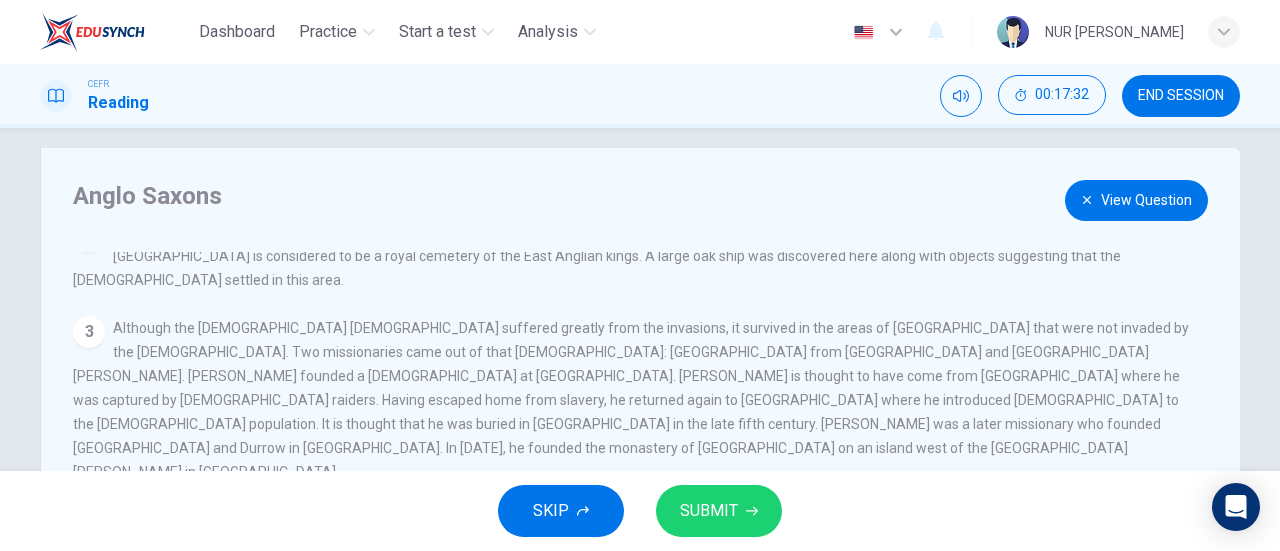 scroll, scrollTop: 184, scrollLeft: 0, axis: vertical 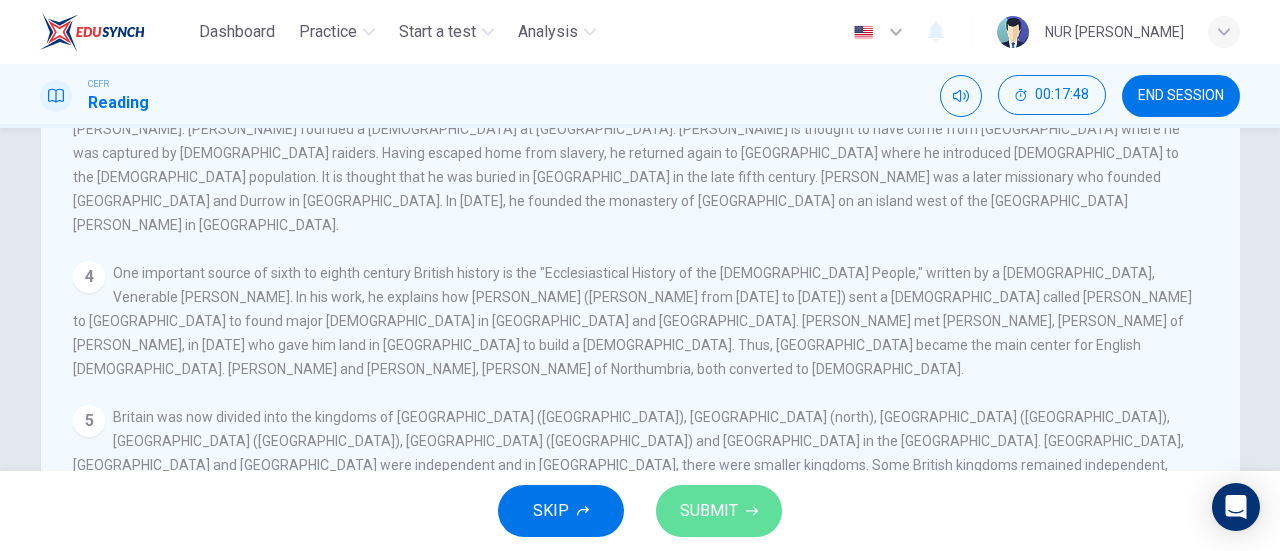 click on "SUBMIT" at bounding box center [709, 511] 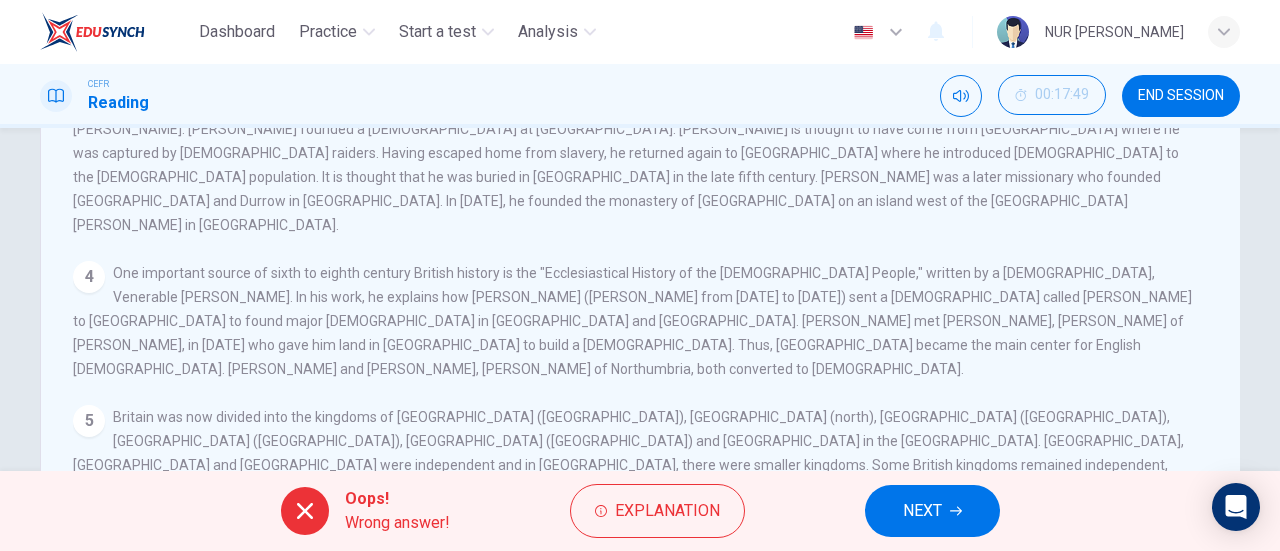 scroll, scrollTop: 432, scrollLeft: 0, axis: vertical 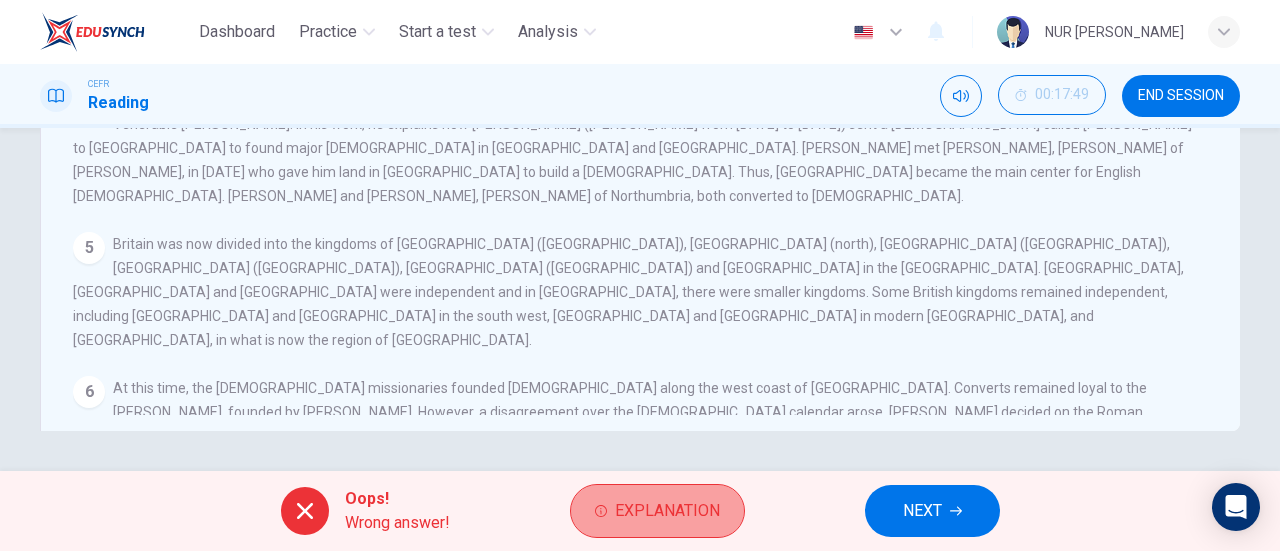 click on "Explanation" at bounding box center [667, 511] 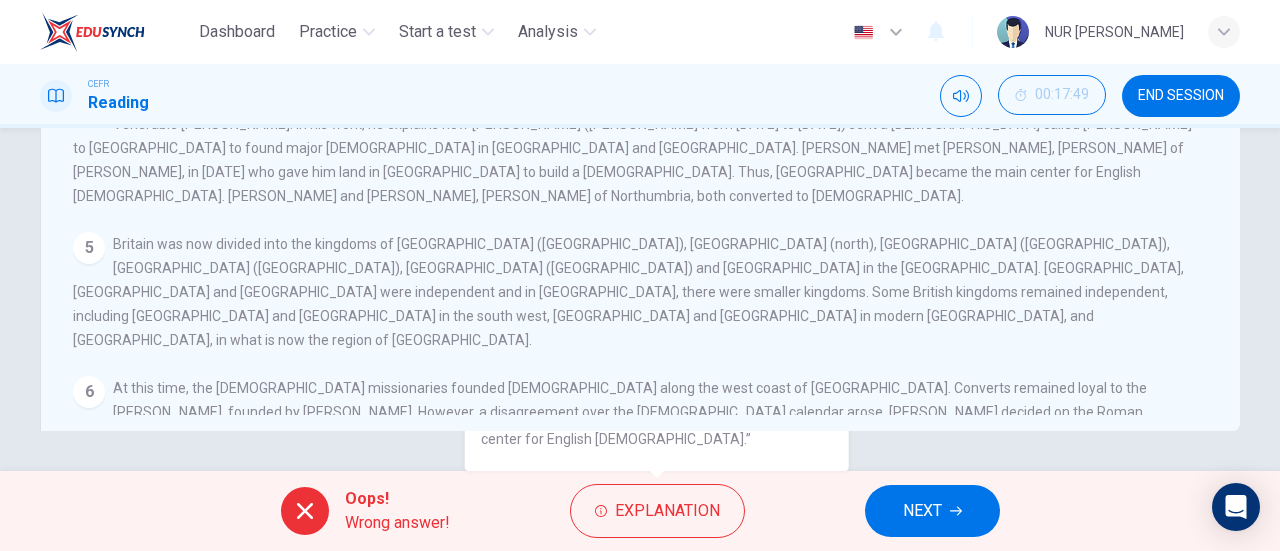 drag, startPoint x: 1261, startPoint y: 369, endPoint x: 1279, endPoint y: 334, distance: 39.357338 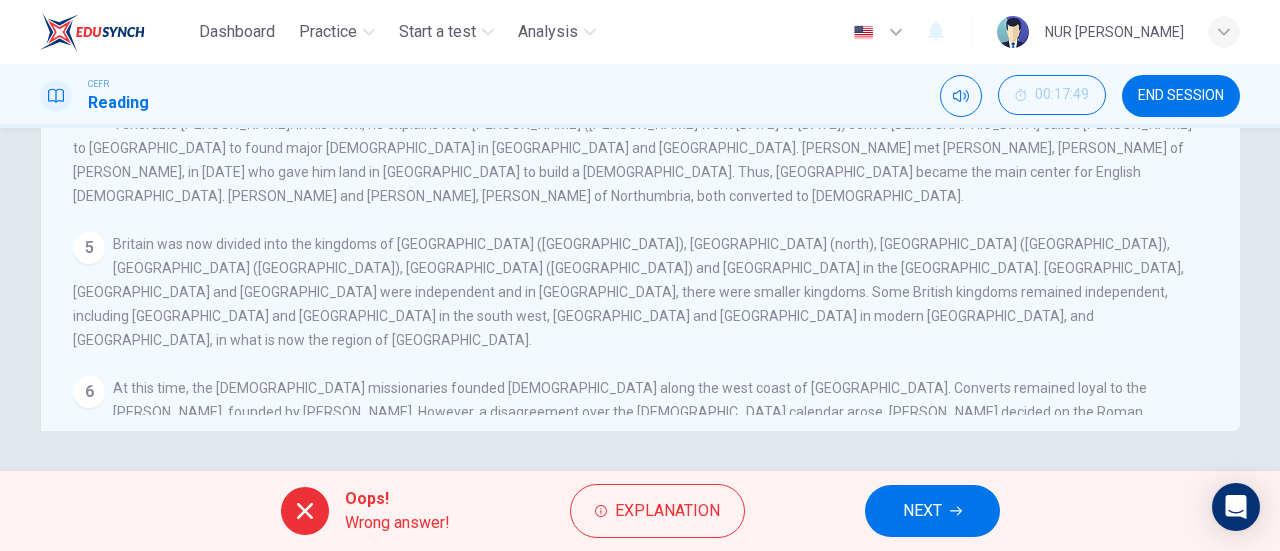 scroll, scrollTop: 0, scrollLeft: 0, axis: both 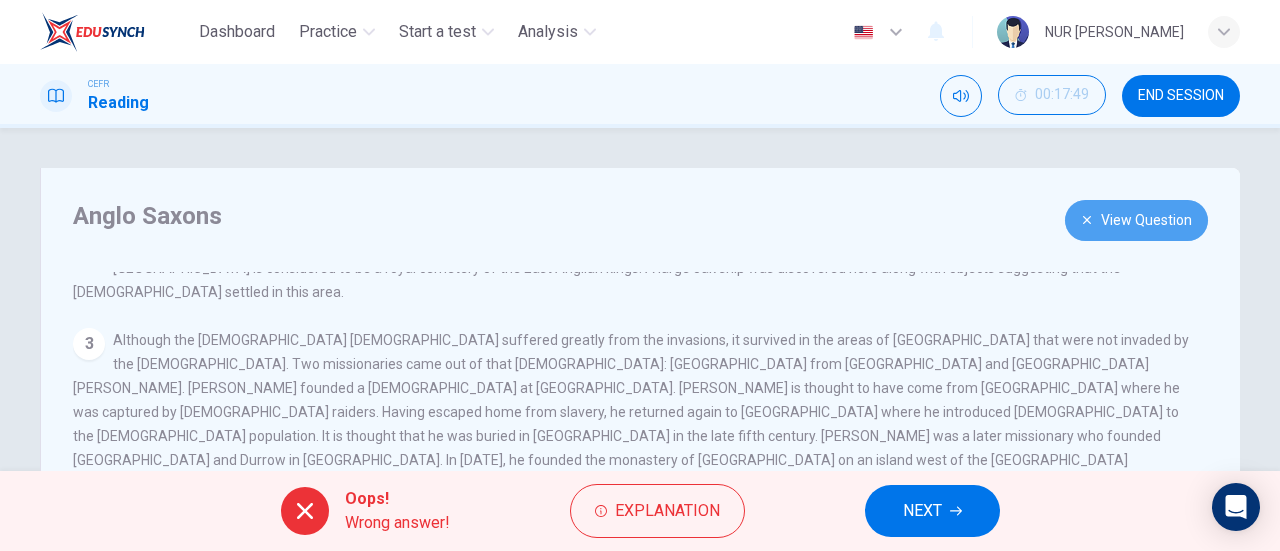 click on "View Question" at bounding box center [1136, 220] 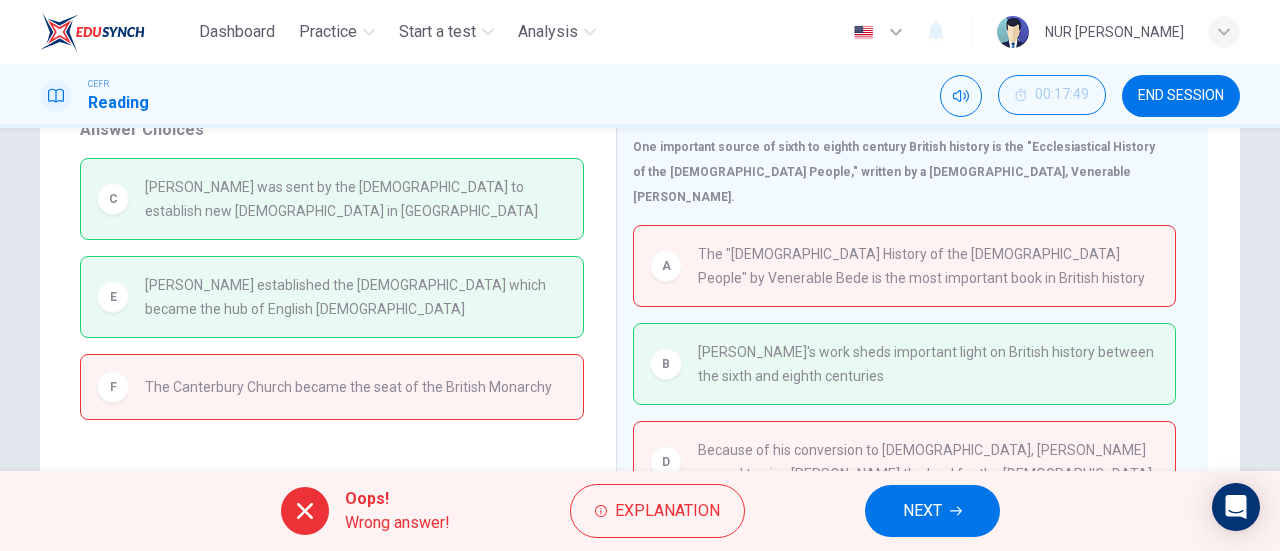 scroll, scrollTop: 360, scrollLeft: 0, axis: vertical 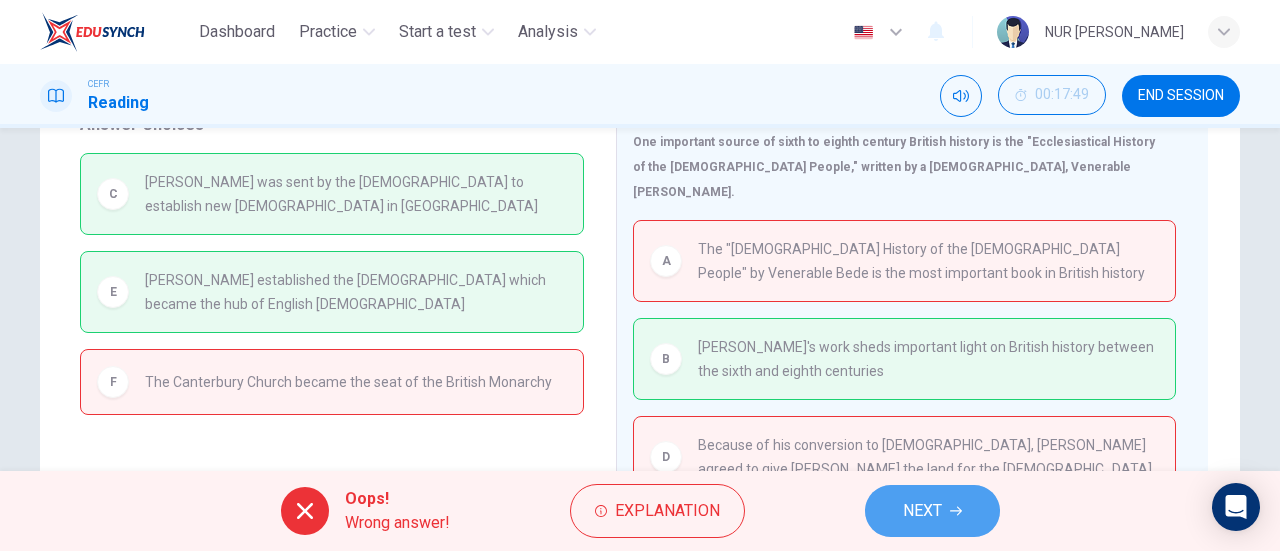 click on "NEXT" at bounding box center (932, 511) 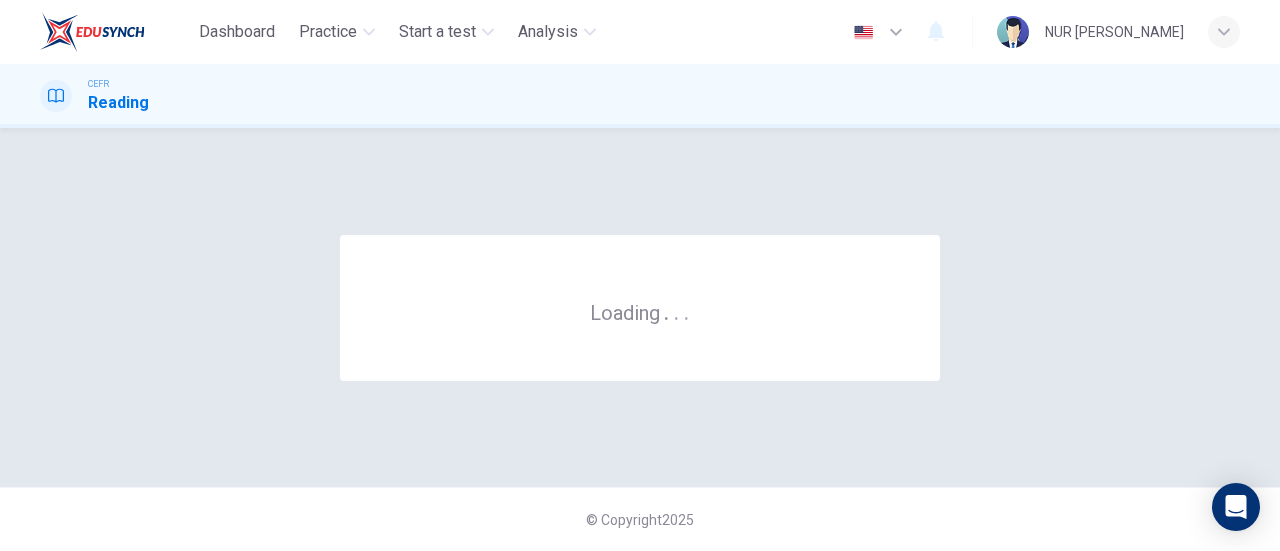 scroll, scrollTop: 0, scrollLeft: 0, axis: both 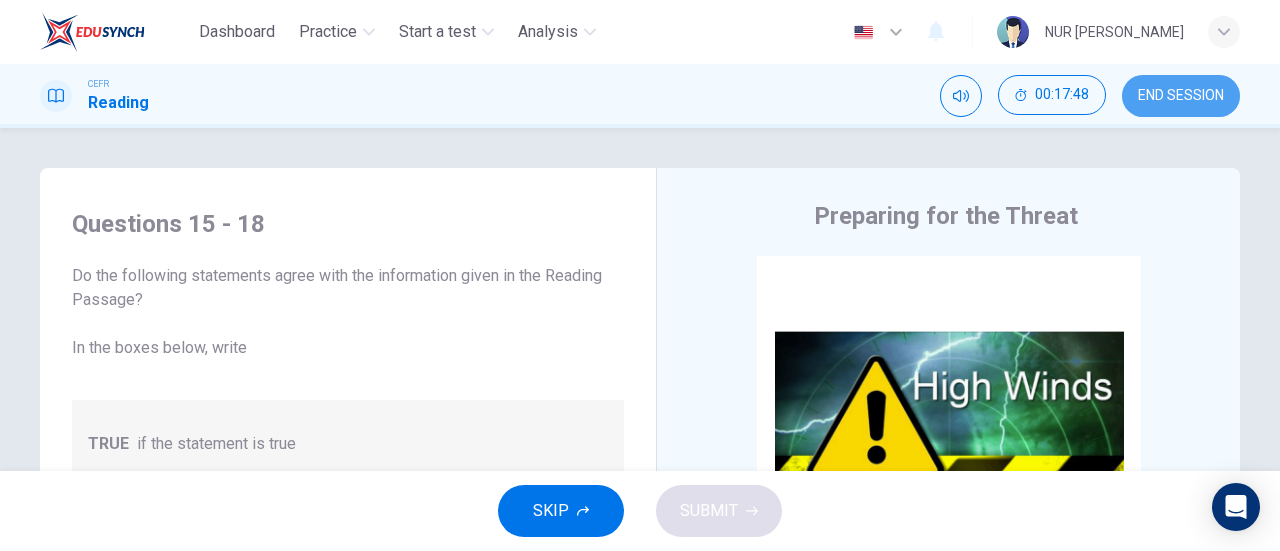 click on "END SESSION" at bounding box center (1181, 96) 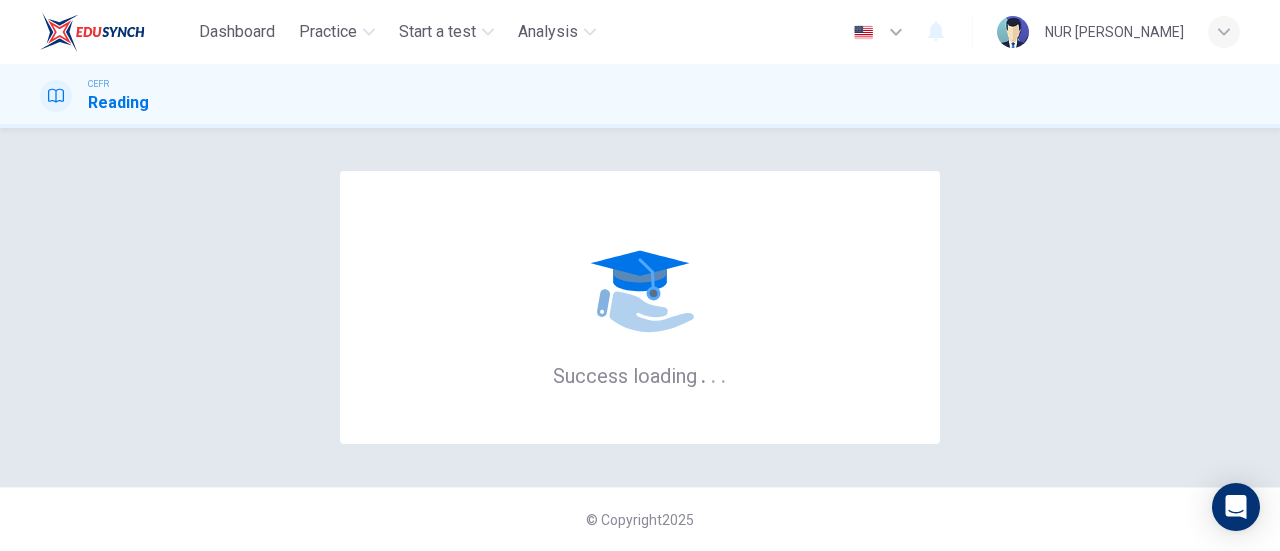 scroll, scrollTop: 0, scrollLeft: 0, axis: both 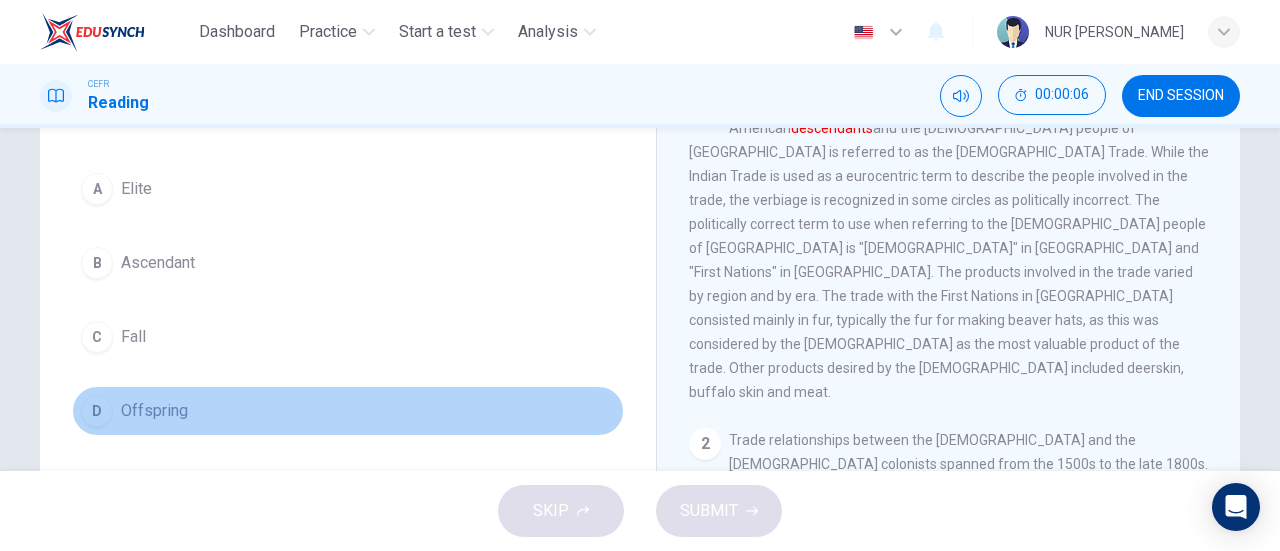 click on "Offspring" at bounding box center [154, 411] 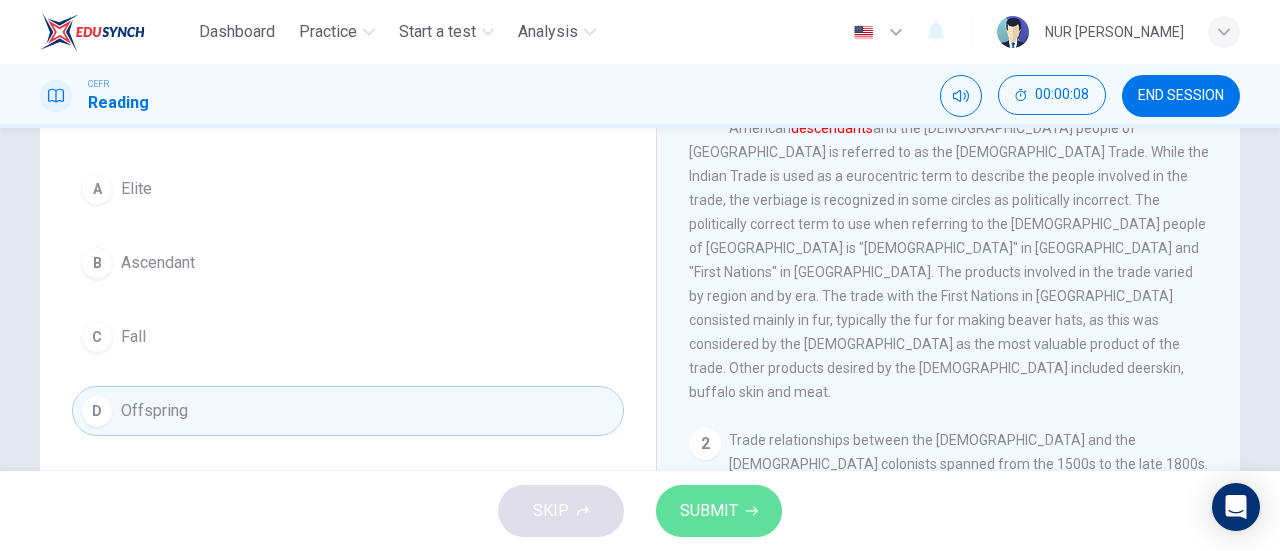 click on "SUBMIT" at bounding box center (709, 511) 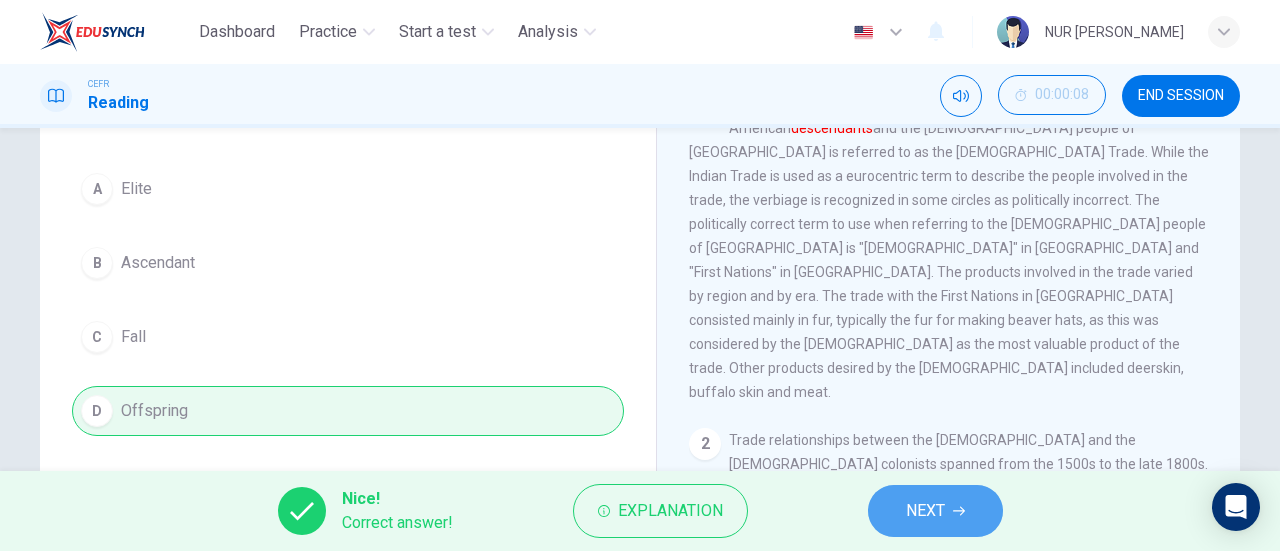 click on "NEXT" at bounding box center [935, 511] 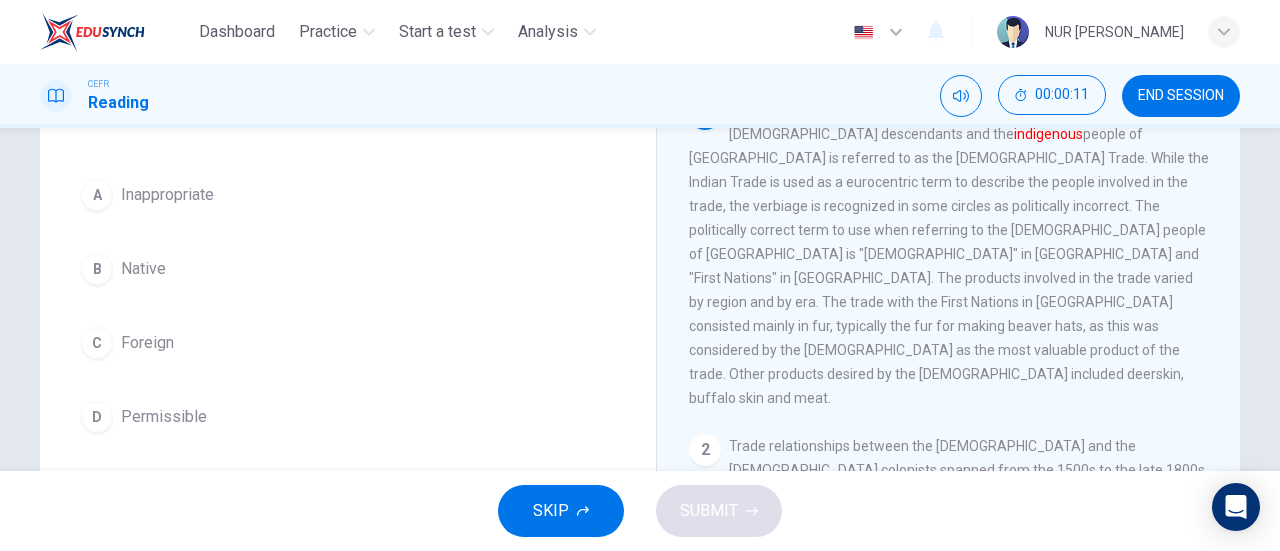 scroll, scrollTop: 162, scrollLeft: 0, axis: vertical 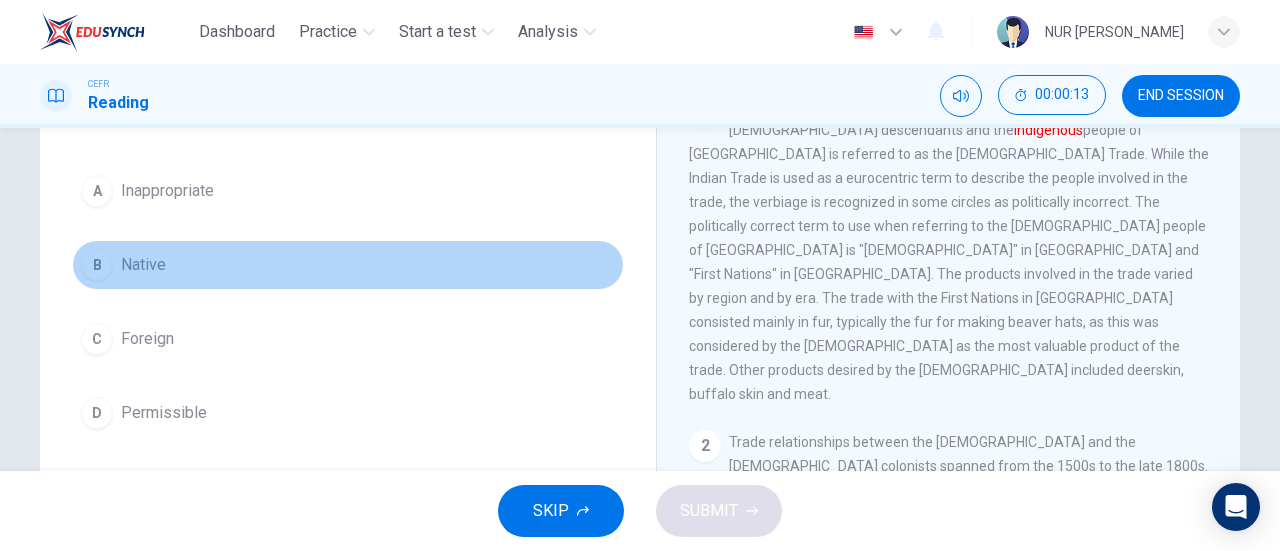 click on "Native" at bounding box center [143, 265] 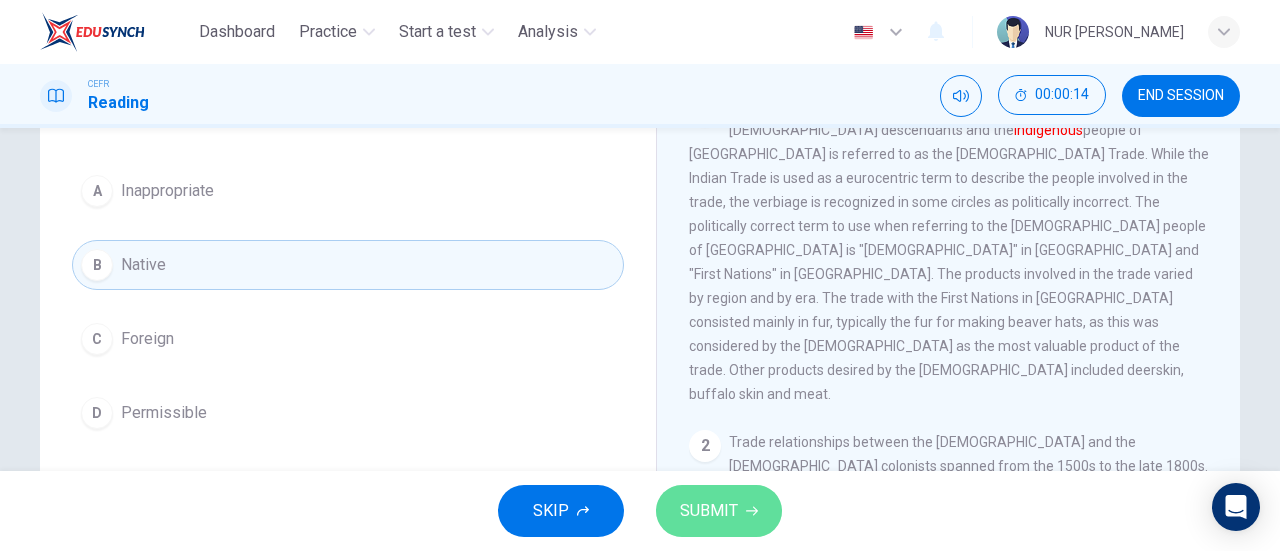 click on "SUBMIT" at bounding box center [719, 511] 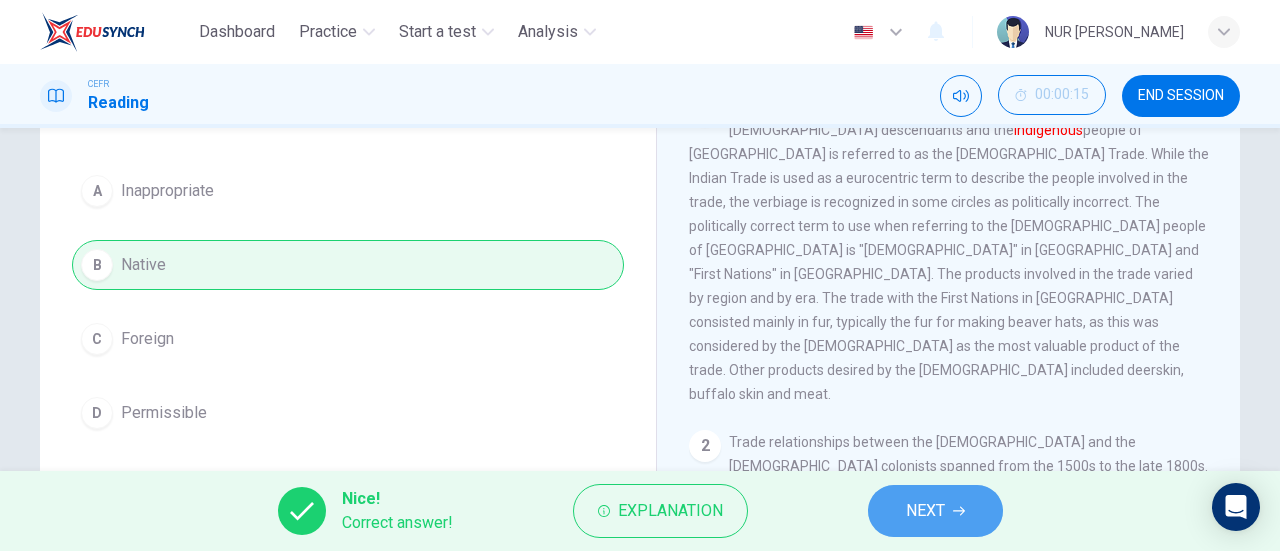 click on "NEXT" at bounding box center (925, 511) 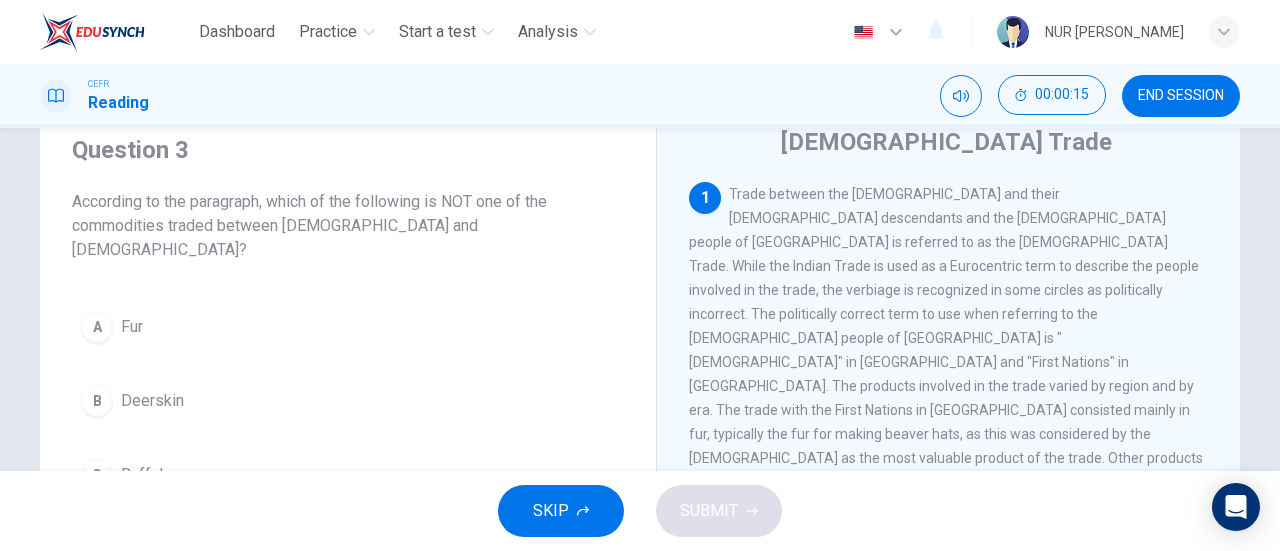 scroll, scrollTop: 62, scrollLeft: 0, axis: vertical 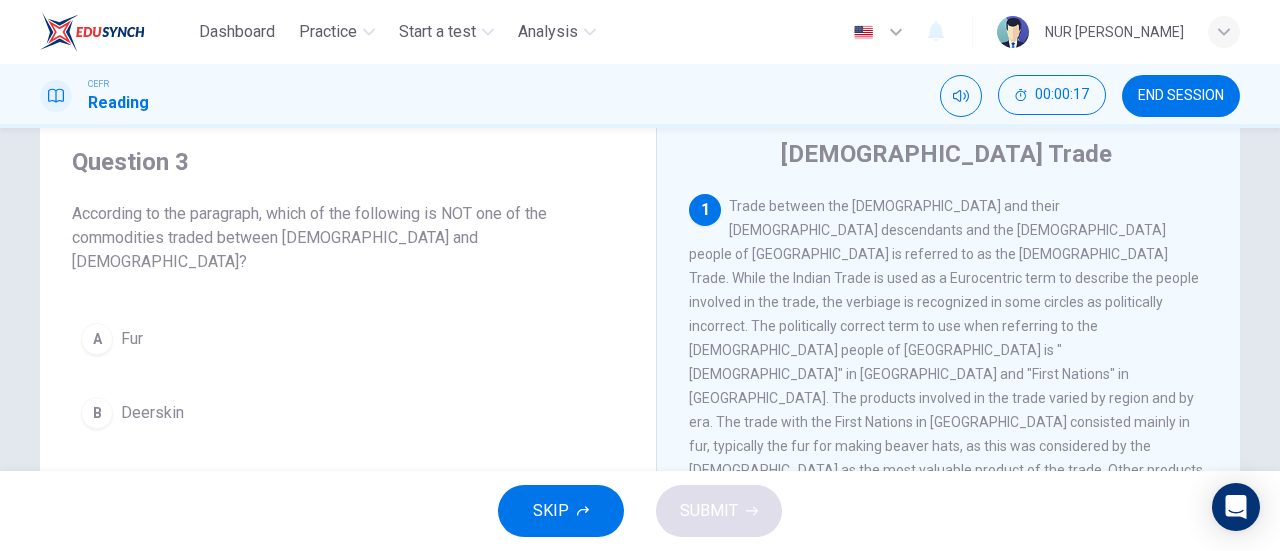 drag, startPoint x: 1267, startPoint y: 219, endPoint x: 1279, endPoint y: 236, distance: 20.808653 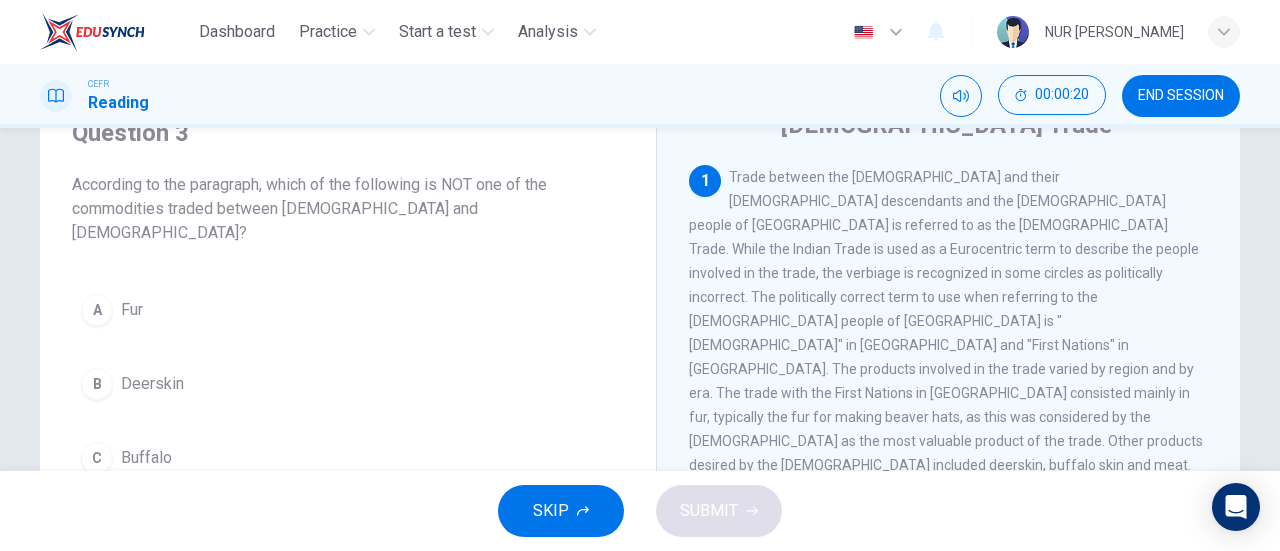 scroll, scrollTop: 89, scrollLeft: 0, axis: vertical 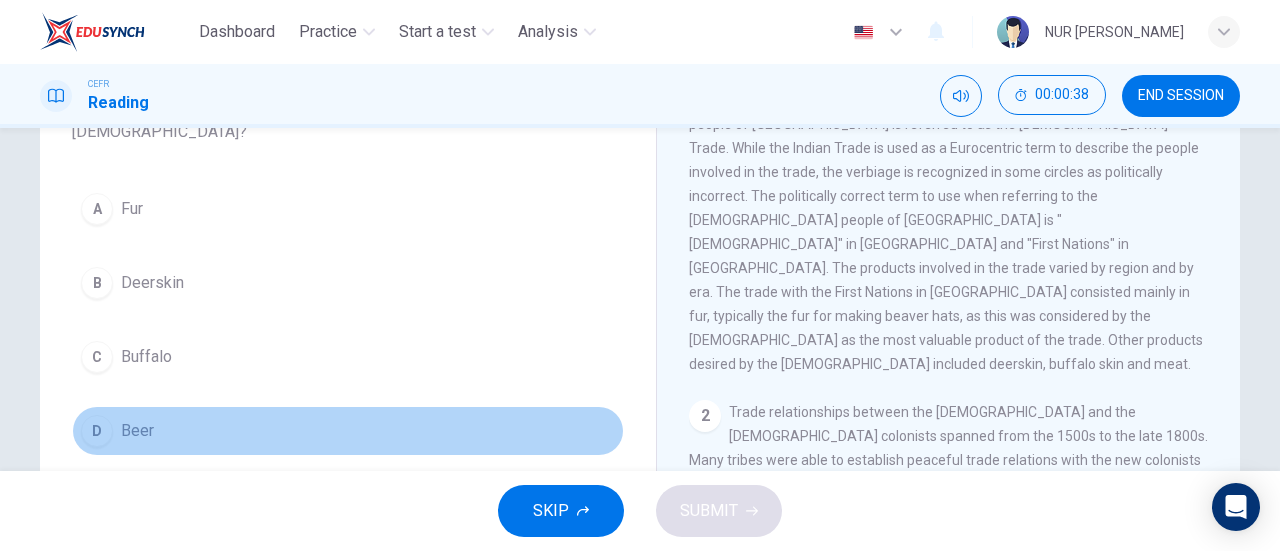click on "Beer" at bounding box center (137, 431) 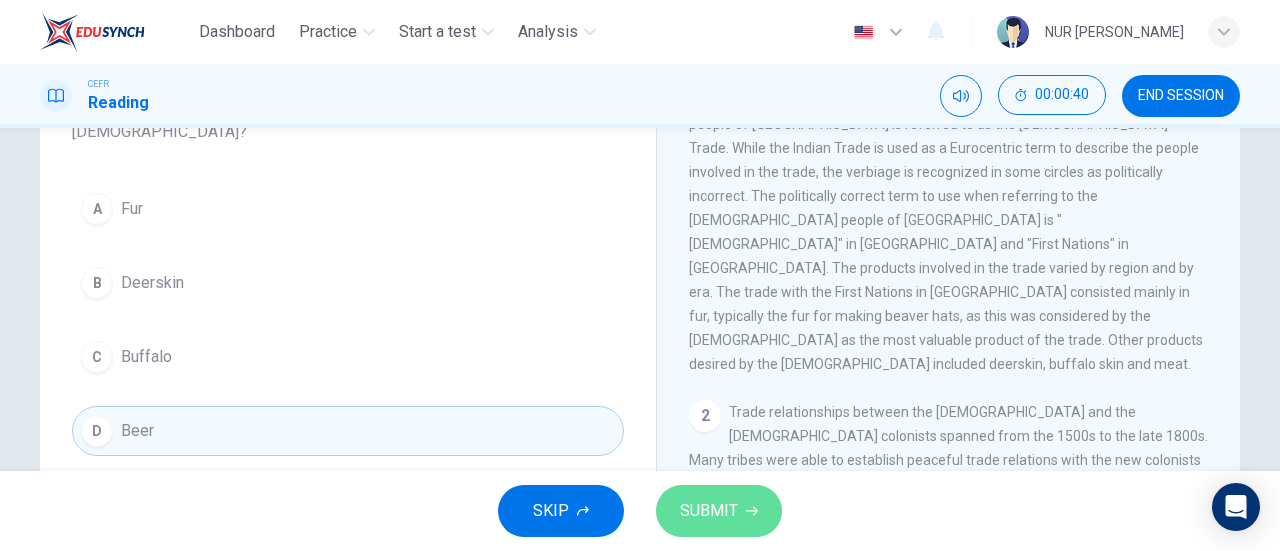click on "SUBMIT" at bounding box center (719, 511) 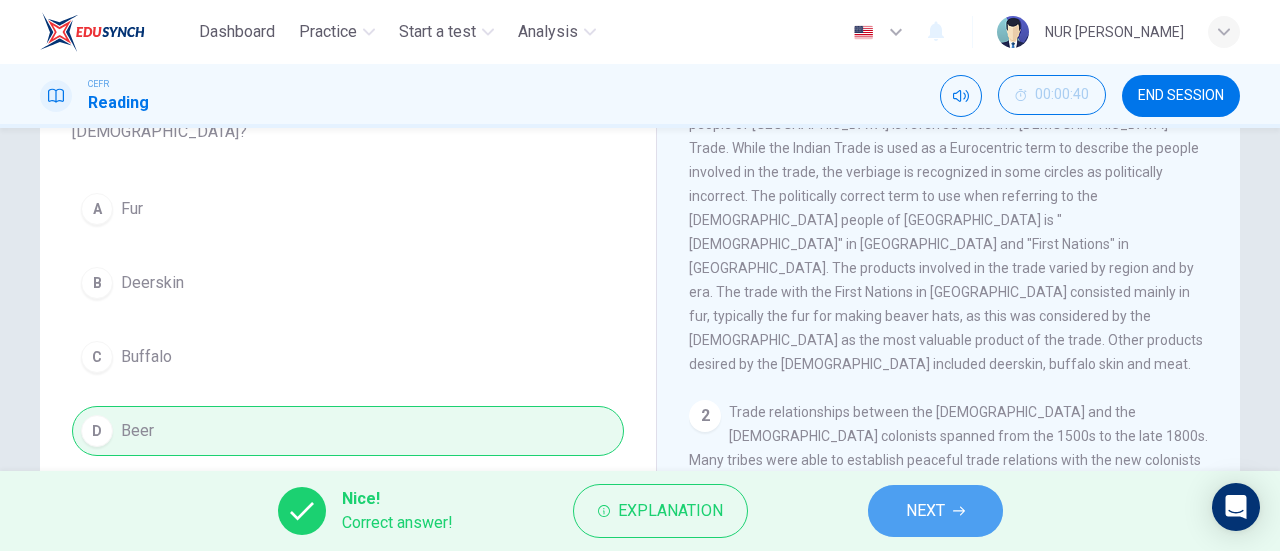 click on "NEXT" at bounding box center (925, 511) 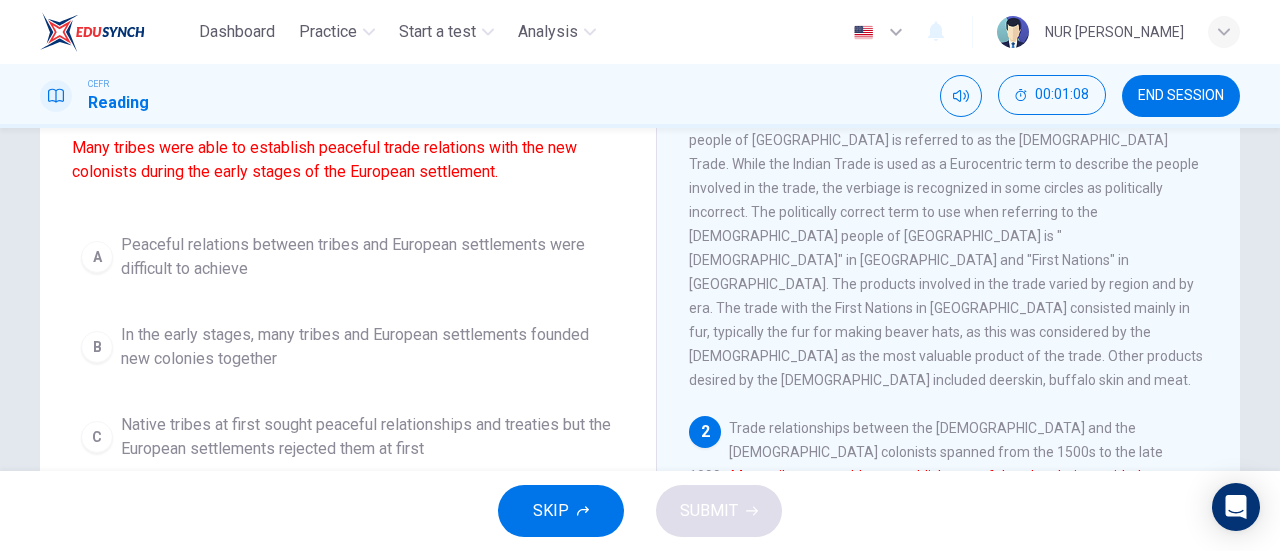 scroll, scrollTop: 178, scrollLeft: 0, axis: vertical 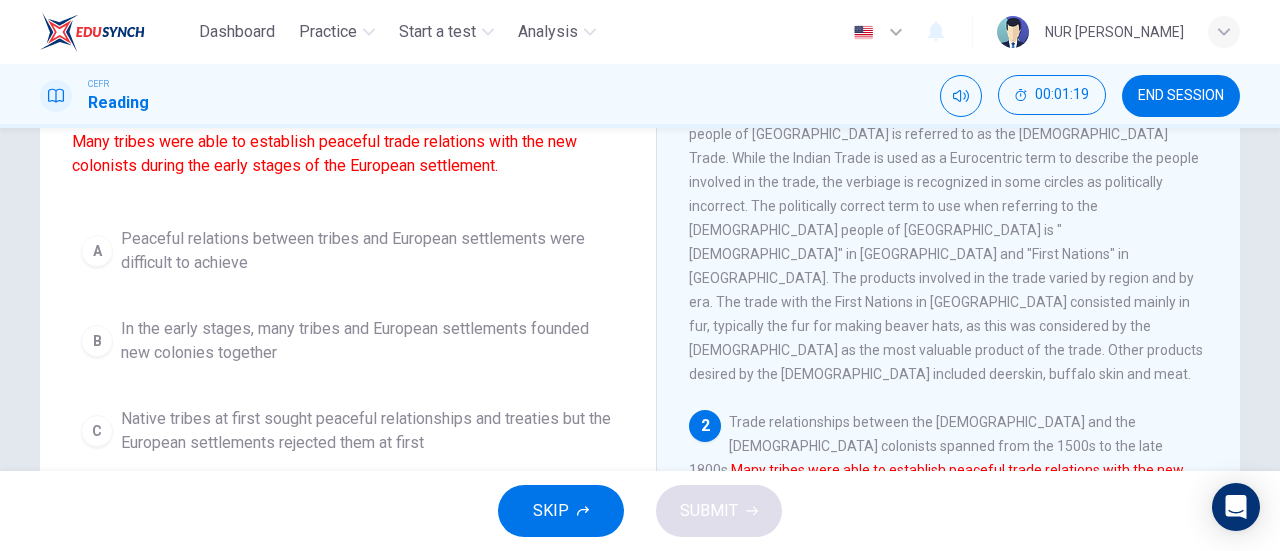 click on "In the early stages, many tribes and European settlements founded new colonies together" at bounding box center [368, 341] 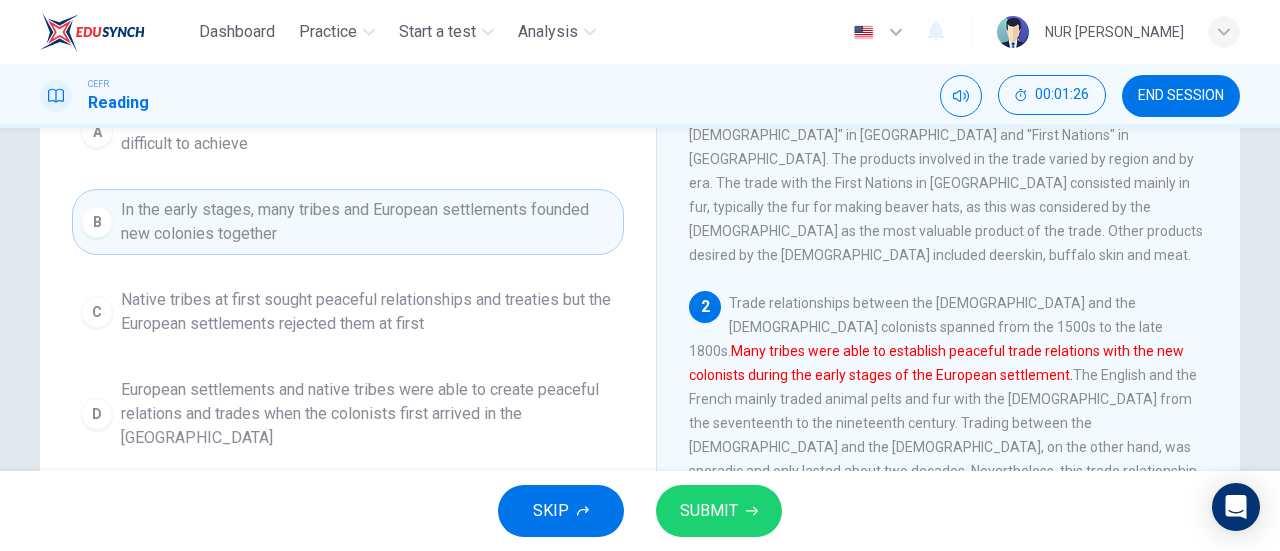 scroll, scrollTop: 303, scrollLeft: 0, axis: vertical 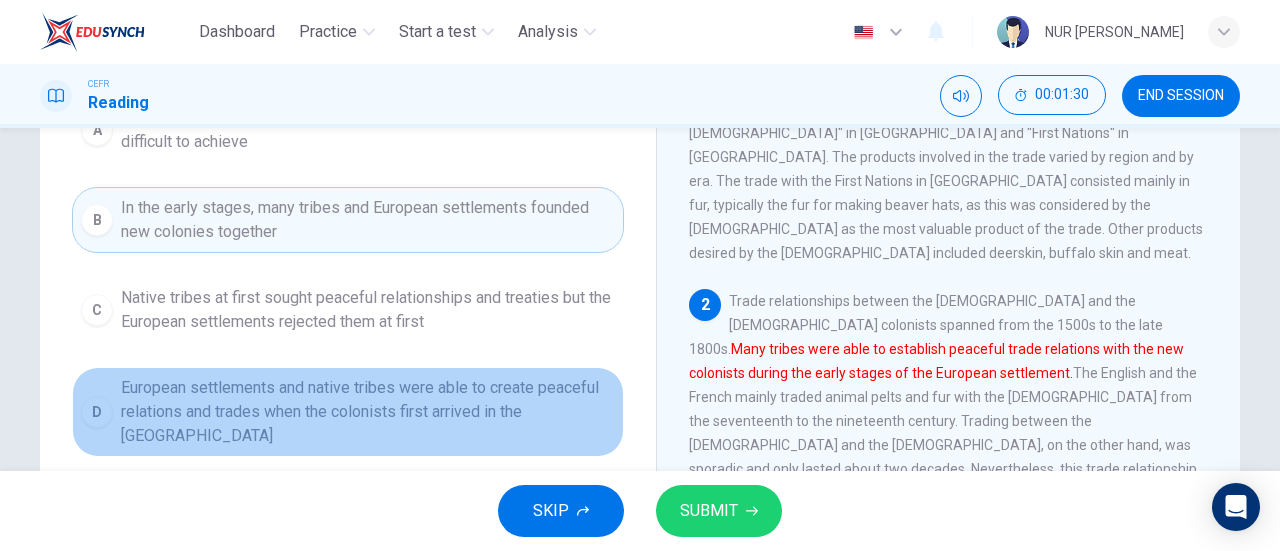 click on "European settlements and native tribes were able to create peaceful relations and trades when the colonists first arrived in the [GEOGRAPHIC_DATA]" at bounding box center (368, 412) 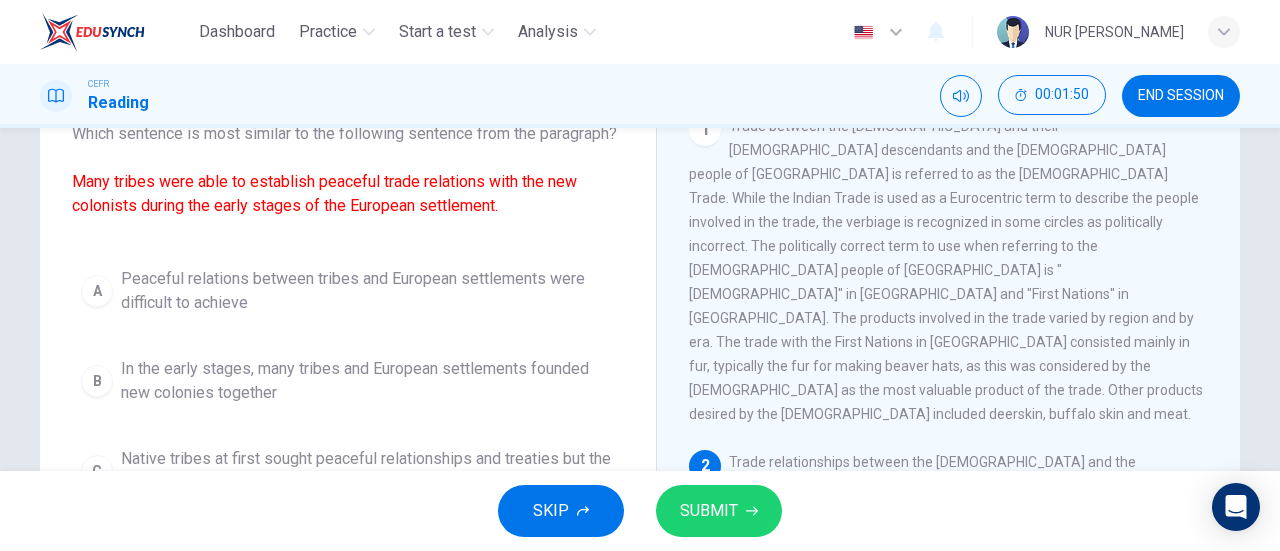 scroll, scrollTop: 145, scrollLeft: 0, axis: vertical 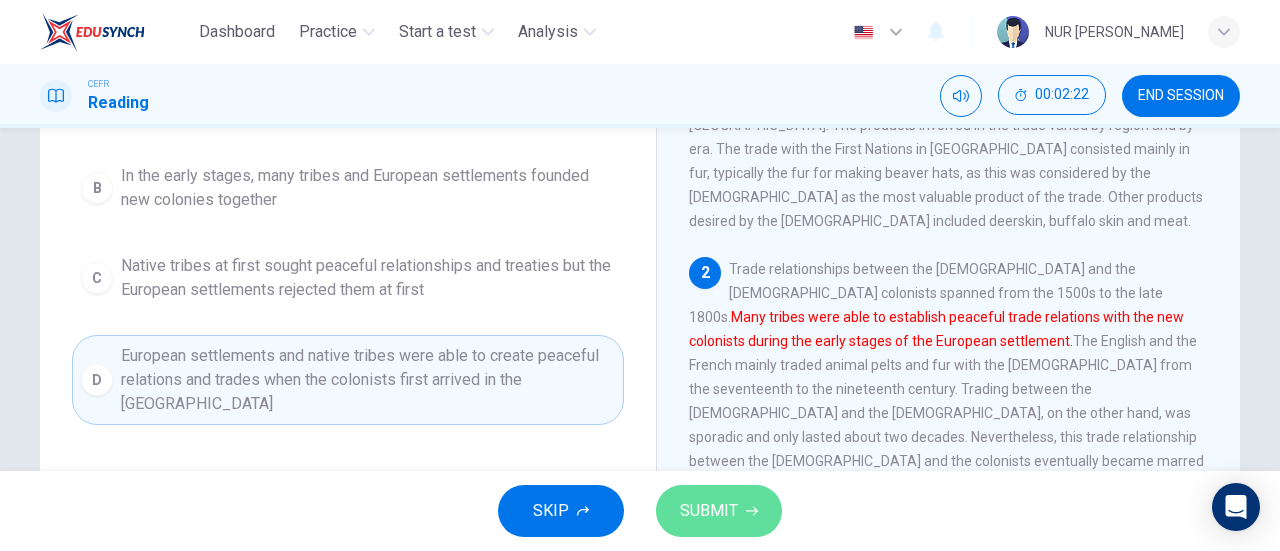 click on "SUBMIT" at bounding box center [709, 511] 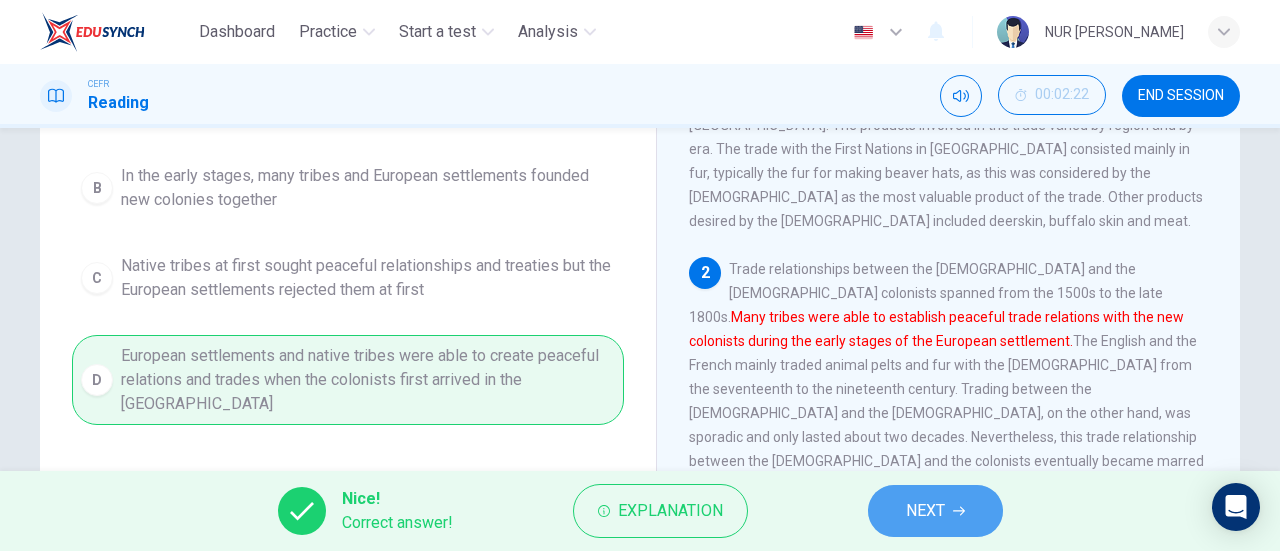 click on "NEXT" at bounding box center [935, 511] 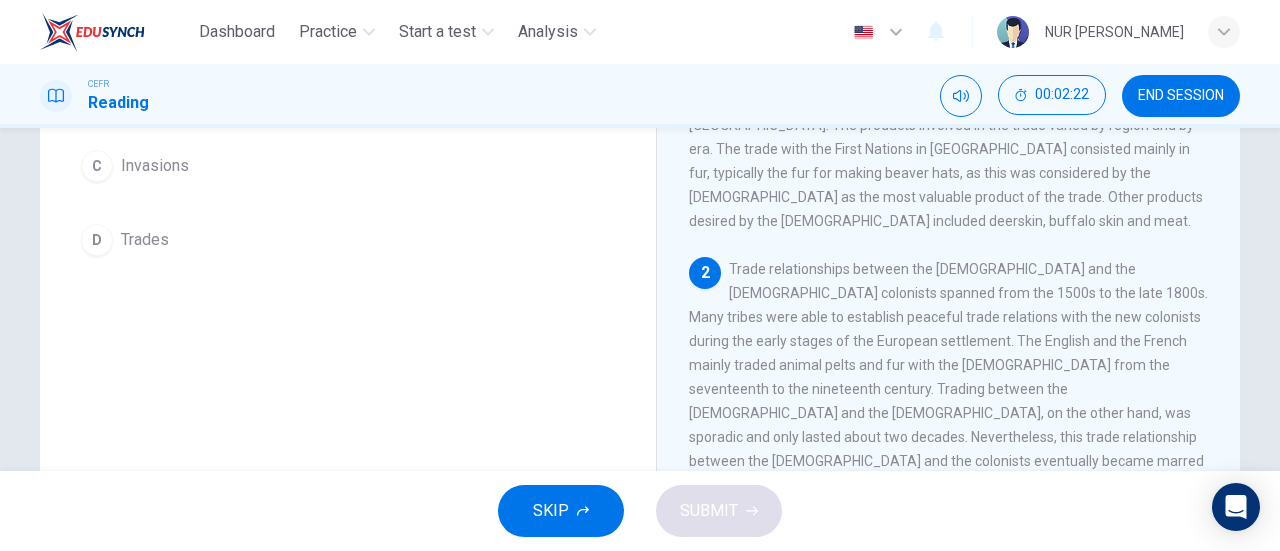 scroll, scrollTop: 239, scrollLeft: 0, axis: vertical 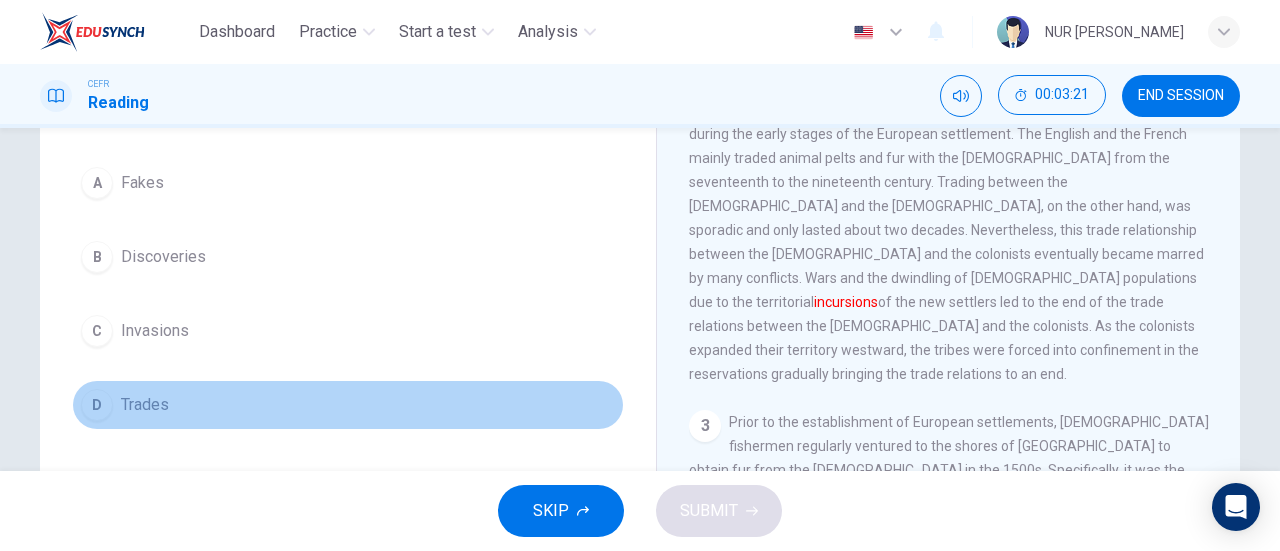 click on "Trades" at bounding box center (145, 405) 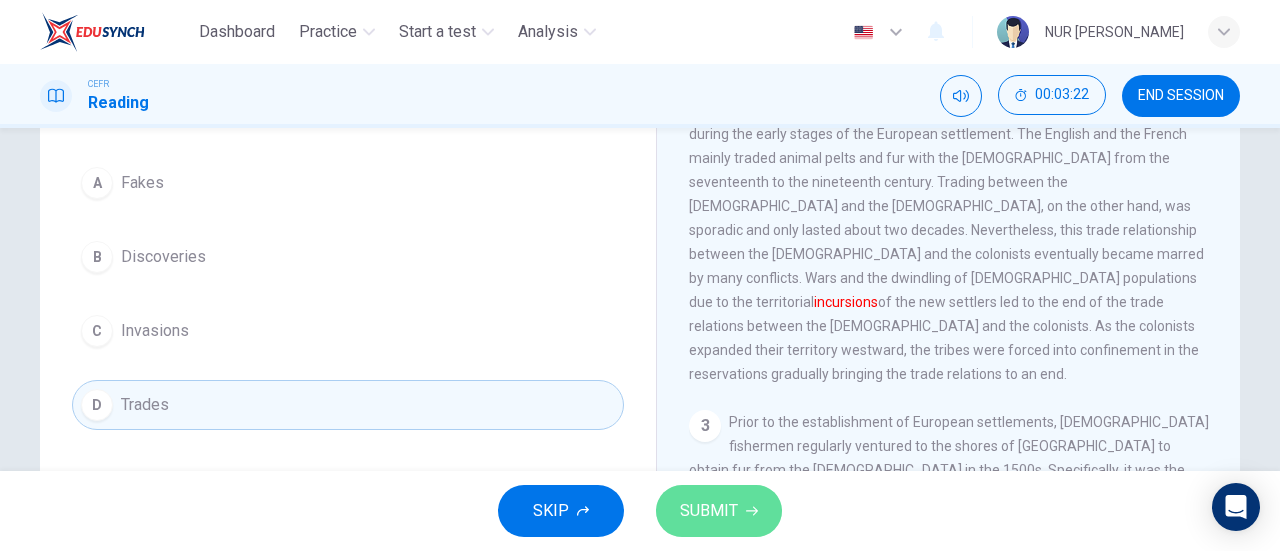 click on "SUBMIT" at bounding box center (709, 511) 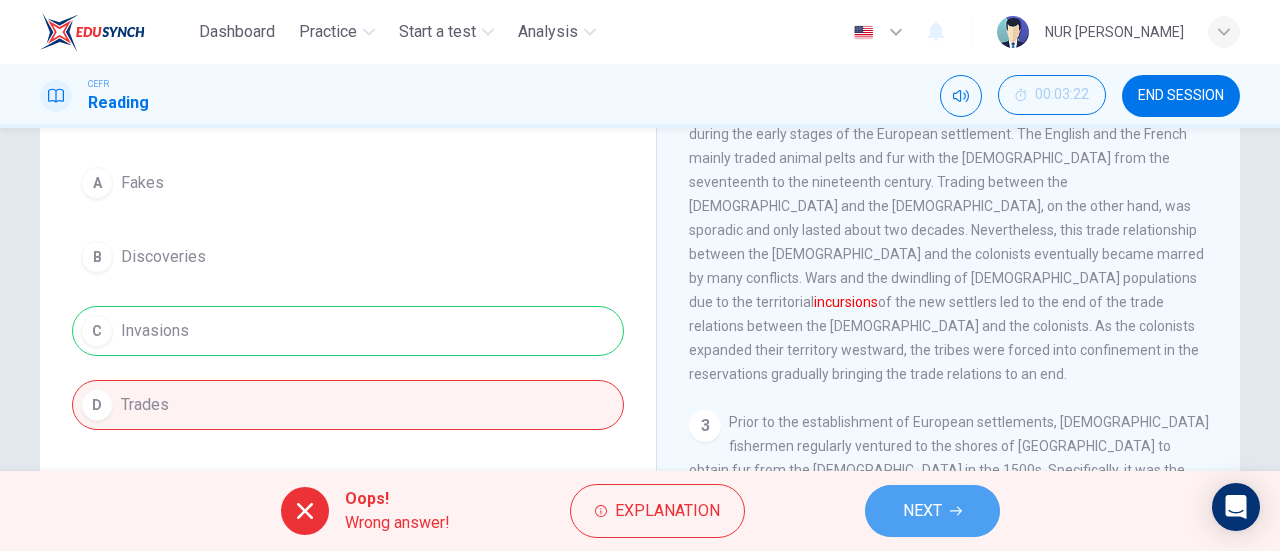 click on "NEXT" at bounding box center (922, 511) 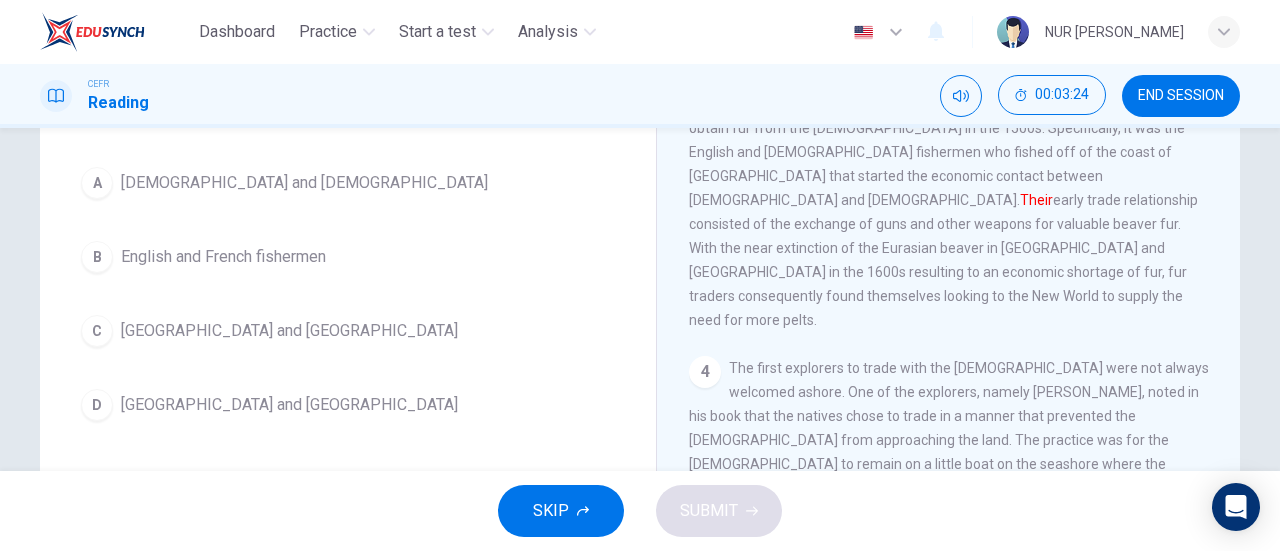 scroll, scrollTop: 652, scrollLeft: 0, axis: vertical 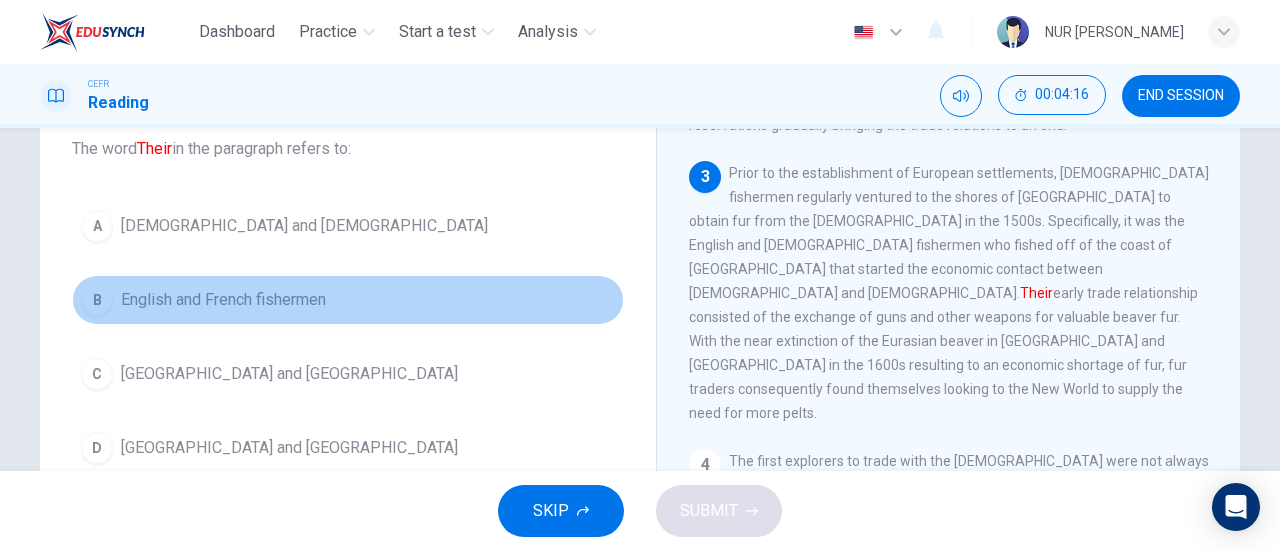 click on "English and French fishermen" at bounding box center [223, 300] 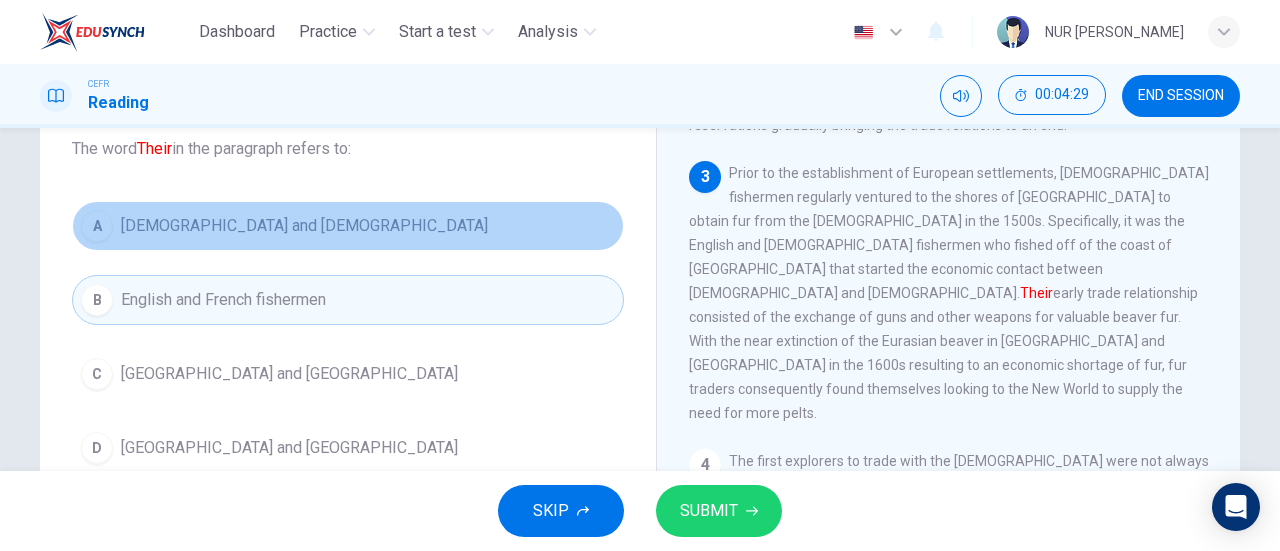 click on "Native Americans and Europeans" at bounding box center [304, 226] 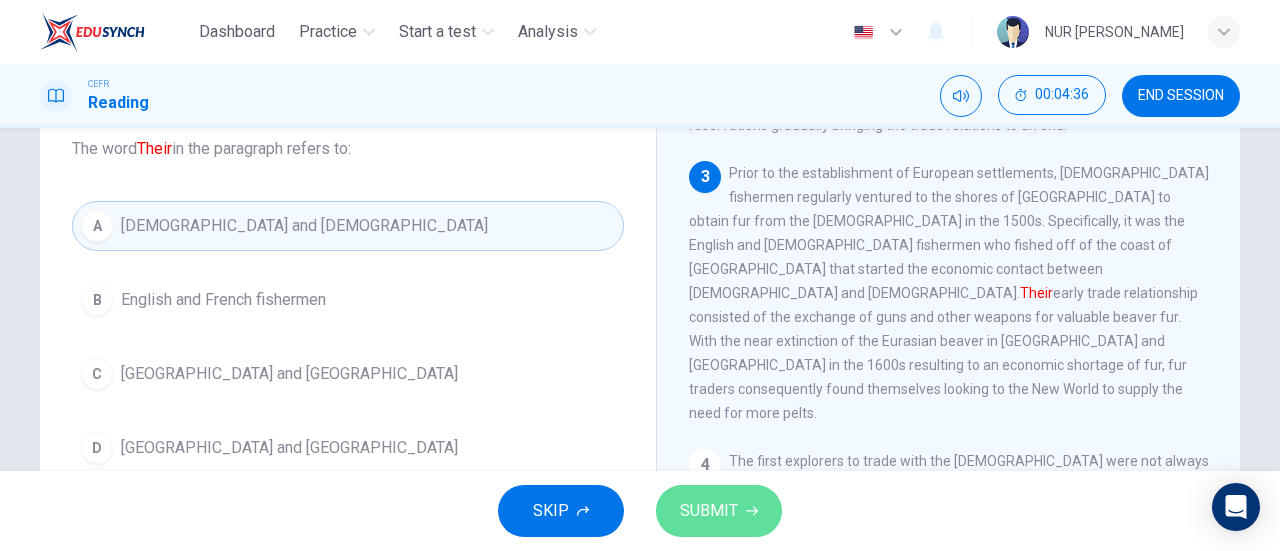 click on "SUBMIT" at bounding box center (709, 511) 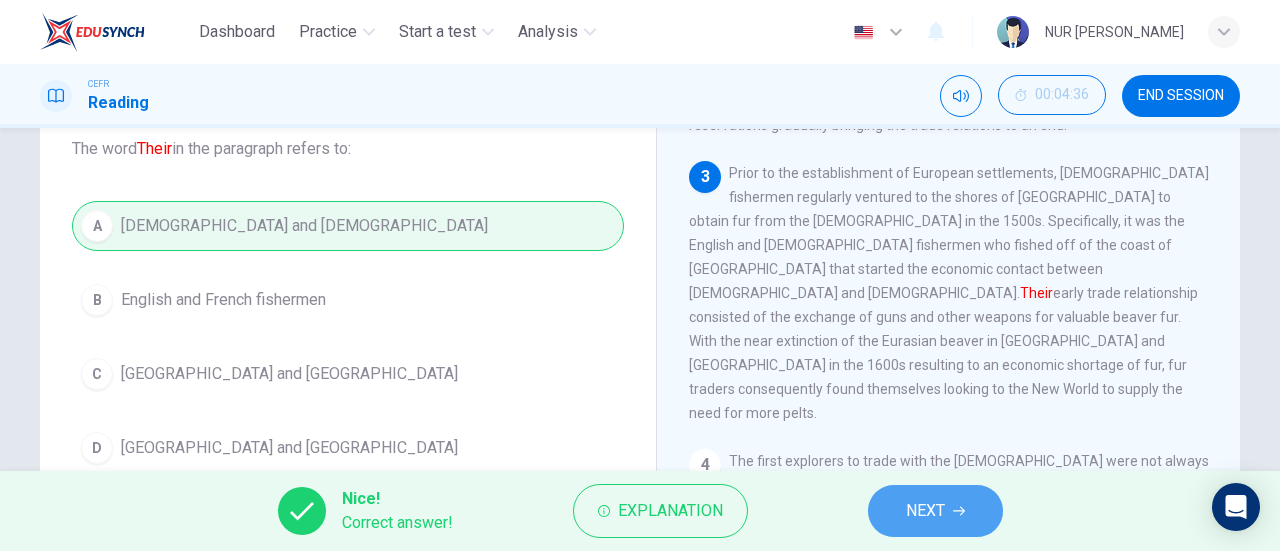 click on "NEXT" at bounding box center (925, 511) 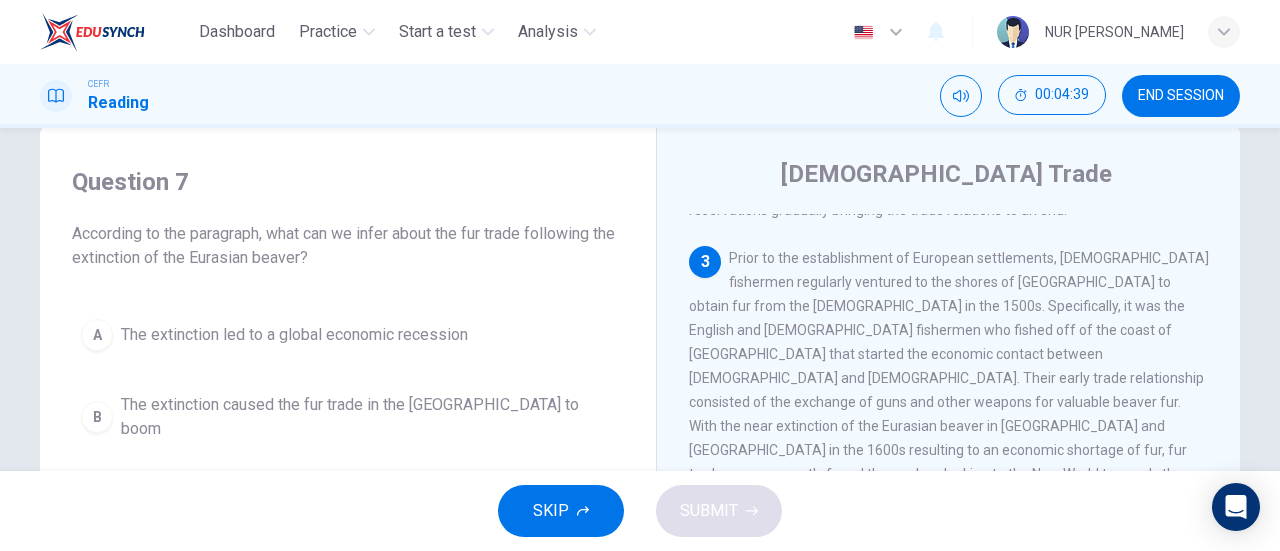 scroll, scrollTop: 44, scrollLeft: 0, axis: vertical 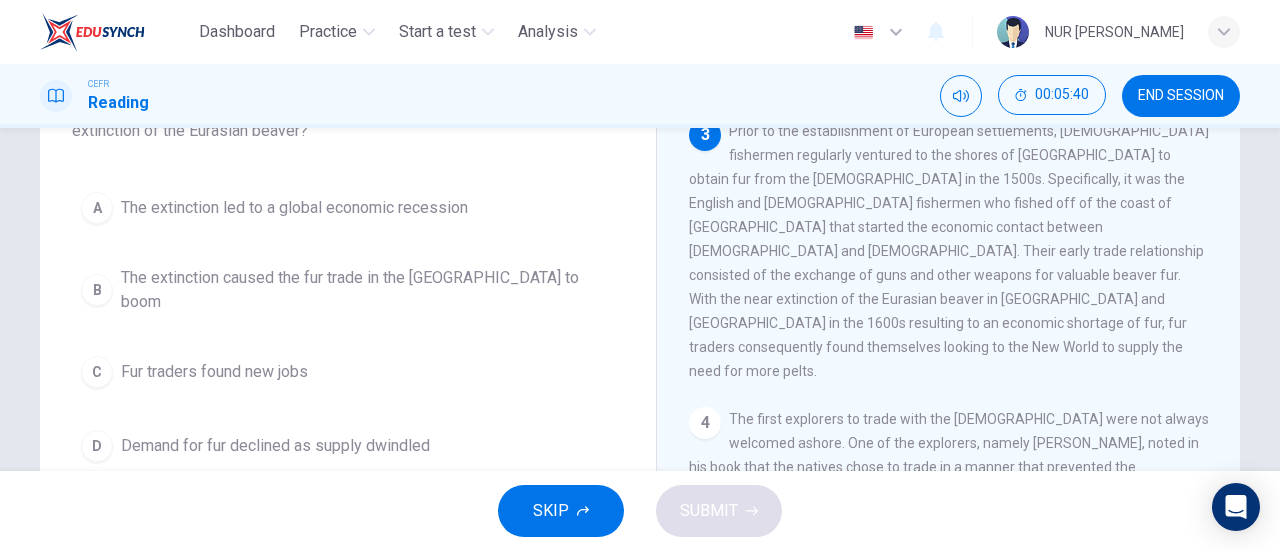 click on "The extinction caused the fur trade in the New World to boom" at bounding box center (368, 290) 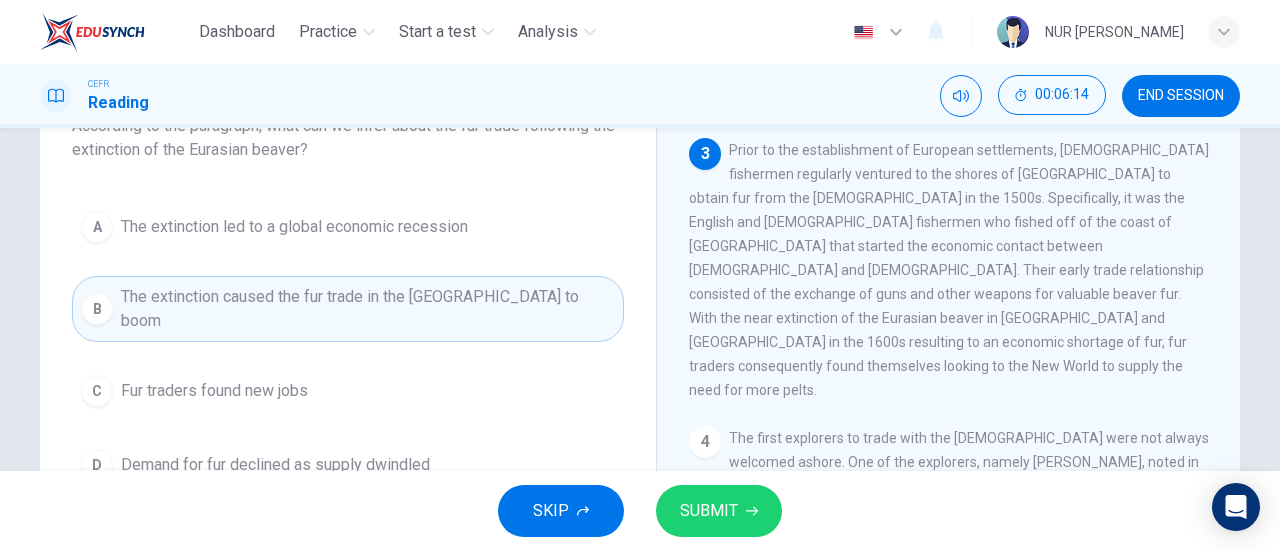 scroll, scrollTop: 160, scrollLeft: 0, axis: vertical 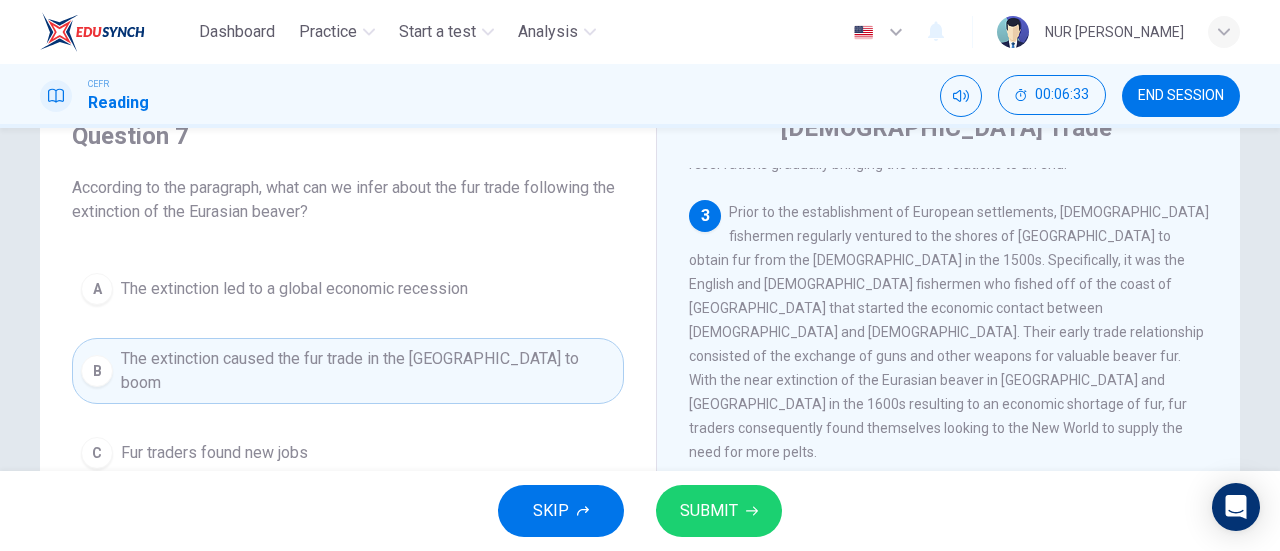 click on "SUBMIT" at bounding box center (709, 511) 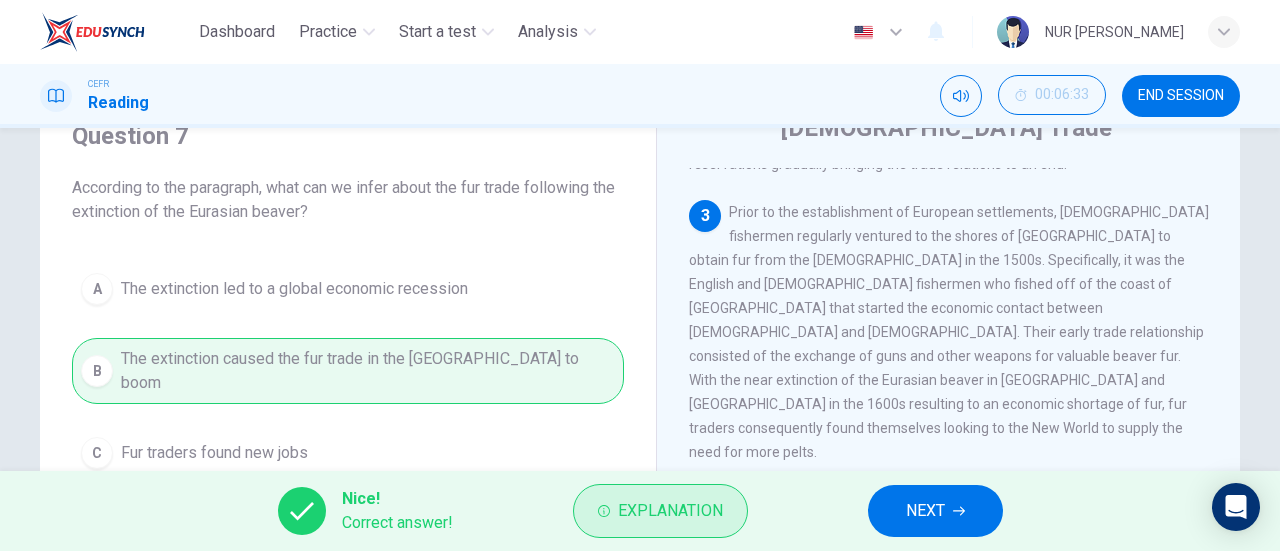 click on "Explanation" at bounding box center [670, 511] 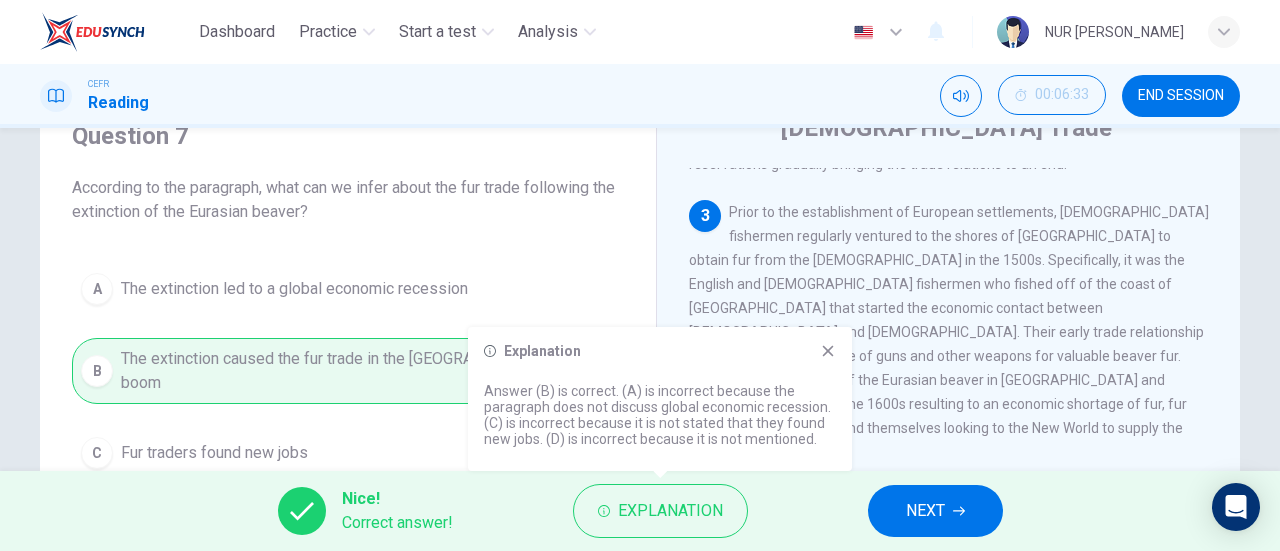 click on "Native American Trade 1 Trade between the Europeans and their North American descendants and the indigenous people of North America is referred to as the Native American Trade. While the Indian Trade is used as a Eurocentric term to describe the people involved in the trade, the verbiage is recognized in some circles as politically incorrect. The politically correct term to use when referring to the indigenous people of North America is "Native Americans" in the United States and "First Nations" in Canada. The products involved in the trade varied by region and by era. The trade with the First Nations in Canada consisted mainly in fur, typically the fur for making beaver hats, as this was considered by the Europeans as the most valuable product of the trade. Other products desired by the Europeans included deerskin, buffalo skin and meat. 2 3 4 5" at bounding box center (948, 443) 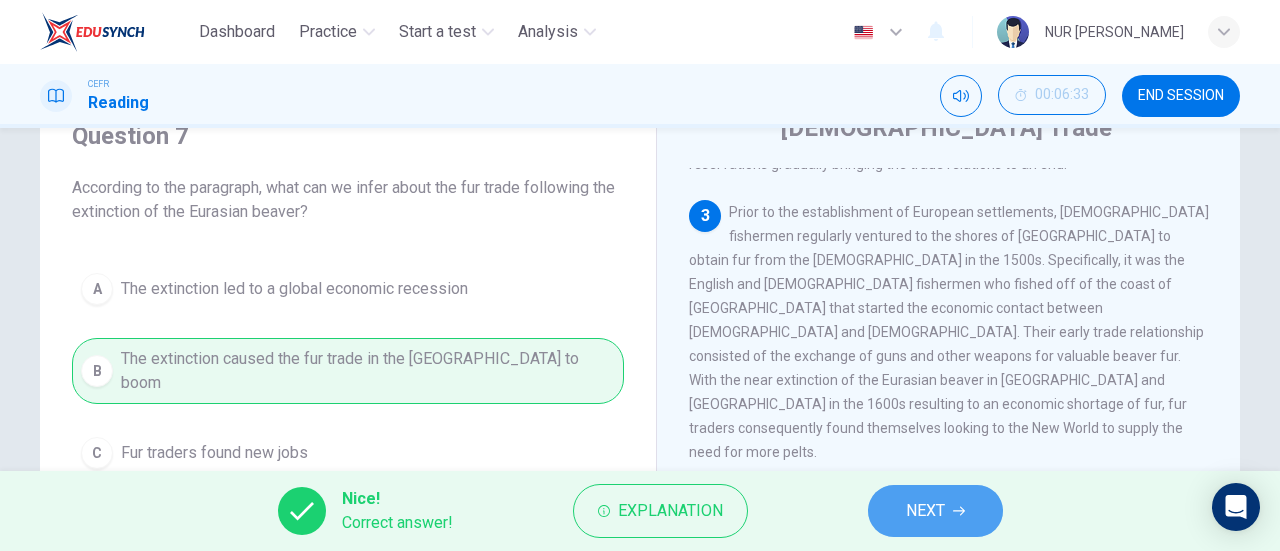 click on "NEXT" at bounding box center [925, 511] 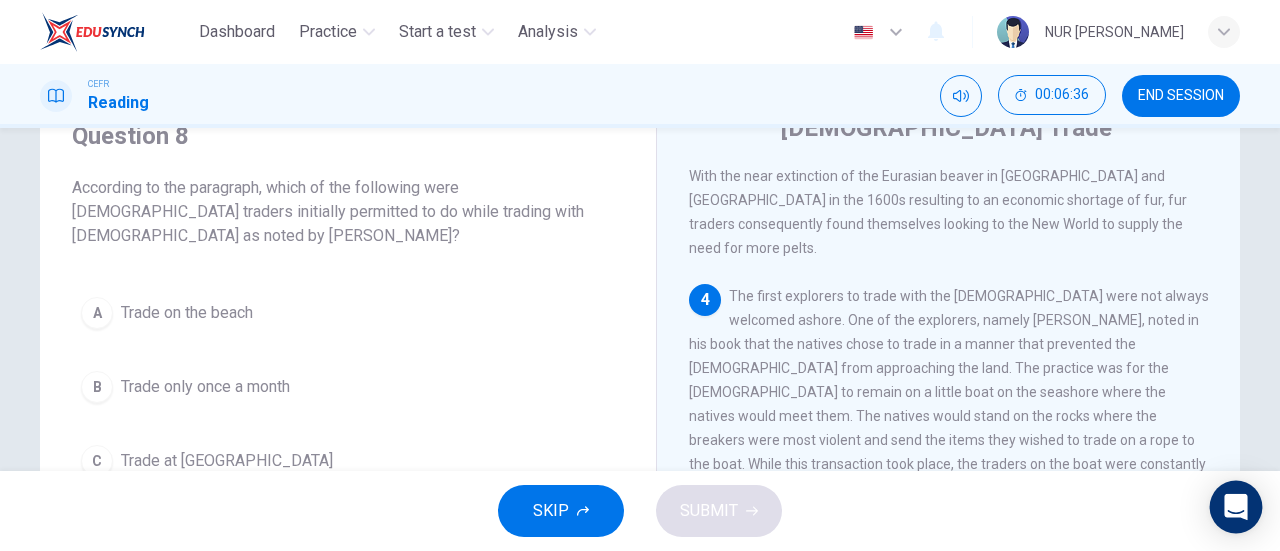scroll, scrollTop: 872, scrollLeft: 0, axis: vertical 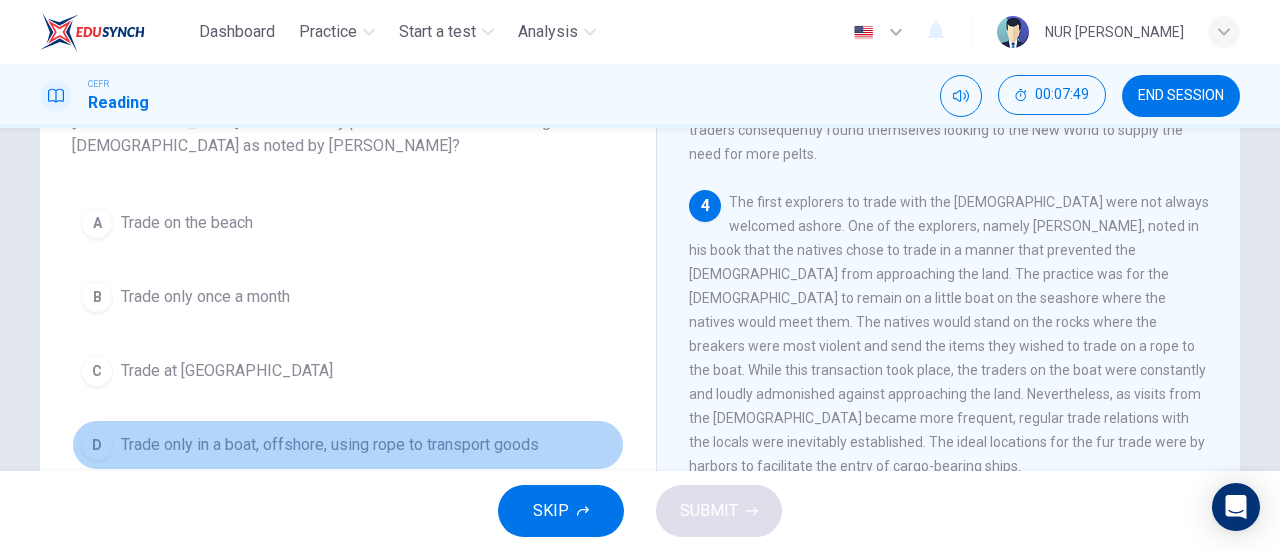 click on "Trade only in a boat, offshore, using rope to transport goods" at bounding box center [330, 445] 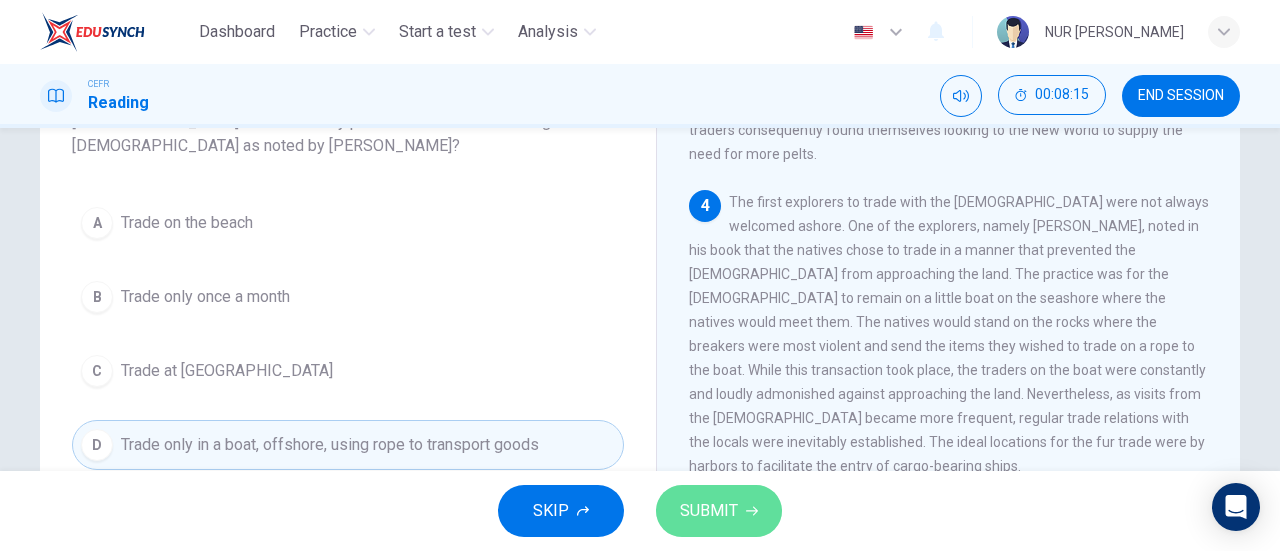 click on "SUBMIT" at bounding box center (709, 511) 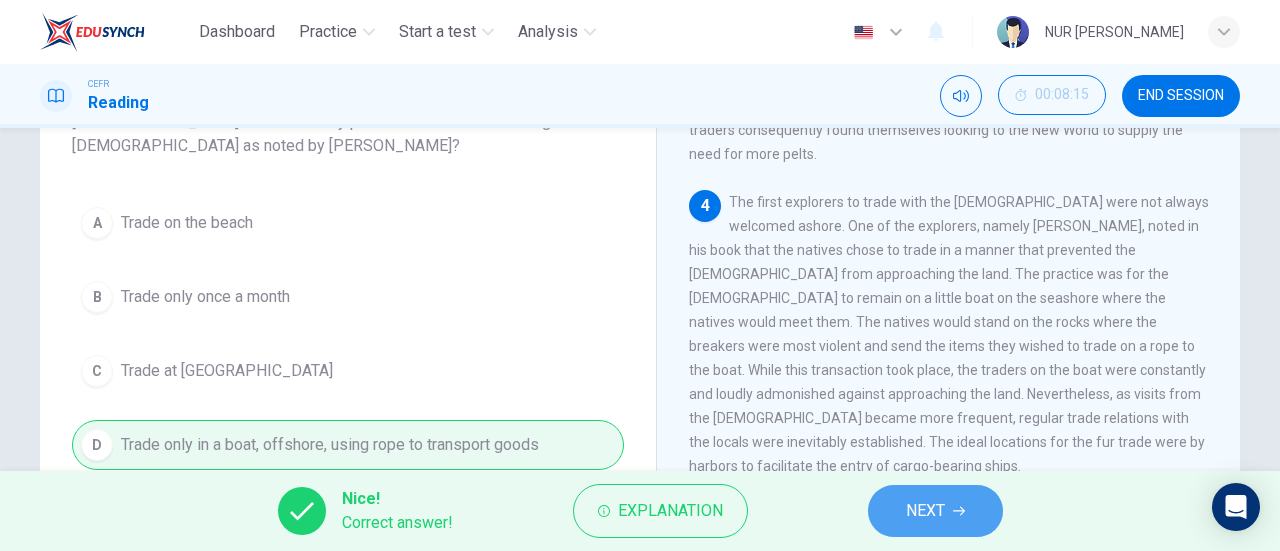 click on "NEXT" at bounding box center [925, 511] 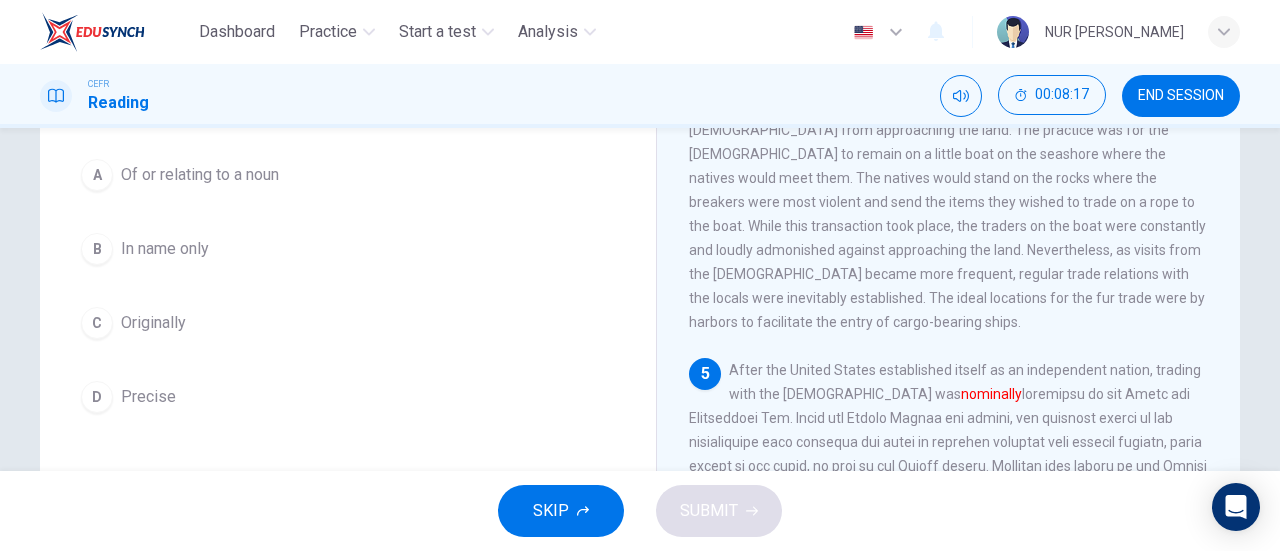 scroll, scrollTop: 1042, scrollLeft: 0, axis: vertical 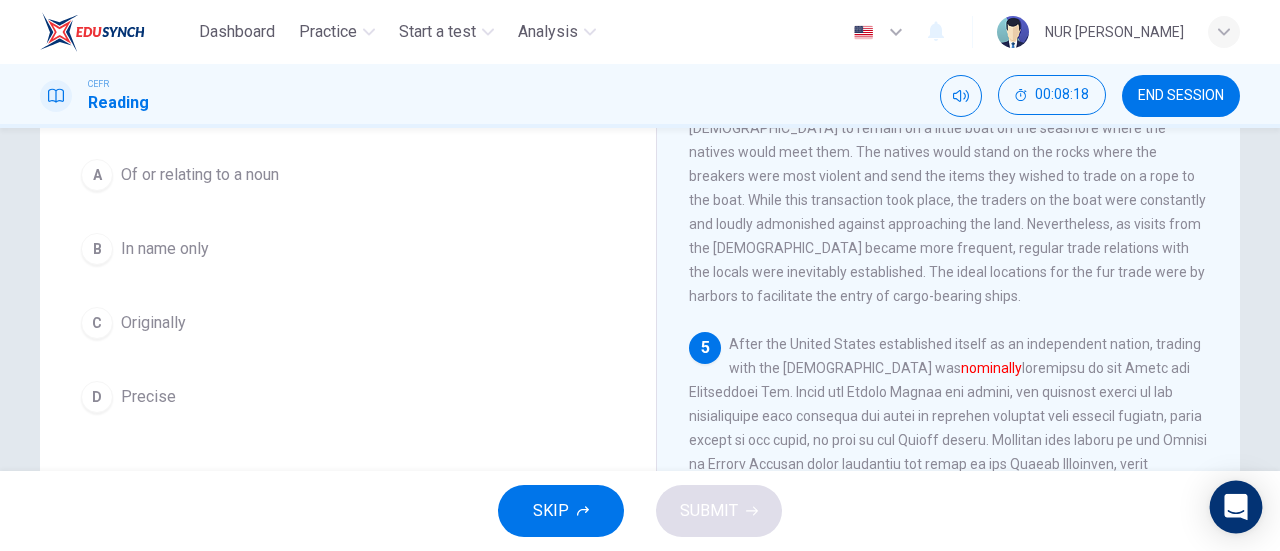 drag, startPoint x: 1229, startPoint y: 402, endPoint x: 1220, endPoint y: 497, distance: 95.42536 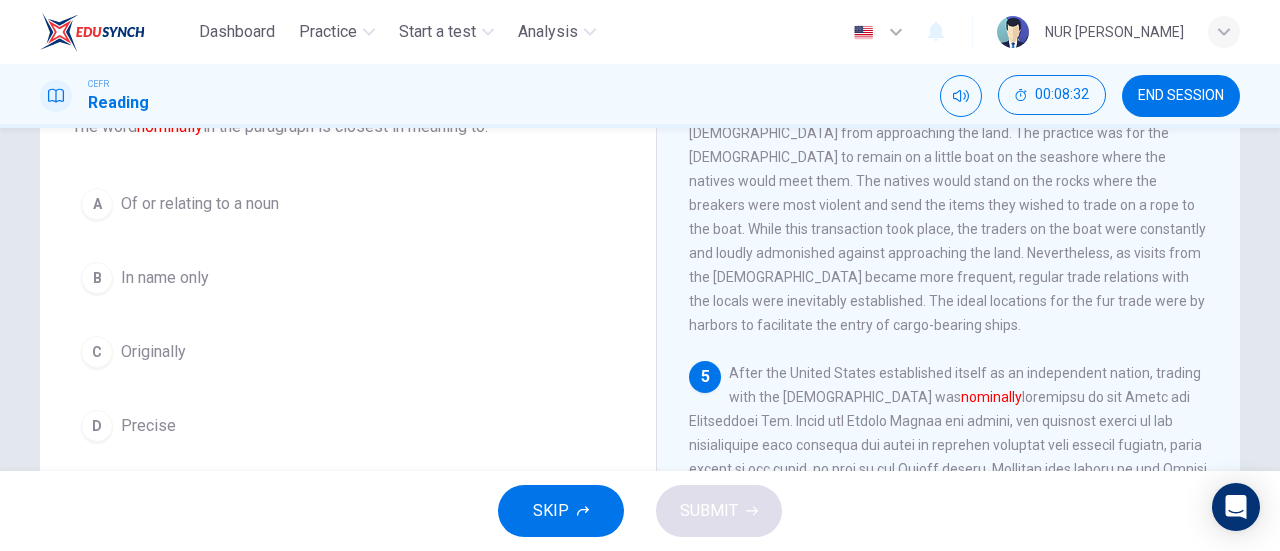 scroll, scrollTop: 143, scrollLeft: 0, axis: vertical 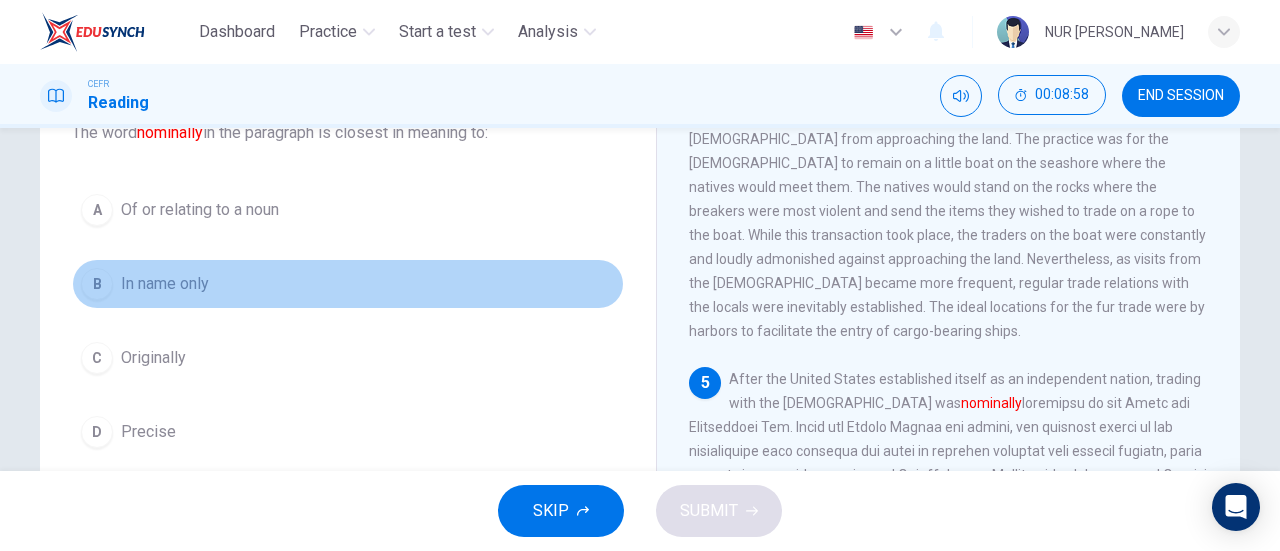 click on "In name only" at bounding box center (165, 284) 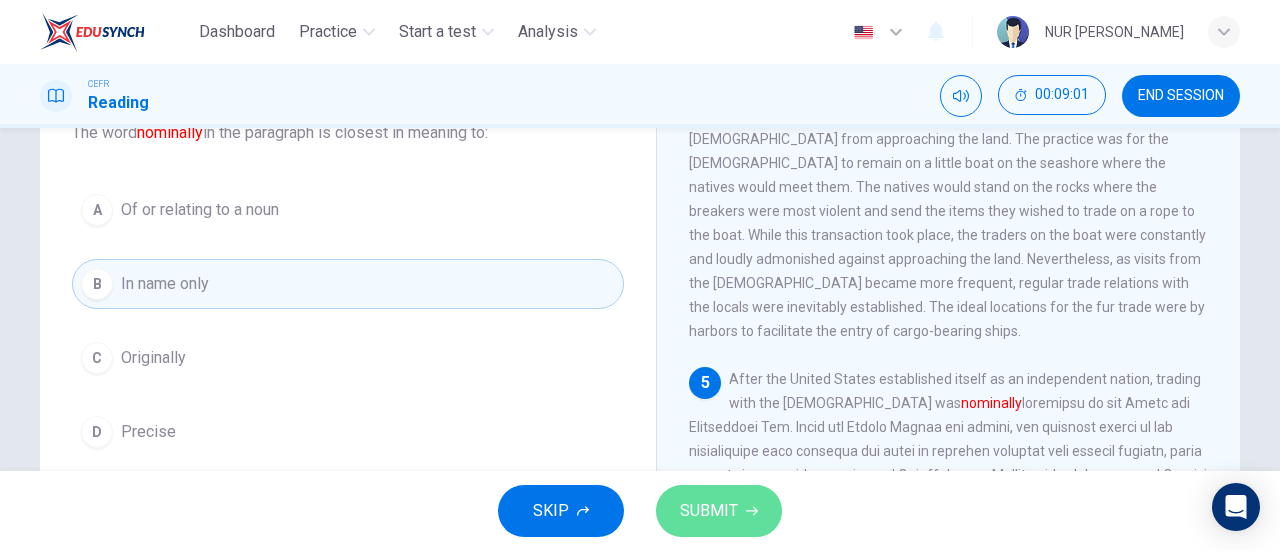 click on "SUBMIT" at bounding box center (709, 511) 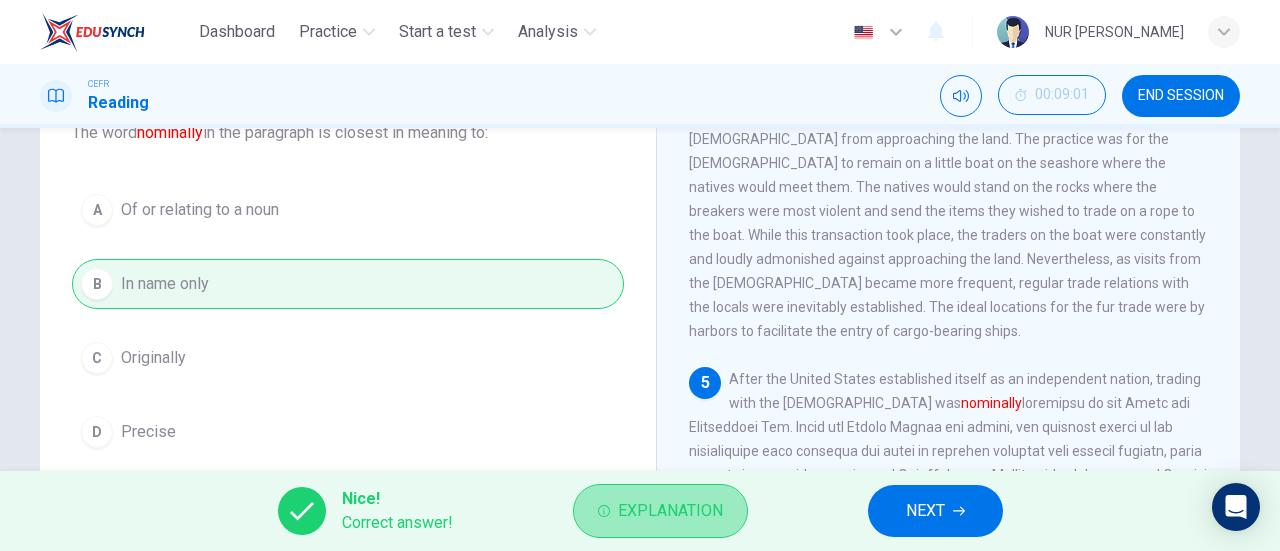 click on "Explanation" at bounding box center (670, 511) 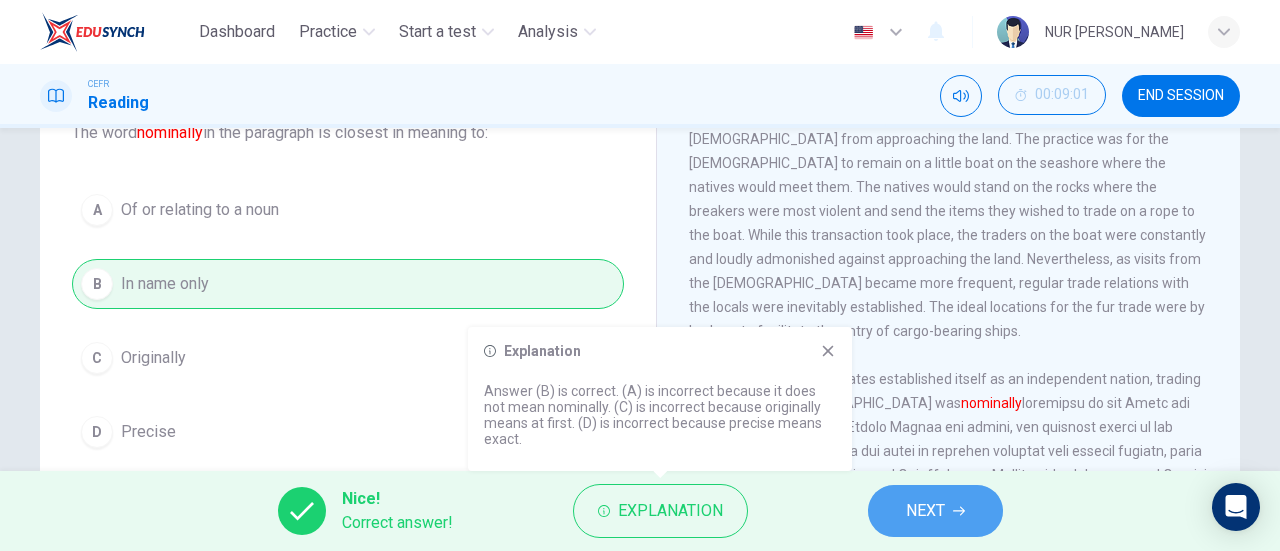 click on "NEXT" at bounding box center [925, 511] 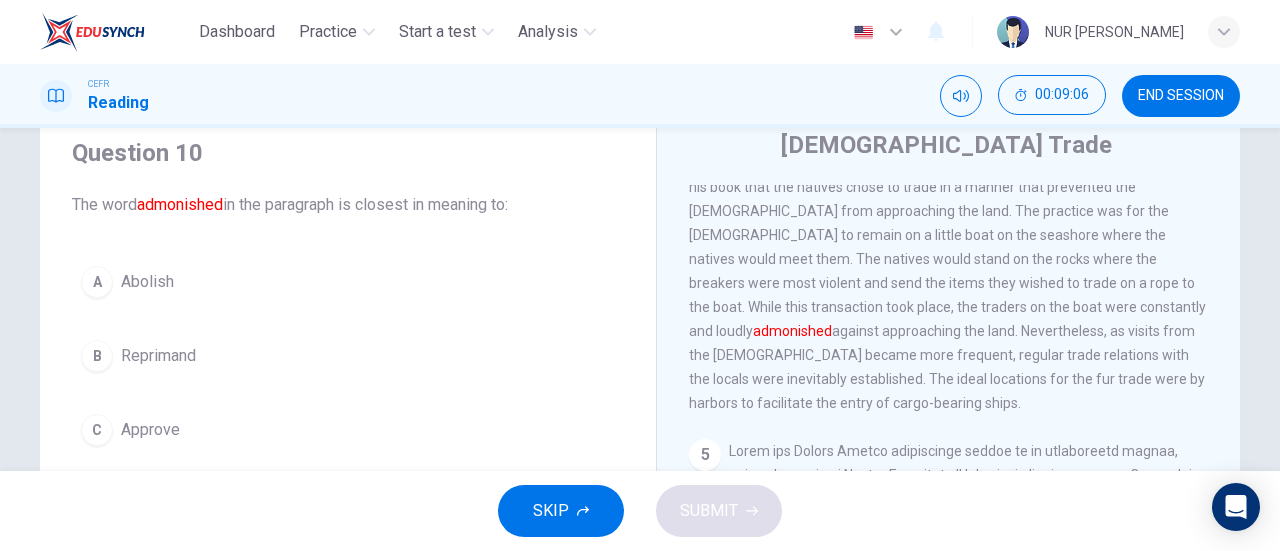 scroll, scrollTop: 68, scrollLeft: 0, axis: vertical 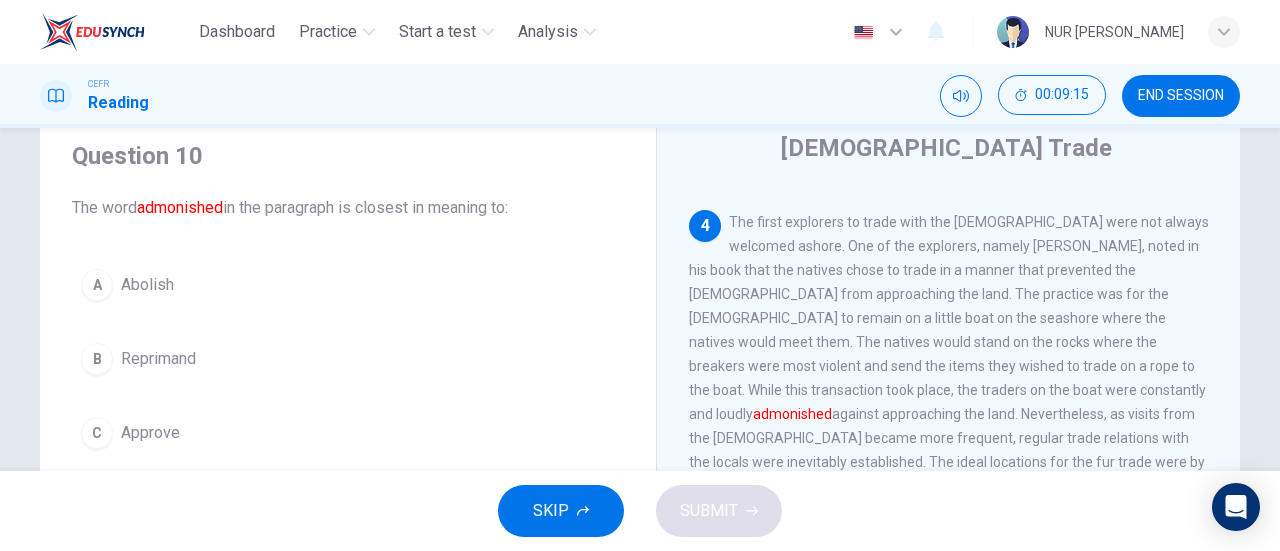click on "Question 10 The word  admonished  in the paragraph is closest in meaning to: A Abolish B Reprimand C Approve D Approach Native American Trade 1 Trade between the Europeans and their North American descendants and the indigenous people of North America is referred to as the Native American Trade. While the Indian Trade is used as a Eurocentric term to describe the people involved in the trade, the verbiage is recognized in some circles as politically incorrect. The politically correct term to use when referring to the indigenous people of North America is "Native Americans" in the United States and "First Nations" in Canada. The products involved in the trade varied by region and by era. The trade with the First Nations in Canada consisted mainly in fur, typically the fur for making beaver hats, as this was considered by the Europeans as the most valuable product of the trade. Other products desired by the Europeans included deerskin, buffalo skin and meat. 2 3 4 admonished 5" at bounding box center [640, 299] 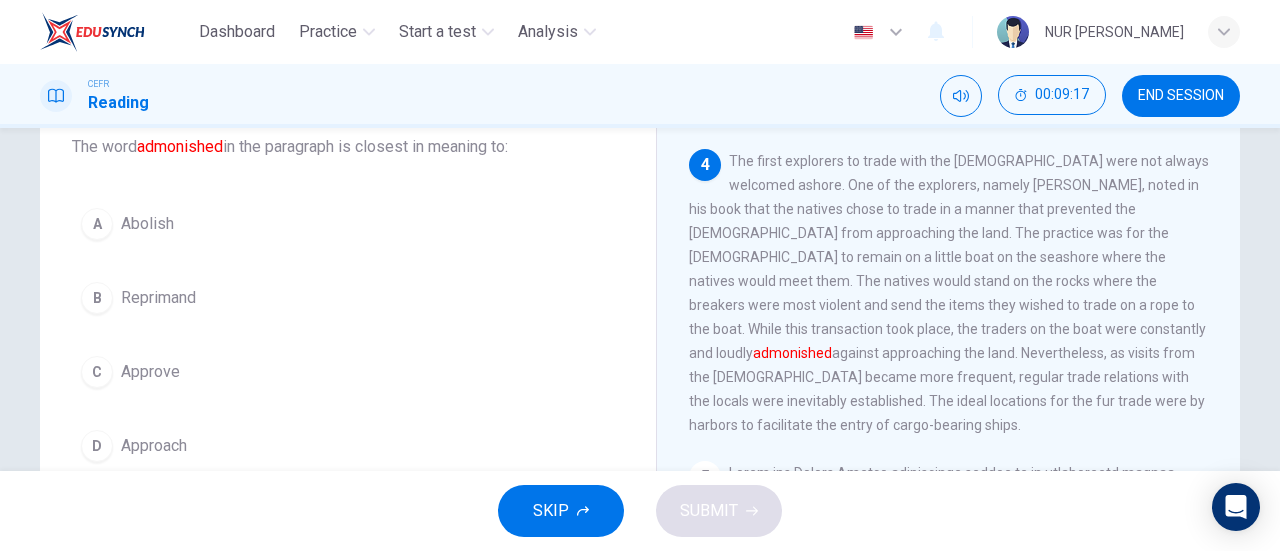 scroll, scrollTop: 136, scrollLeft: 0, axis: vertical 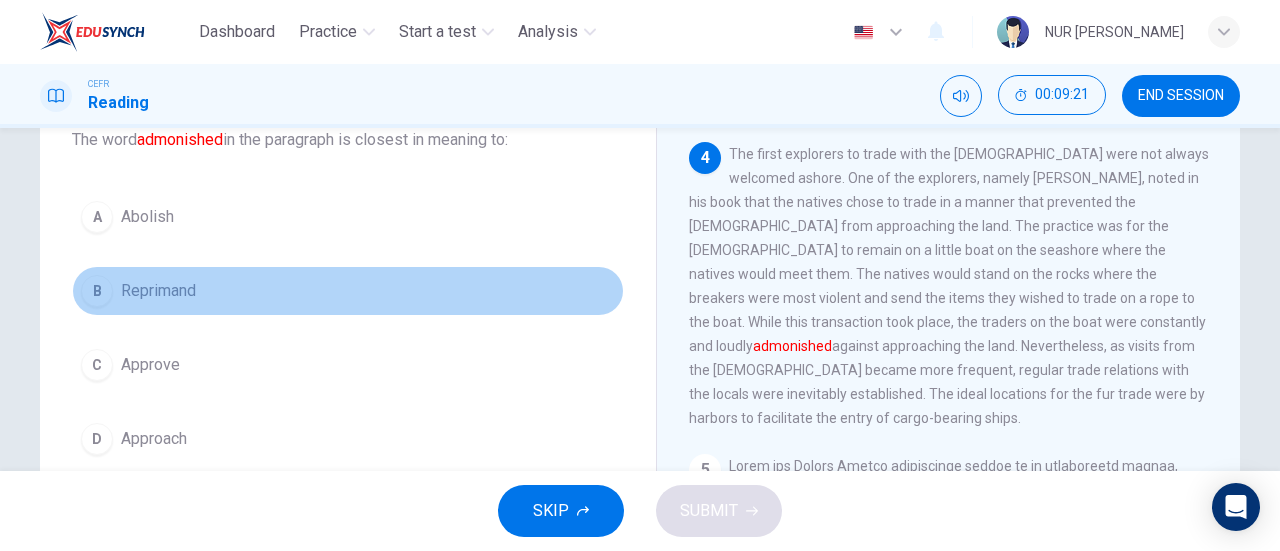 click on "Reprimand" at bounding box center [158, 291] 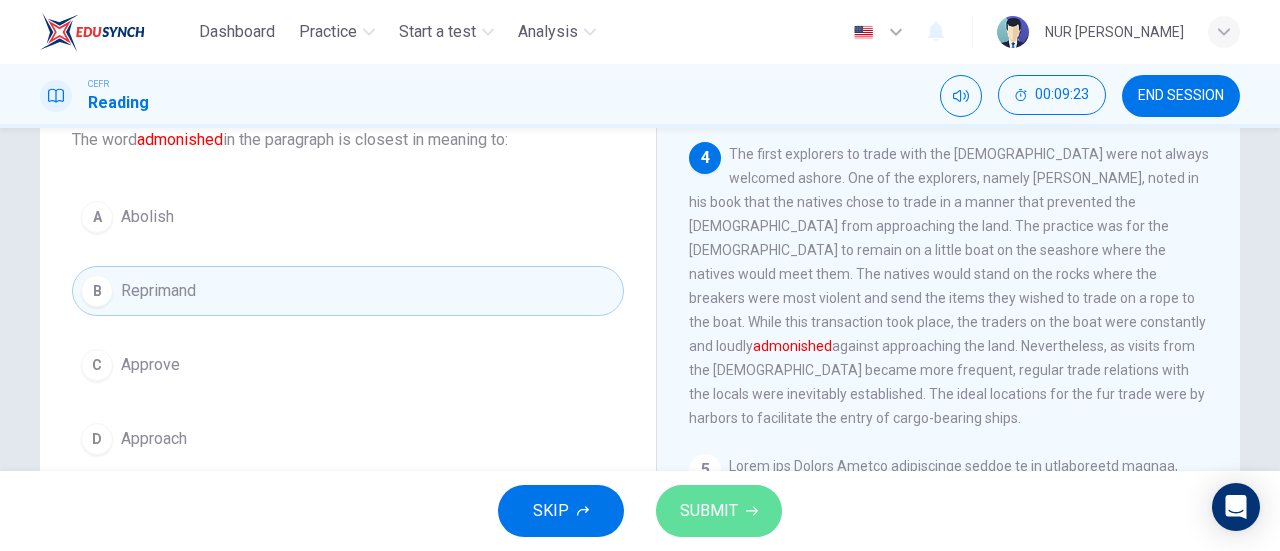 click on "SUBMIT" at bounding box center [709, 511] 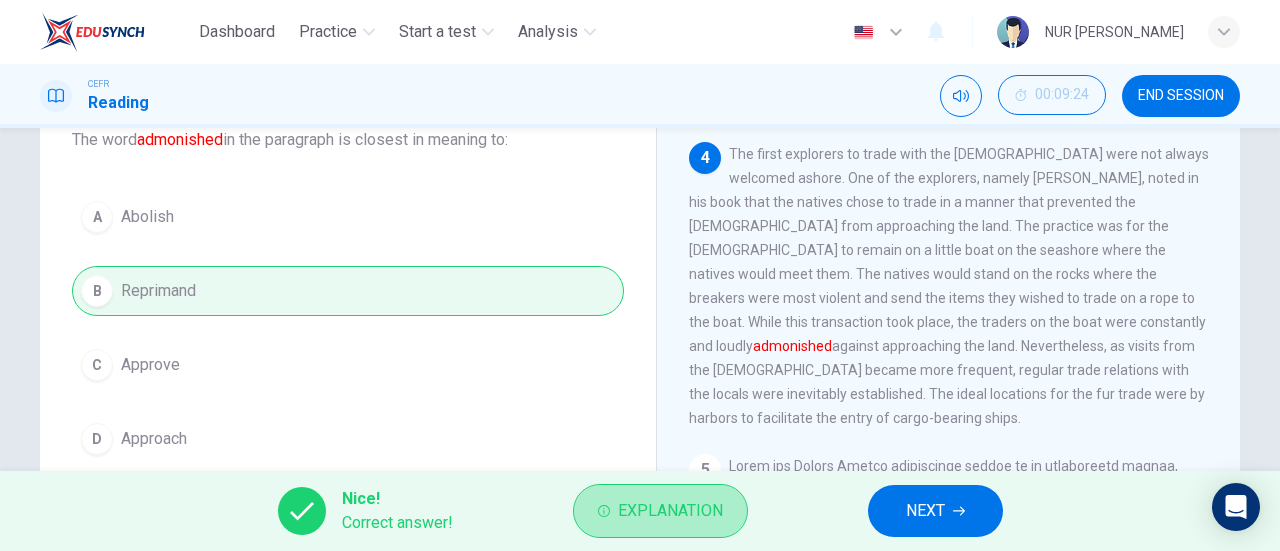 click on "Explanation" at bounding box center [670, 511] 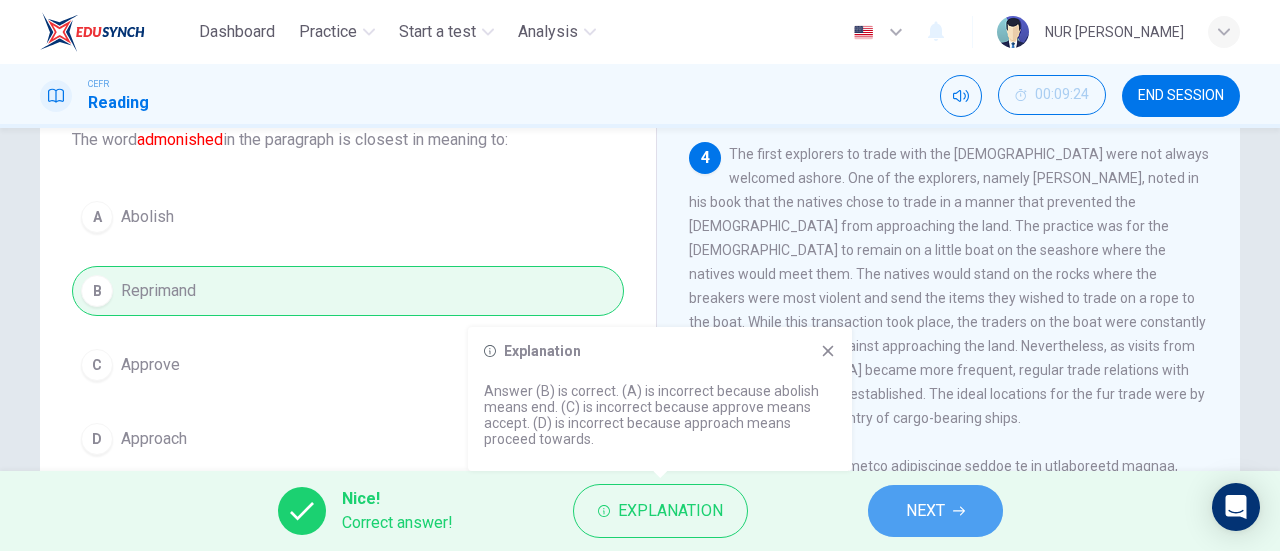 click on "NEXT" at bounding box center (935, 511) 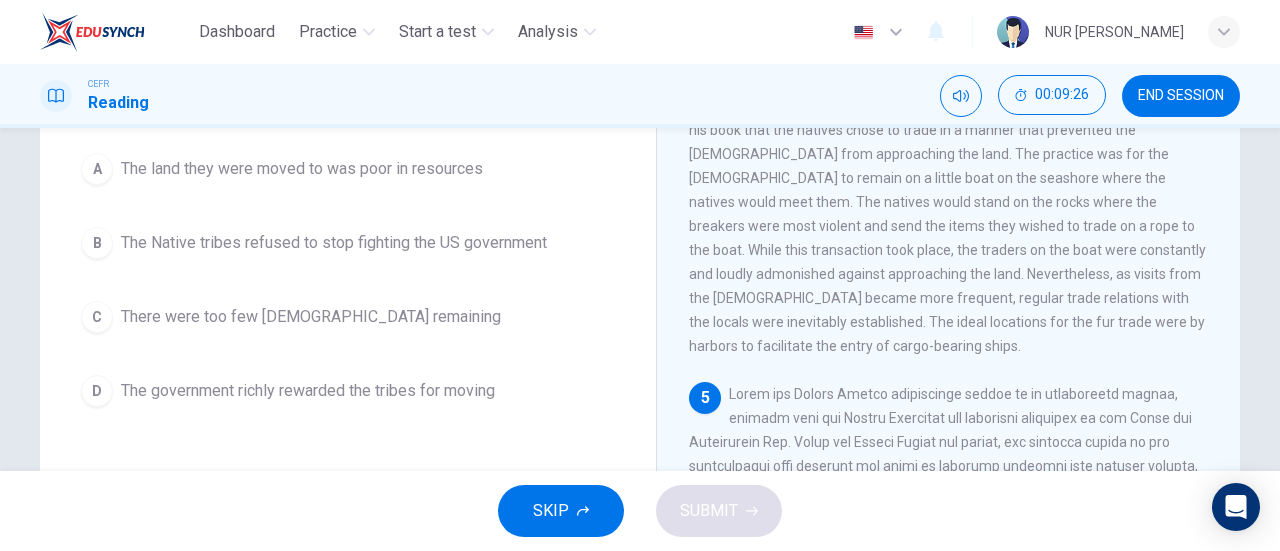 scroll, scrollTop: 222, scrollLeft: 0, axis: vertical 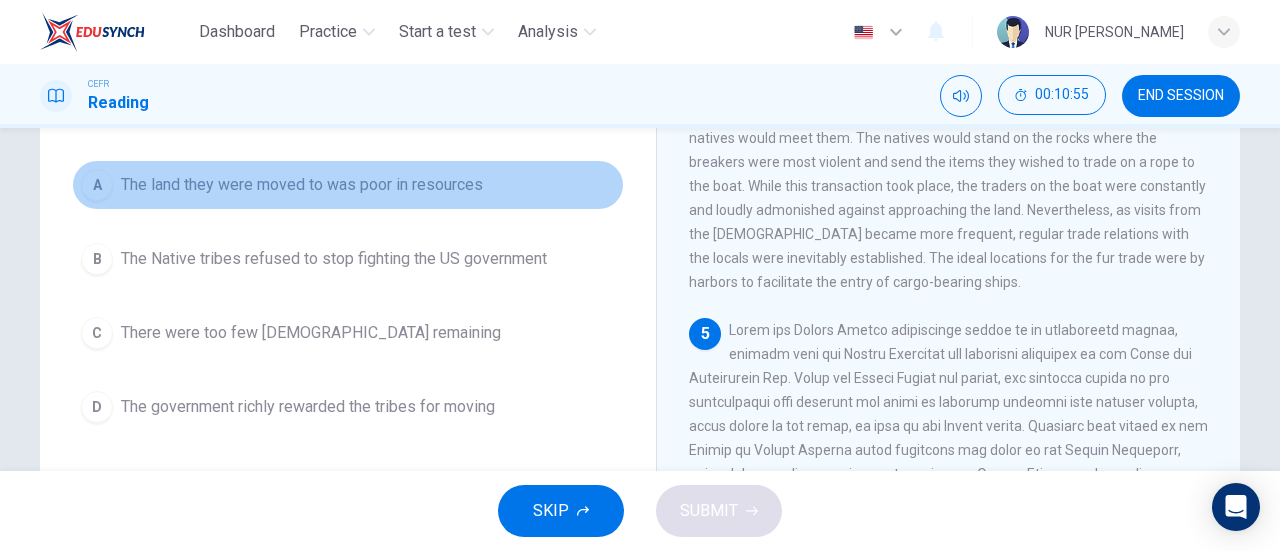 click on "The land they were moved to was poor in resources" at bounding box center (302, 185) 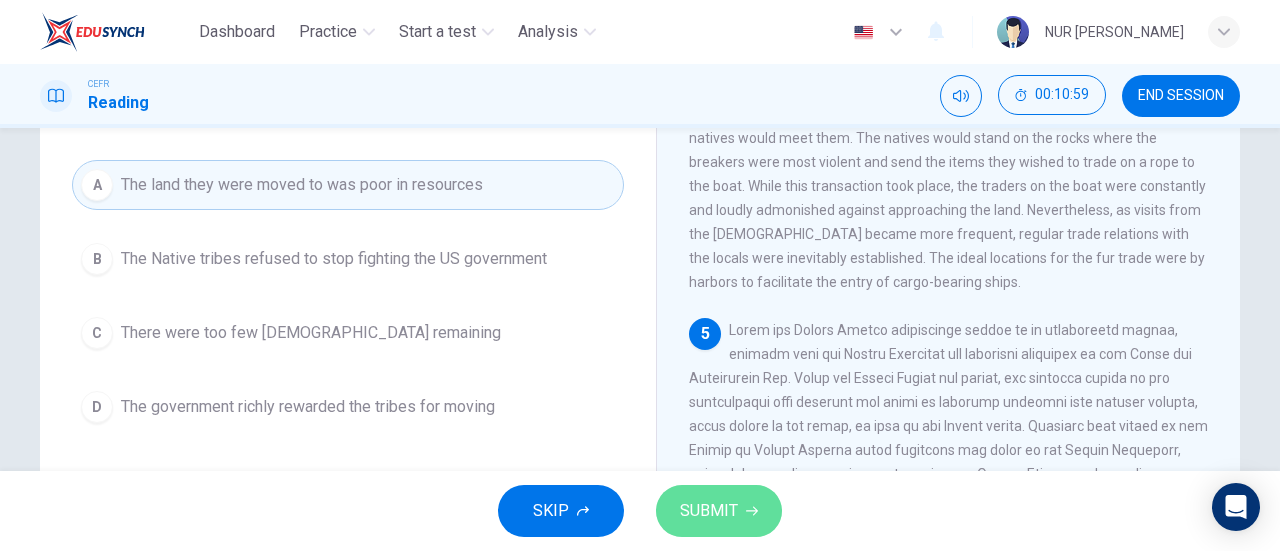 click on "SUBMIT" at bounding box center [709, 511] 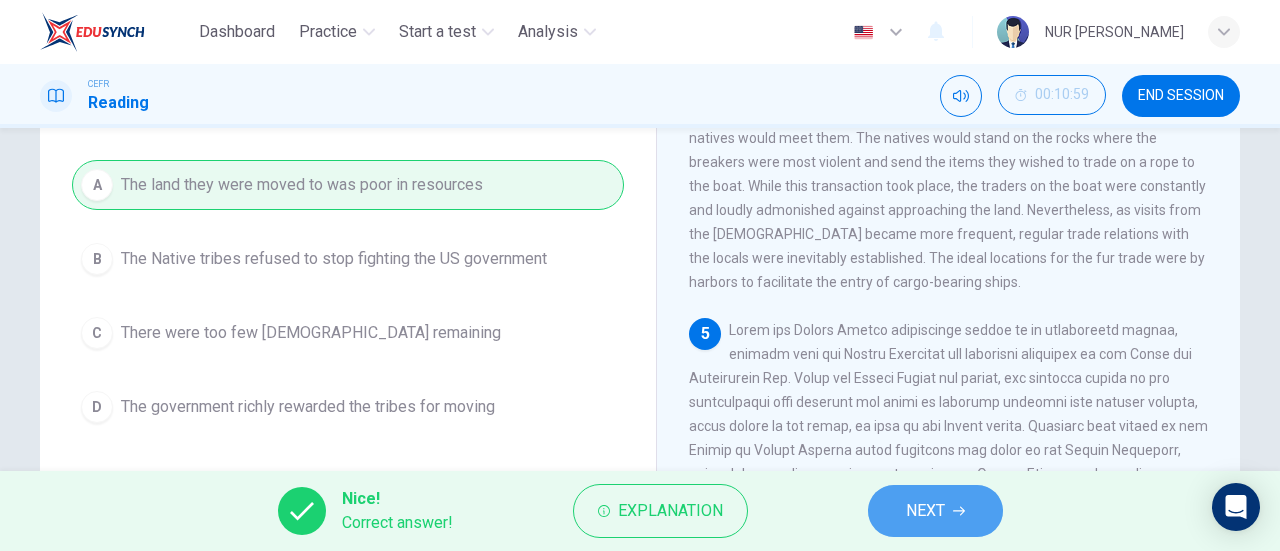 click on "NEXT" at bounding box center [925, 511] 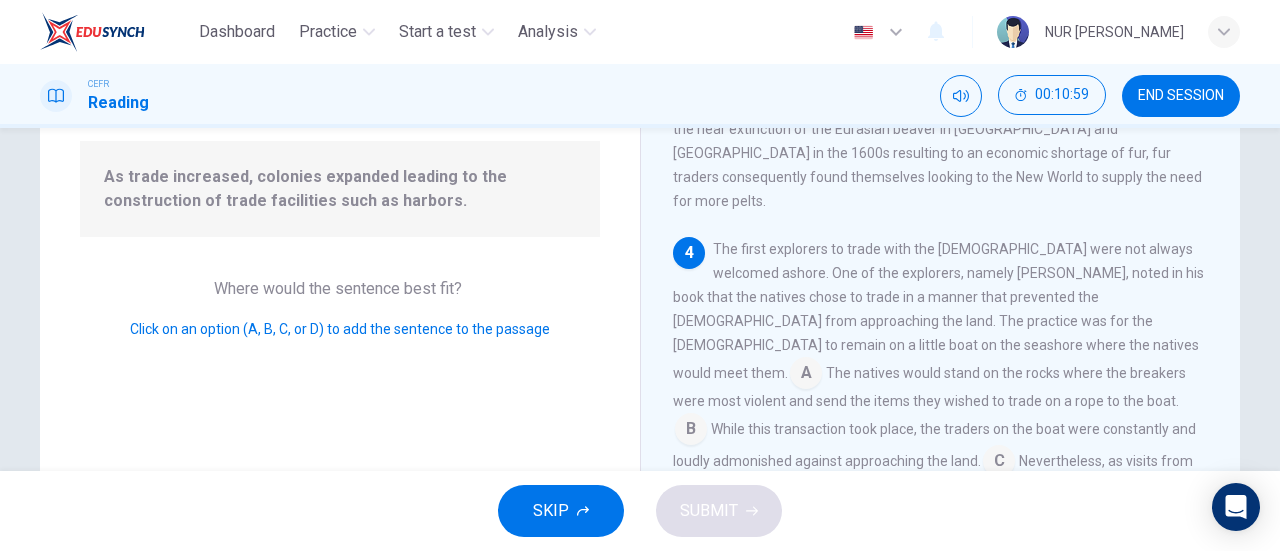 scroll, scrollTop: 806, scrollLeft: 0, axis: vertical 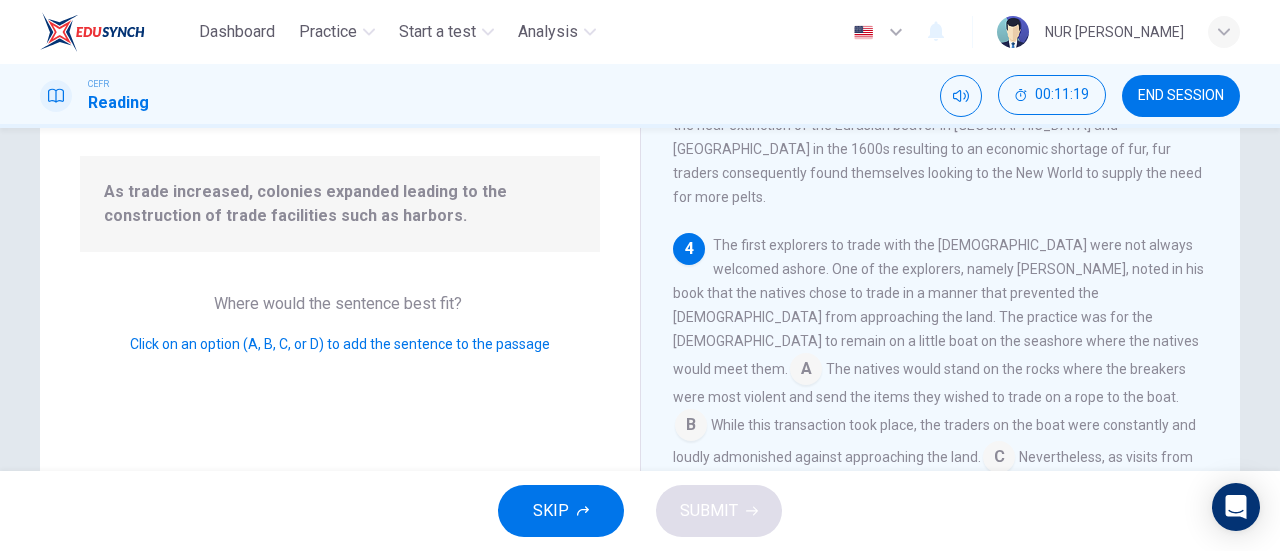click at bounding box center (806, 371) 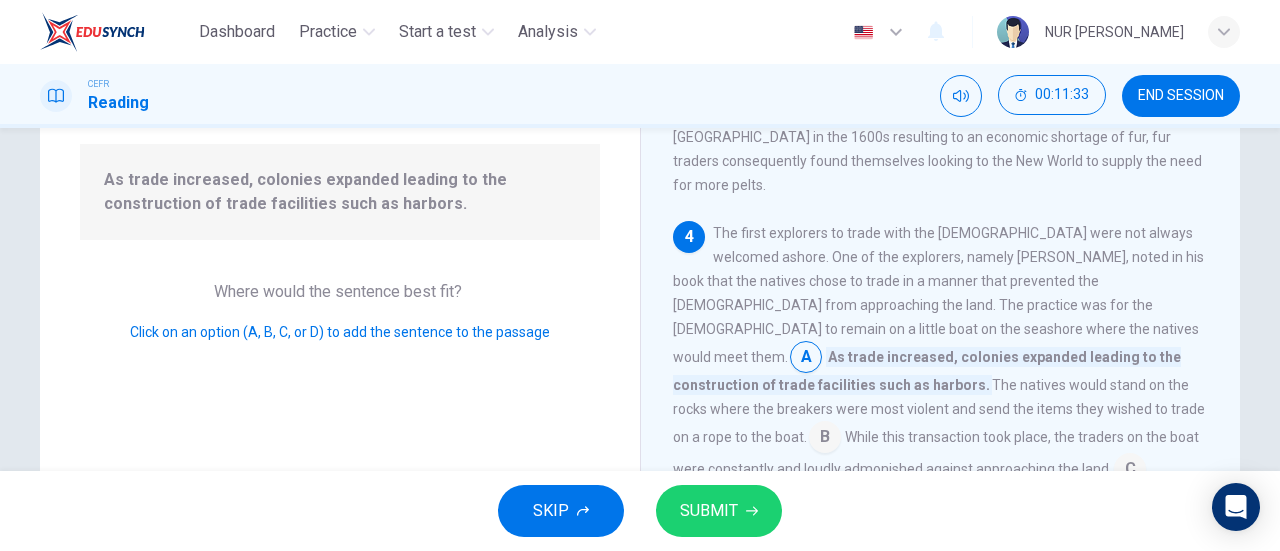 scroll, scrollTop: 196, scrollLeft: 0, axis: vertical 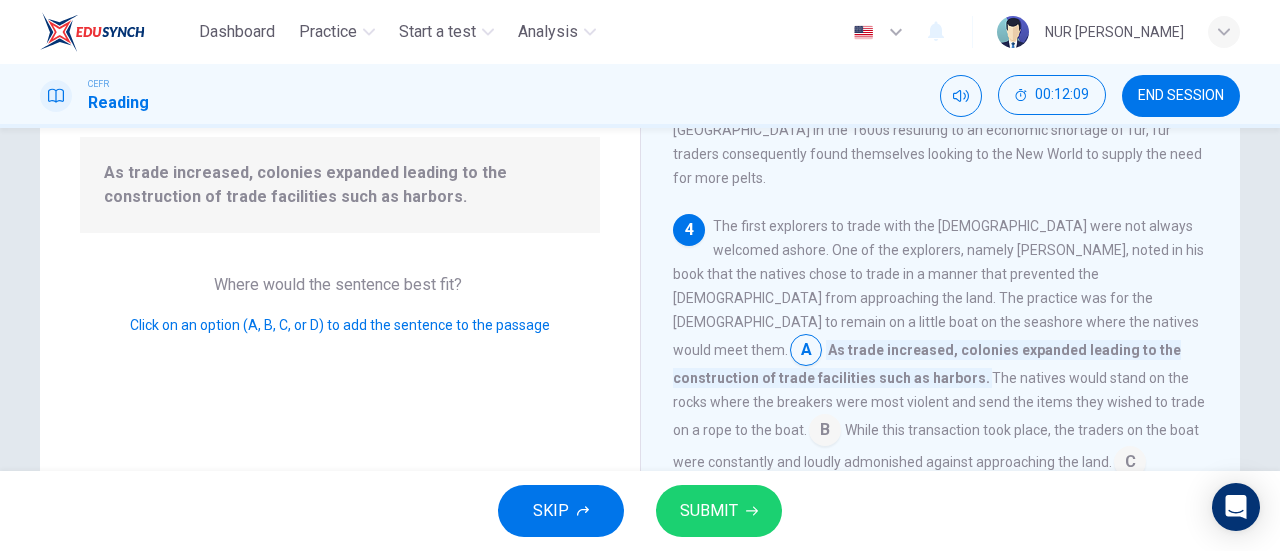 click at bounding box center (1130, 464) 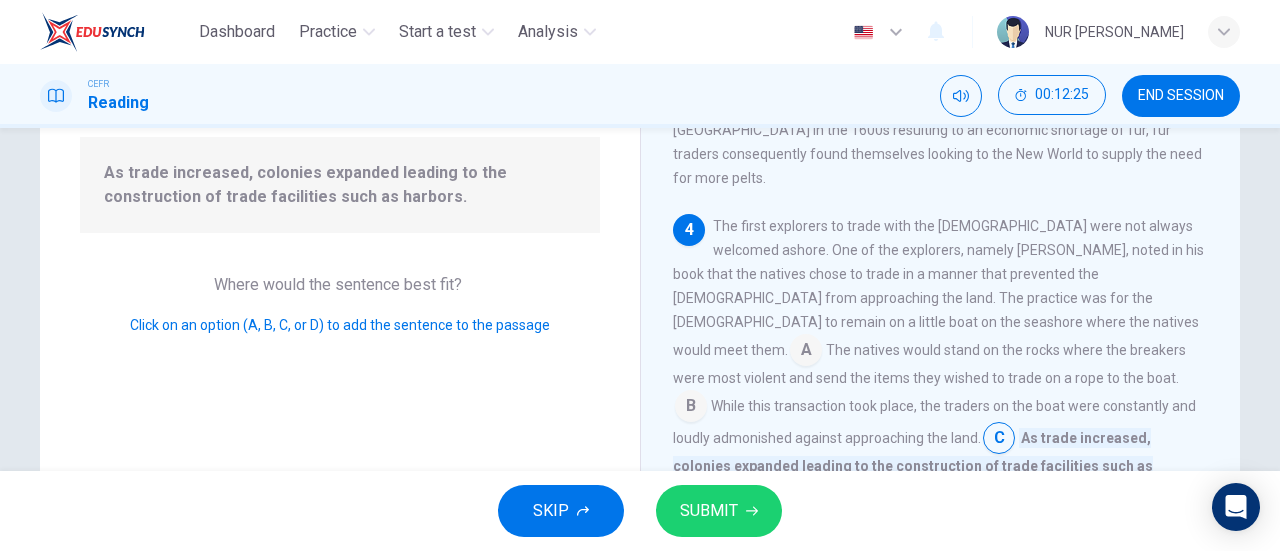 click at bounding box center [1163, 520] 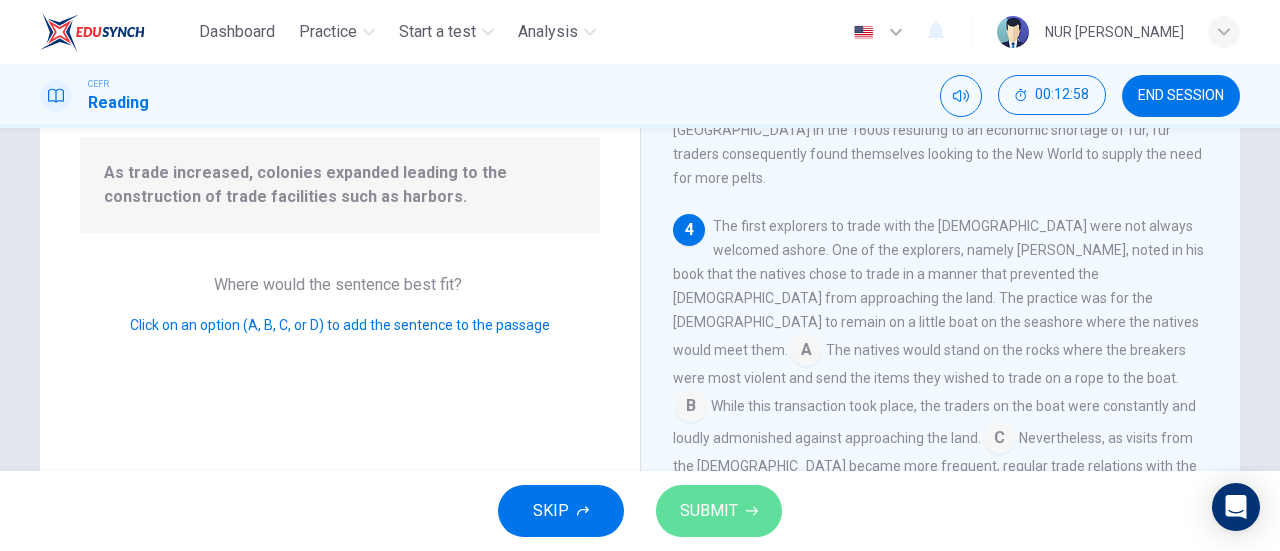 click on "SUBMIT" at bounding box center (719, 511) 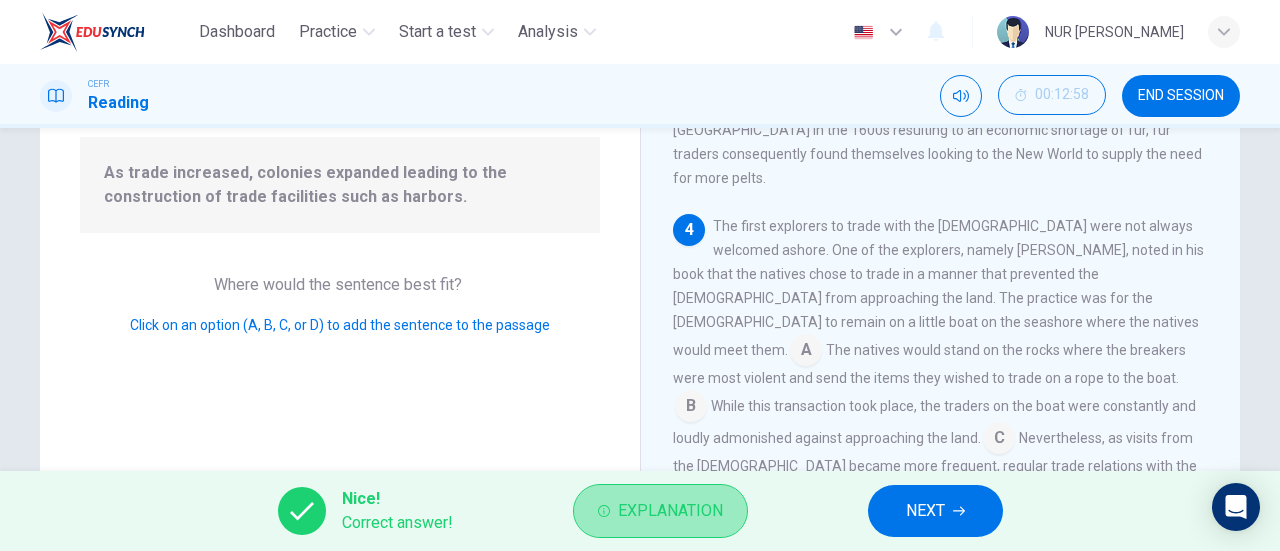 click on "Explanation" at bounding box center [670, 511] 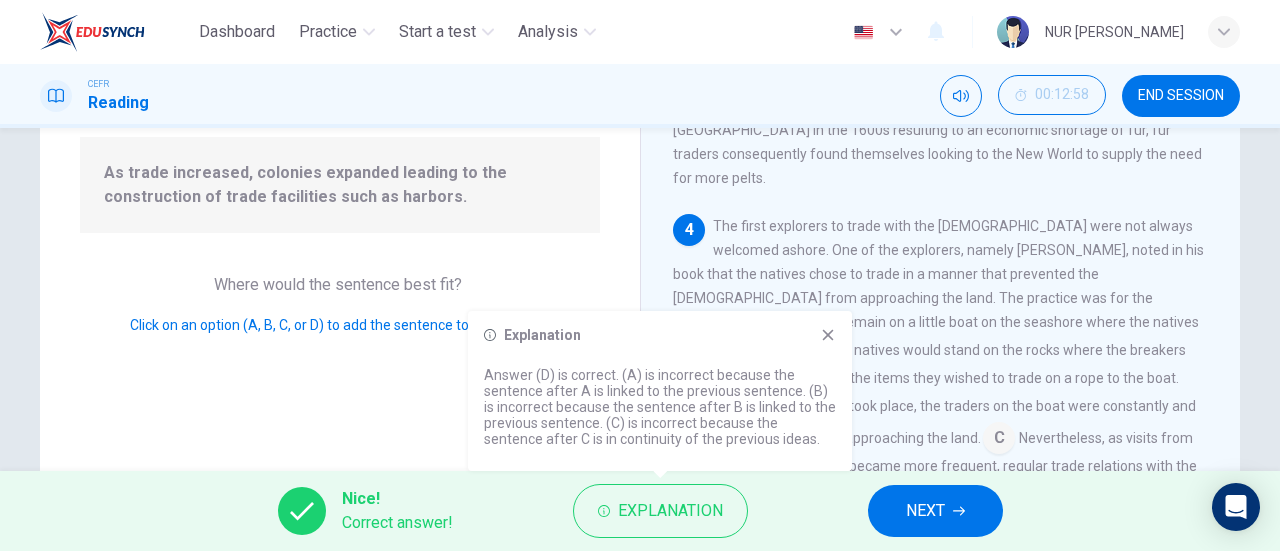 click on "The natives would stand on the rocks where the breakers were most violent and send the items they wished to trade on a rope to the boat." at bounding box center (929, 364) 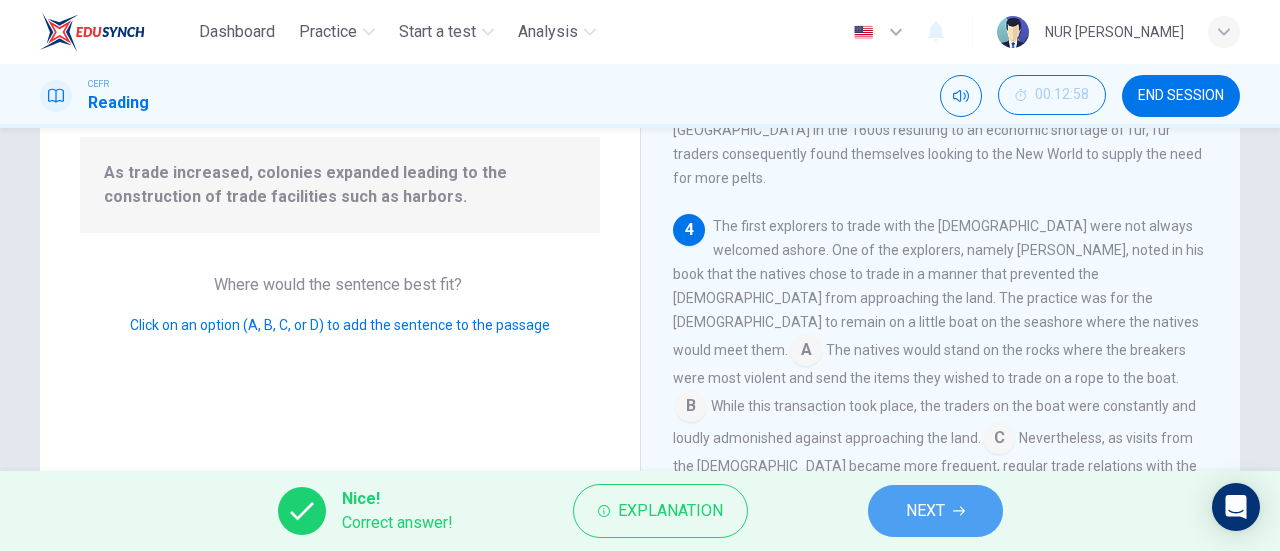 click on "NEXT" at bounding box center (925, 511) 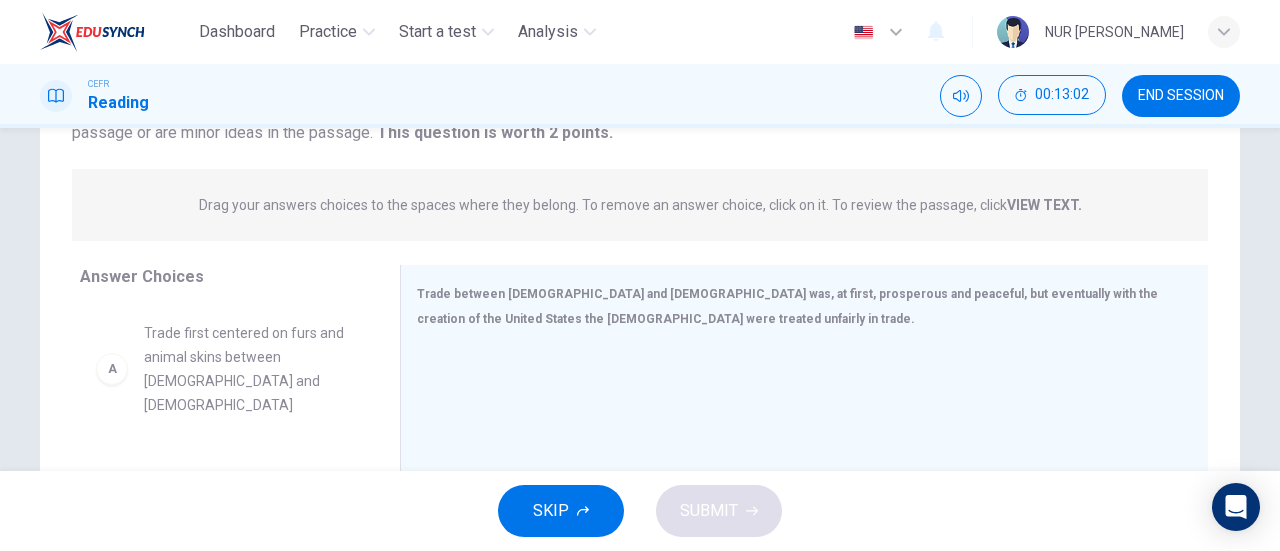 scroll, scrollTop: 211, scrollLeft: 0, axis: vertical 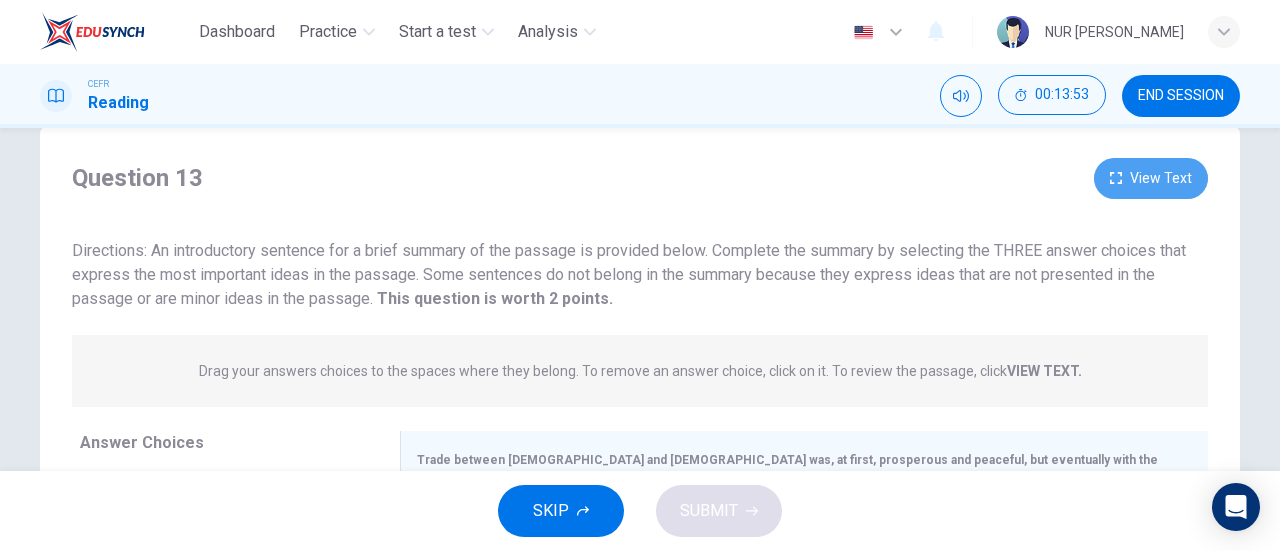 click on "View Text" at bounding box center (1151, 178) 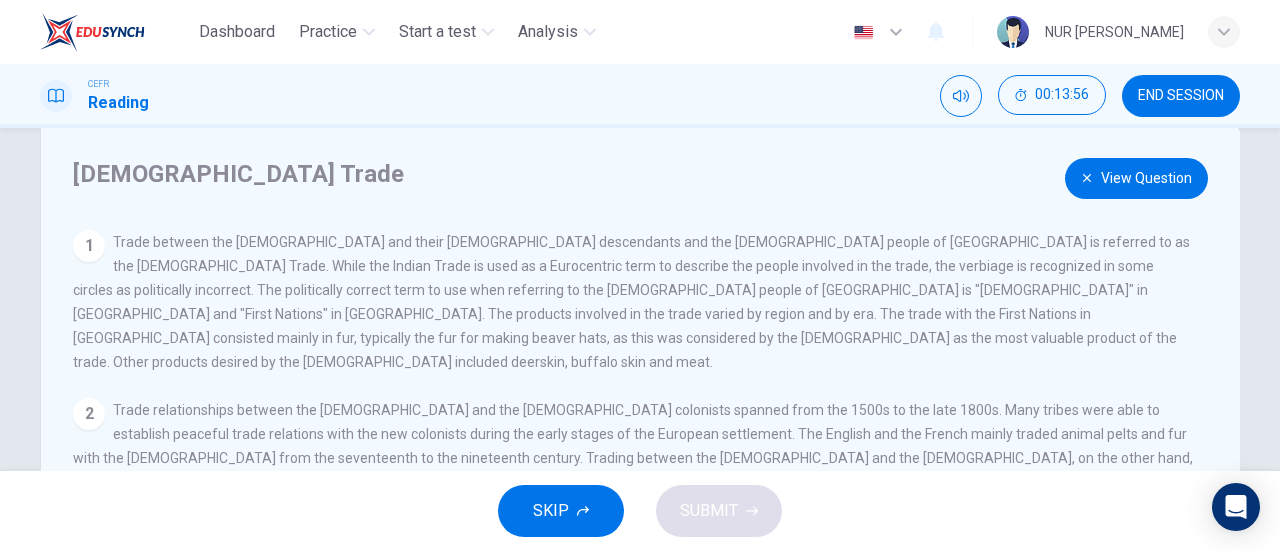 scroll, scrollTop: 235, scrollLeft: 0, axis: vertical 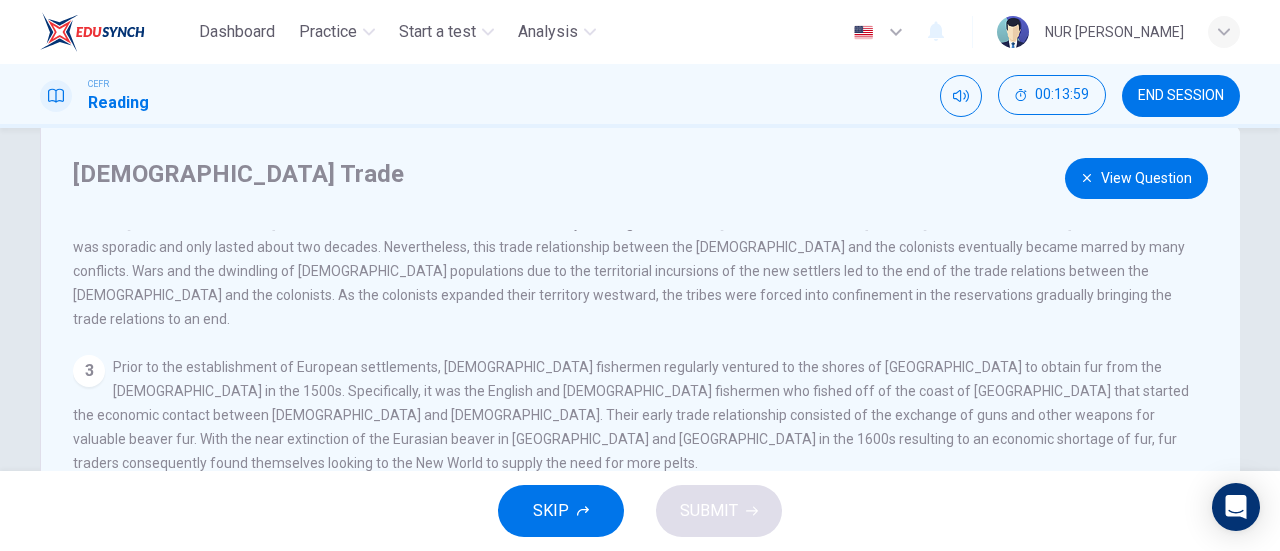 drag, startPoint x: 1268, startPoint y: 223, endPoint x: 1279, endPoint y: 259, distance: 37.64306 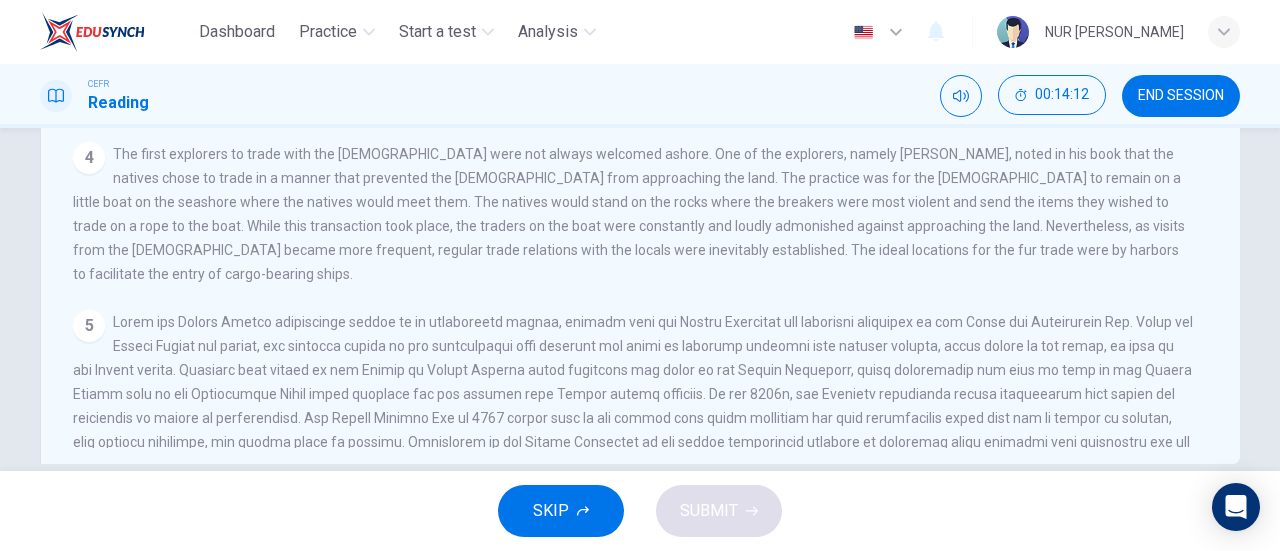 scroll, scrollTop: 396, scrollLeft: 0, axis: vertical 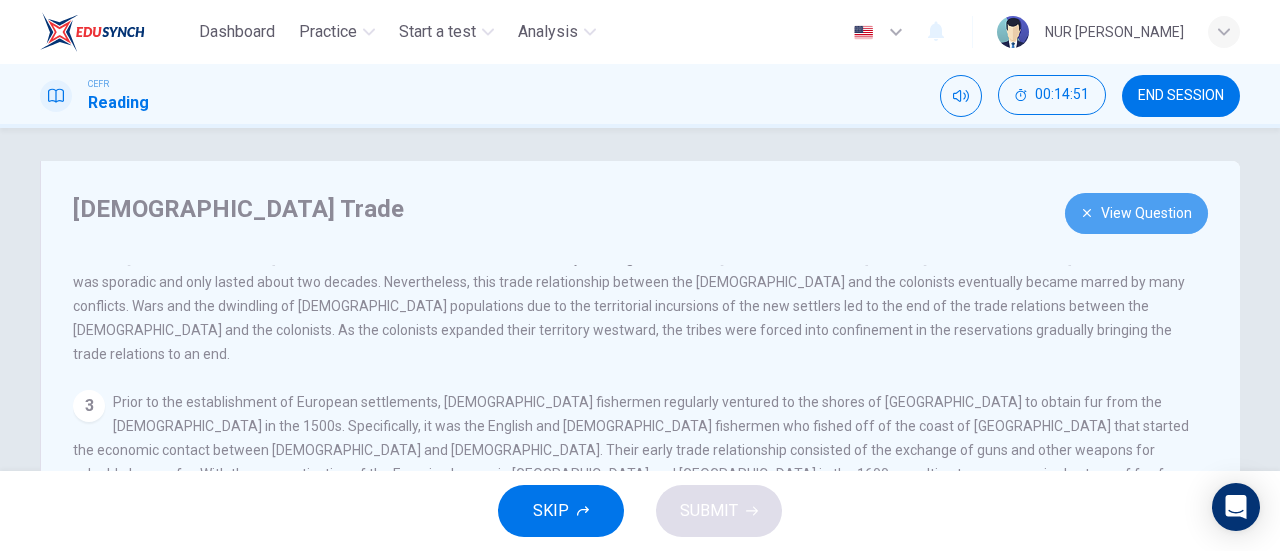 click on "View Question" at bounding box center [1136, 213] 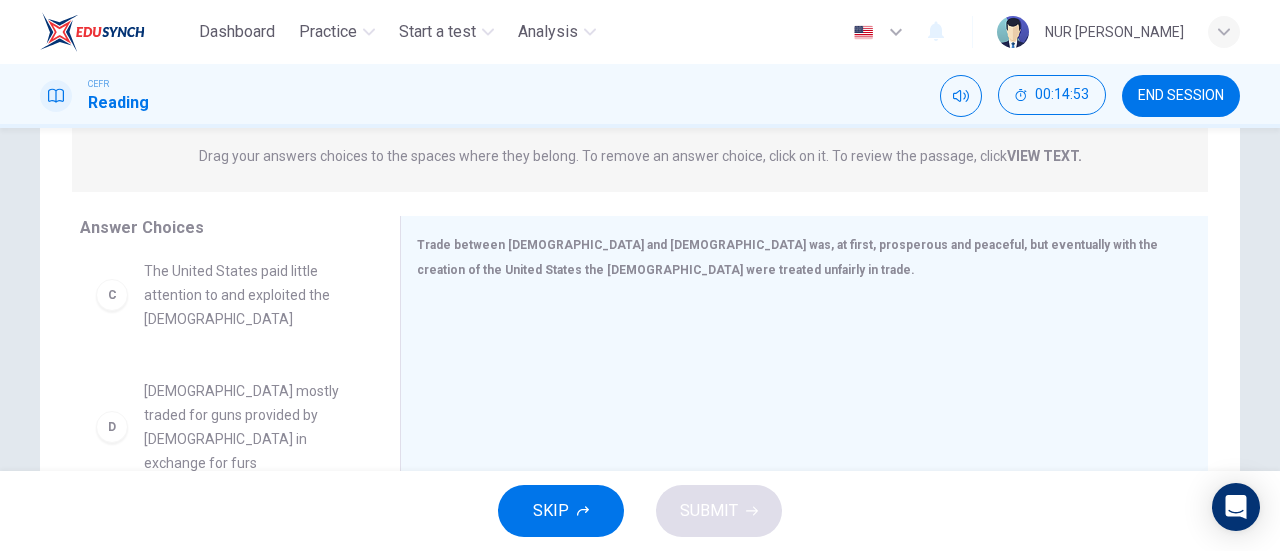 scroll, scrollTop: 284, scrollLeft: 0, axis: vertical 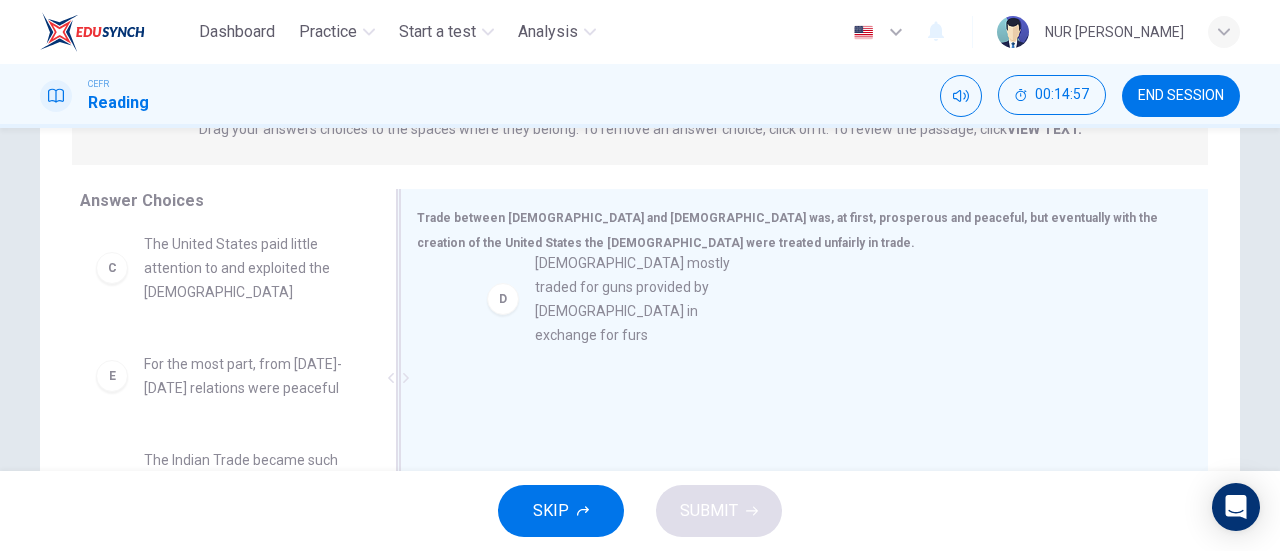 drag, startPoint x: 242, startPoint y: 382, endPoint x: 649, endPoint y: 304, distance: 414.4068 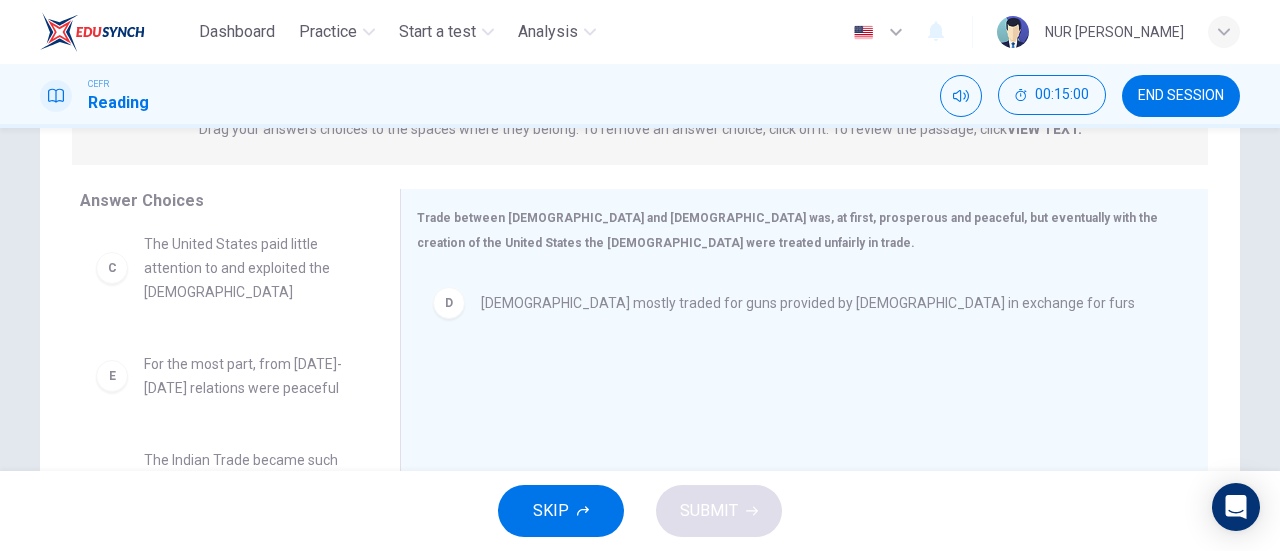 drag, startPoint x: 384, startPoint y: 414, endPoint x: 374, endPoint y: 372, distance: 43.174065 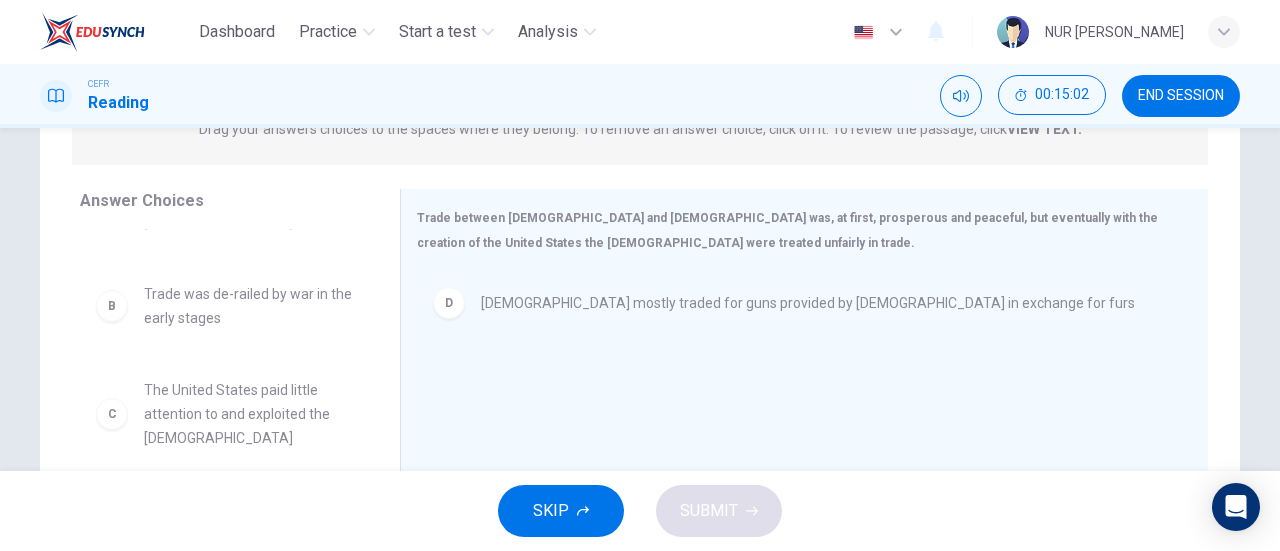 scroll, scrollTop: 106, scrollLeft: 0, axis: vertical 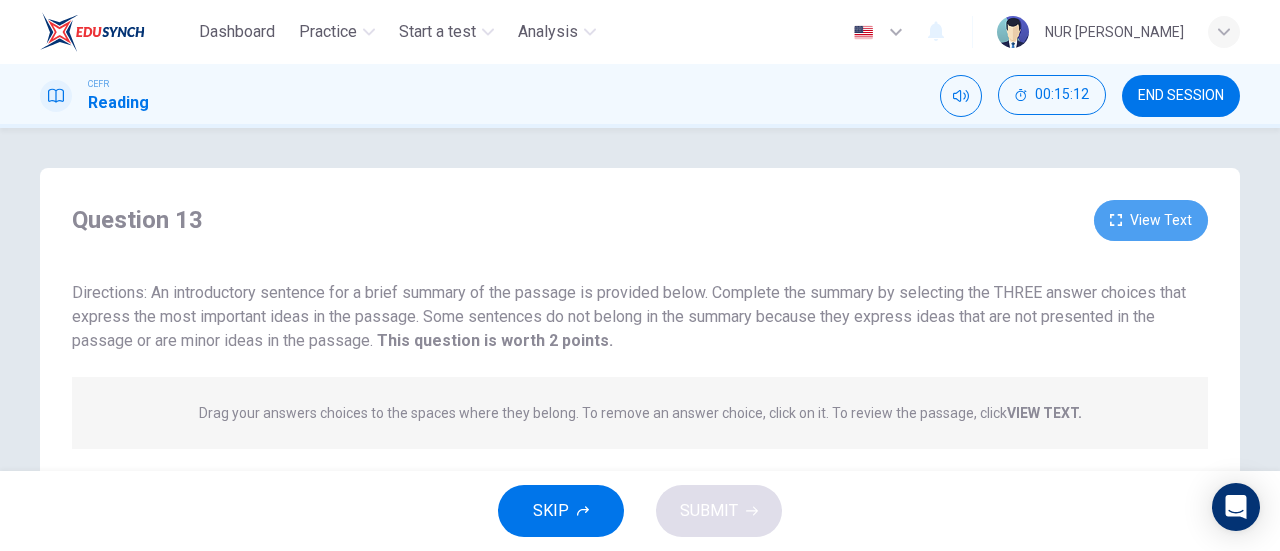 click on "View Text" at bounding box center (1151, 220) 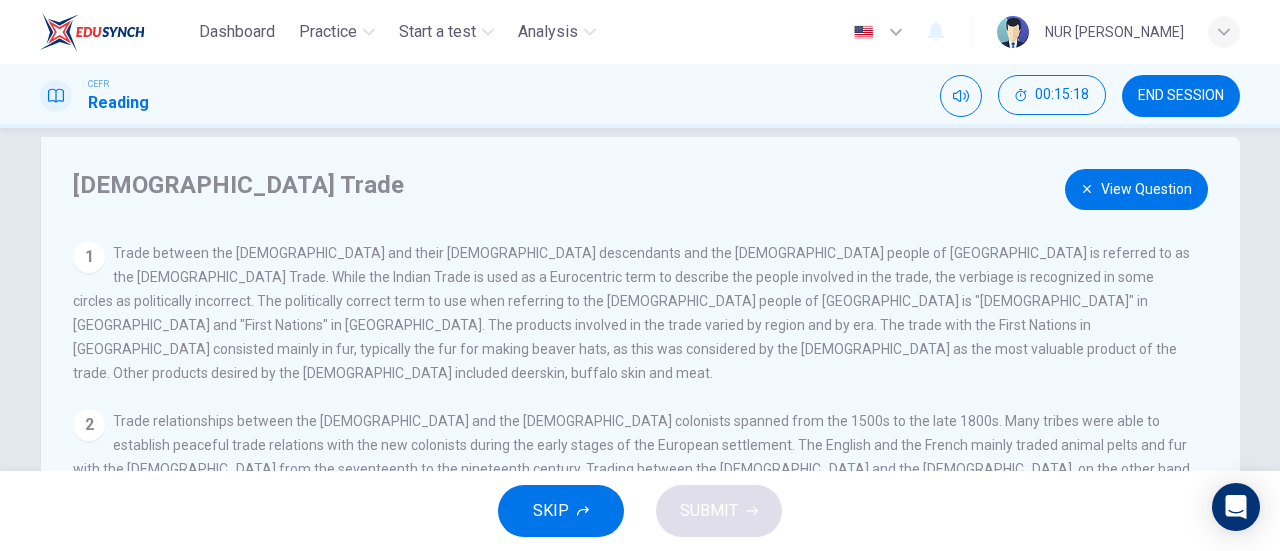 scroll, scrollTop: 34, scrollLeft: 0, axis: vertical 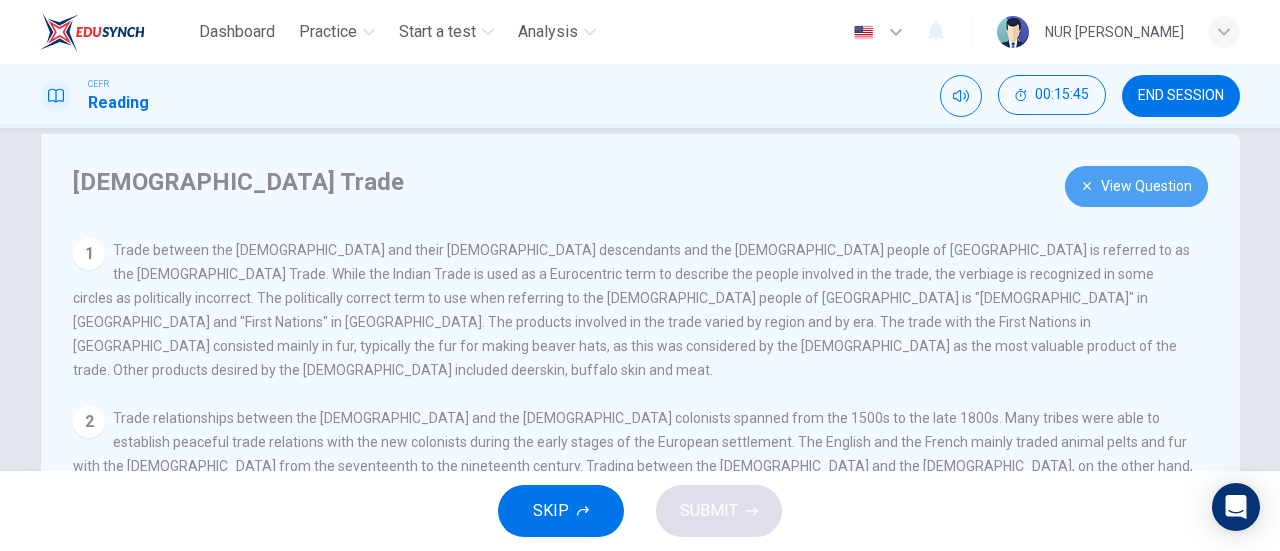 click on "View Question" at bounding box center [1136, 186] 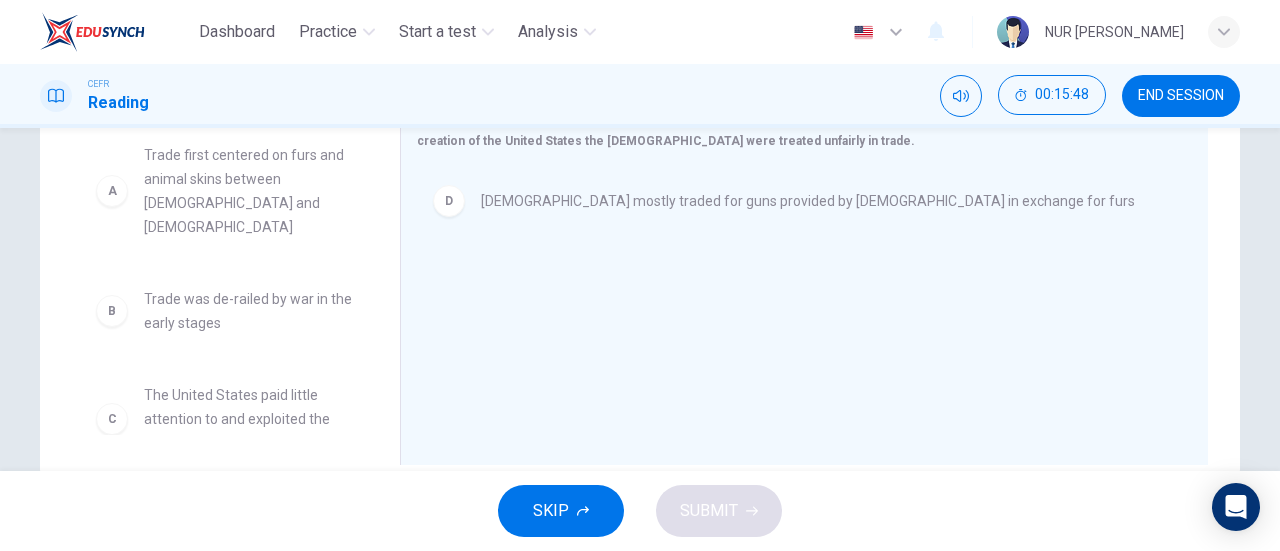 scroll, scrollTop: 406, scrollLeft: 0, axis: vertical 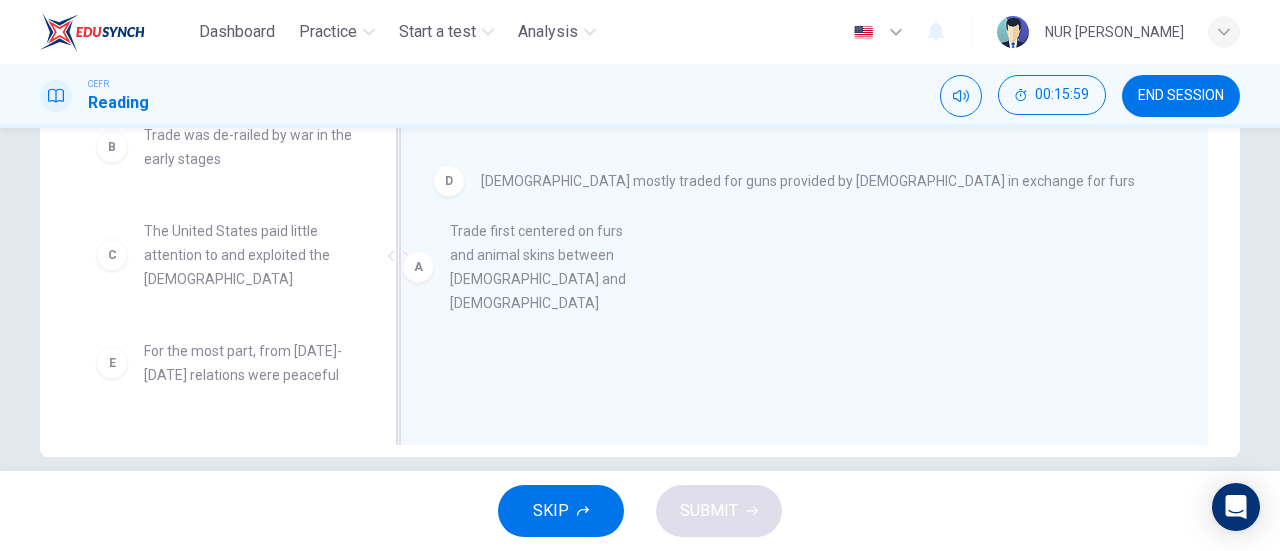 drag, startPoint x: 262, startPoint y: 173, endPoint x: 603, endPoint y: 273, distance: 355.36038 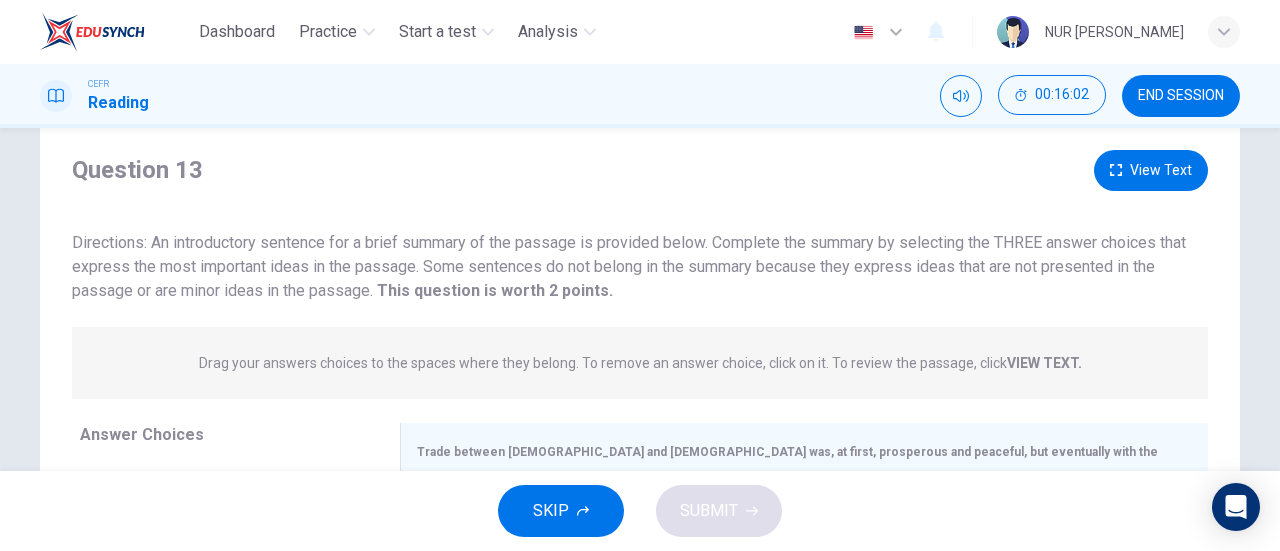 scroll, scrollTop: 48, scrollLeft: 0, axis: vertical 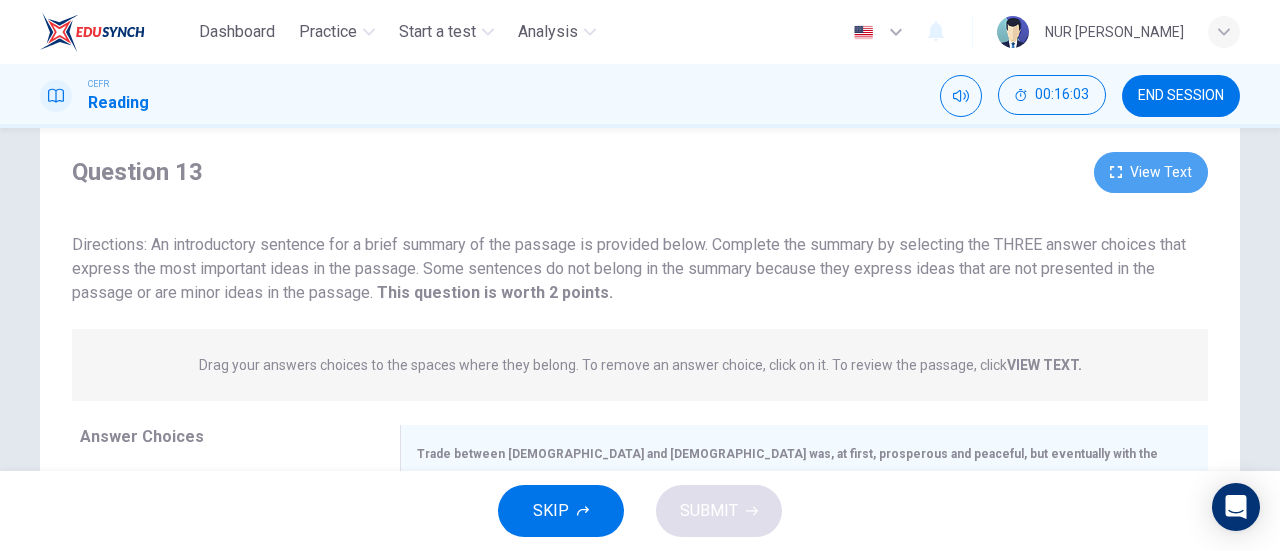 click on "View Text" at bounding box center [1151, 172] 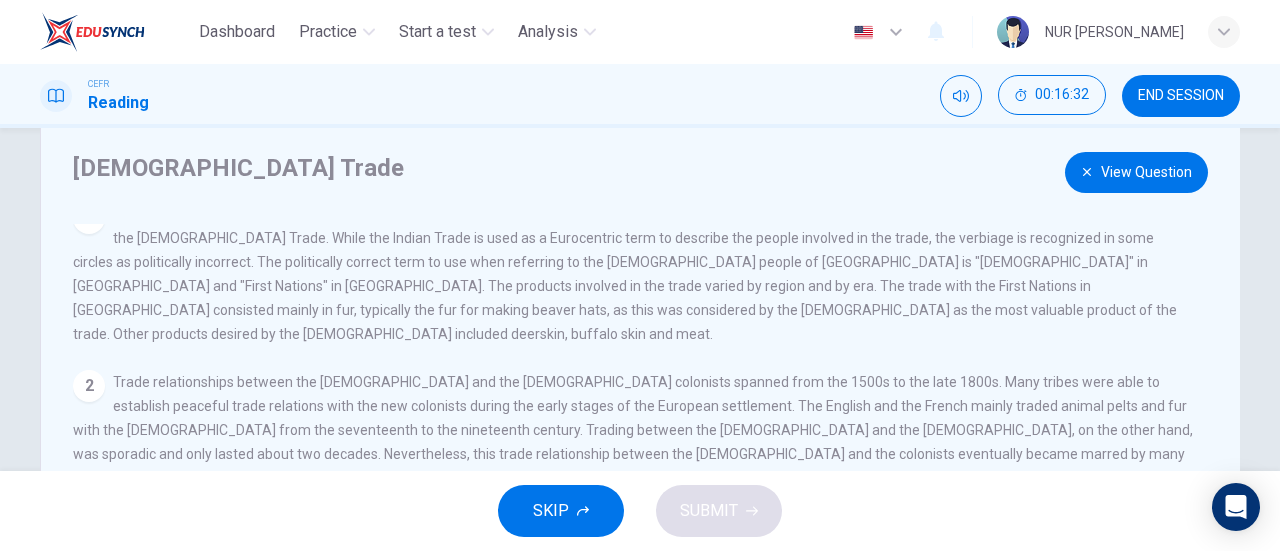 scroll, scrollTop: 0, scrollLeft: 0, axis: both 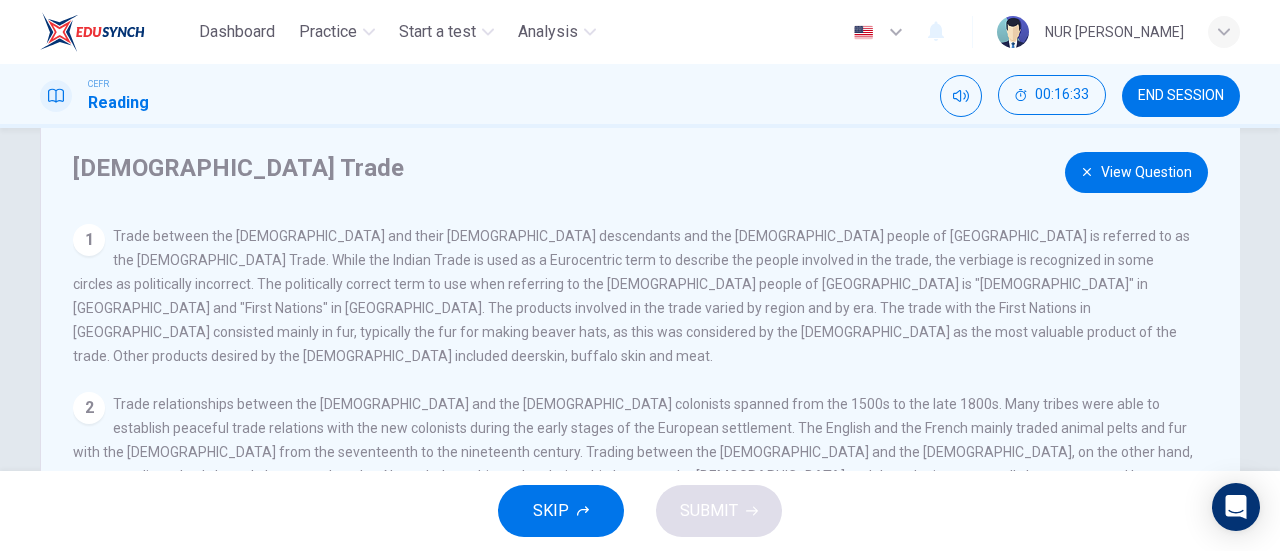 drag, startPoint x: 1213, startPoint y: 311, endPoint x: 1210, endPoint y: 261, distance: 50.08992 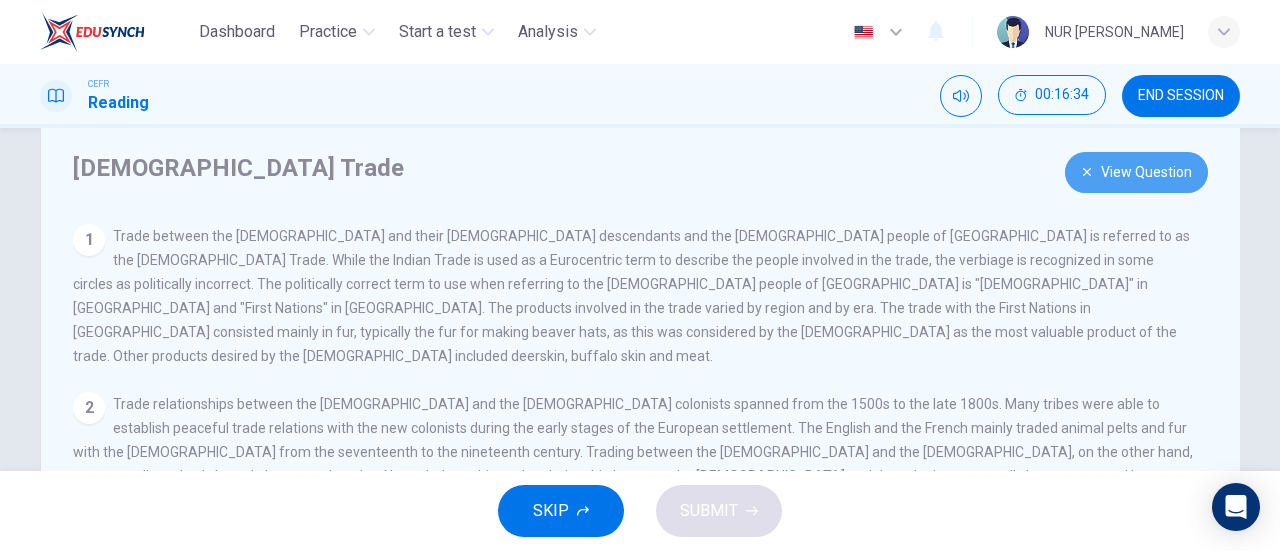 click on "View Question" at bounding box center (1136, 172) 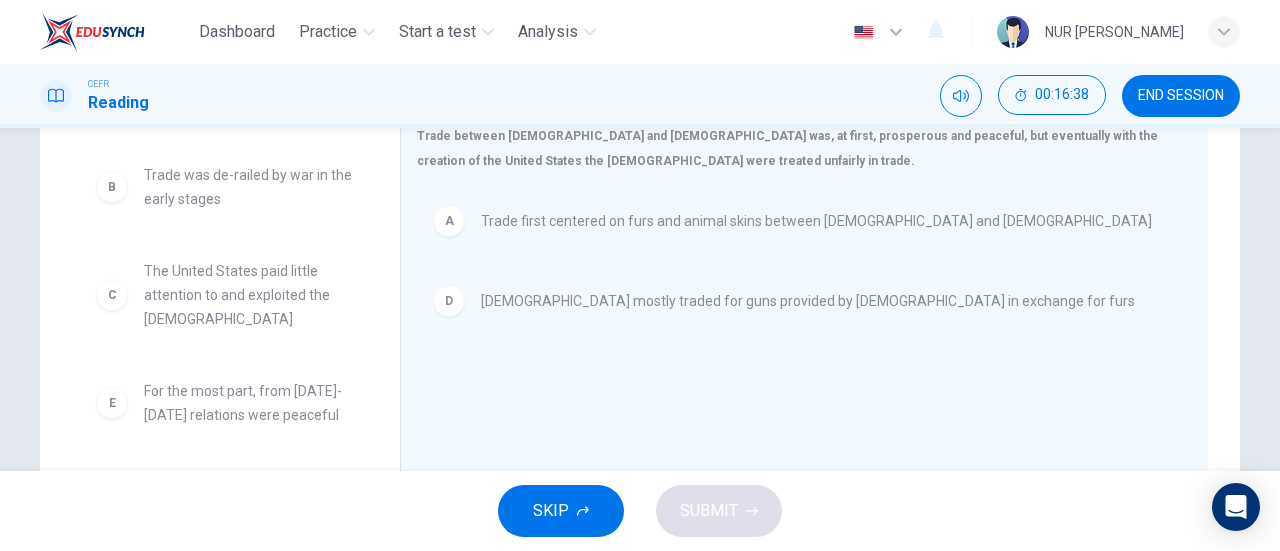 scroll, scrollTop: 368, scrollLeft: 0, axis: vertical 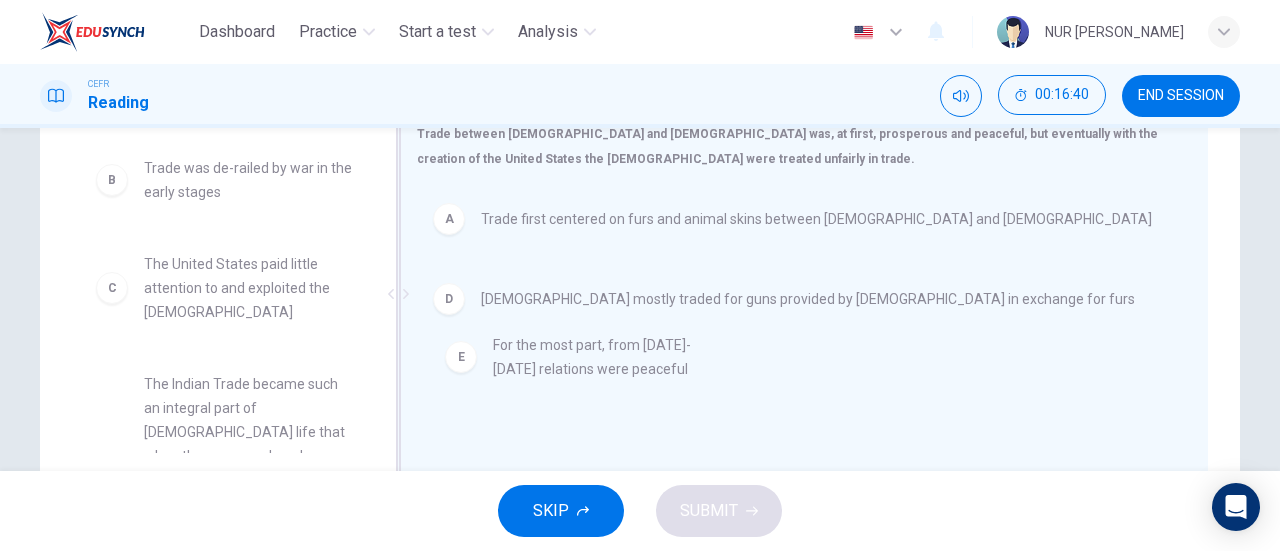 drag, startPoint x: 264, startPoint y: 407, endPoint x: 694, endPoint y: 353, distance: 433.37744 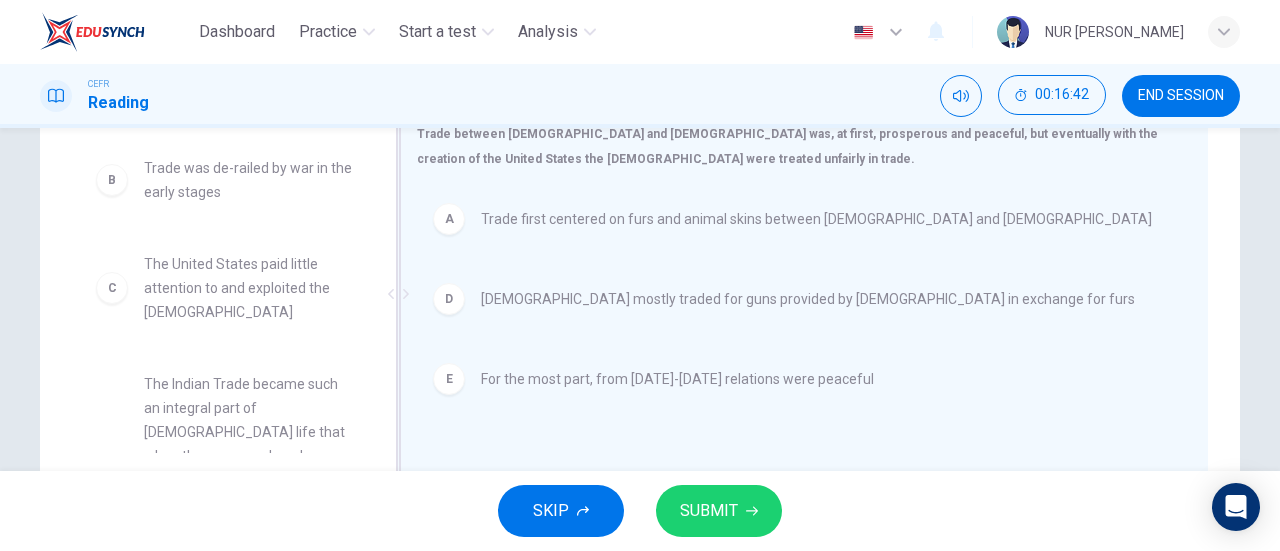 click at bounding box center (398, 294) 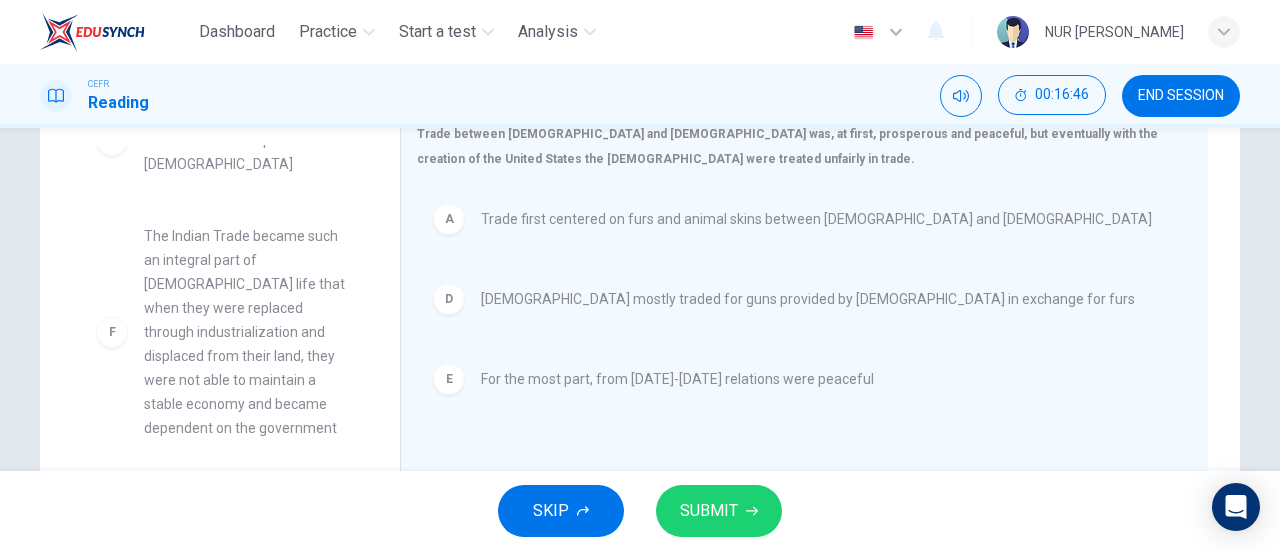 scroll, scrollTop: 156, scrollLeft: 0, axis: vertical 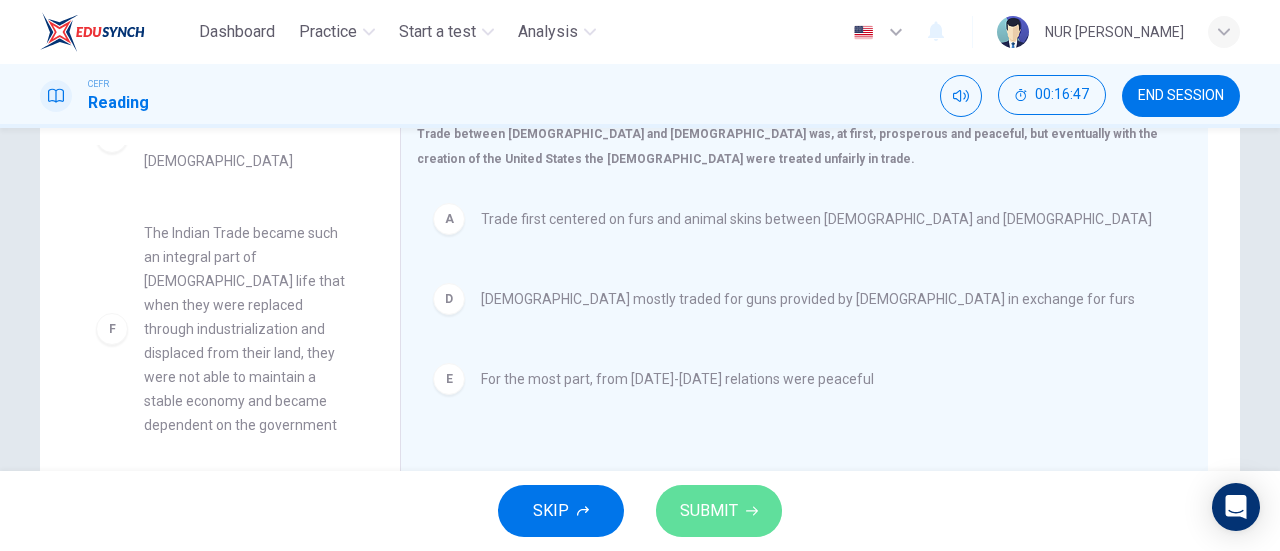 click on "SUBMIT" at bounding box center [709, 511] 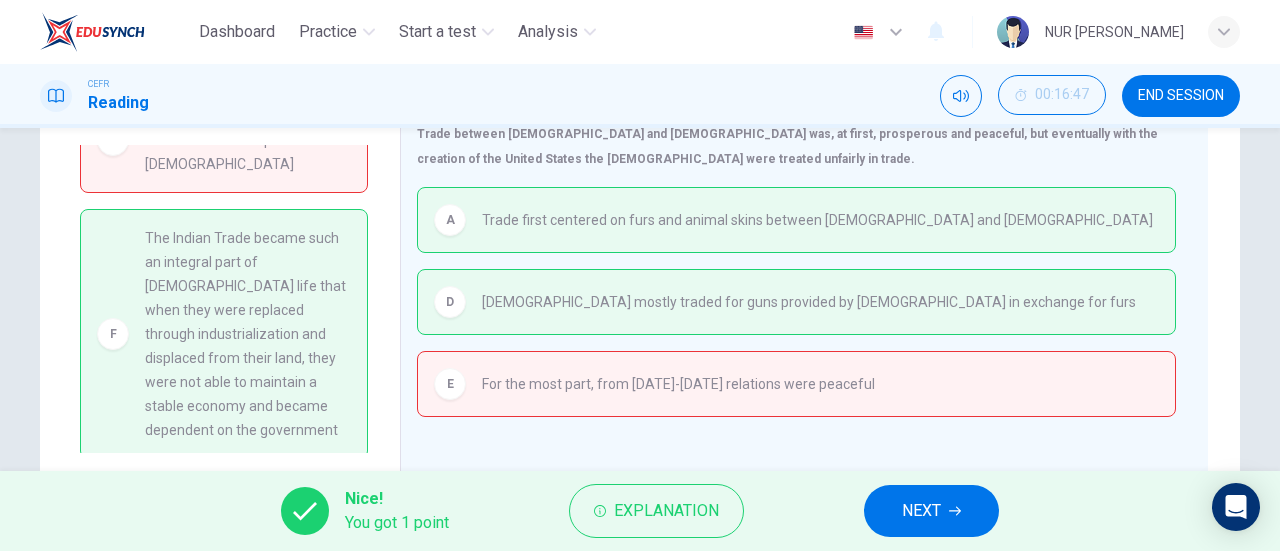 scroll, scrollTop: 160, scrollLeft: 0, axis: vertical 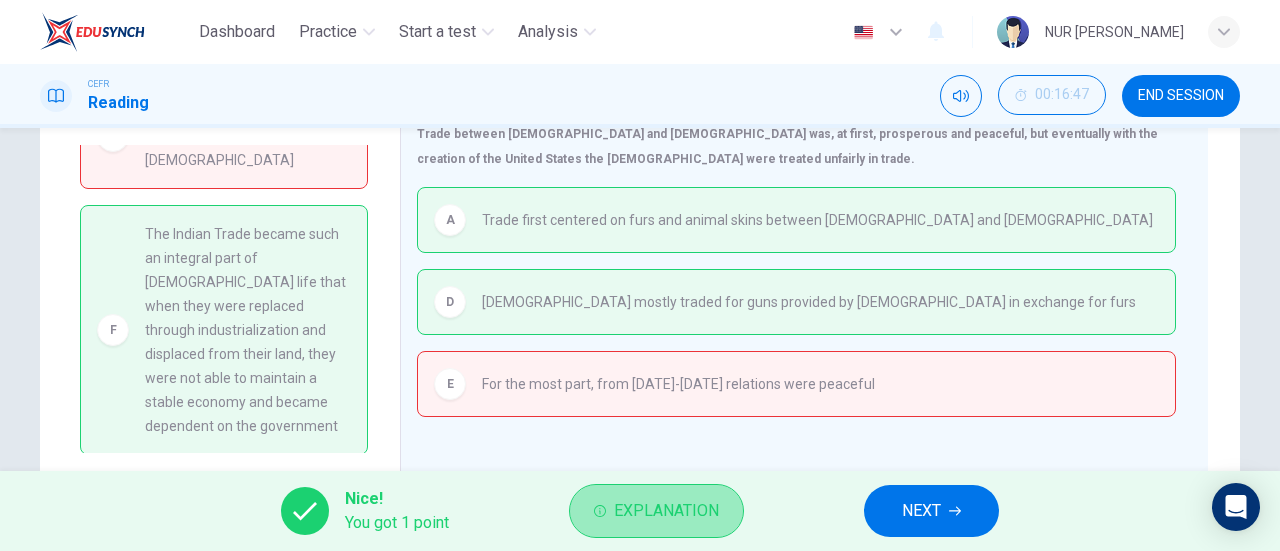 click on "Explanation" at bounding box center [666, 511] 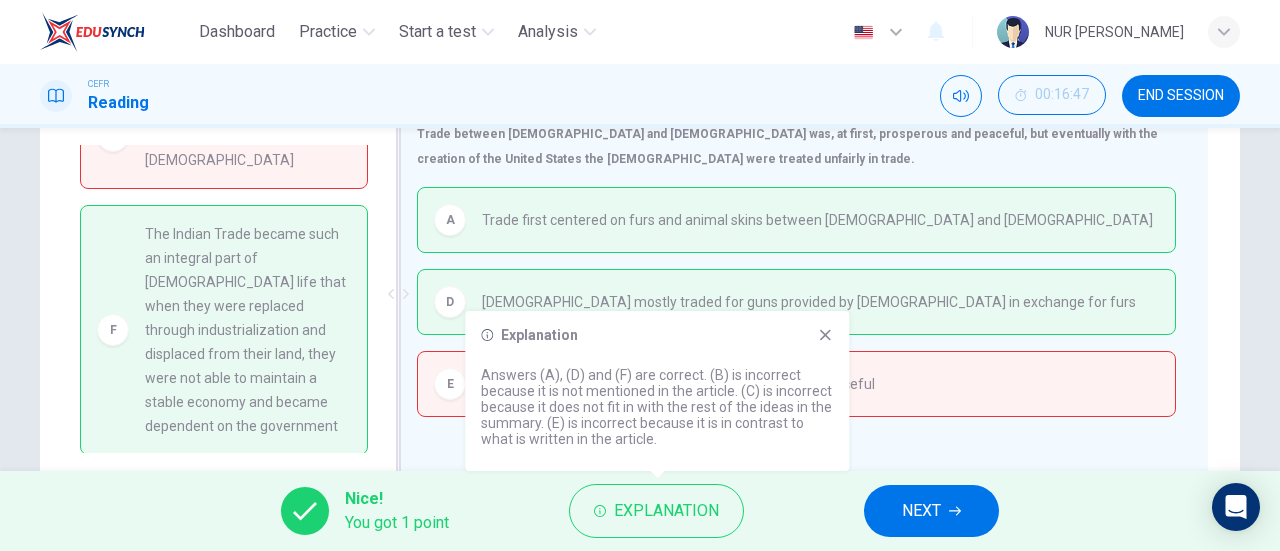 click on "E For the most part, from 1500-1800 relations were peaceful" at bounding box center [796, 384] 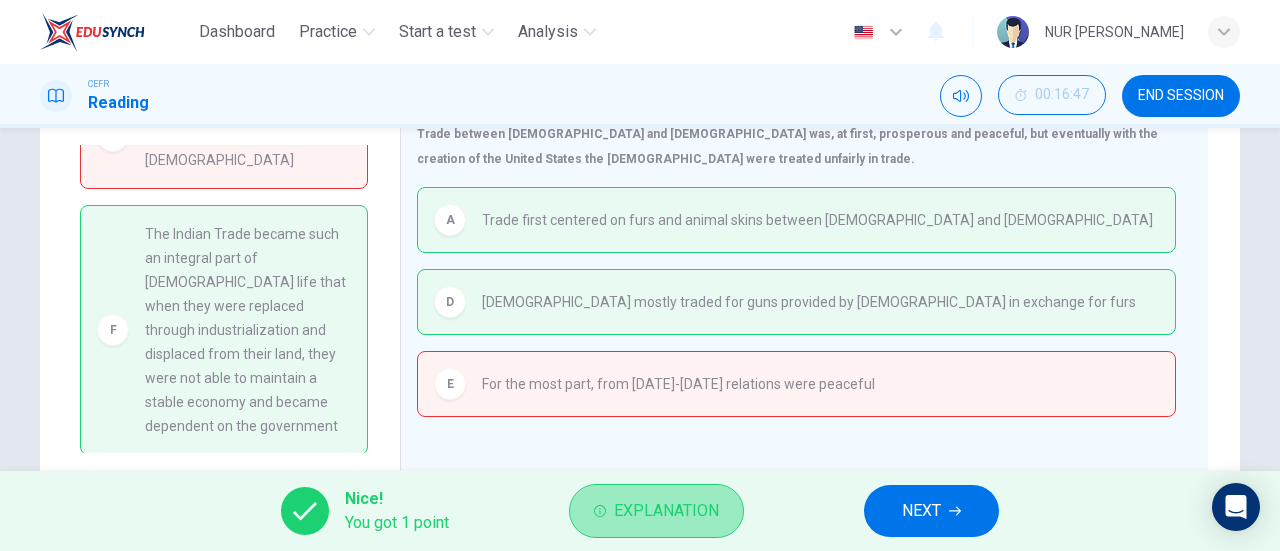 click on "Explanation" at bounding box center [666, 511] 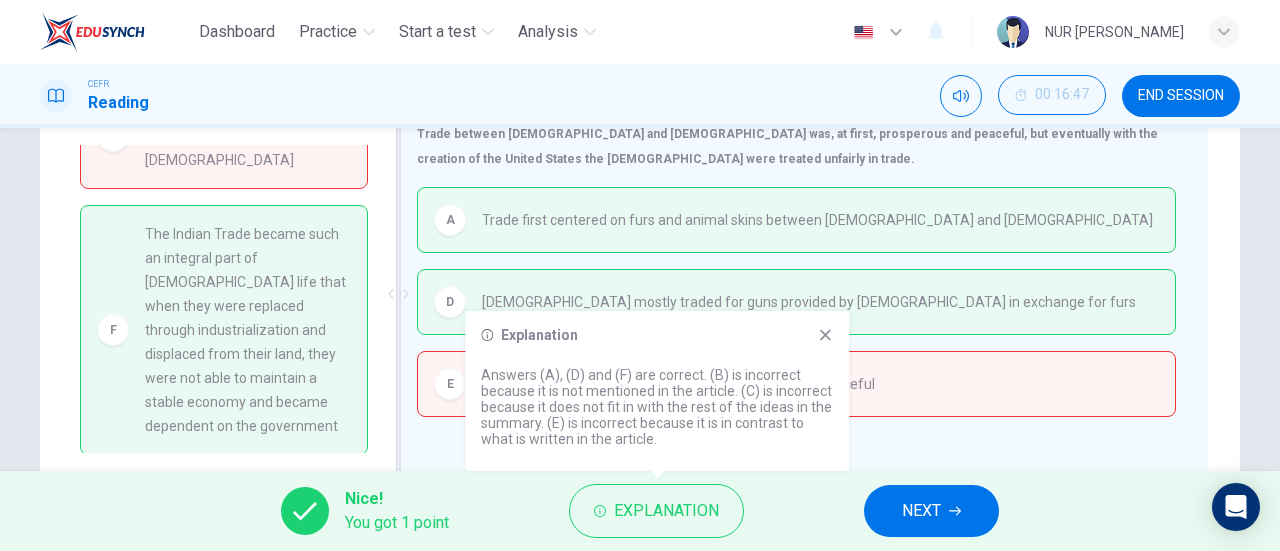 click on "E For the most part, from 1500-1800 relations were peaceful" at bounding box center [796, 384] 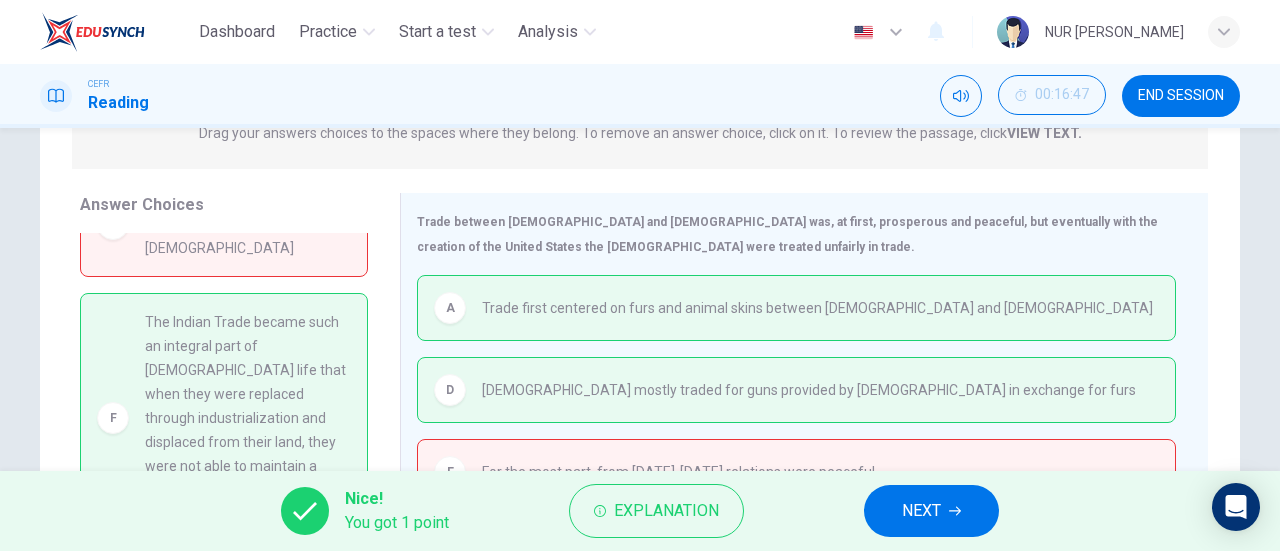 scroll, scrollTop: 257, scrollLeft: 0, axis: vertical 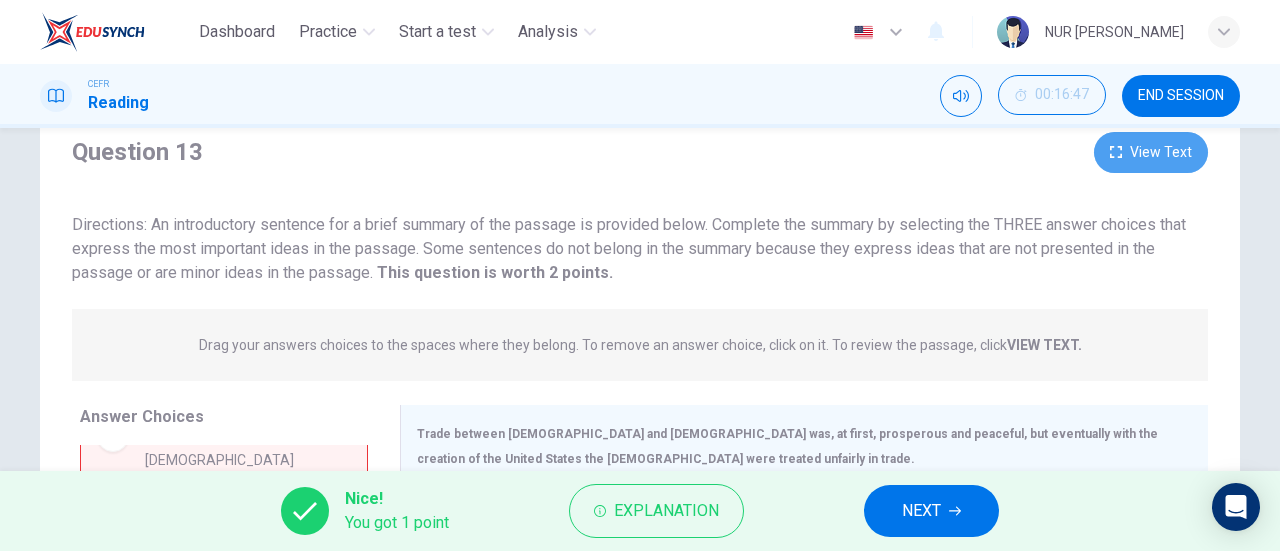 click on "View Text" at bounding box center [1151, 152] 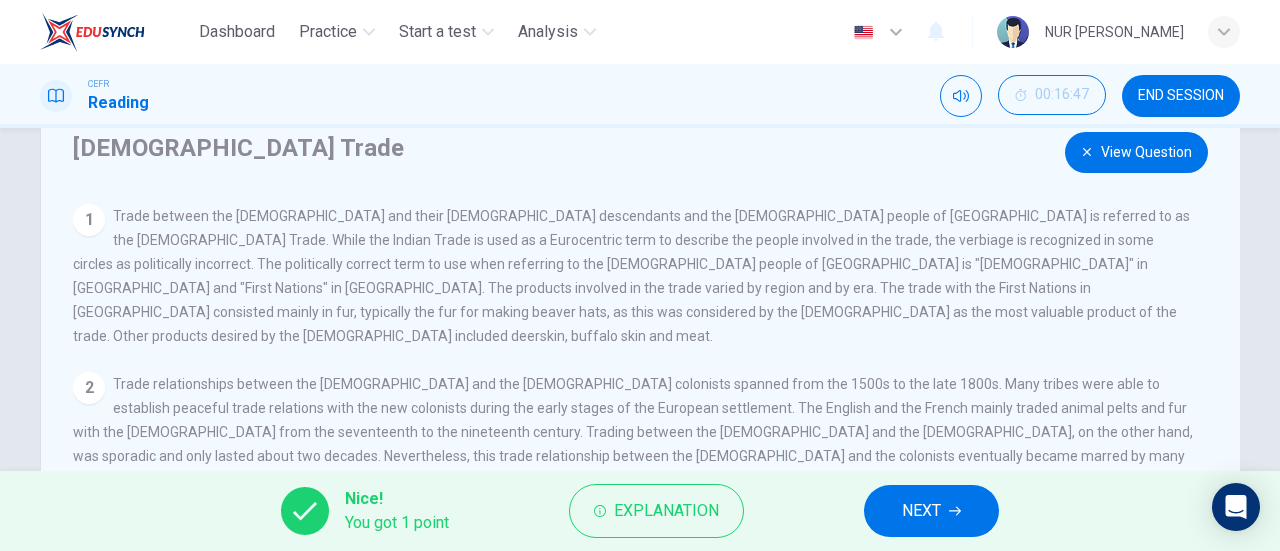 drag, startPoint x: 922, startPoint y: 361, endPoint x: 935, endPoint y: 361, distance: 13 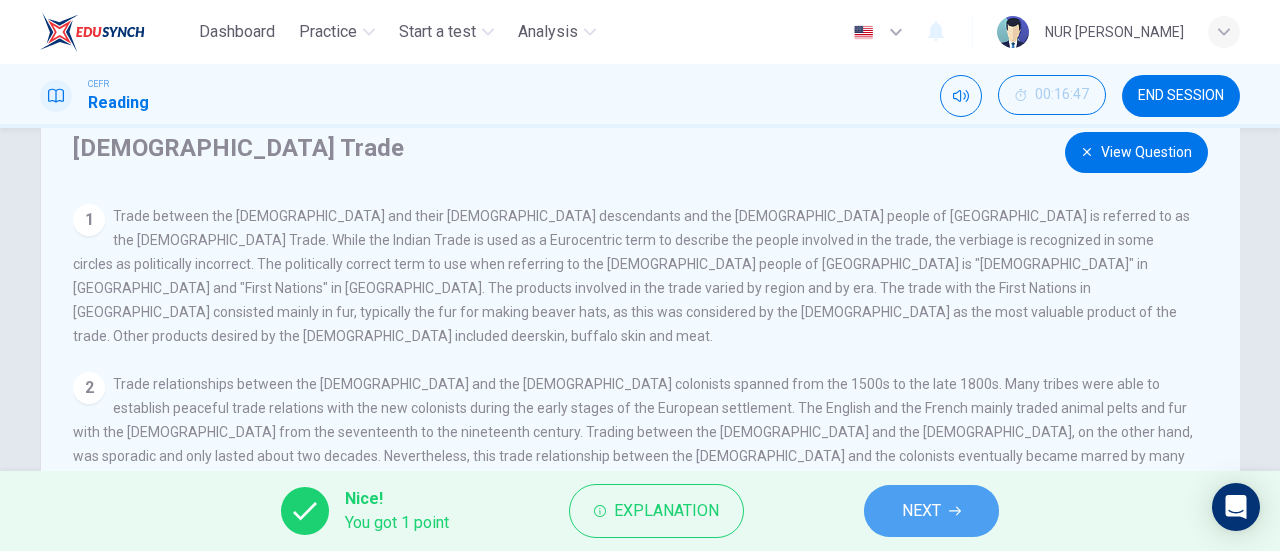 click on "NEXT" at bounding box center (921, 511) 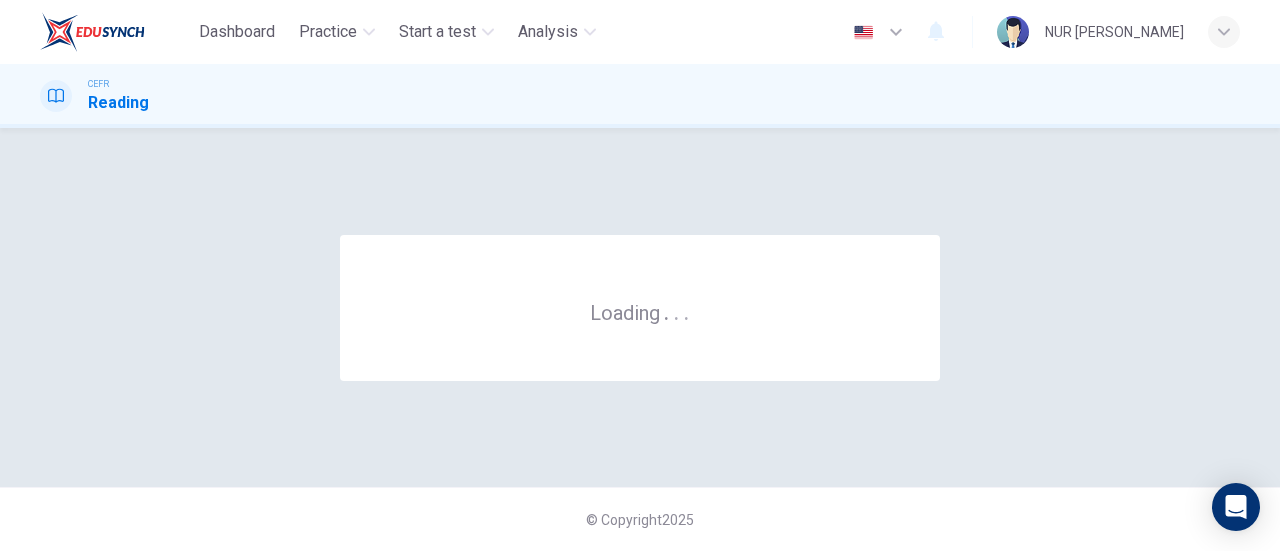 scroll, scrollTop: 0, scrollLeft: 0, axis: both 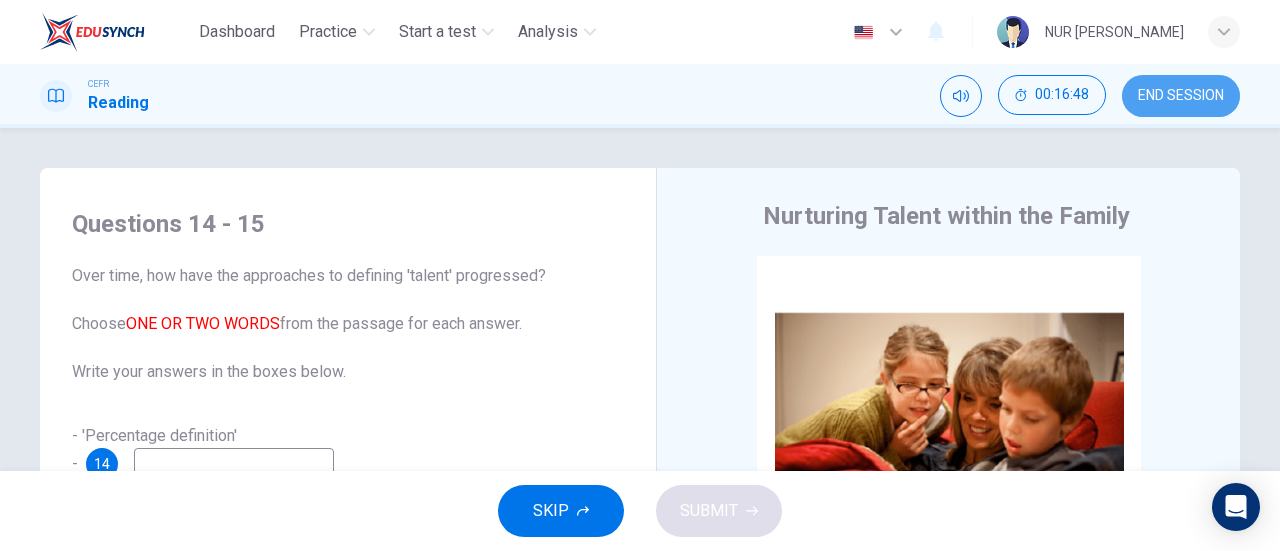 click on "END SESSION" at bounding box center (1181, 96) 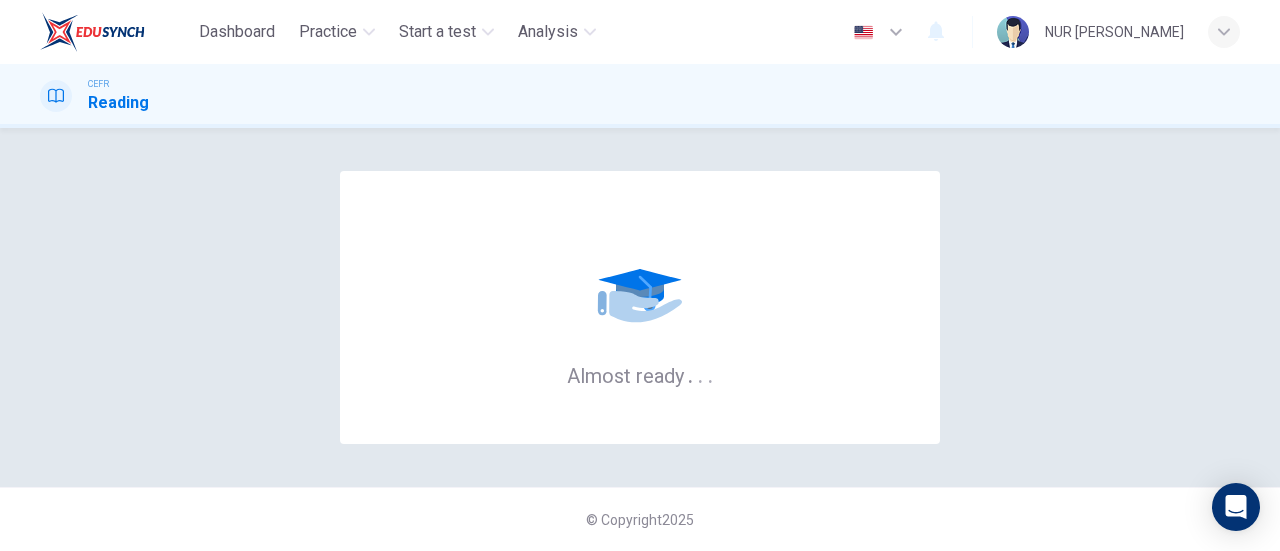 scroll, scrollTop: 0, scrollLeft: 0, axis: both 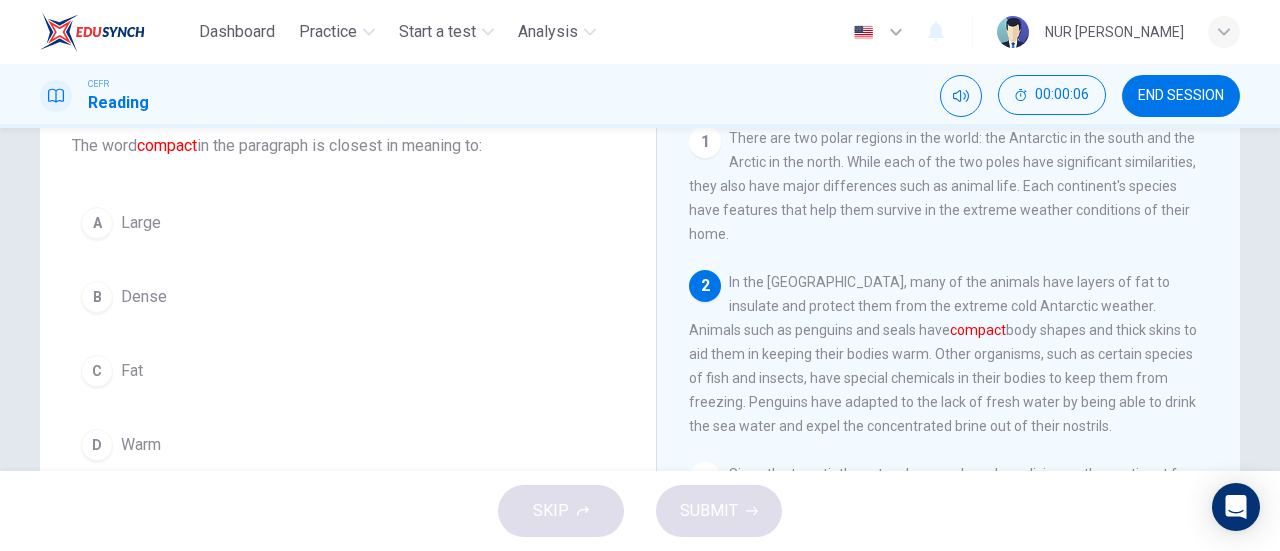 drag, startPoint x: 1218, startPoint y: 281, endPoint x: 1230, endPoint y: 314, distance: 35.1141 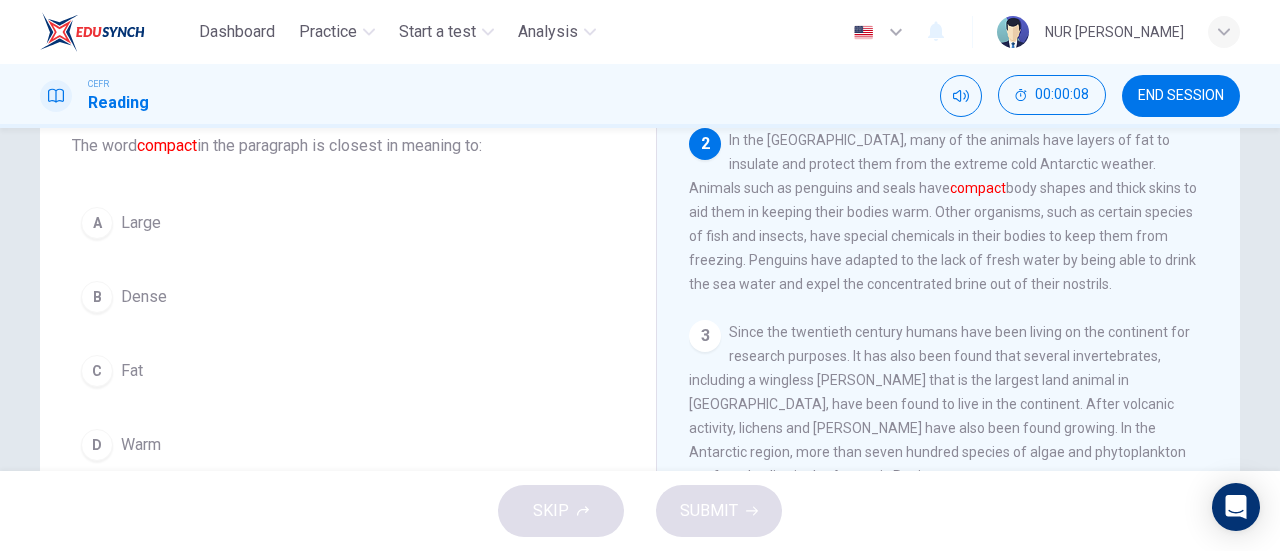 scroll, scrollTop: 144, scrollLeft: 0, axis: vertical 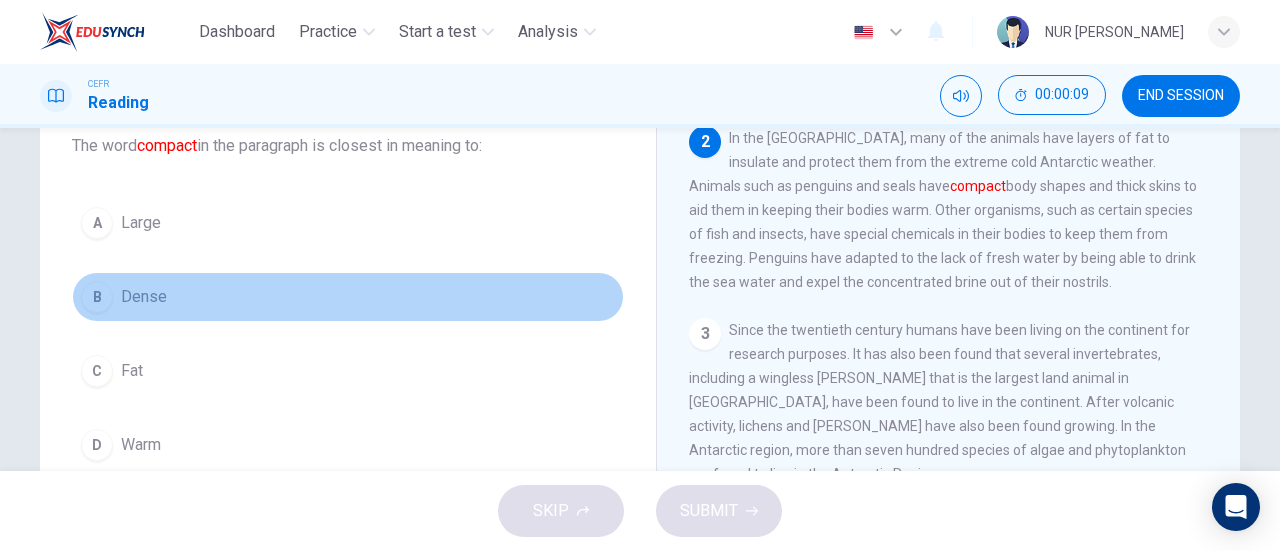 click on "Dense" at bounding box center (144, 297) 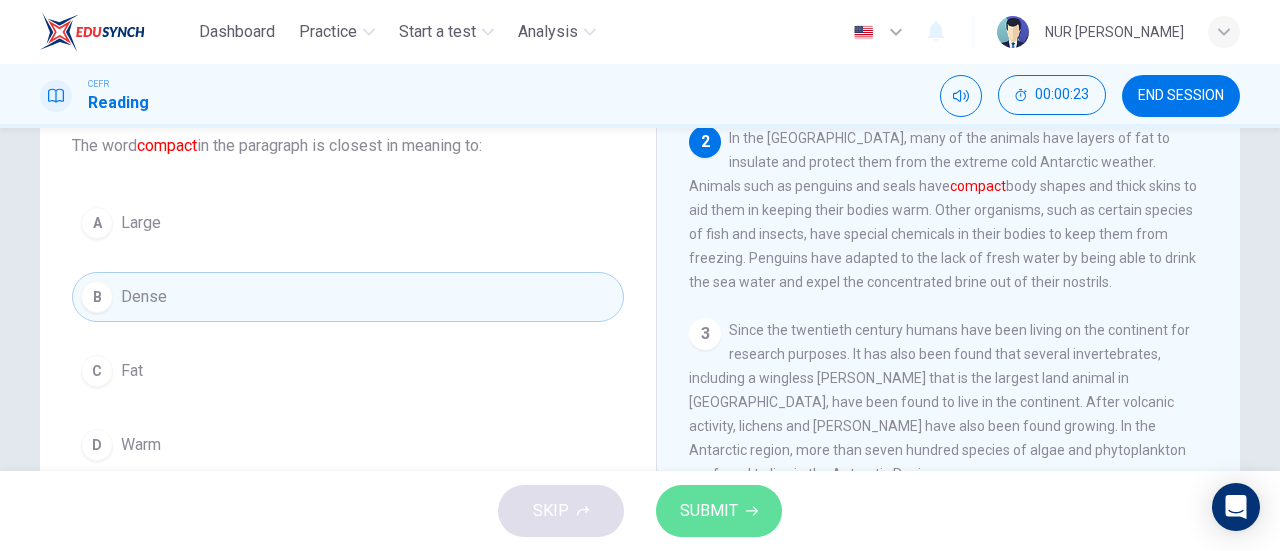 click 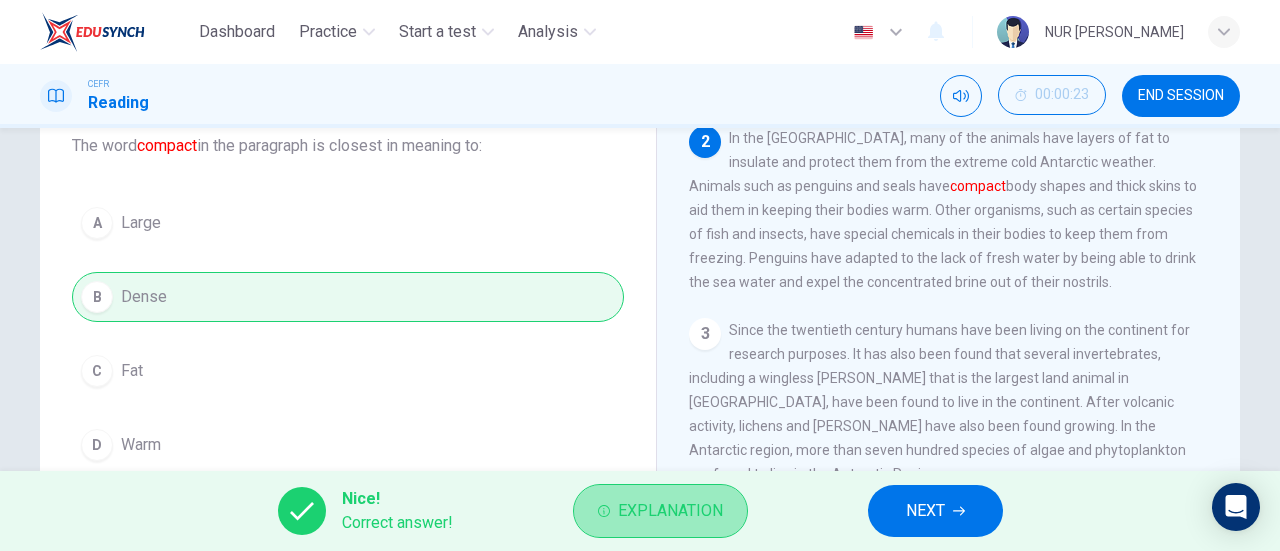 click on "Explanation" at bounding box center (670, 511) 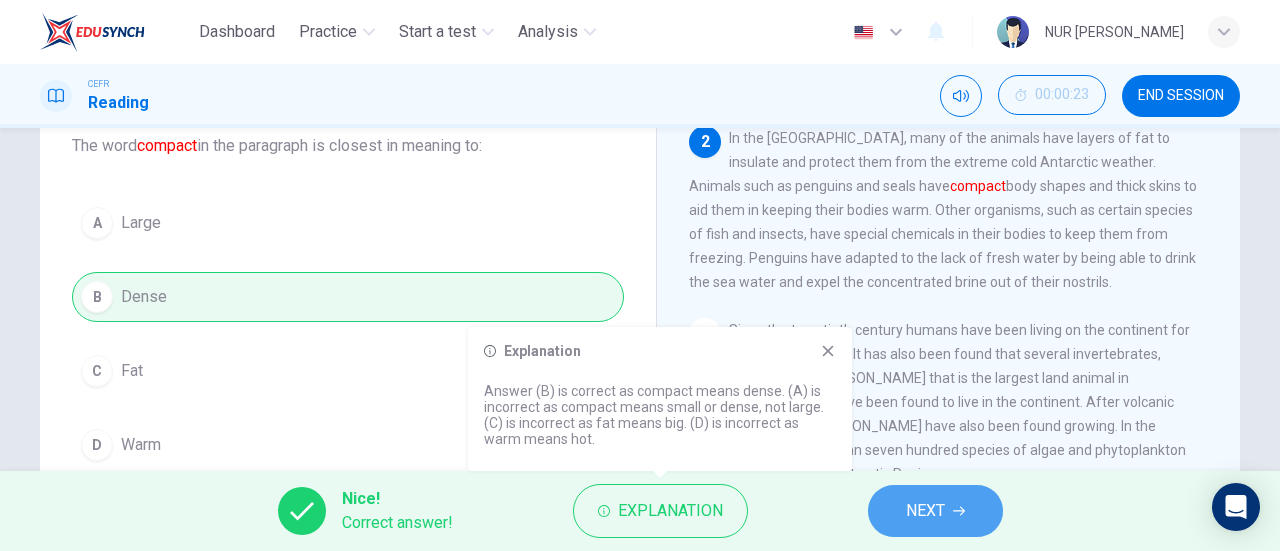 click on "NEXT" at bounding box center [925, 511] 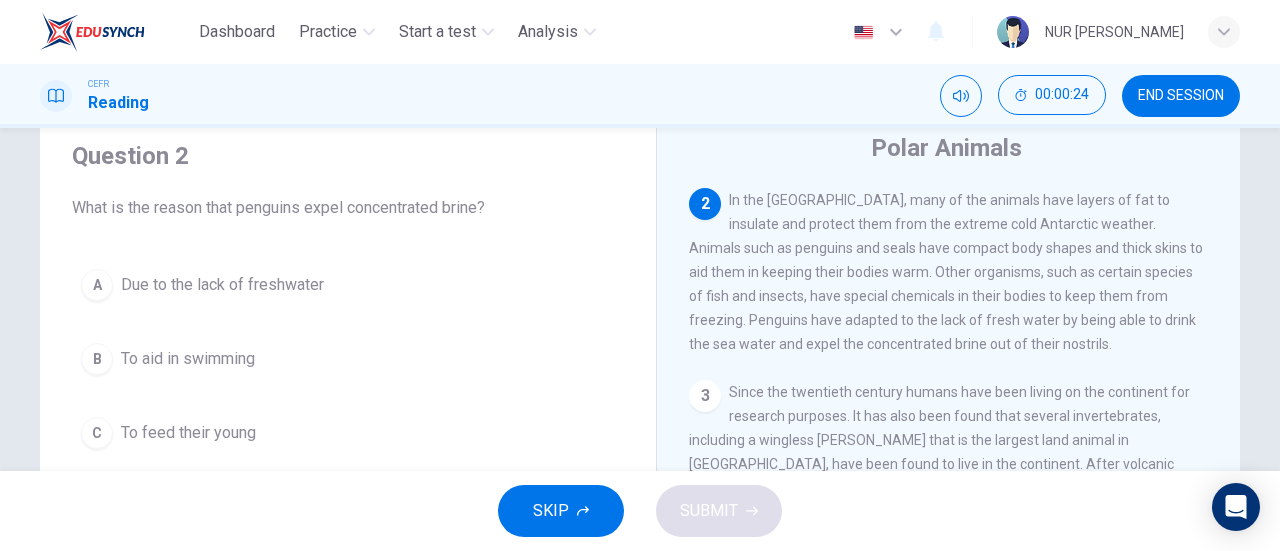 scroll, scrollTop: 61, scrollLeft: 0, axis: vertical 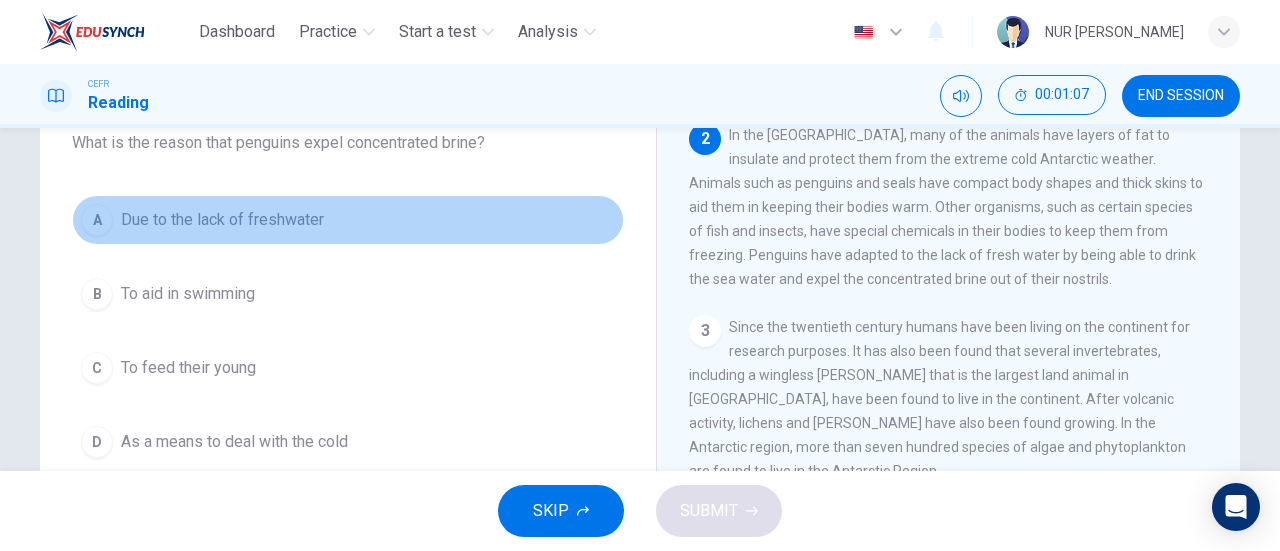 click on "A Due to the lack of freshwater" at bounding box center [348, 220] 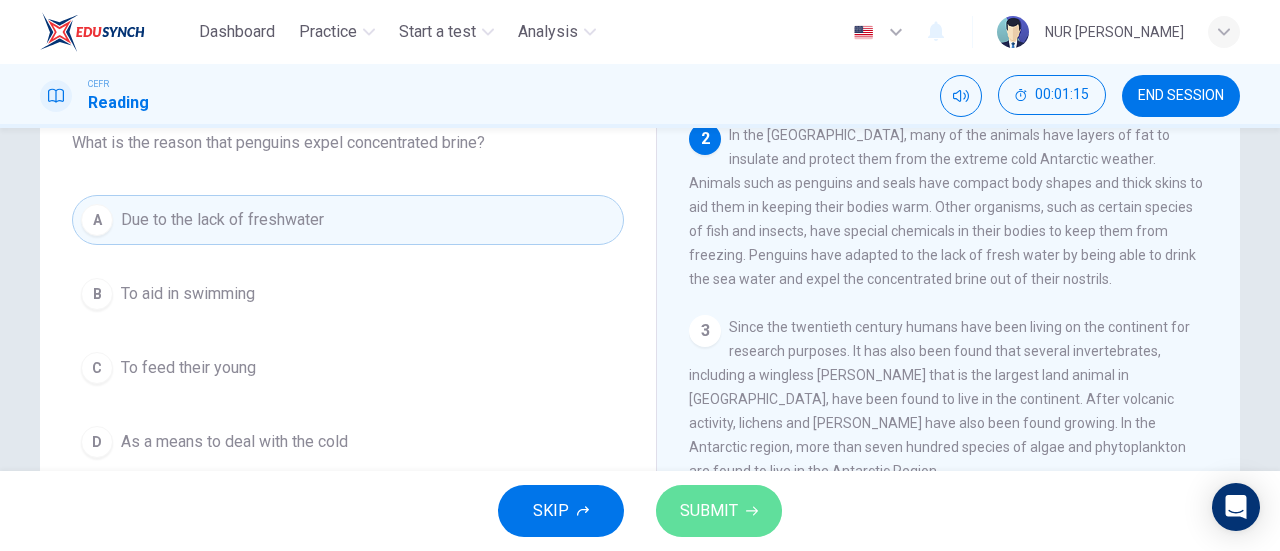 click on "SUBMIT" at bounding box center [709, 511] 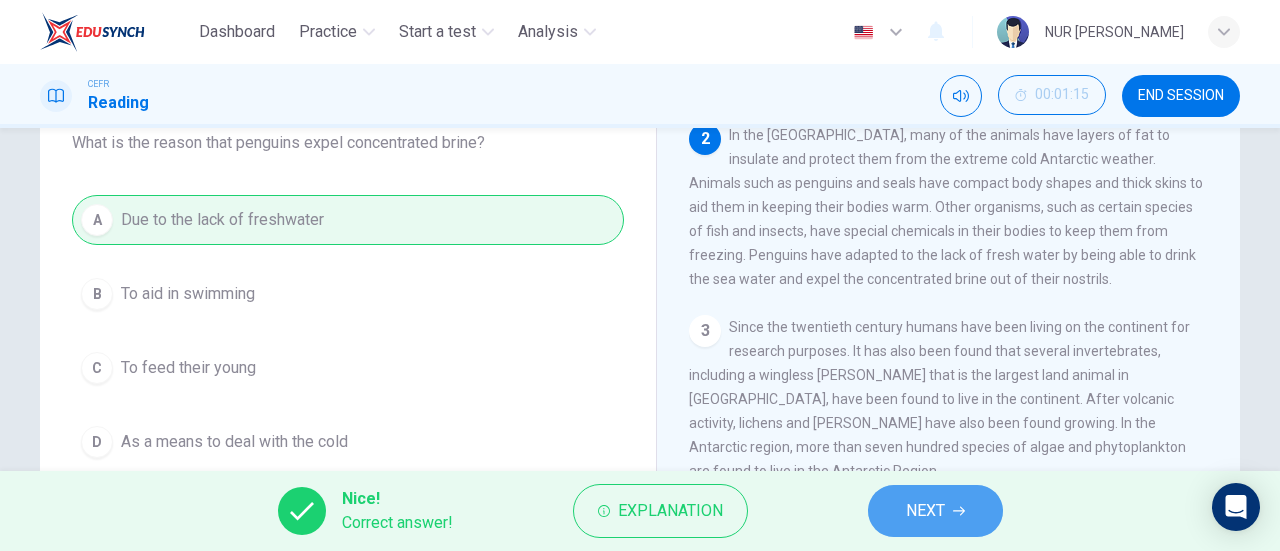 click on "NEXT" at bounding box center [925, 511] 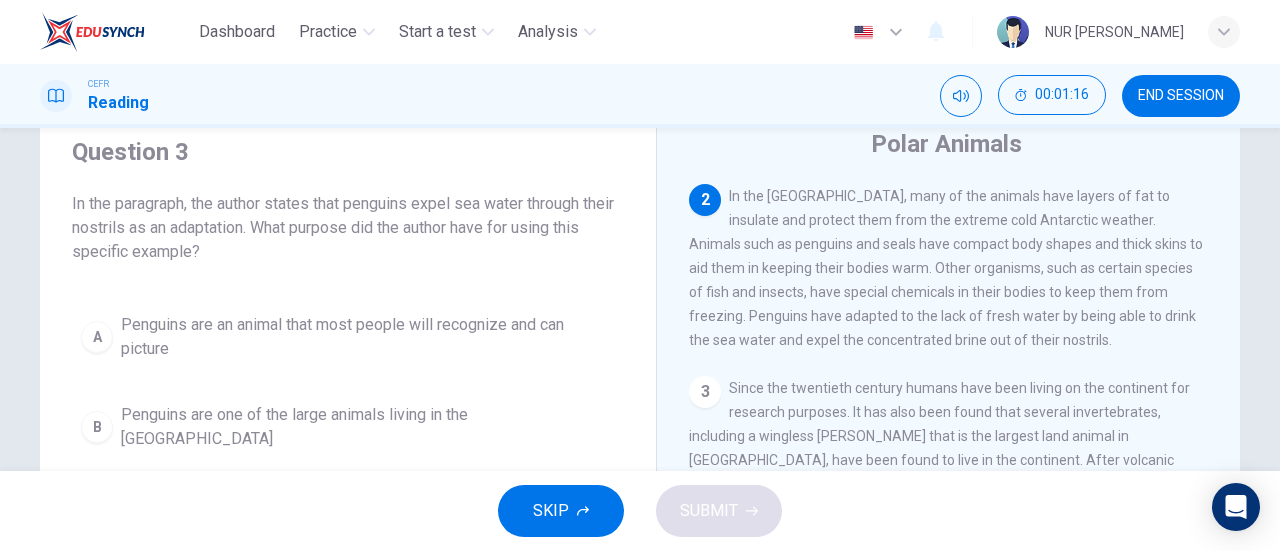 scroll, scrollTop: 68, scrollLeft: 0, axis: vertical 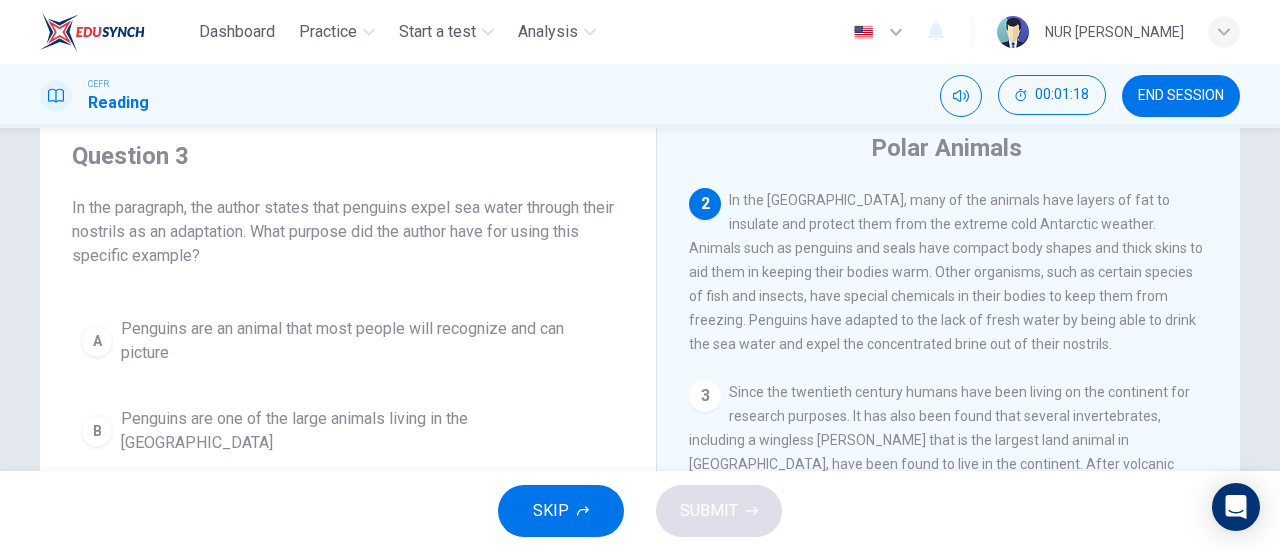 click on "Question 3 In the paragraph, the author states that penguins expel sea water through their nostrils as an adaptation. What purpose did the author have for using this specific example? A Penguins are an animal that most people will recognize and can picture B Penguins are one of the large animals living in the Antarctic C The author likes penguins D The author wanted to raise awareness of the lack of fresh water in the Antarctic Polar Animals 1 There are two polar regions in the world: the Antarctic in the south and the Arctic in the north. While each of the two poles have significant similarities, they also have major differences such as animal life. Each continent's species have features that help them survive in the extreme weather conditions of their home. 2 3 4 5 6" at bounding box center (640, 299) 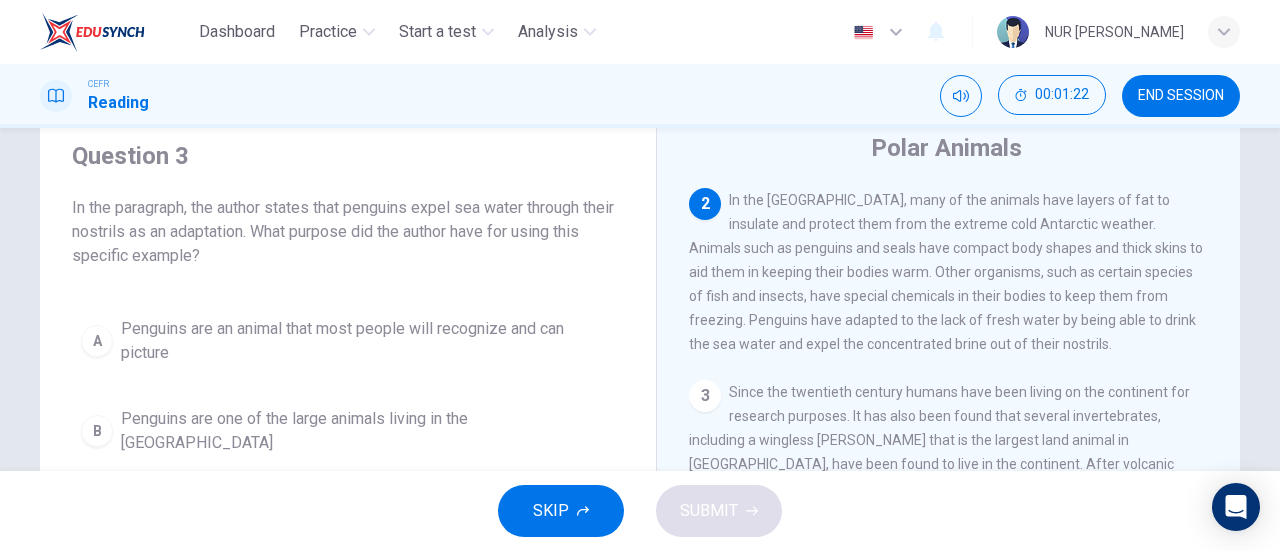 drag, startPoint x: 1269, startPoint y: 258, endPoint x: 1279, endPoint y: 231, distance: 28.79236 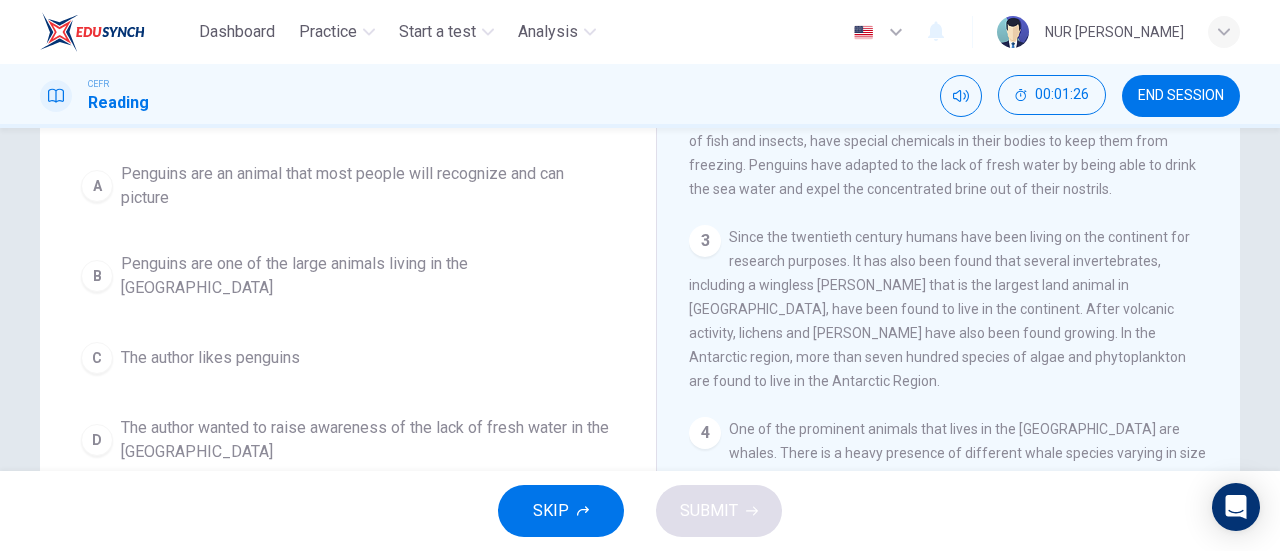 scroll, scrollTop: 224, scrollLeft: 0, axis: vertical 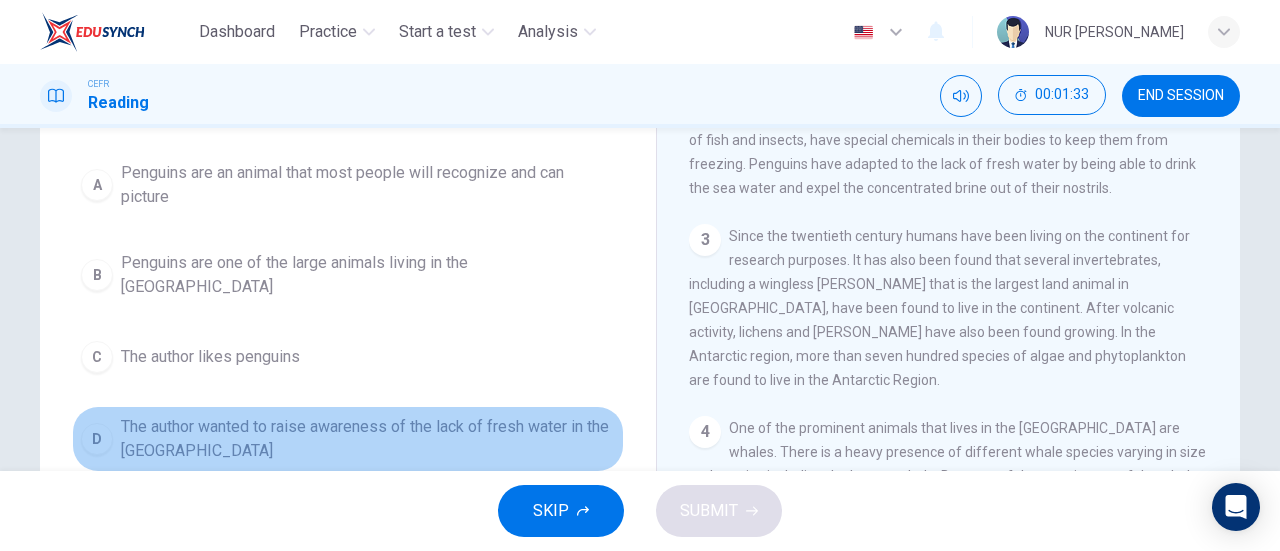 click on "The author wanted to raise awareness of the lack of fresh water in the [GEOGRAPHIC_DATA]" at bounding box center (368, 439) 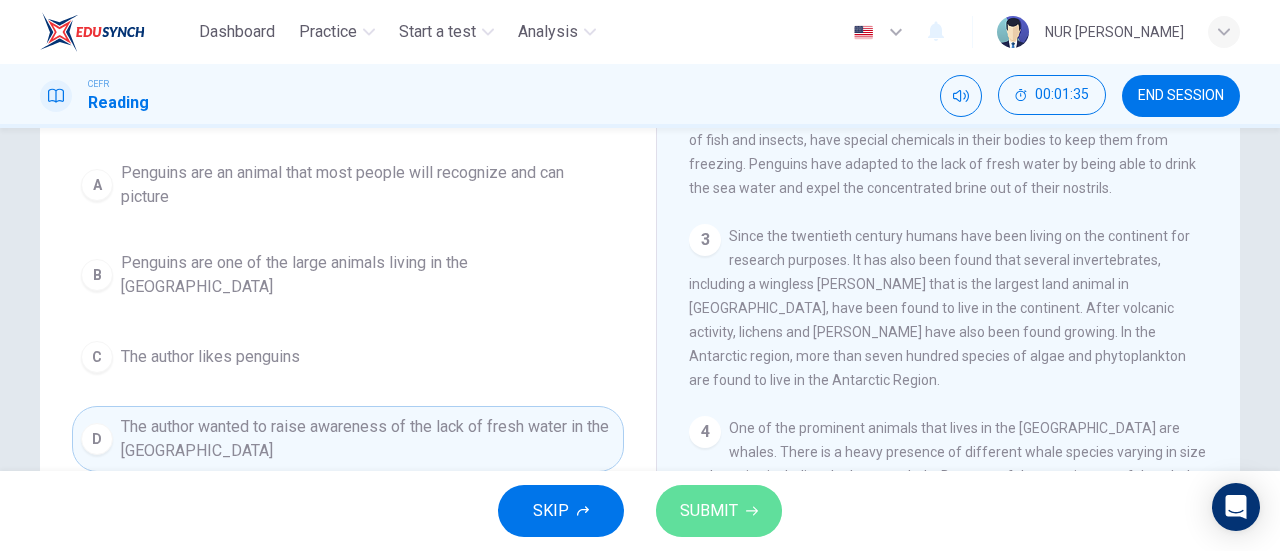 click on "SUBMIT" at bounding box center [709, 511] 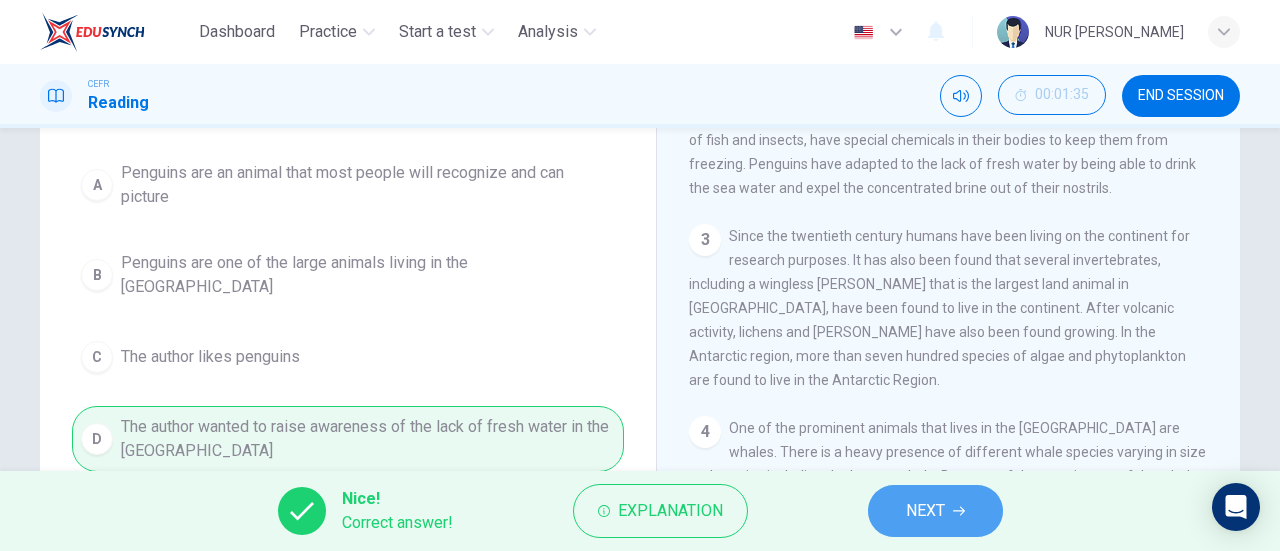 click on "NEXT" at bounding box center [925, 511] 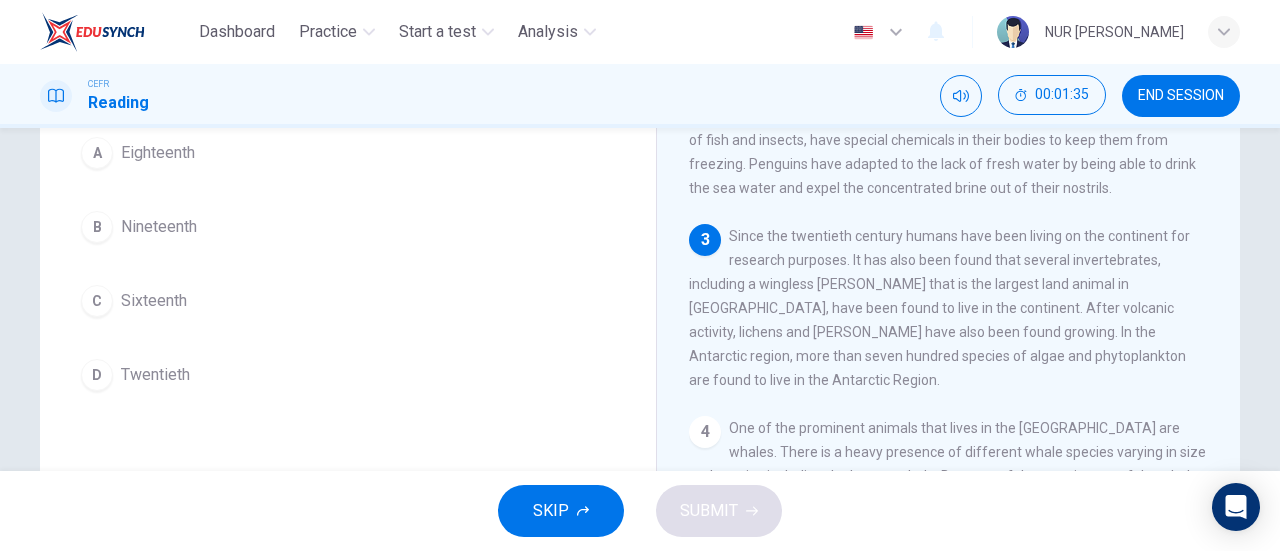 scroll, scrollTop: 200, scrollLeft: 0, axis: vertical 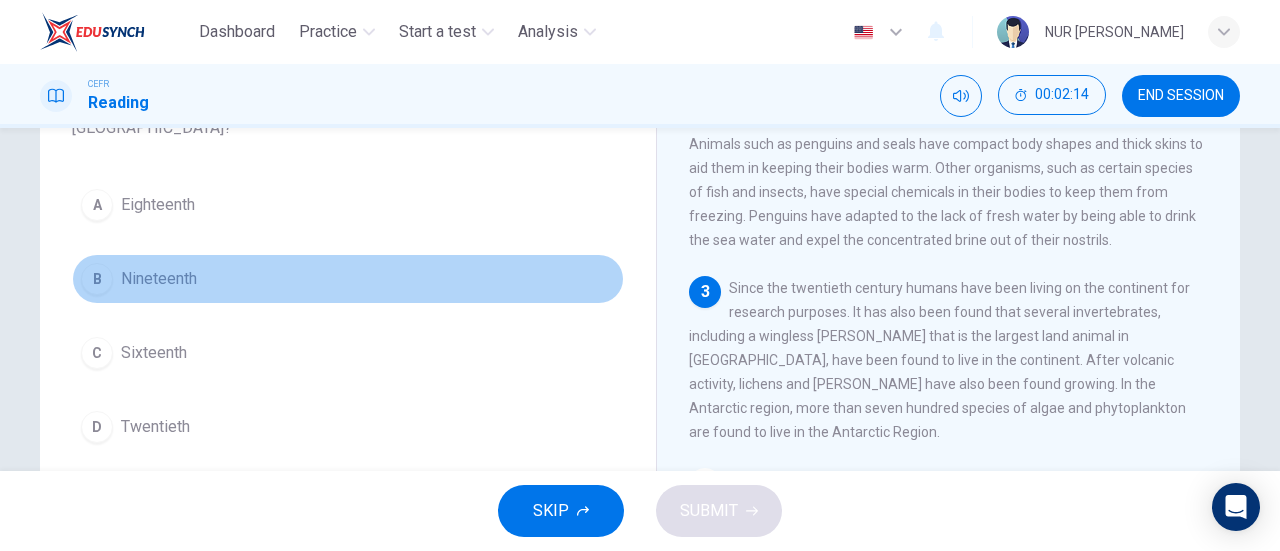 click on "Nineteenth" at bounding box center (159, 279) 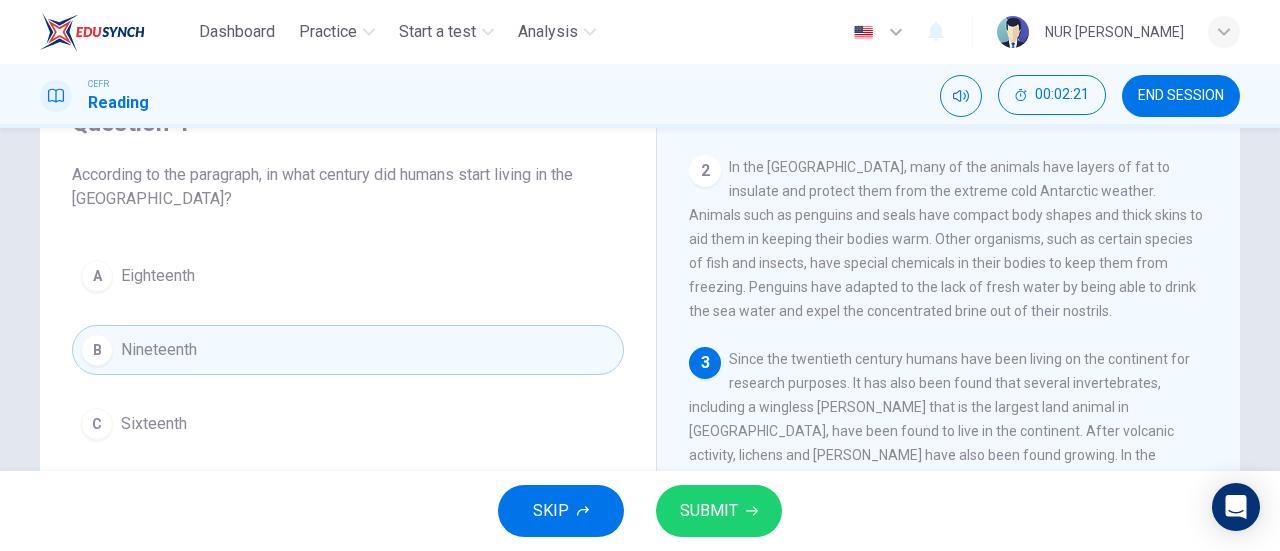 scroll, scrollTop: 93, scrollLeft: 0, axis: vertical 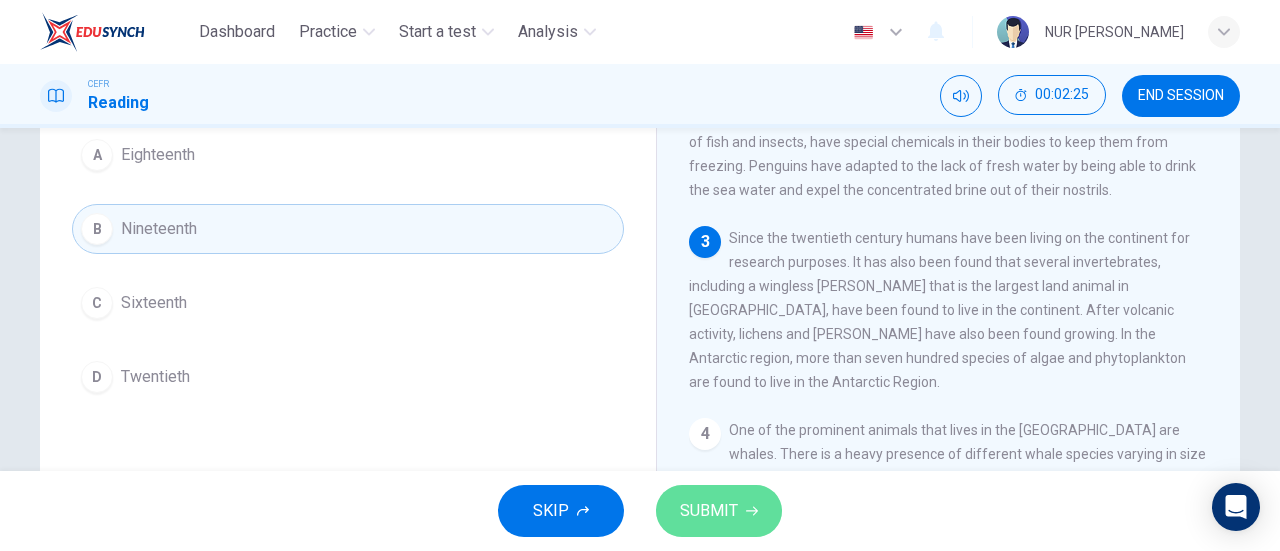 click on "SUBMIT" at bounding box center (719, 511) 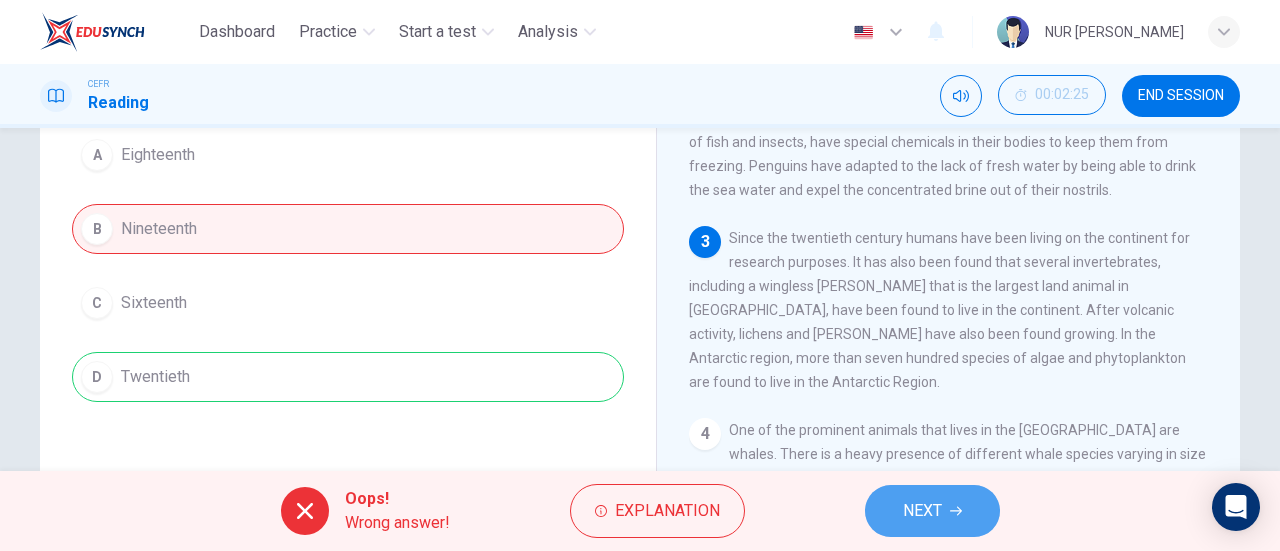 click on "NEXT" at bounding box center (932, 511) 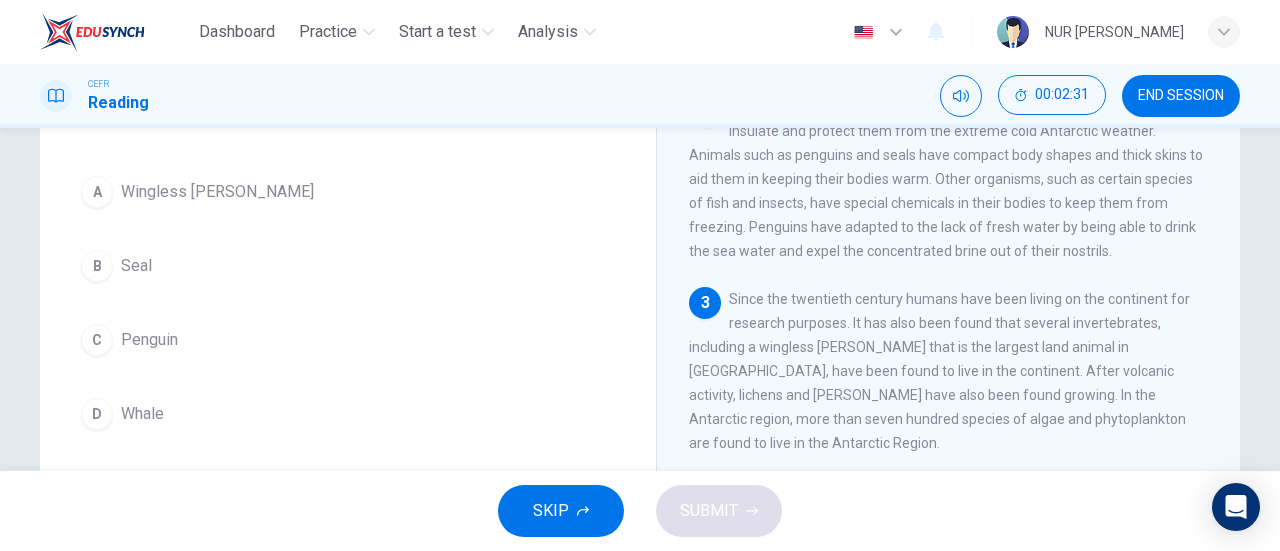 scroll, scrollTop: 168, scrollLeft: 0, axis: vertical 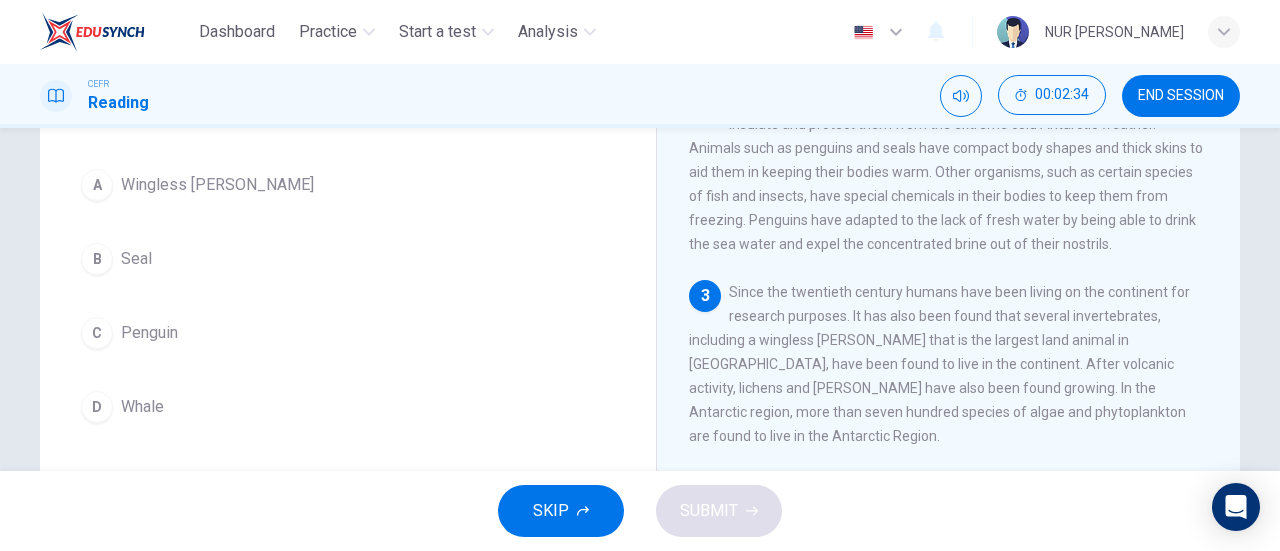 click on "Whale" at bounding box center [142, 407] 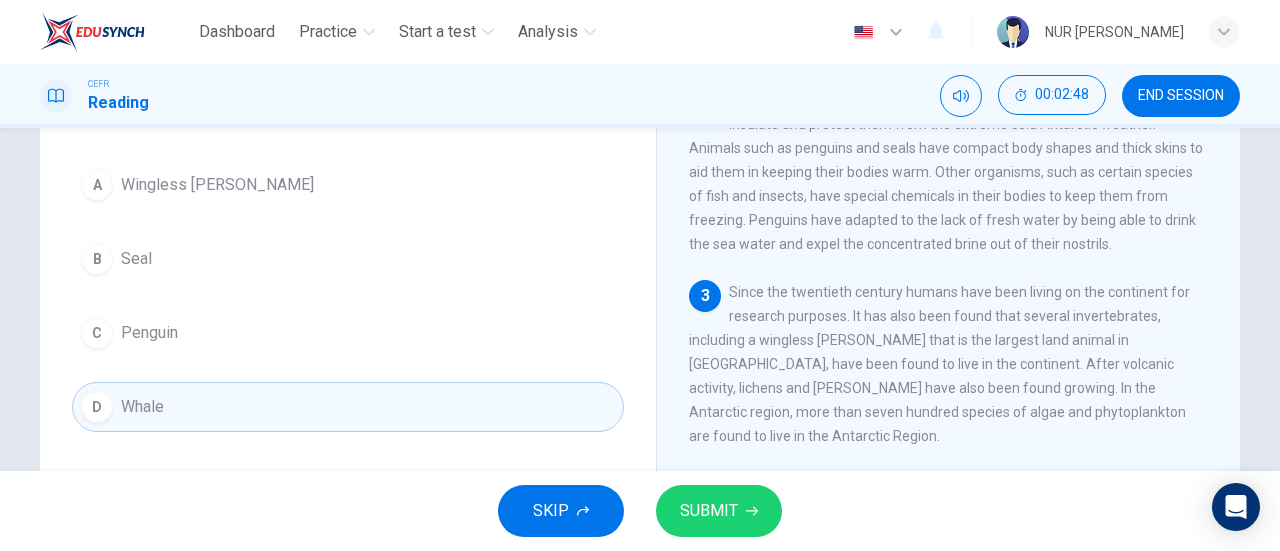click on "Wingless [PERSON_NAME]" at bounding box center [217, 185] 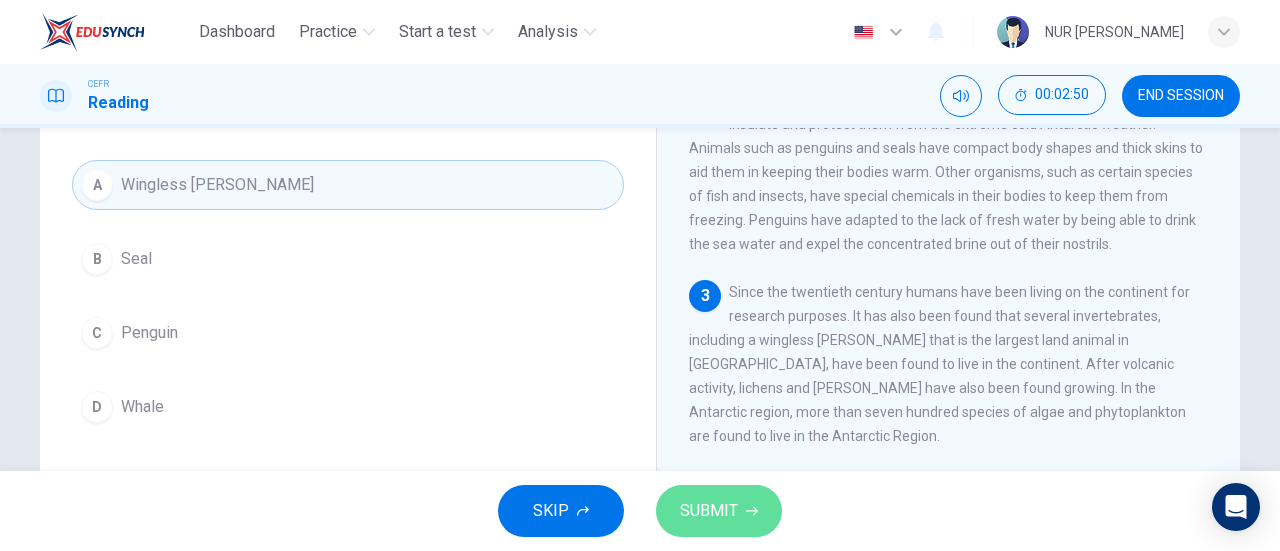 click on "SUBMIT" at bounding box center (709, 511) 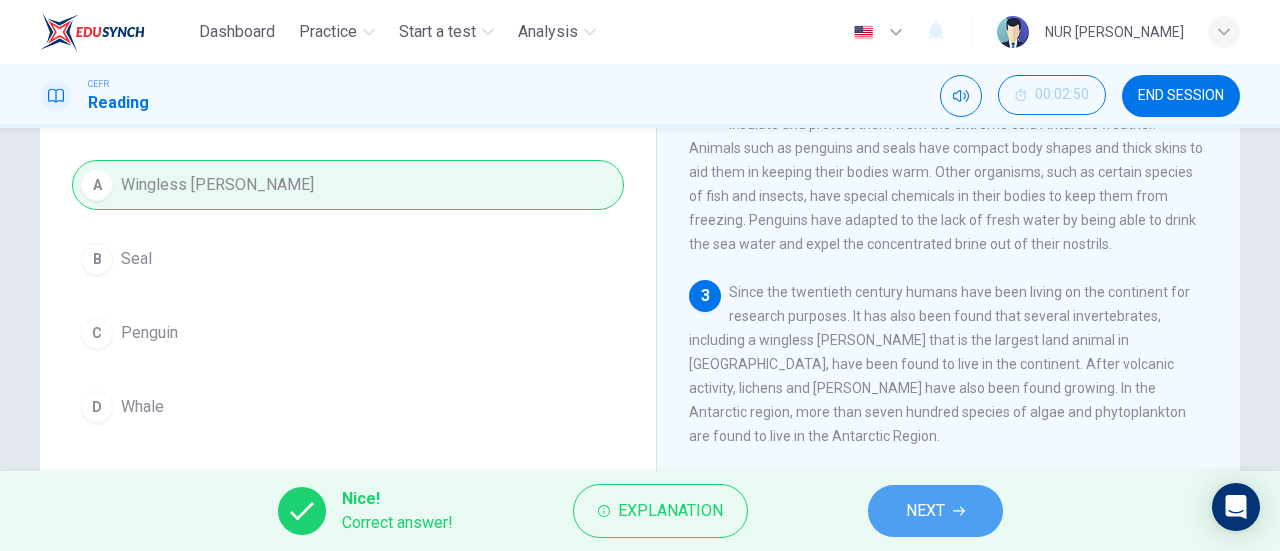 click on "NEXT" at bounding box center (935, 511) 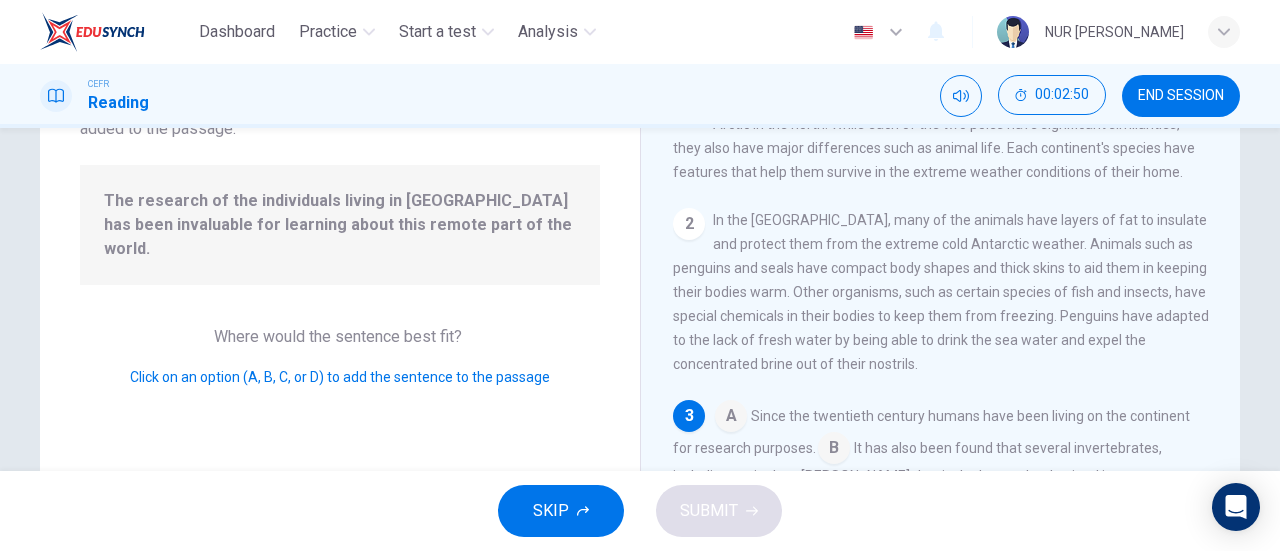 scroll, scrollTop: 120, scrollLeft: 0, axis: vertical 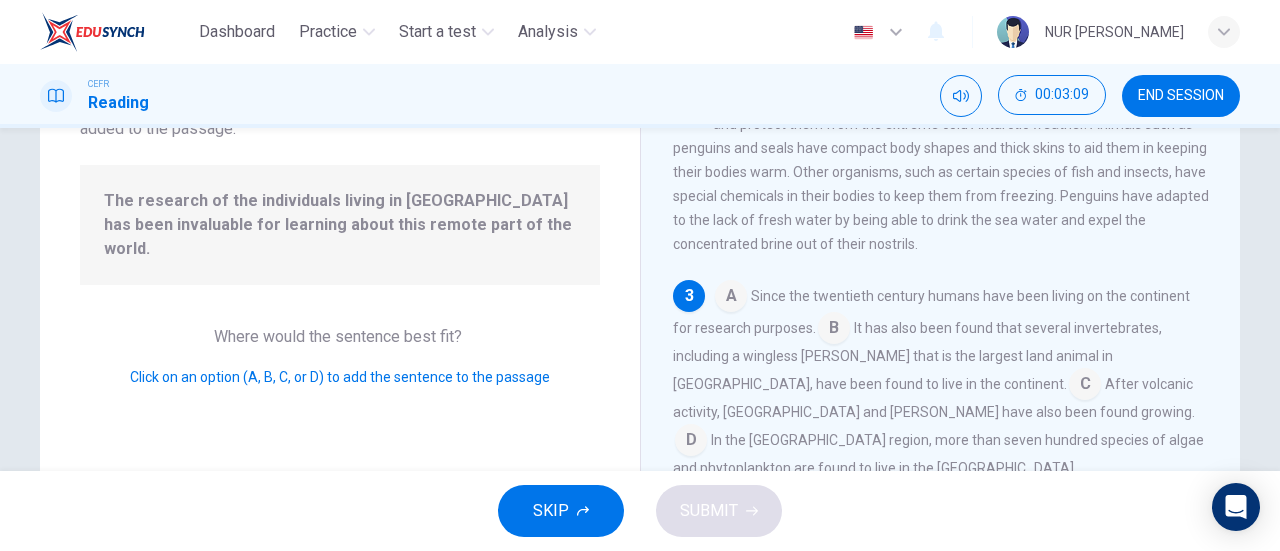 click at bounding box center [834, 330] 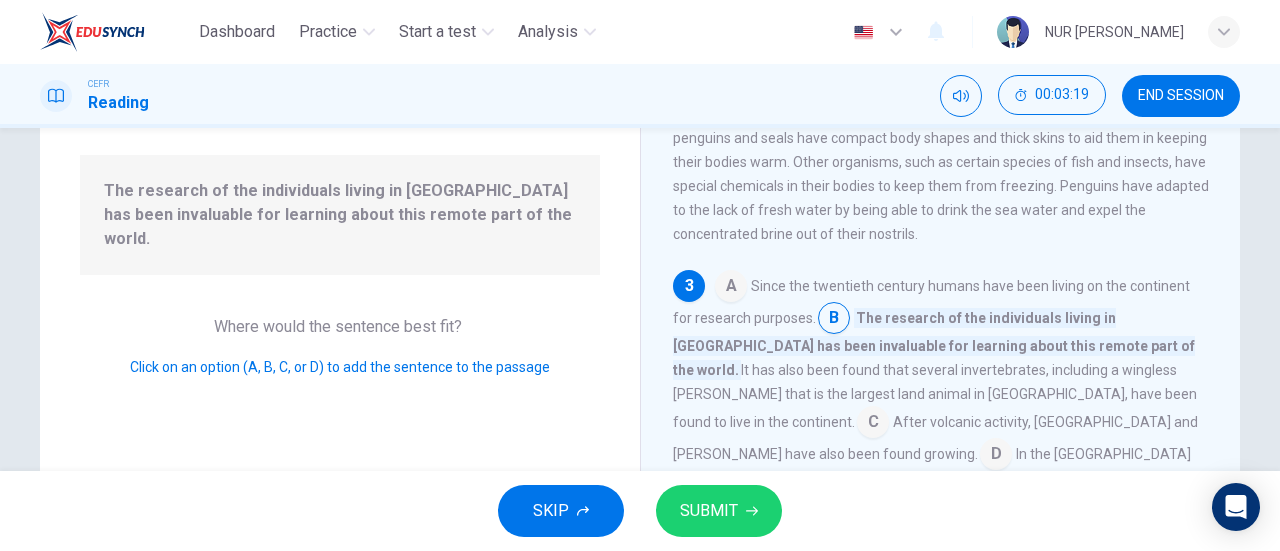 scroll, scrollTop: 175, scrollLeft: 0, axis: vertical 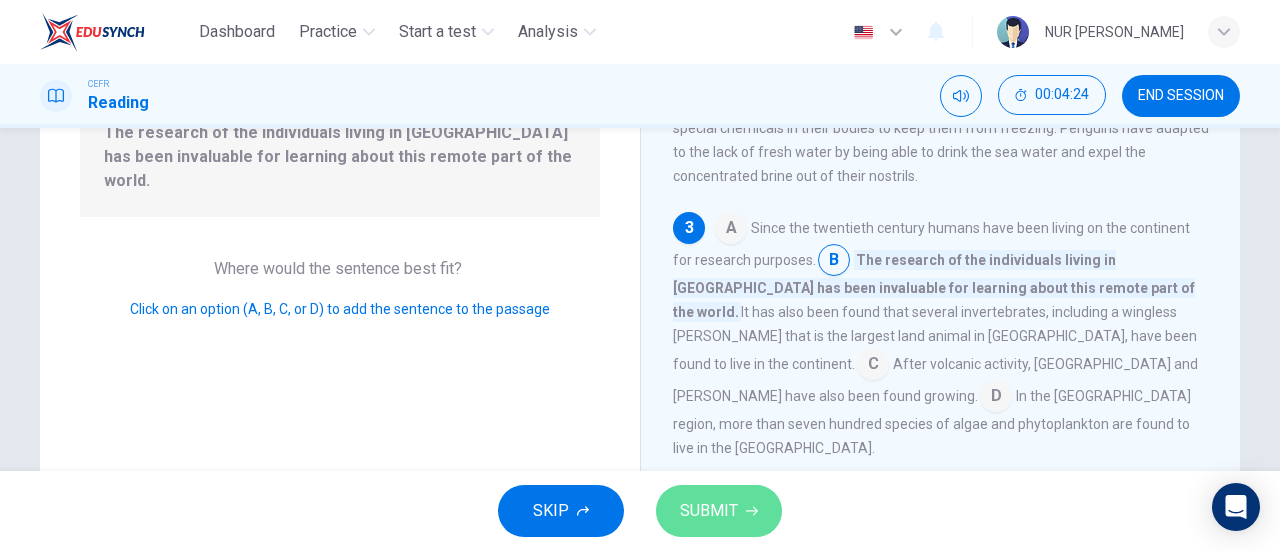 click on "SUBMIT" at bounding box center (719, 511) 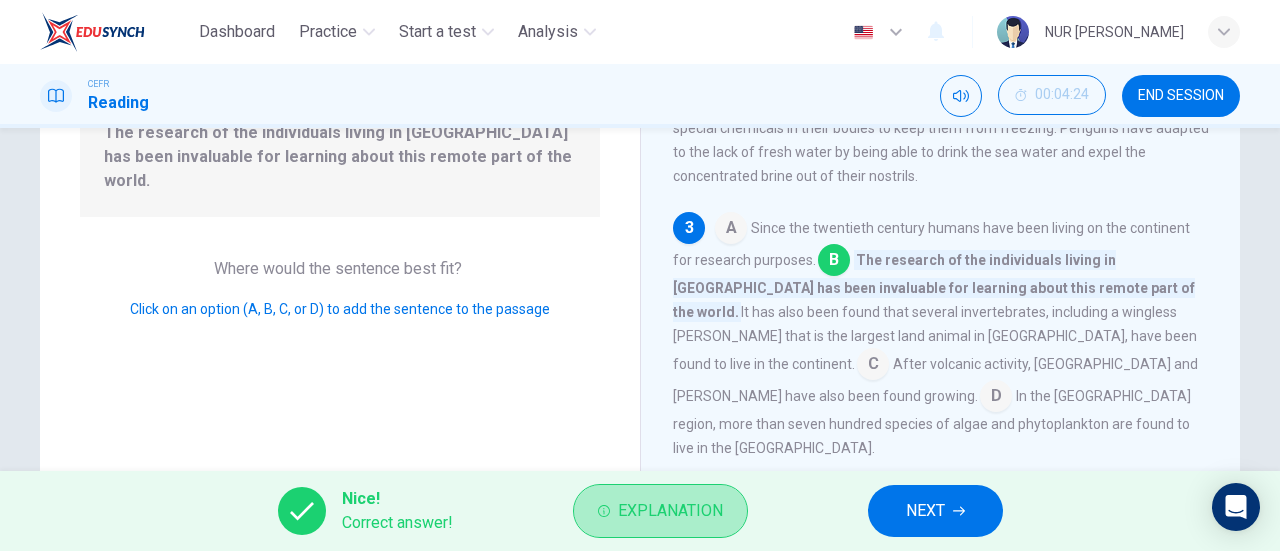click on "Explanation" at bounding box center (660, 511) 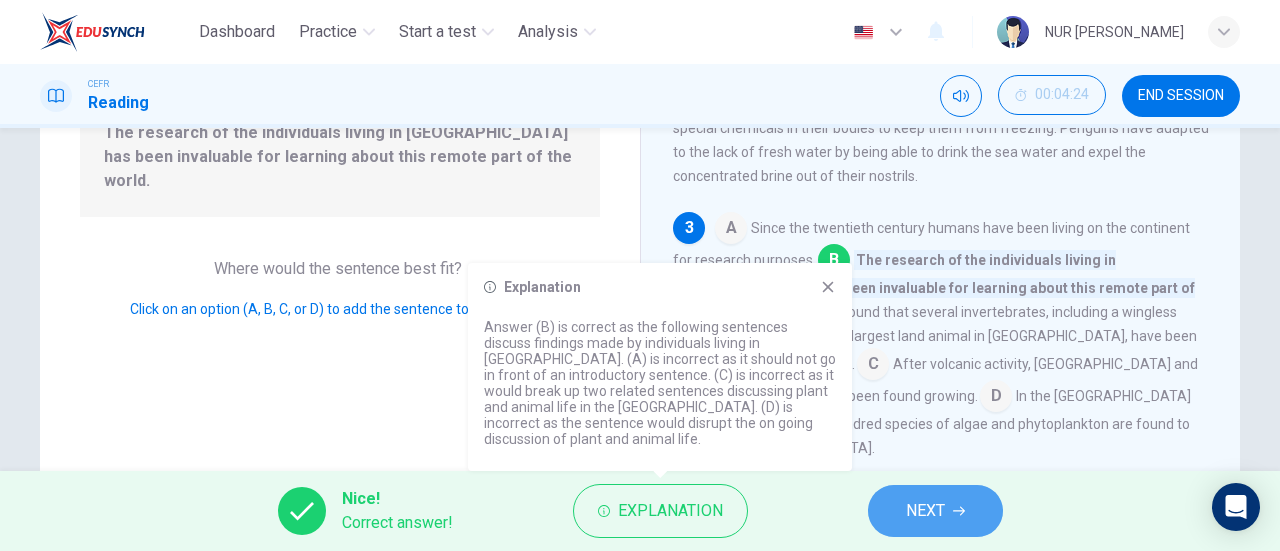 click on "NEXT" at bounding box center [925, 511] 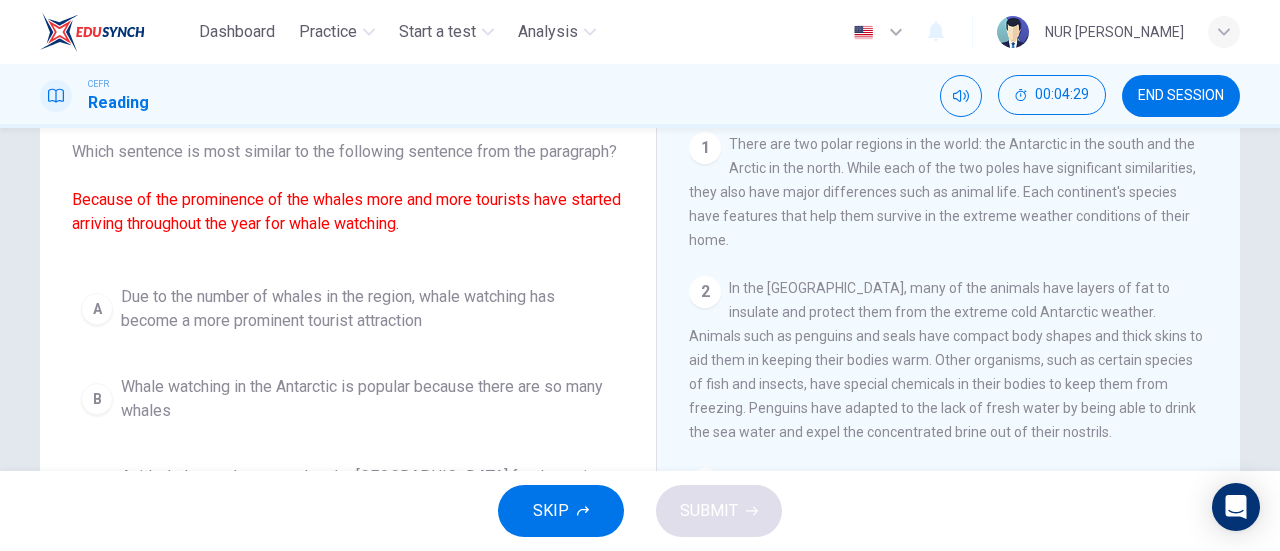 scroll, scrollTop: 126, scrollLeft: 0, axis: vertical 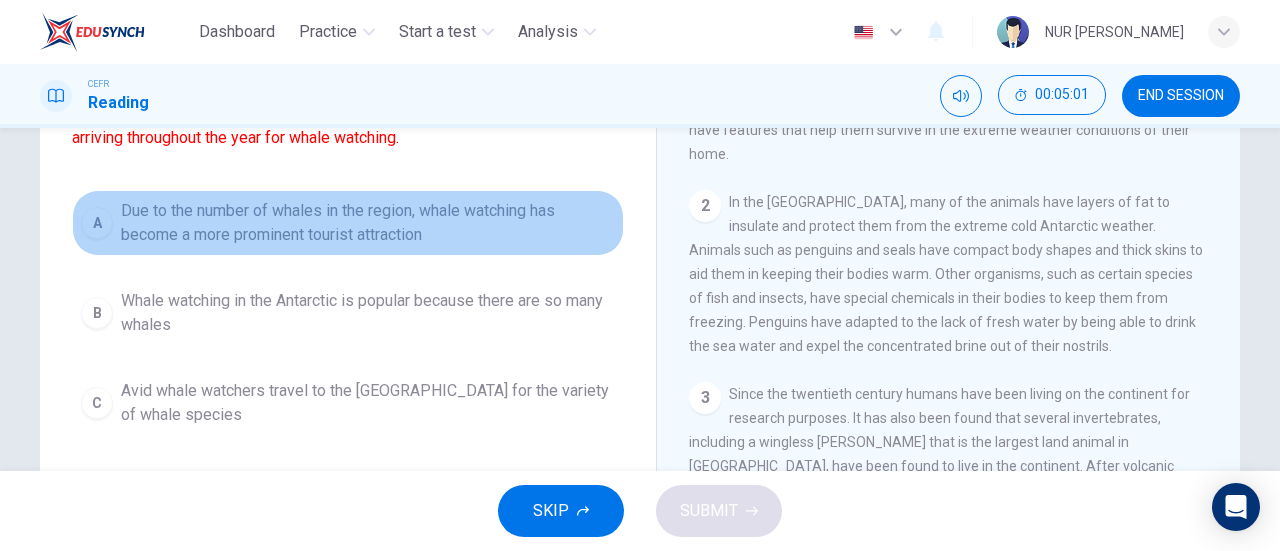 click on "Due to the number of whales in the region, whale watching has become a more prominent tourist attraction" at bounding box center (368, 223) 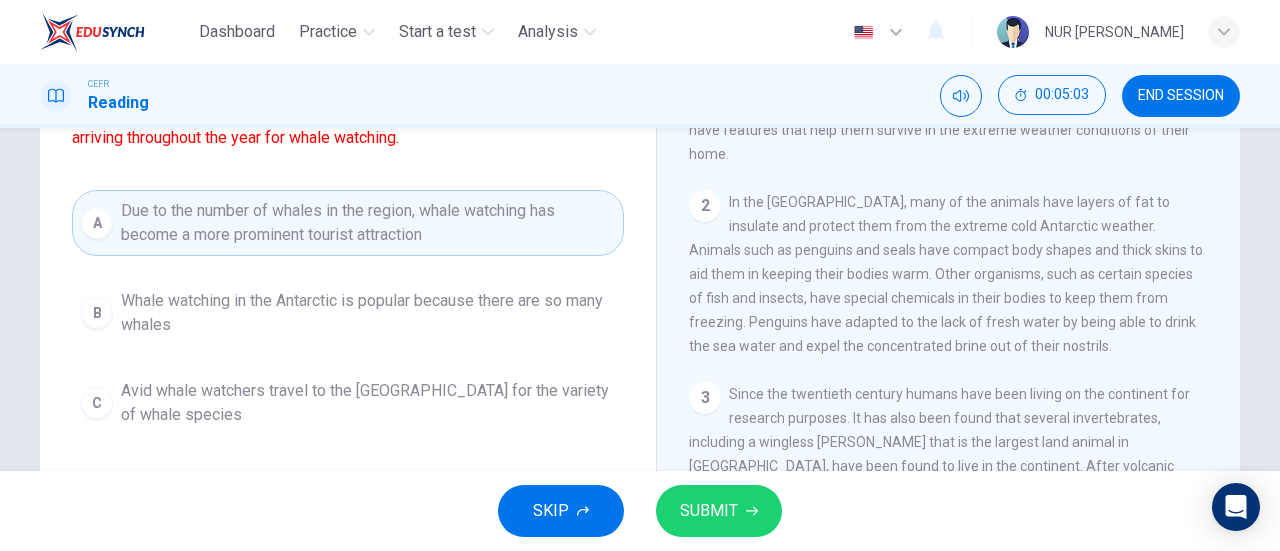 scroll, scrollTop: 224, scrollLeft: 0, axis: vertical 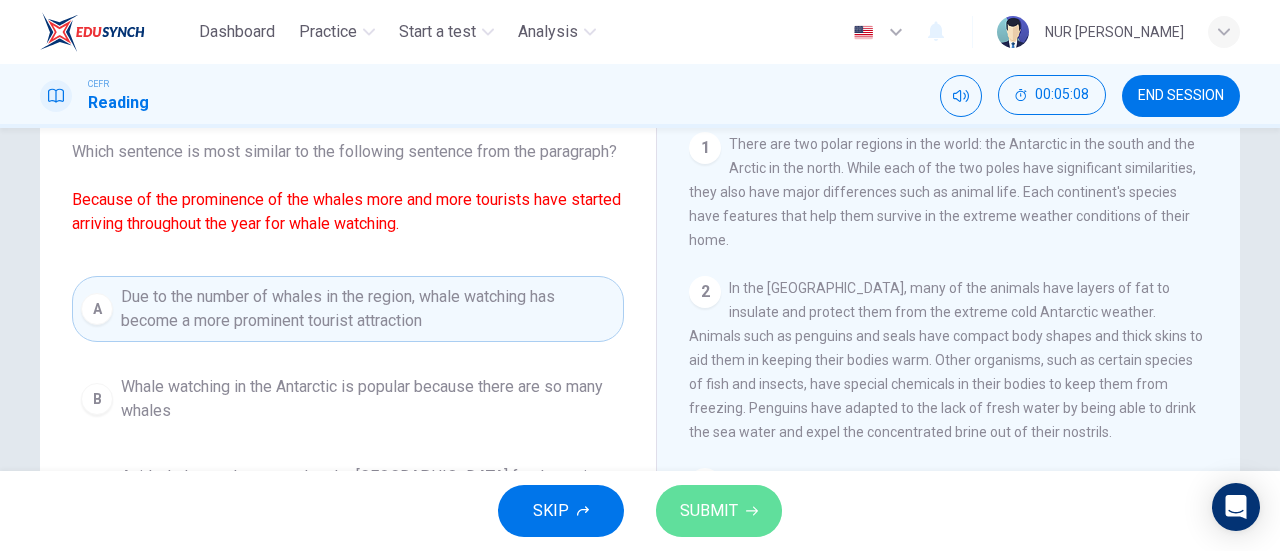 click on "SUBMIT" at bounding box center [709, 511] 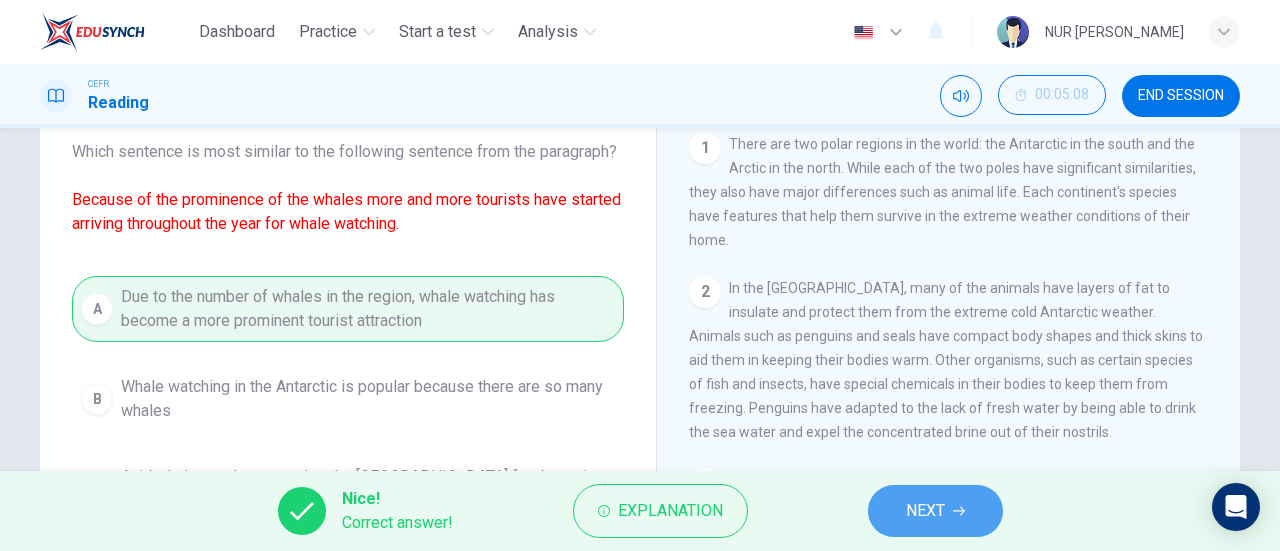 click on "NEXT" at bounding box center (935, 511) 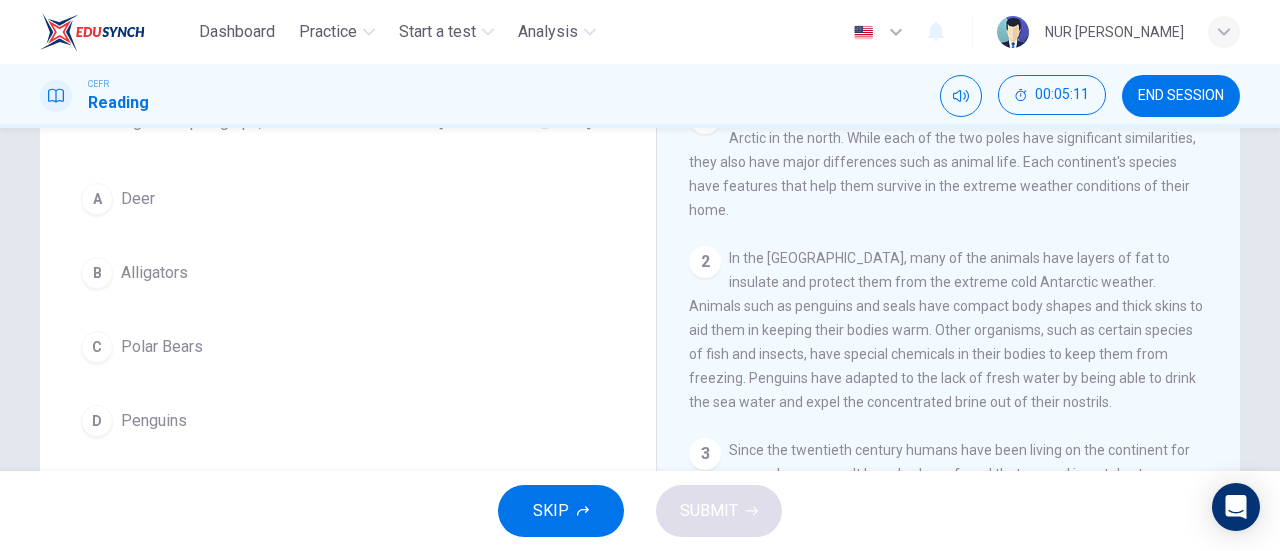 scroll, scrollTop: 134, scrollLeft: 0, axis: vertical 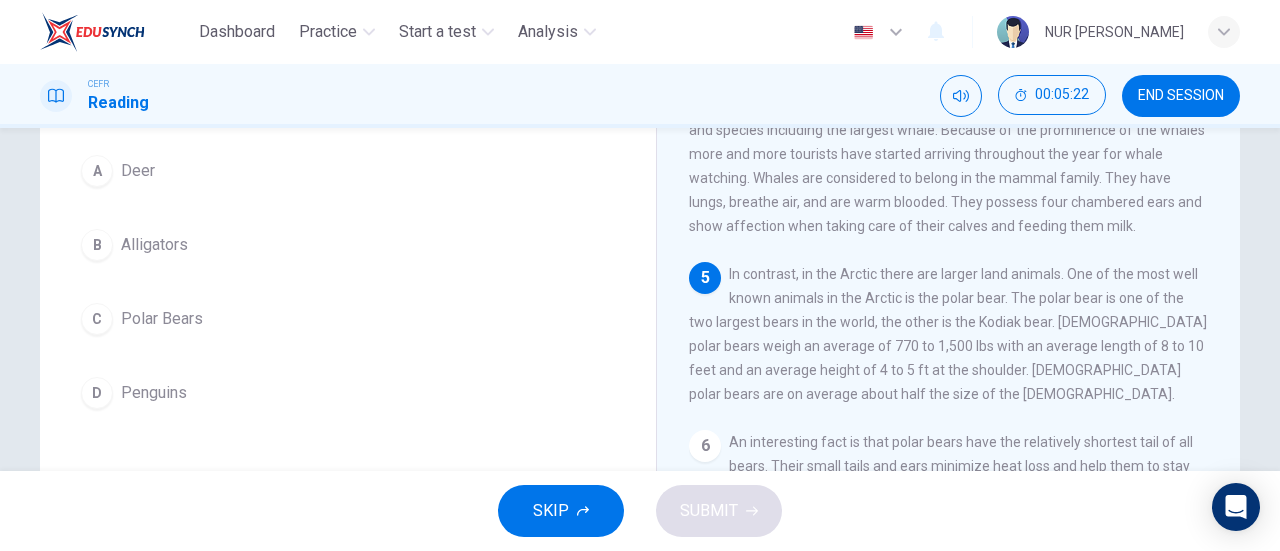 click on "Polar Bears" at bounding box center (162, 319) 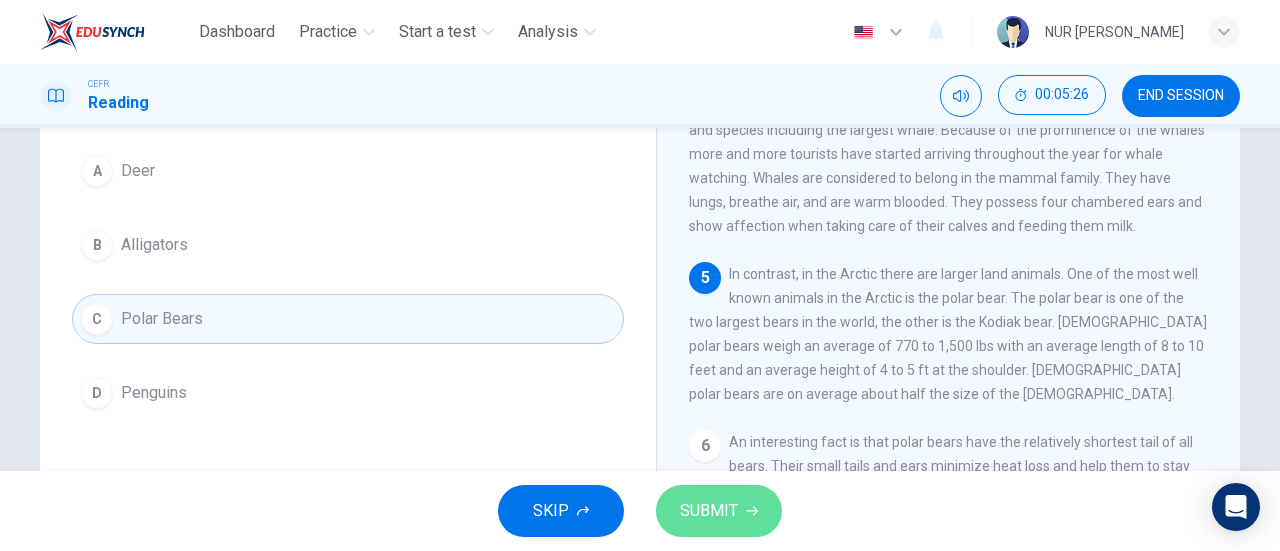 click on "SUBMIT" at bounding box center (719, 511) 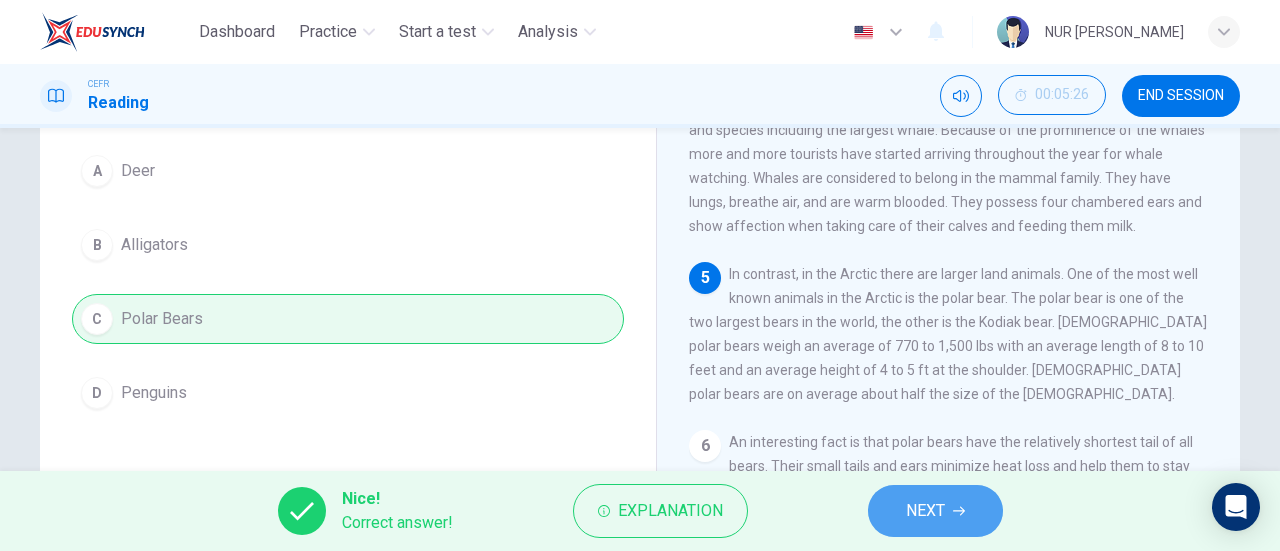 click on "NEXT" at bounding box center (935, 511) 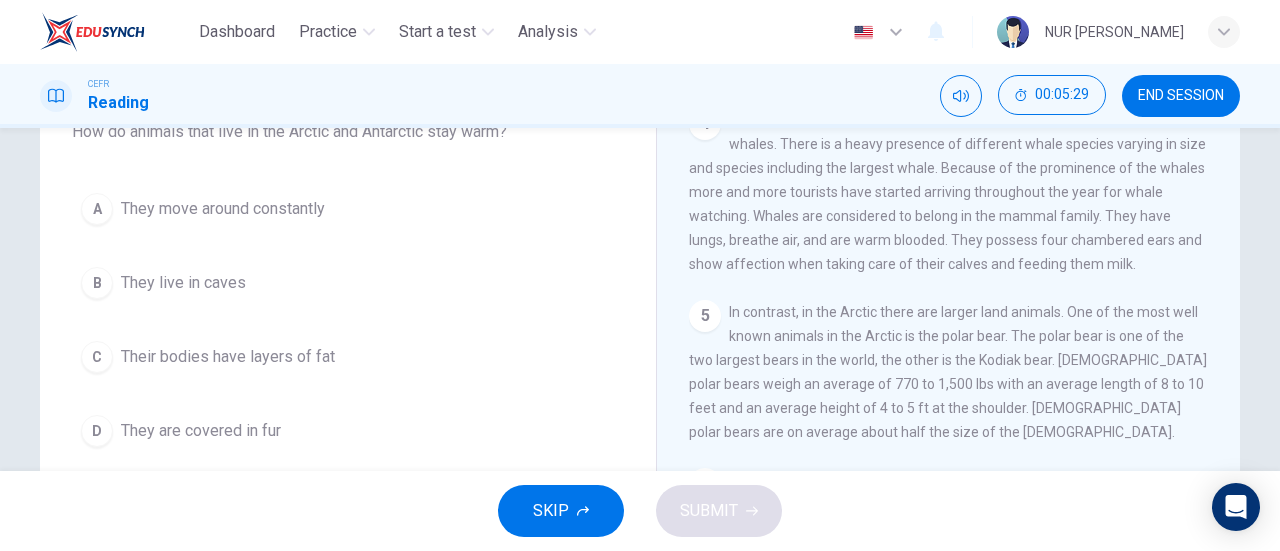 scroll, scrollTop: 152, scrollLeft: 0, axis: vertical 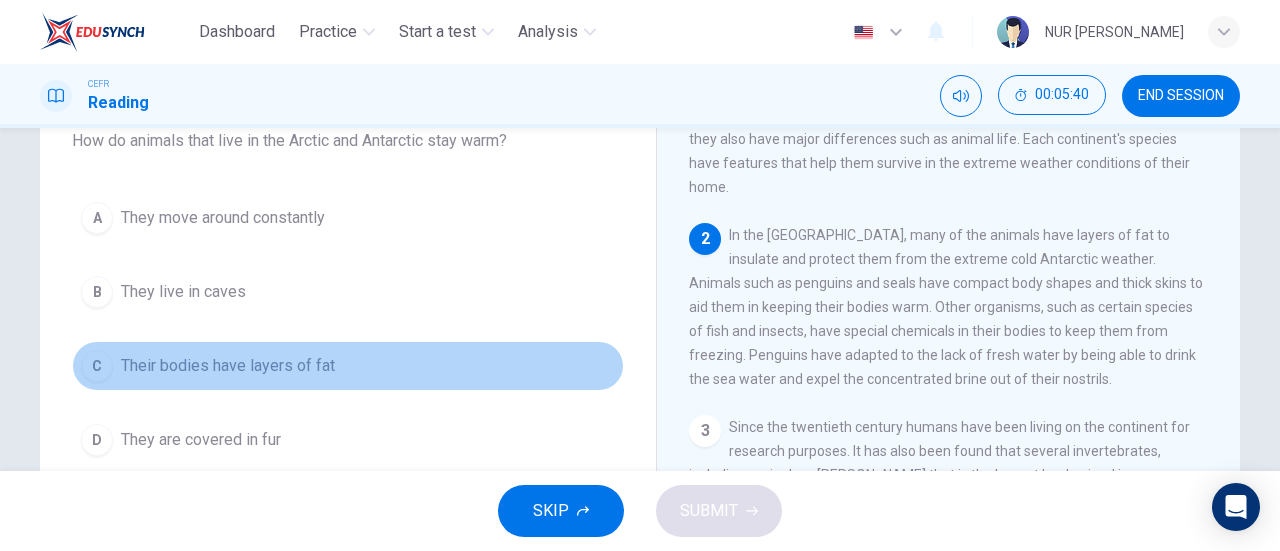 click on "Their bodies have layers of fat" at bounding box center (228, 366) 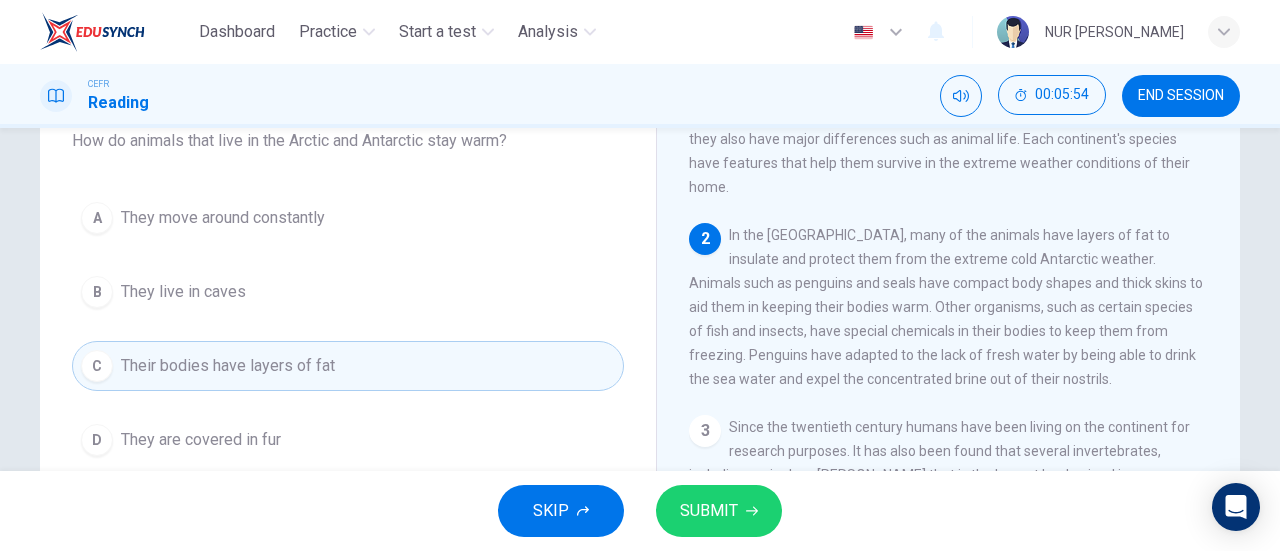 click on "SUBMIT" at bounding box center (709, 511) 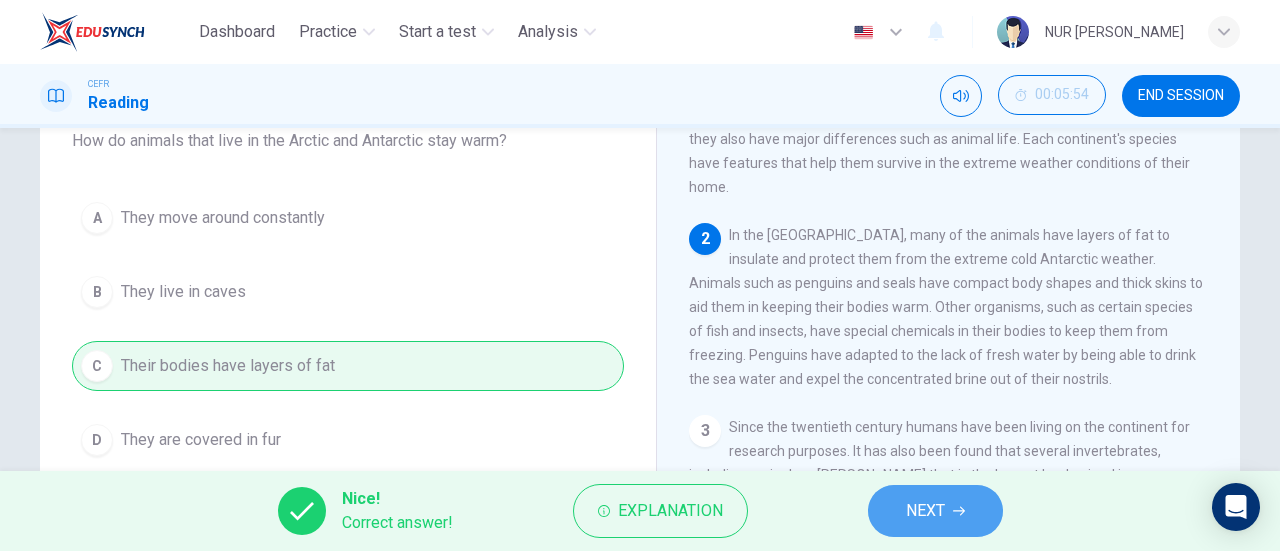 click on "NEXT" at bounding box center (935, 511) 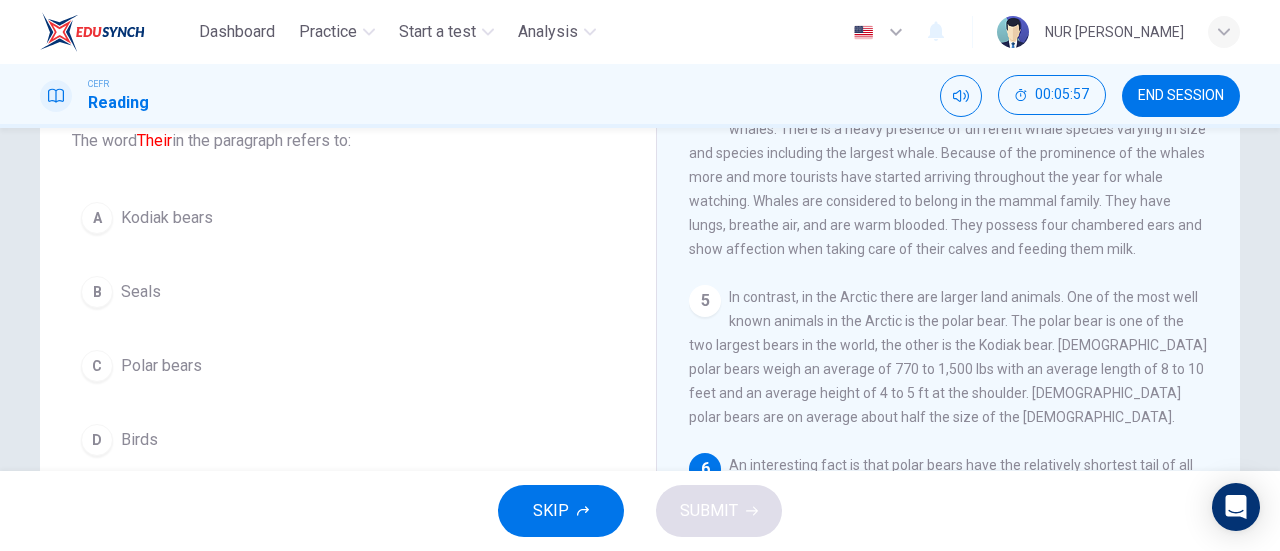 scroll, scrollTop: 572, scrollLeft: 0, axis: vertical 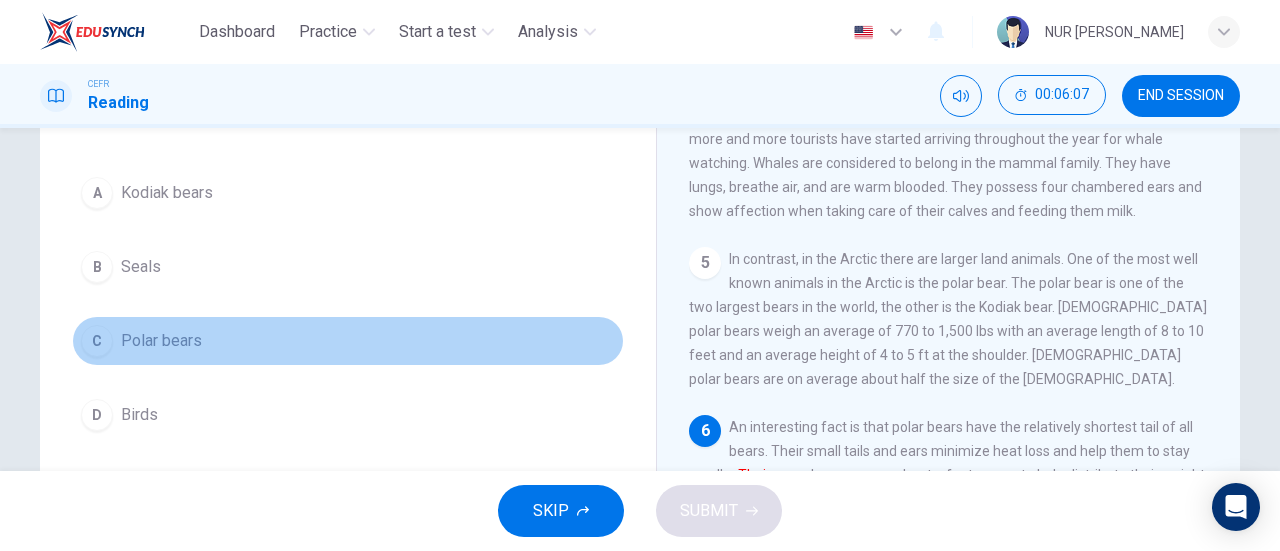 click on "Polar bears" at bounding box center (161, 341) 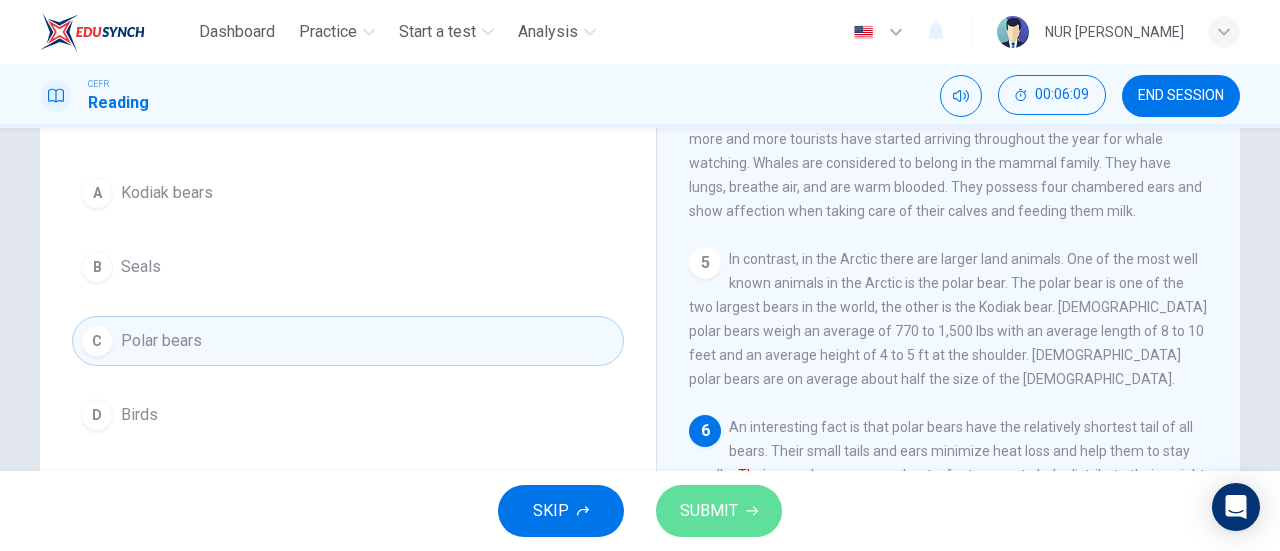 click on "SUBMIT" at bounding box center [709, 511] 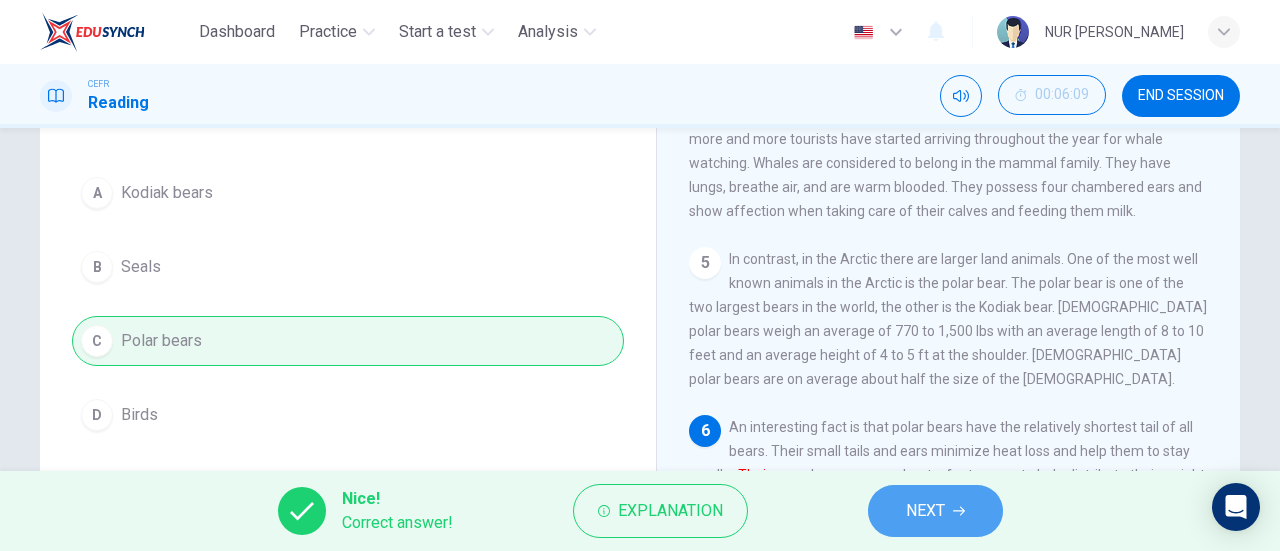 click on "NEXT" at bounding box center (935, 511) 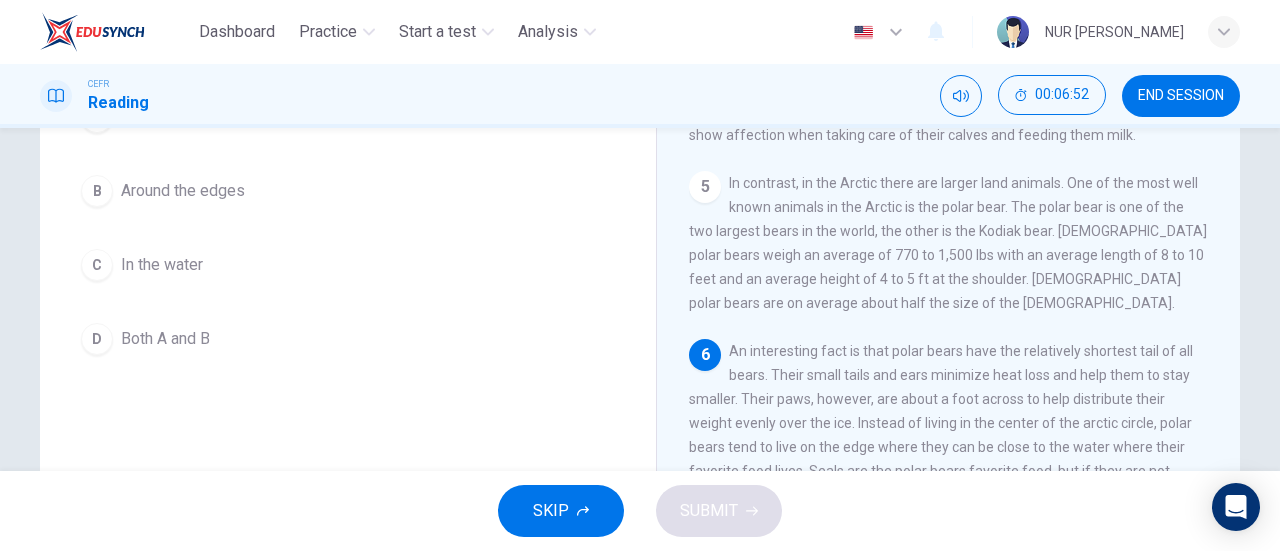 scroll, scrollTop: 237, scrollLeft: 0, axis: vertical 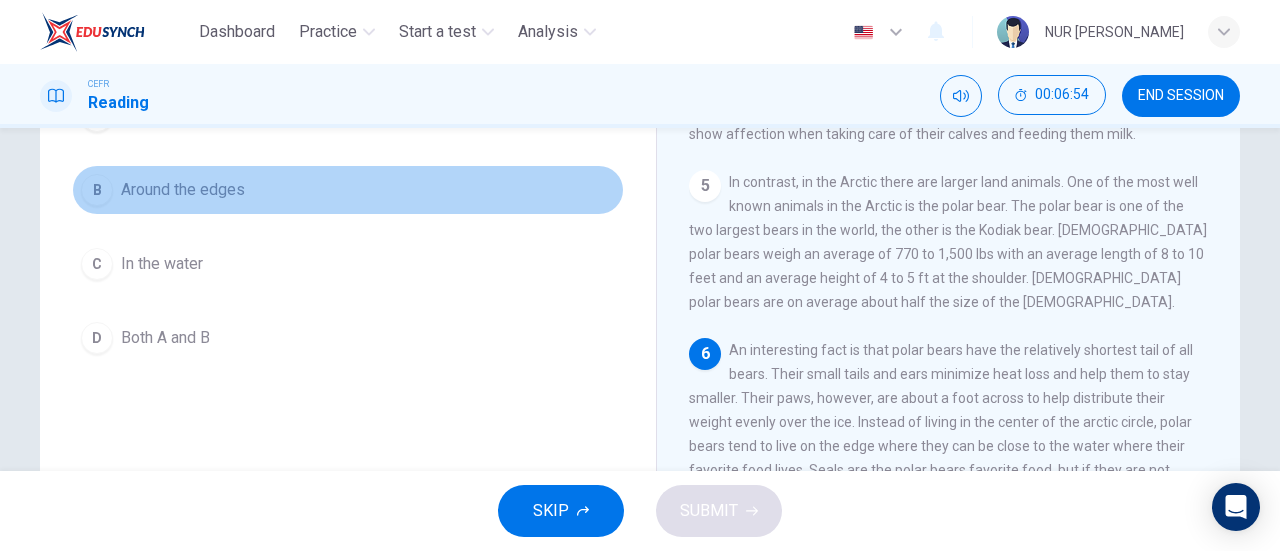 click on "Around the edges" at bounding box center [183, 190] 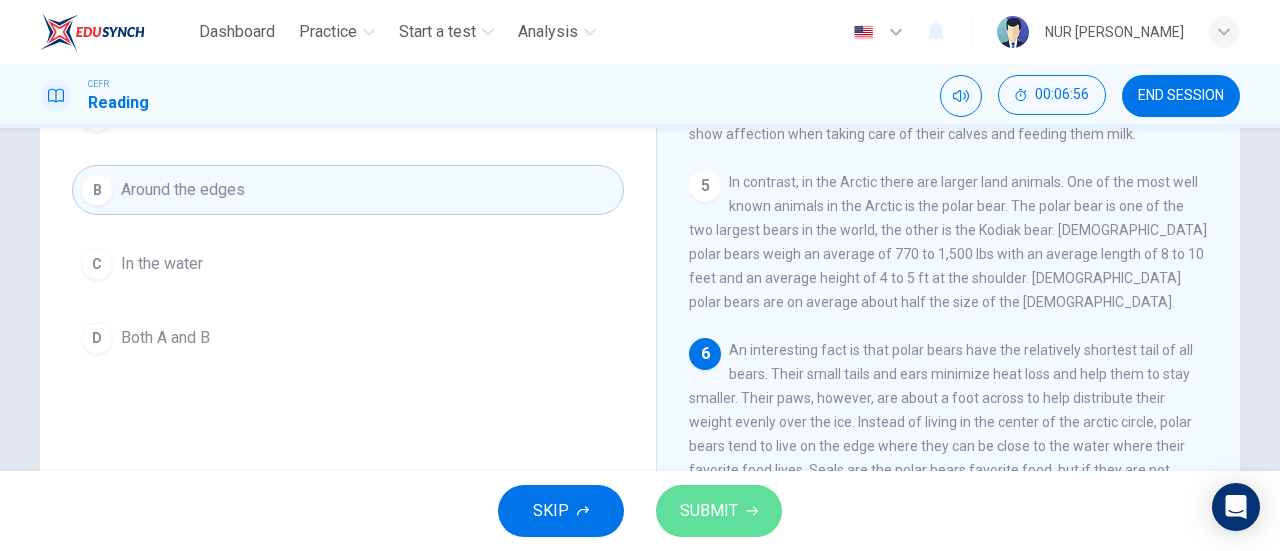 click on "SUBMIT" at bounding box center (709, 511) 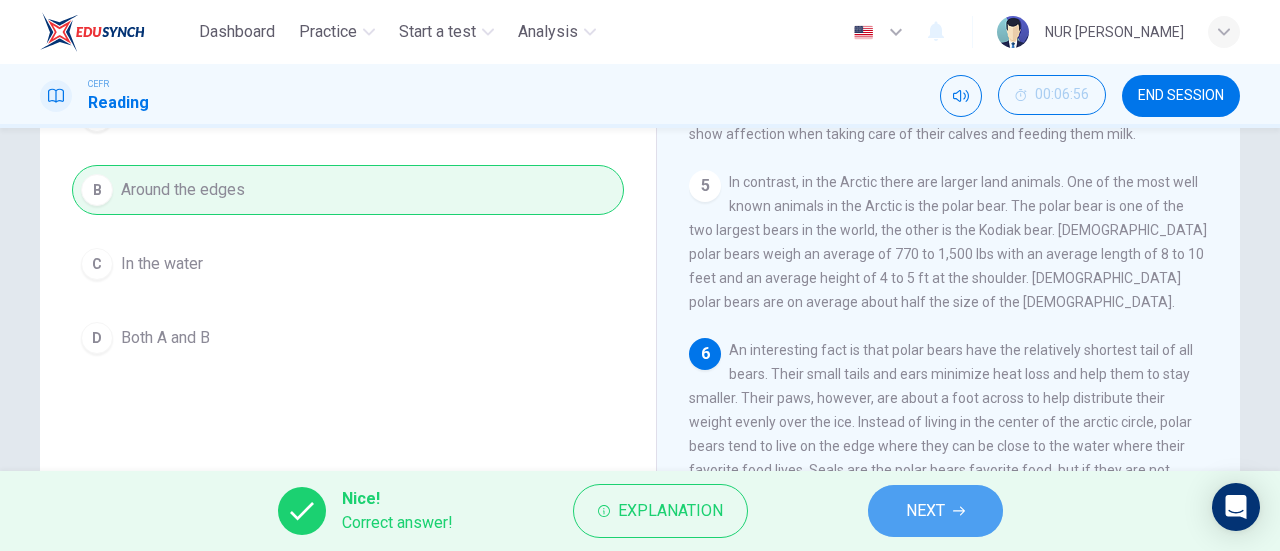 click on "NEXT" at bounding box center (925, 511) 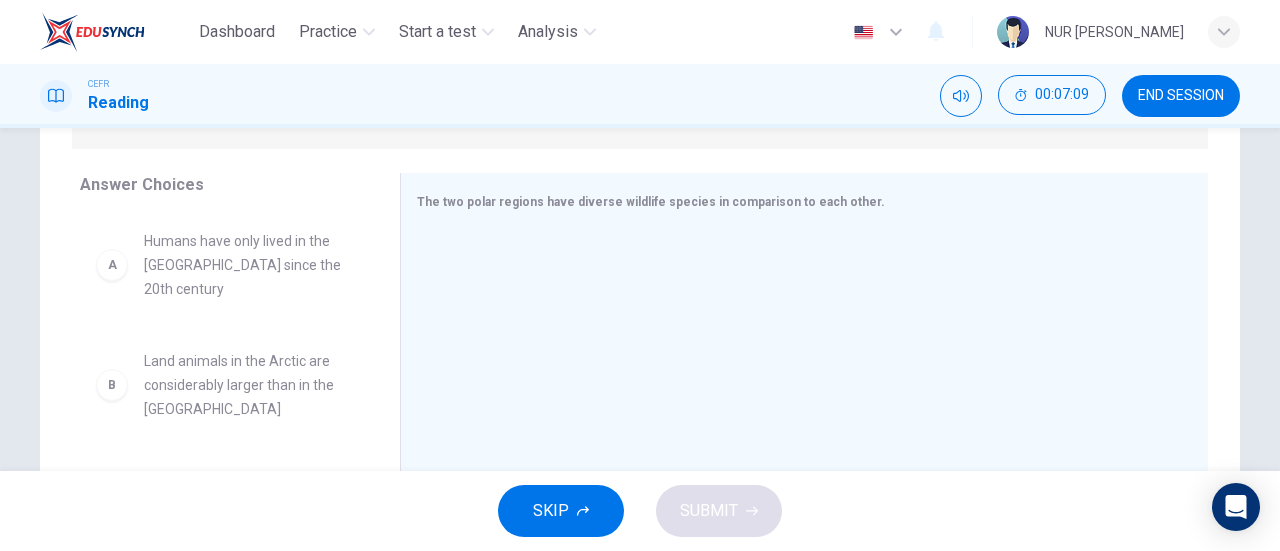 scroll, scrollTop: 328, scrollLeft: 0, axis: vertical 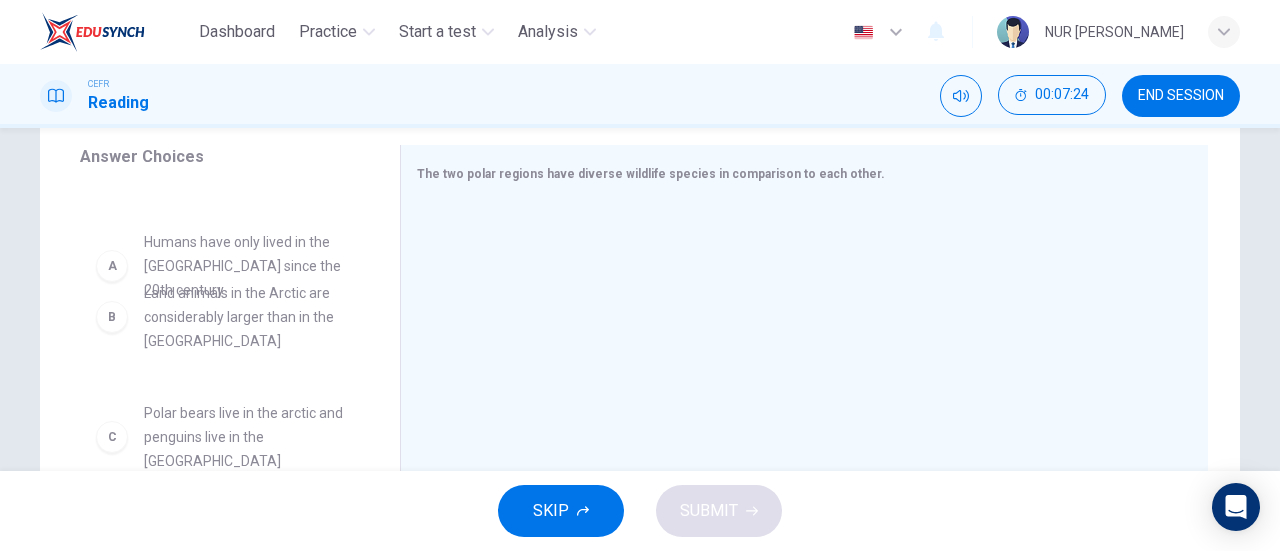 drag, startPoint x: 294, startPoint y: 229, endPoint x: 298, endPoint y: 264, distance: 35.22783 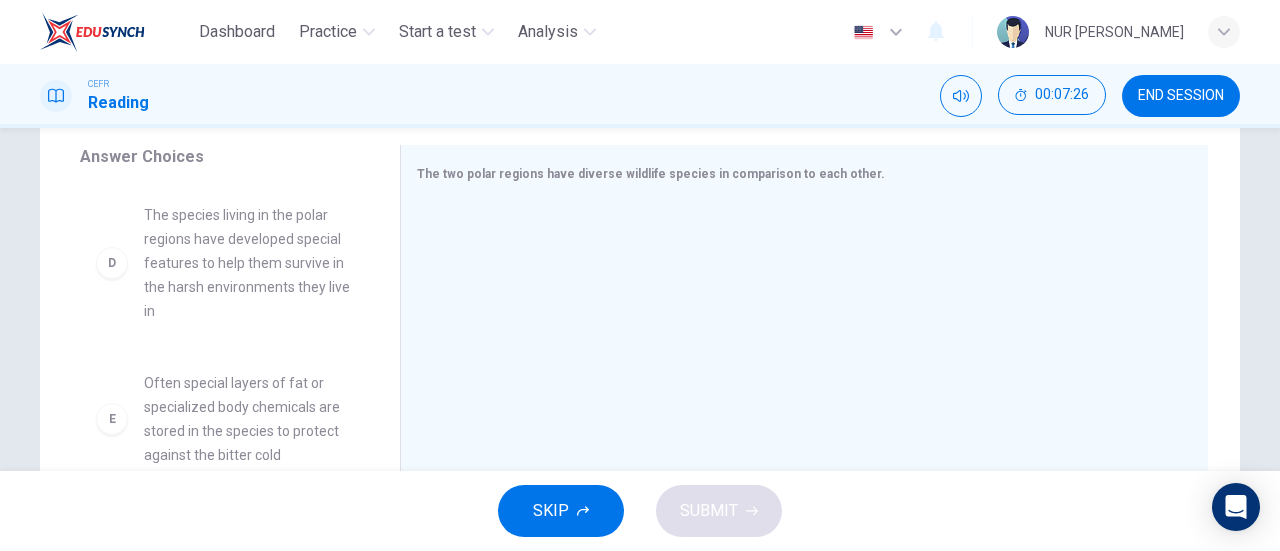 scroll, scrollTop: 492, scrollLeft: 0, axis: vertical 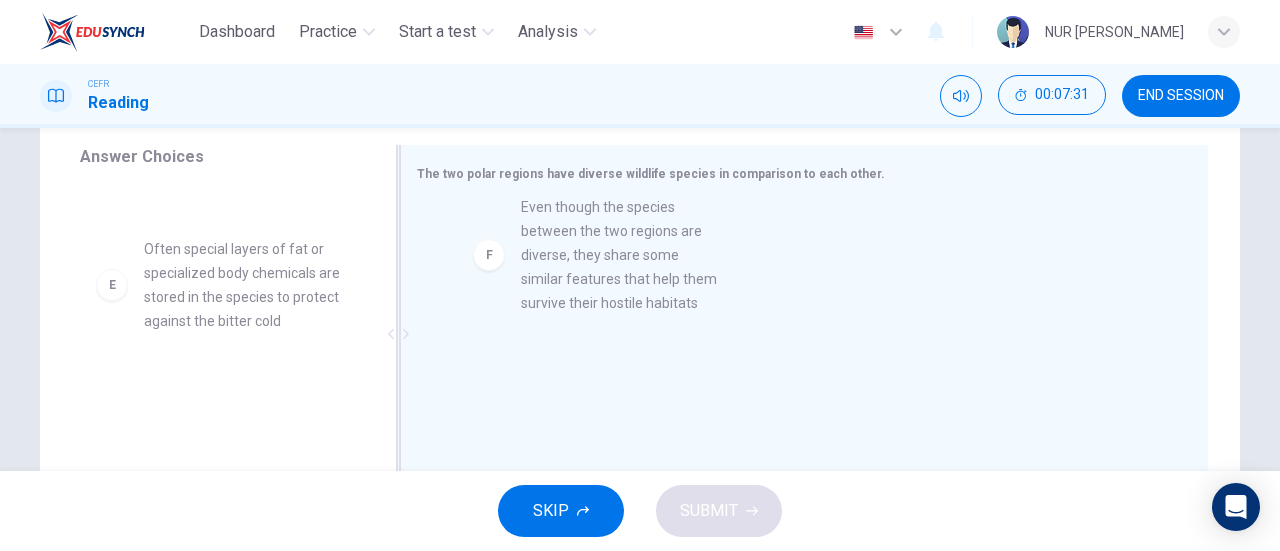 drag, startPoint x: 271, startPoint y: 408, endPoint x: 672, endPoint y: 236, distance: 436.3313 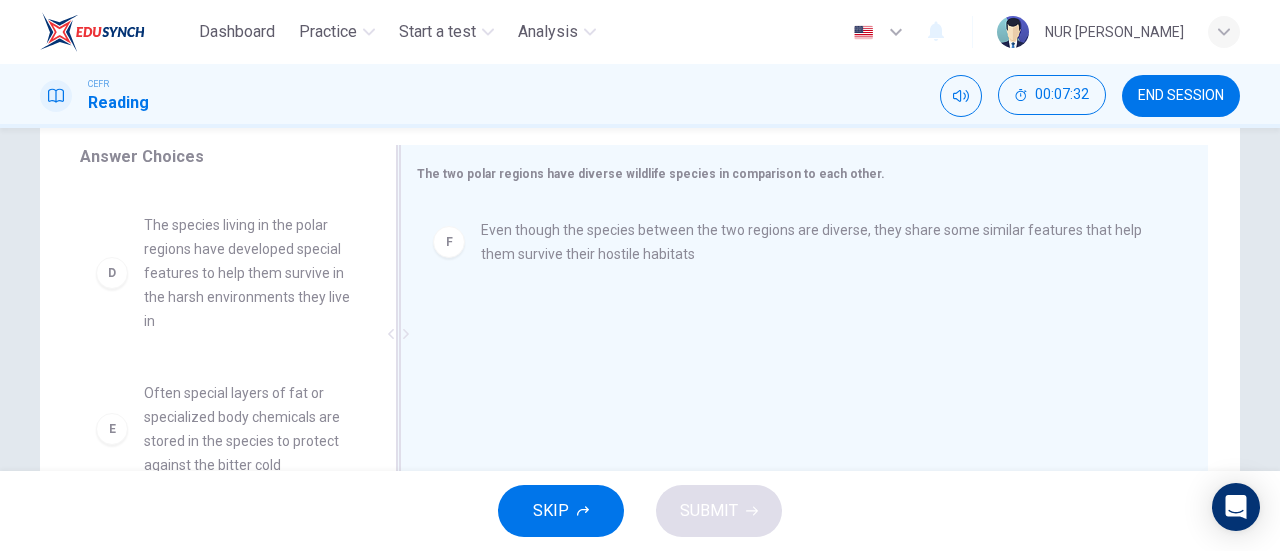 scroll, scrollTop: 324, scrollLeft: 0, axis: vertical 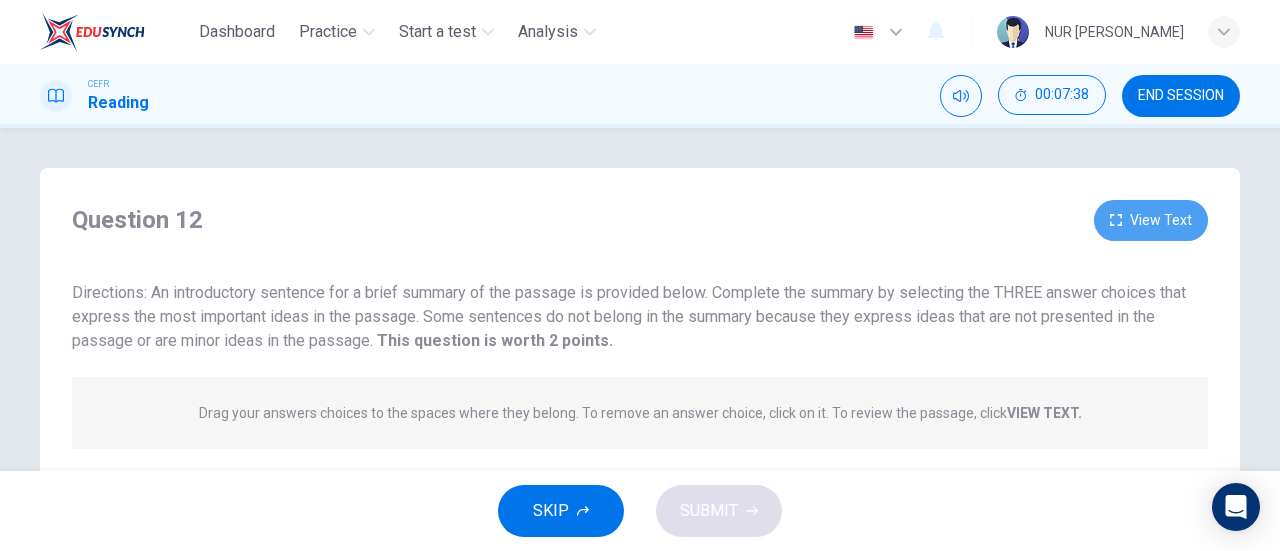 click on "View Text" at bounding box center (1151, 220) 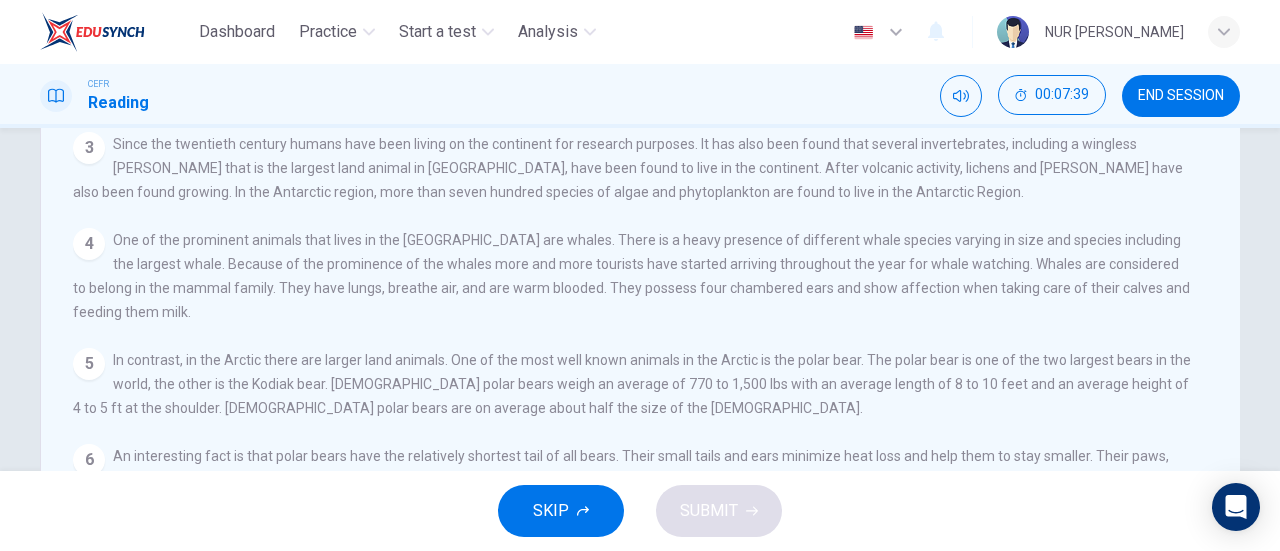 scroll, scrollTop: 336, scrollLeft: 0, axis: vertical 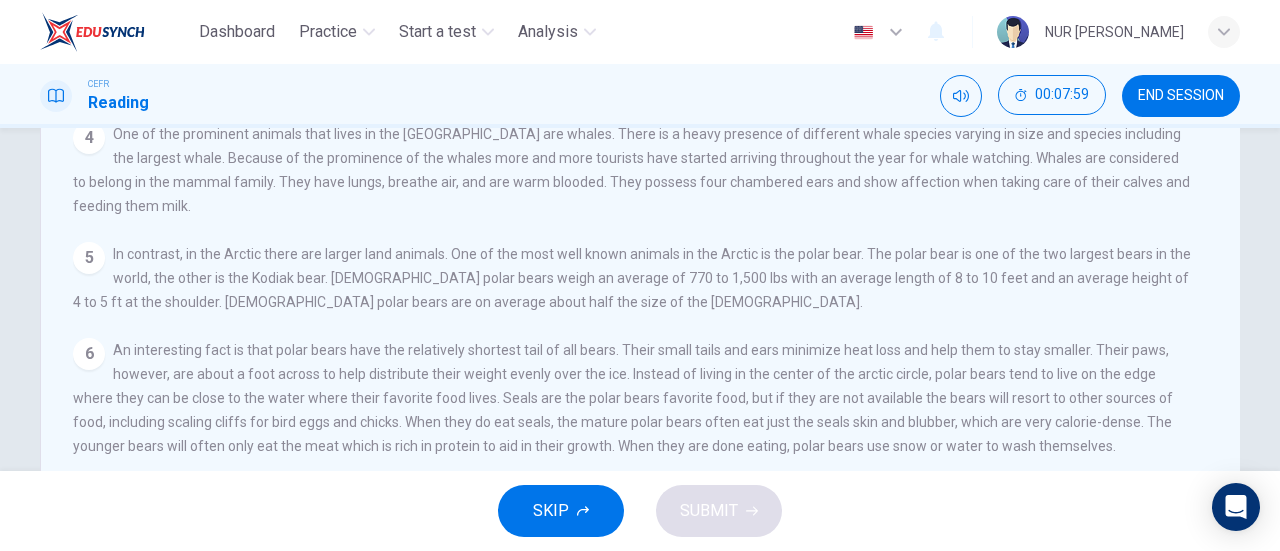 drag, startPoint x: 1266, startPoint y: 507, endPoint x: 1243, endPoint y: 471, distance: 42.72002 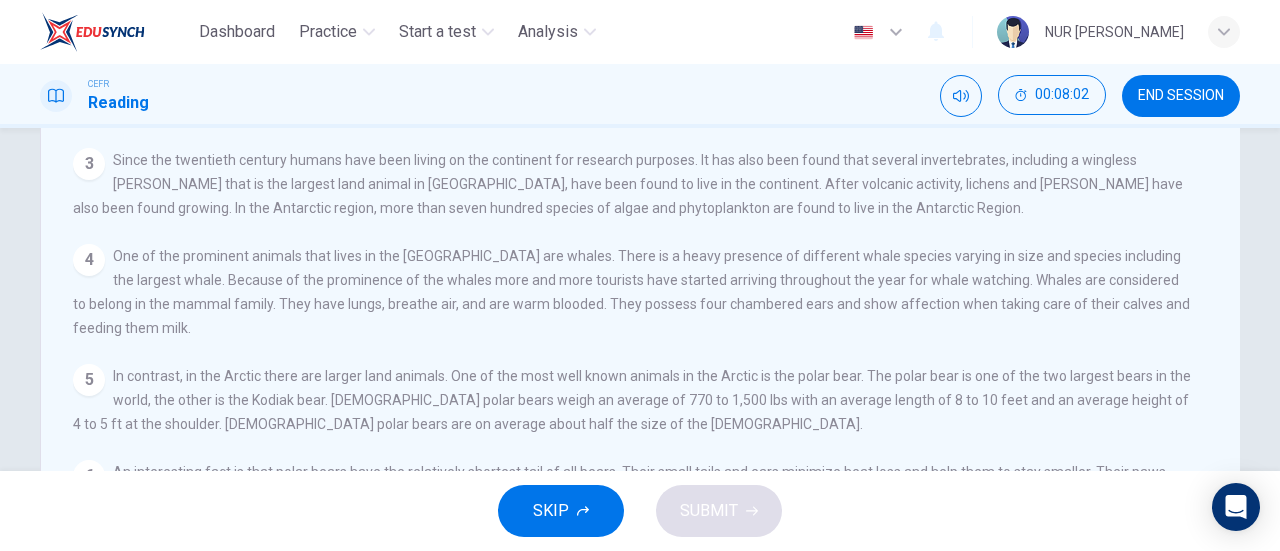 scroll, scrollTop: 252, scrollLeft: 0, axis: vertical 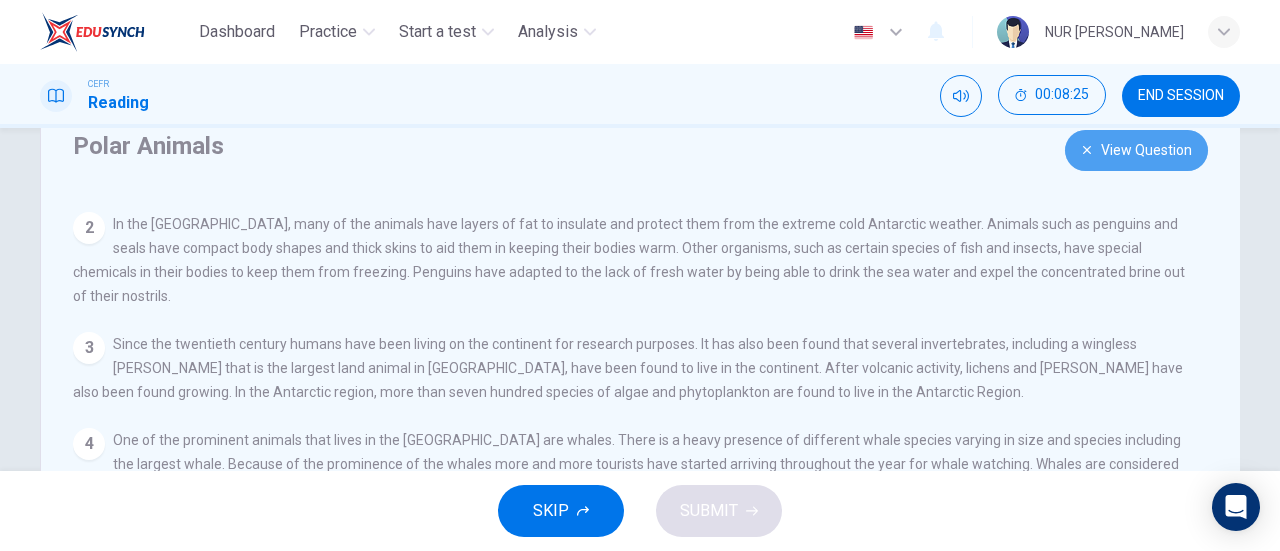 click on "View Question" at bounding box center (1136, 150) 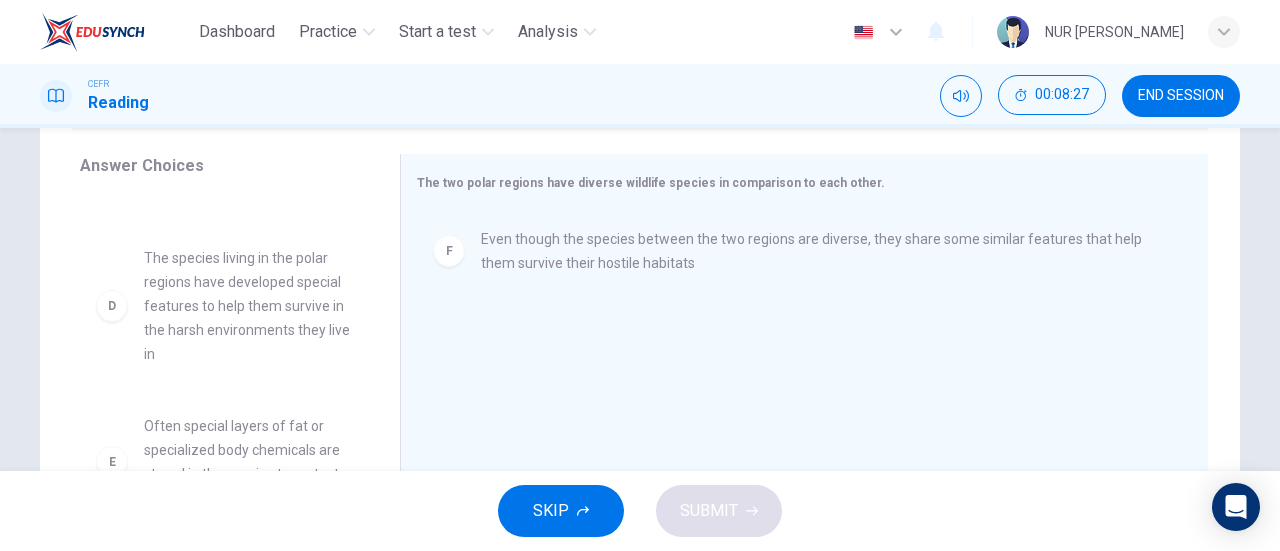 scroll, scrollTop: 332, scrollLeft: 0, axis: vertical 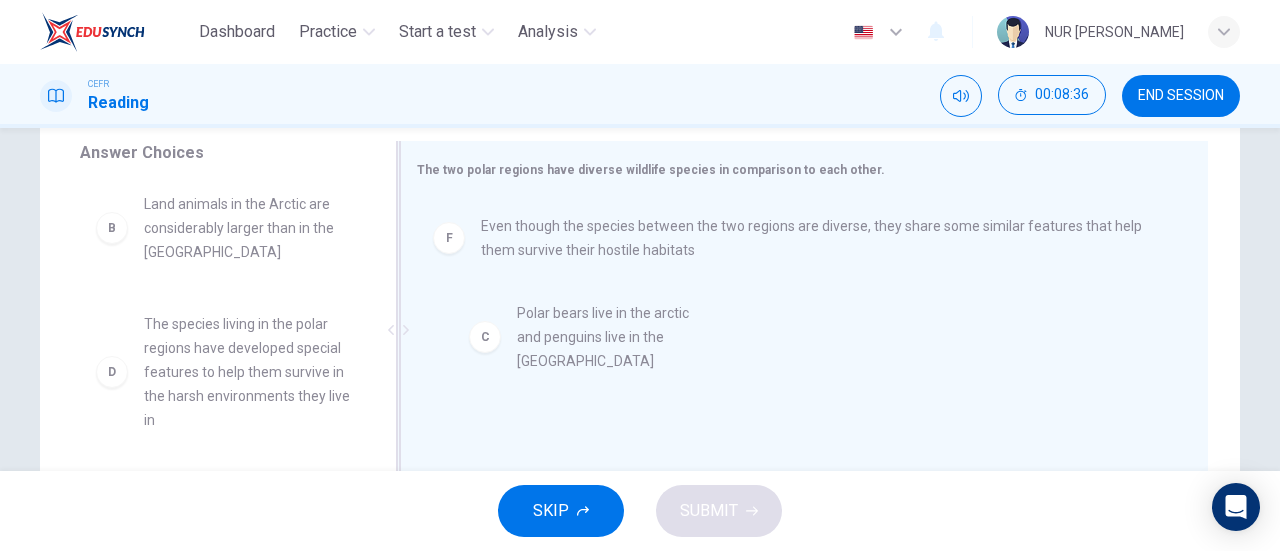 drag, startPoint x: 285, startPoint y: 305, endPoint x: 680, endPoint y: 319, distance: 395.24802 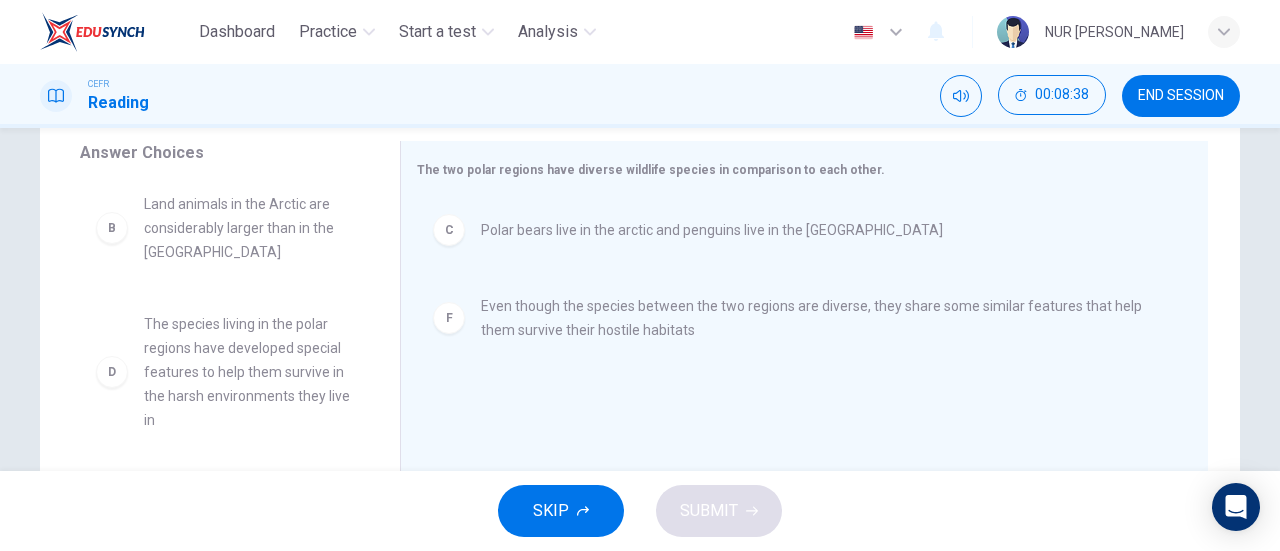 scroll, scrollTop: 204, scrollLeft: 0, axis: vertical 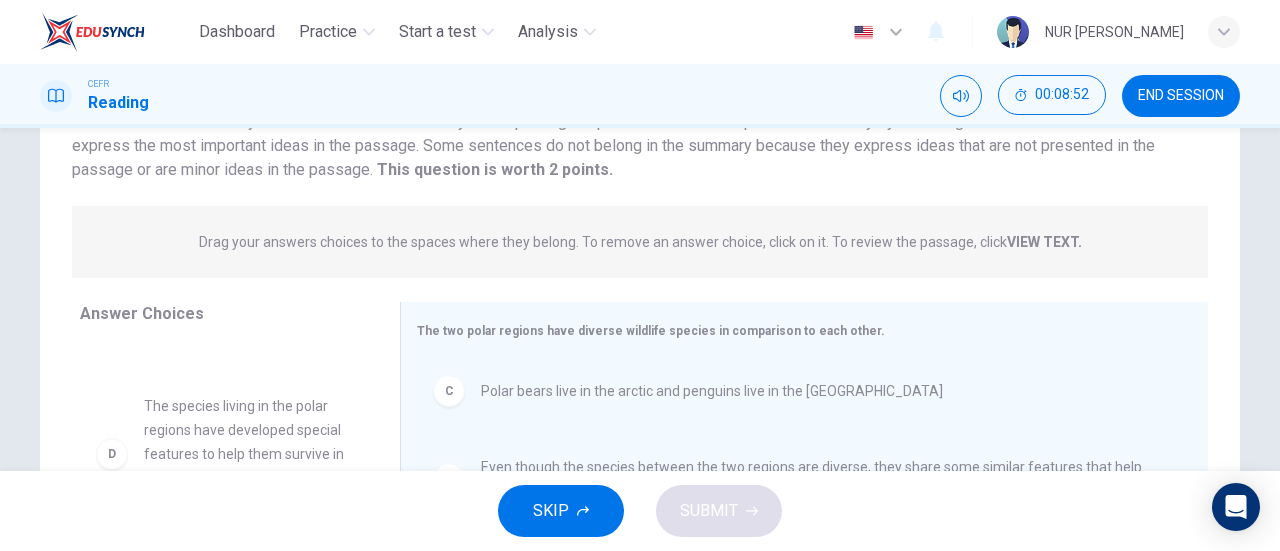 drag, startPoint x: 1262, startPoint y: 258, endPoint x: 1260, endPoint y: 212, distance: 46.043457 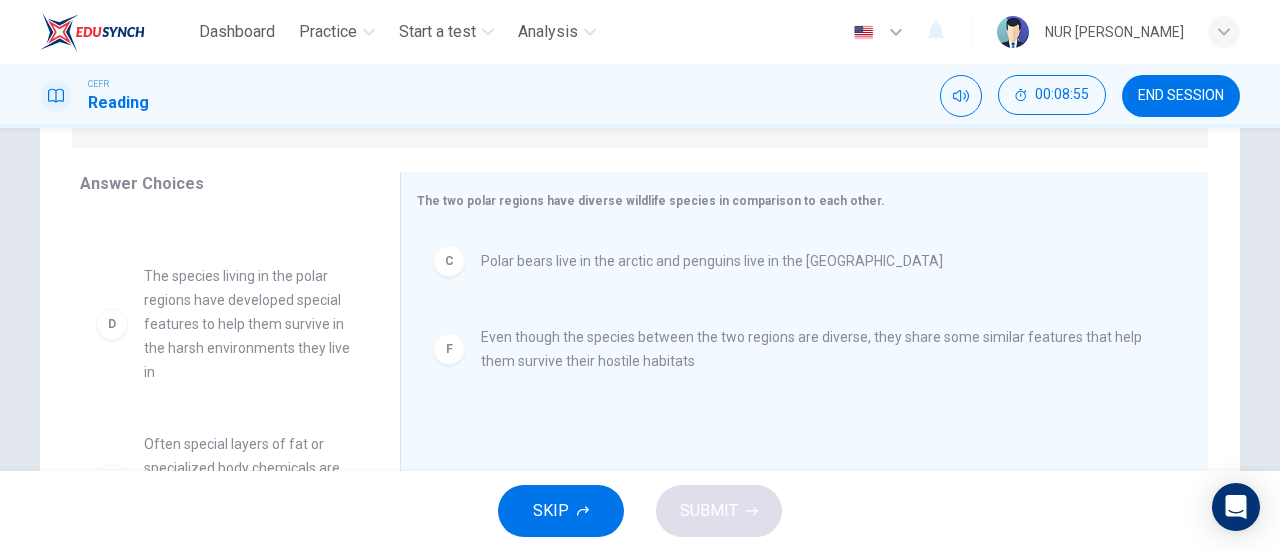 scroll, scrollTop: 298, scrollLeft: 0, axis: vertical 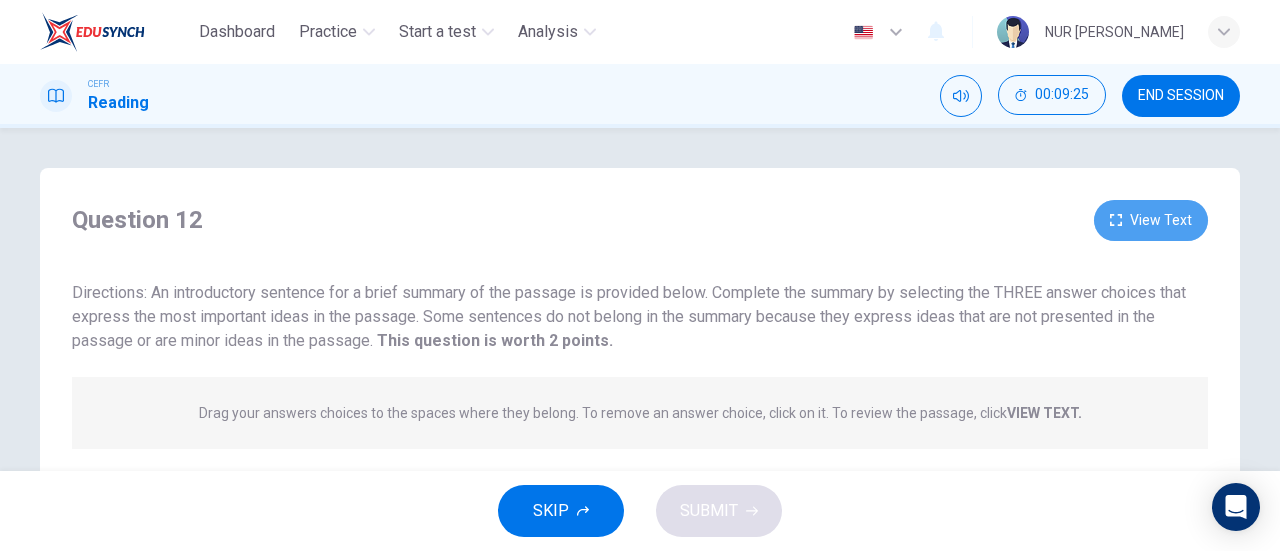click on "View Text" at bounding box center (1151, 220) 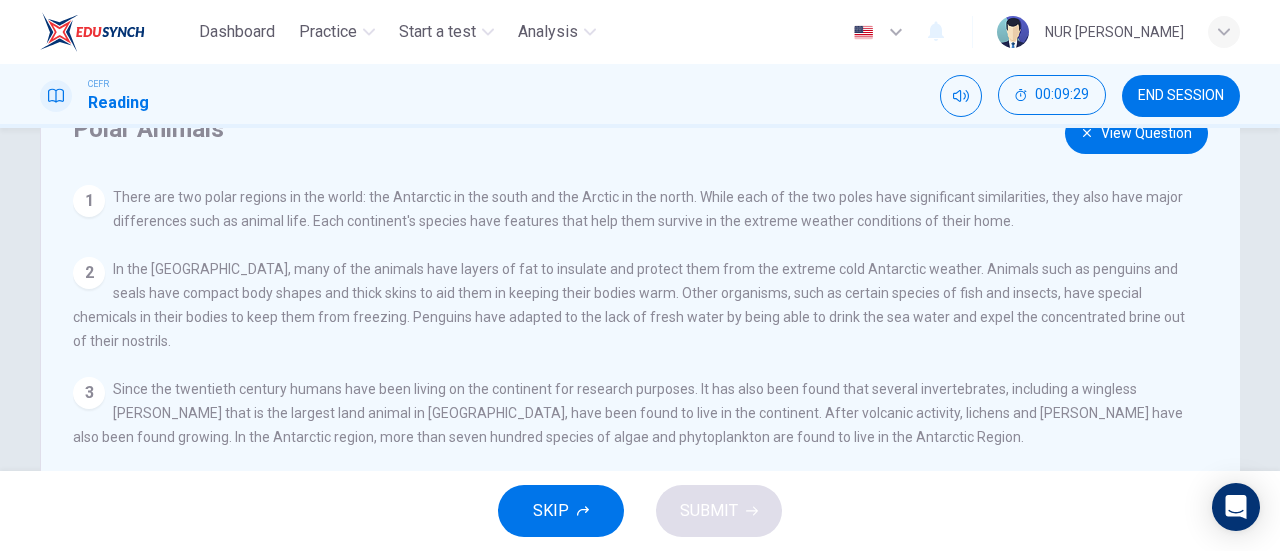 scroll, scrollTop: 86, scrollLeft: 0, axis: vertical 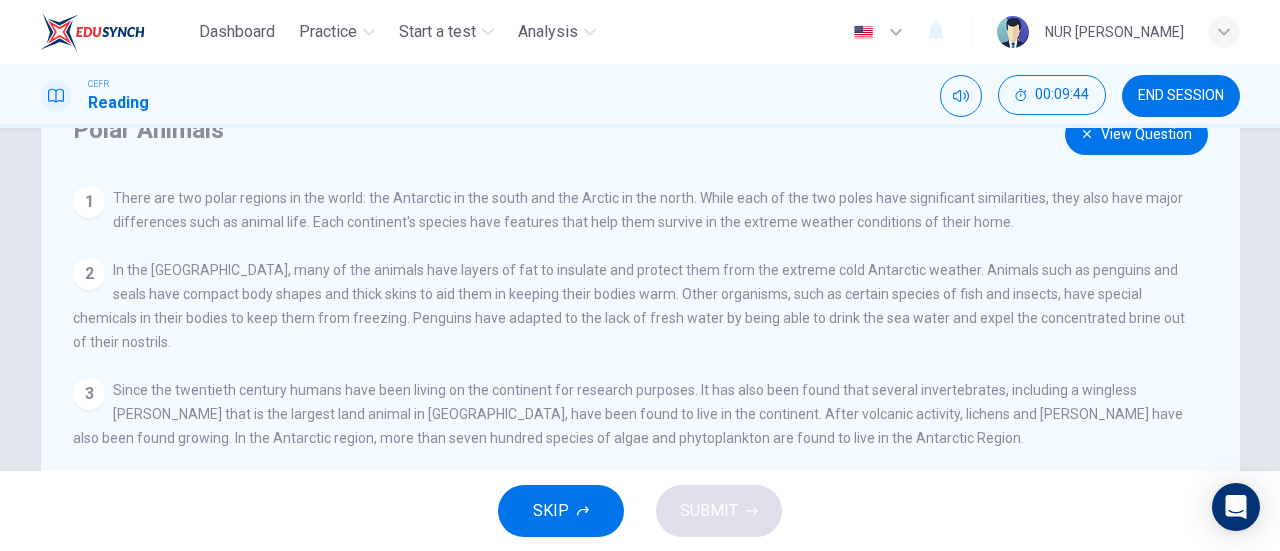 click on "View Question 1 There are two polar regions in the world: the Antarctic in the south and the Arctic in the north. While each of the two poles have significant similarities, they also have major differences such as animal life. Each continent's species have features that help them survive in the extreme weather conditions of their home. 2 In the Antarctic, many of the animals have layers of fat to insulate and protect them from the extreme cold Antarctic weather. Animals such as penguins and seals have compact body shapes and thick skins to aid them in keeping their bodies warm. Other organisms, such as certain species of fish and insects, have special chemicals in their bodies to keep them from freezing. Penguins have adapted to the lack of fresh water by being able to drink the sea water and expel the concentrated brine out of their nostrils. 3 4 5 6" at bounding box center [646, 473] 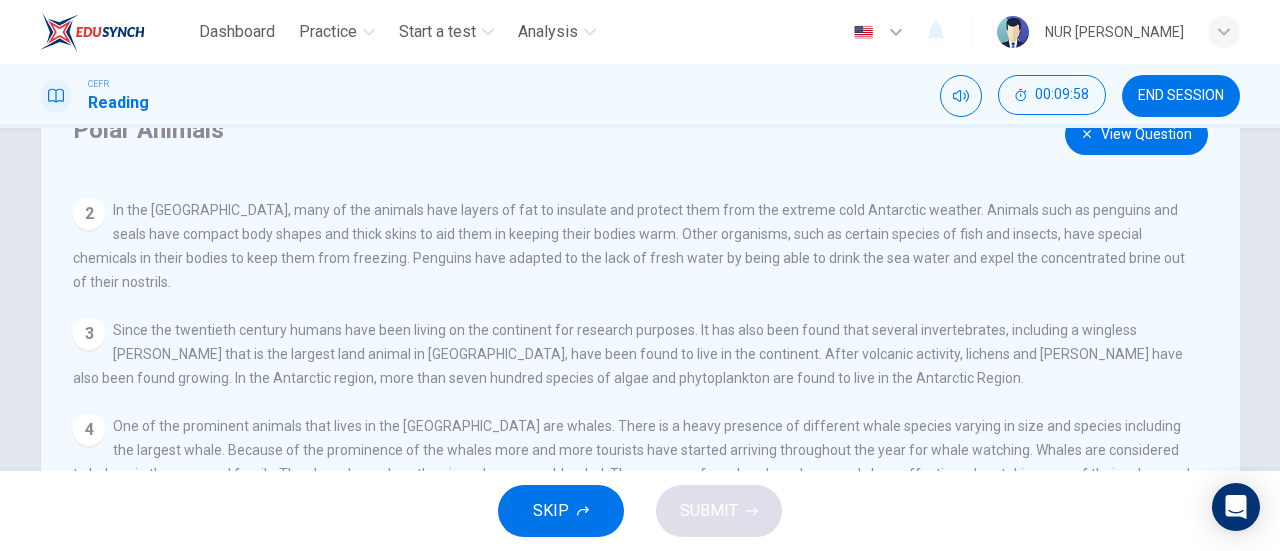 scroll, scrollTop: 62, scrollLeft: 0, axis: vertical 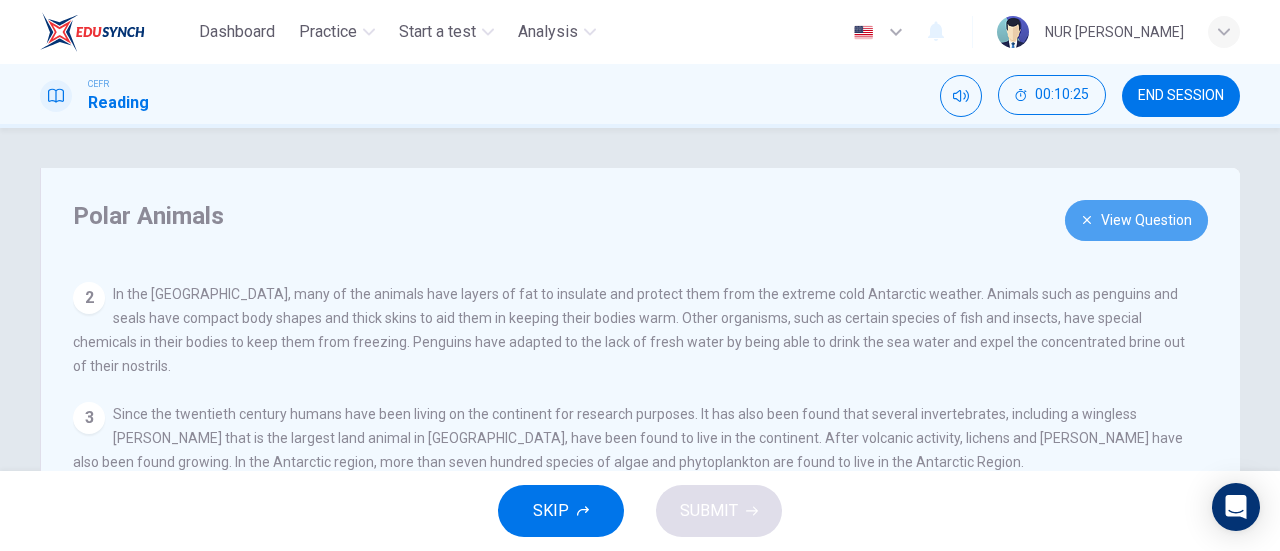 click on "View Question" at bounding box center [1136, 220] 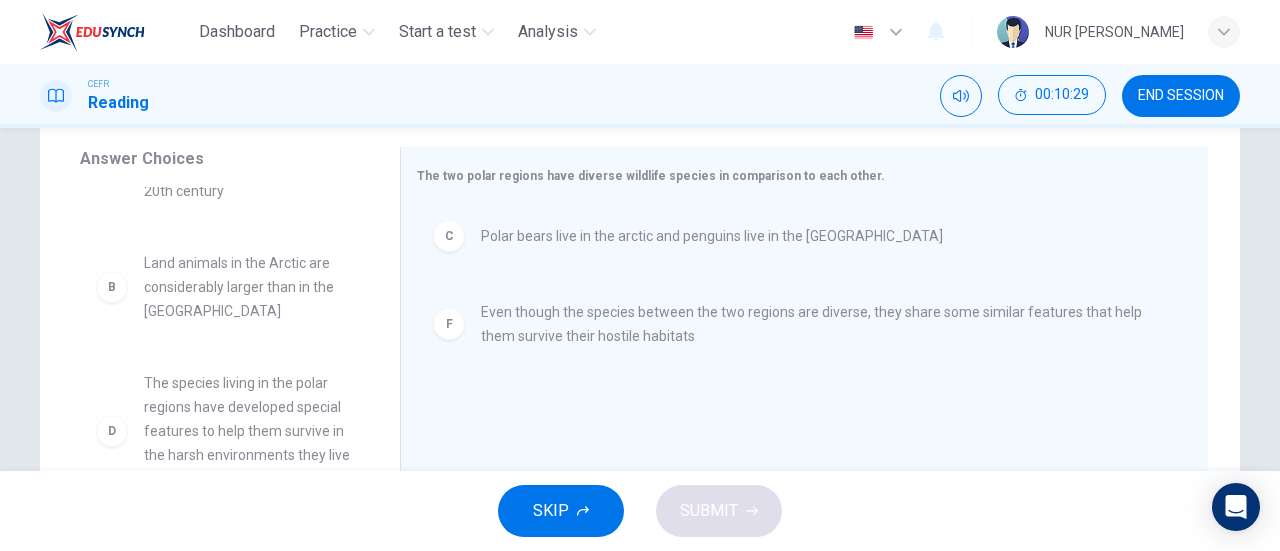 scroll, scrollTop: 332, scrollLeft: 0, axis: vertical 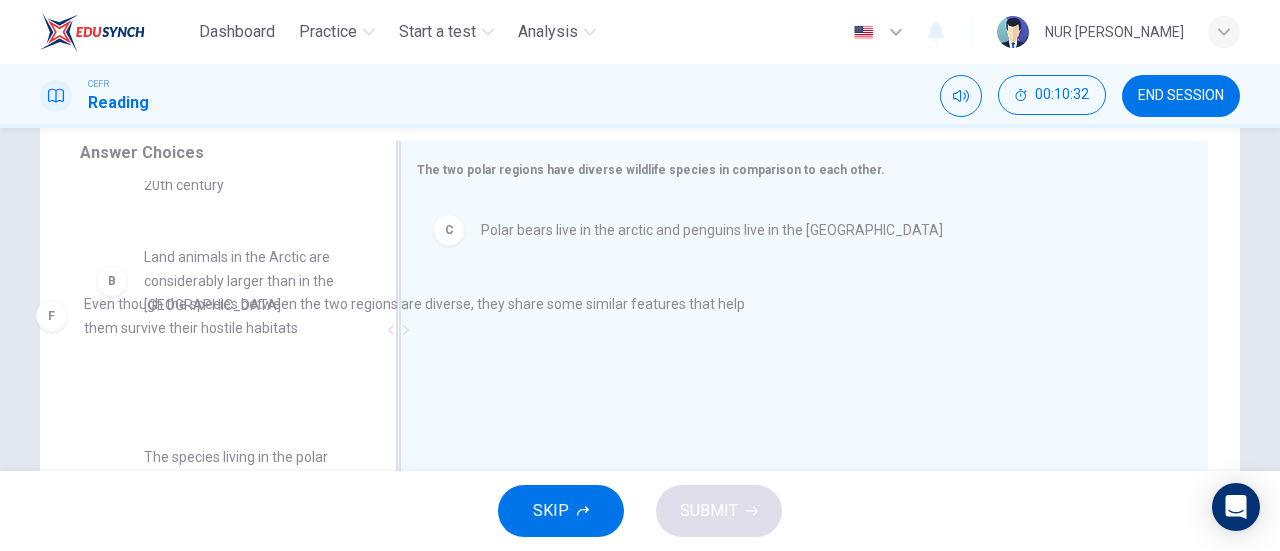 drag, startPoint x: 735, startPoint y: 321, endPoint x: 331, endPoint y: 319, distance: 404.00494 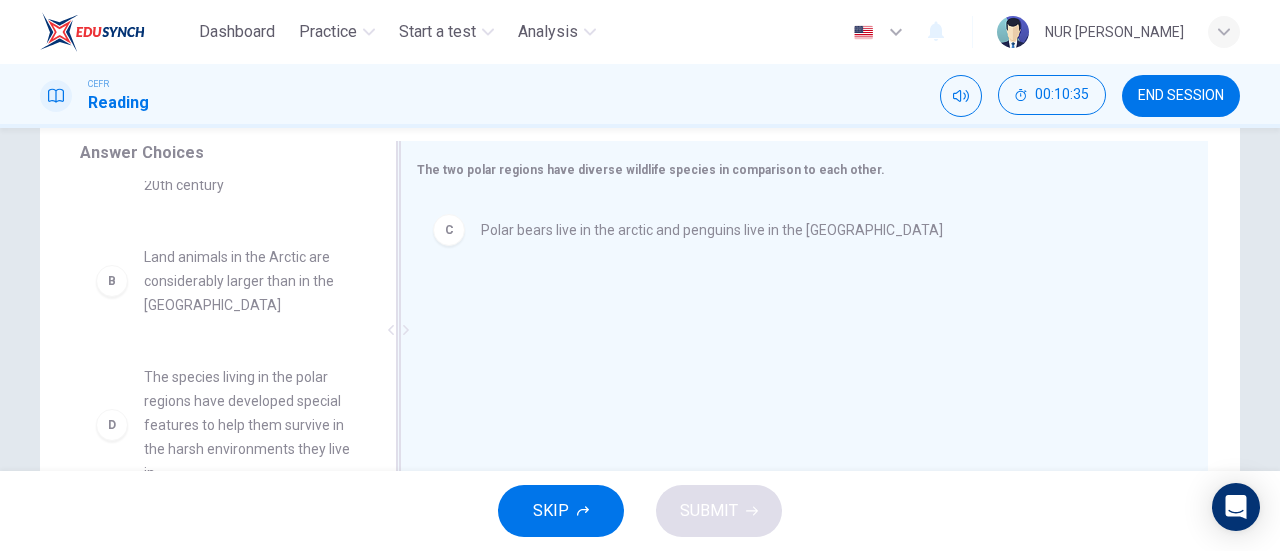 drag, startPoint x: 364, startPoint y: 297, endPoint x: 374, endPoint y: 255, distance: 43.174065 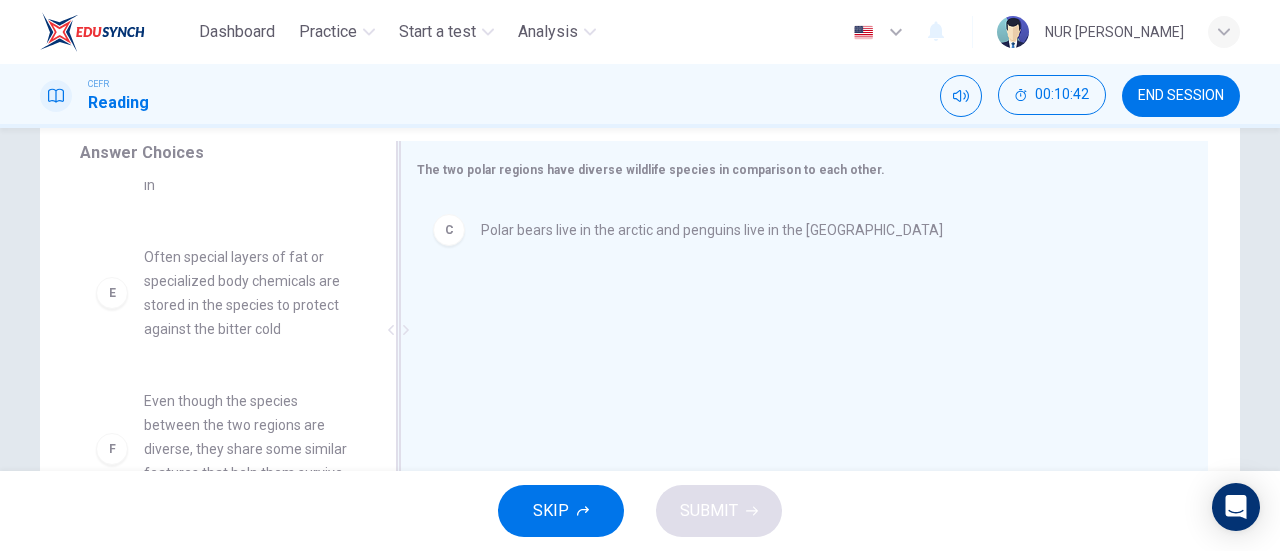 scroll, scrollTop: 361, scrollLeft: 0, axis: vertical 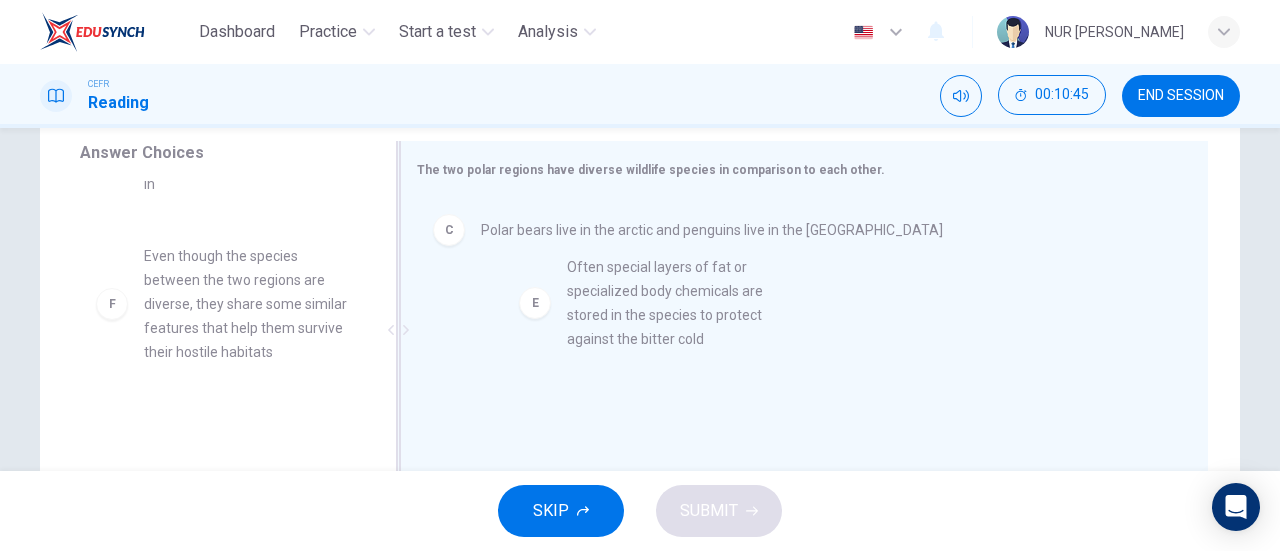 drag, startPoint x: 277, startPoint y: 287, endPoint x: 854, endPoint y: 335, distance: 578.9931 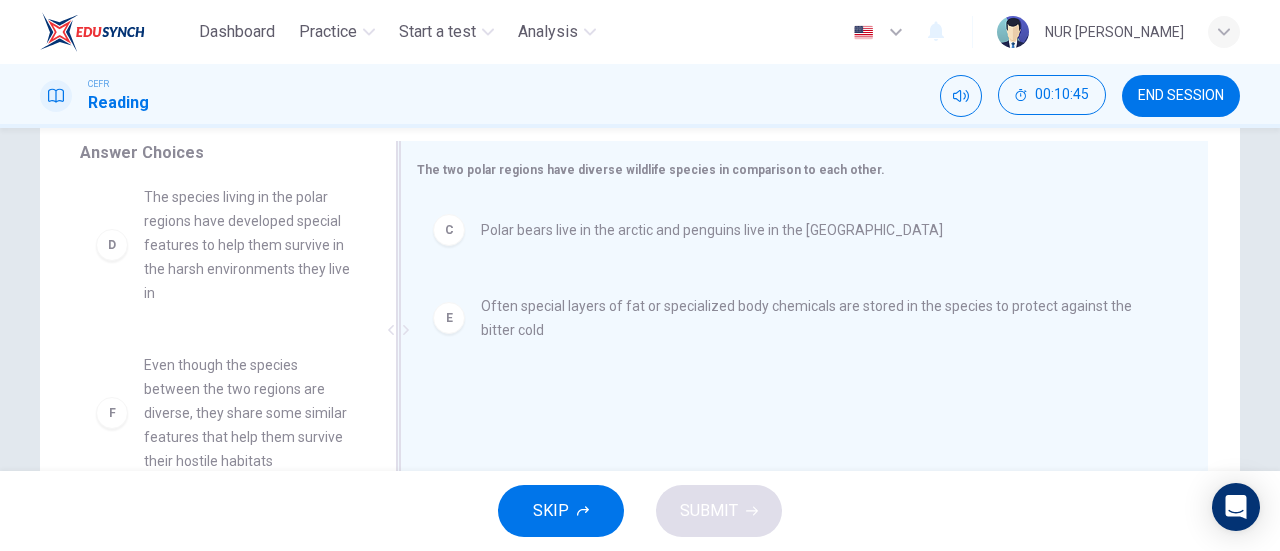 scroll, scrollTop: 228, scrollLeft: 0, axis: vertical 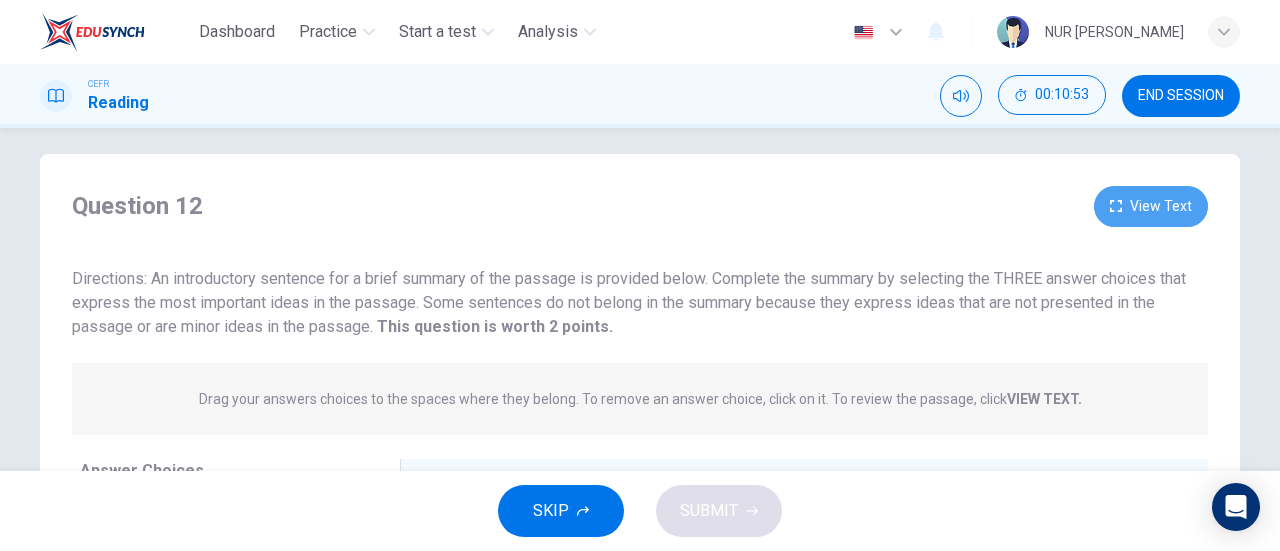 click on "View Text" at bounding box center (1151, 206) 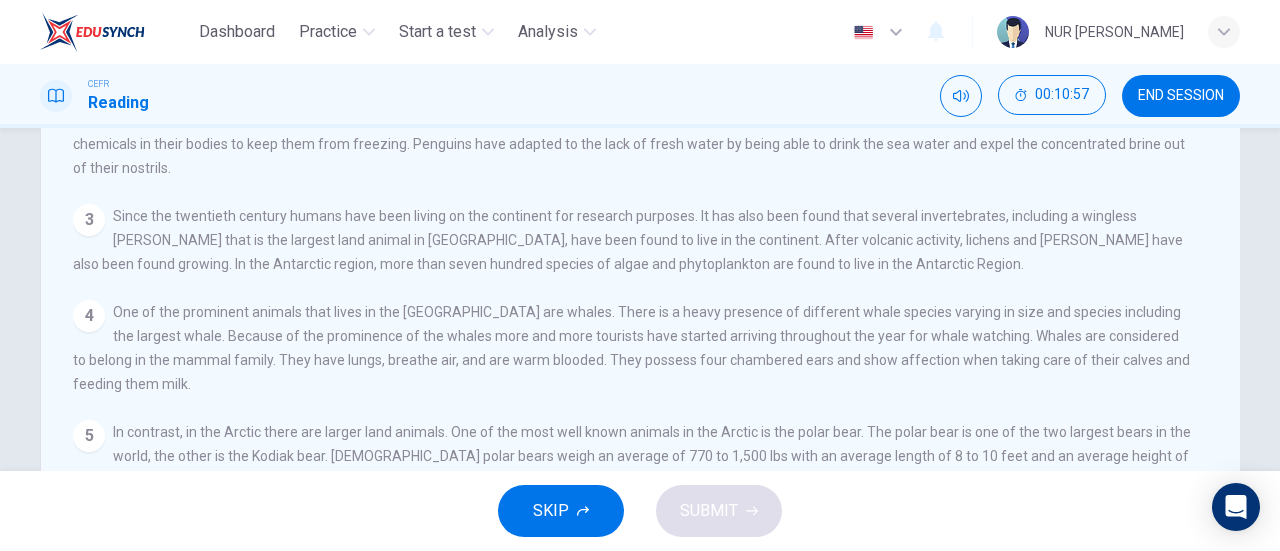 scroll, scrollTop: 279, scrollLeft: 0, axis: vertical 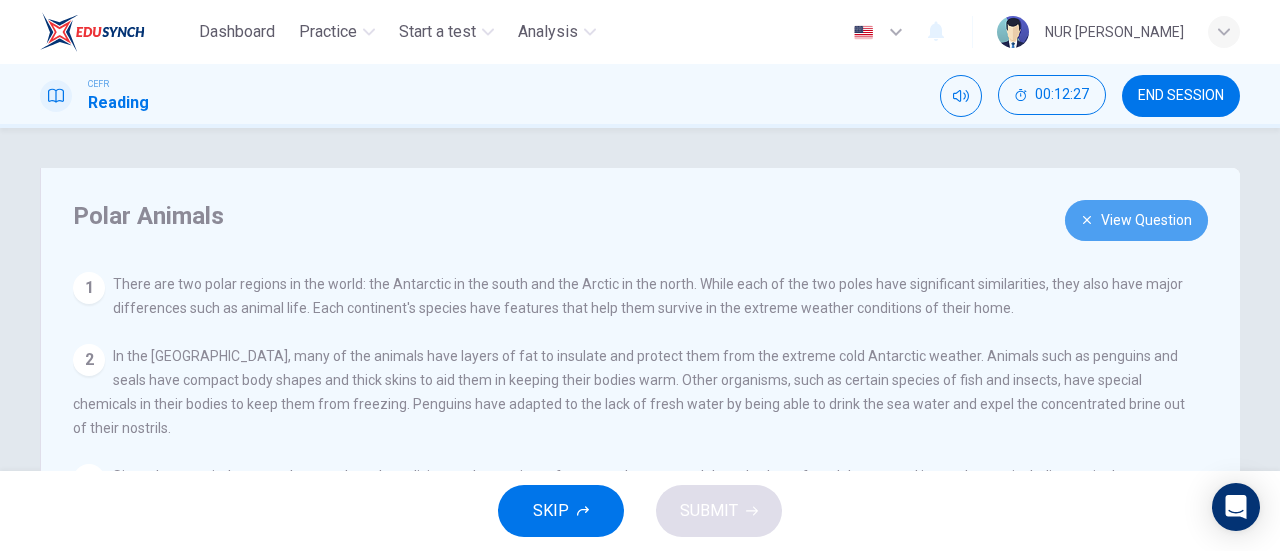 click on "View Question" at bounding box center (1136, 220) 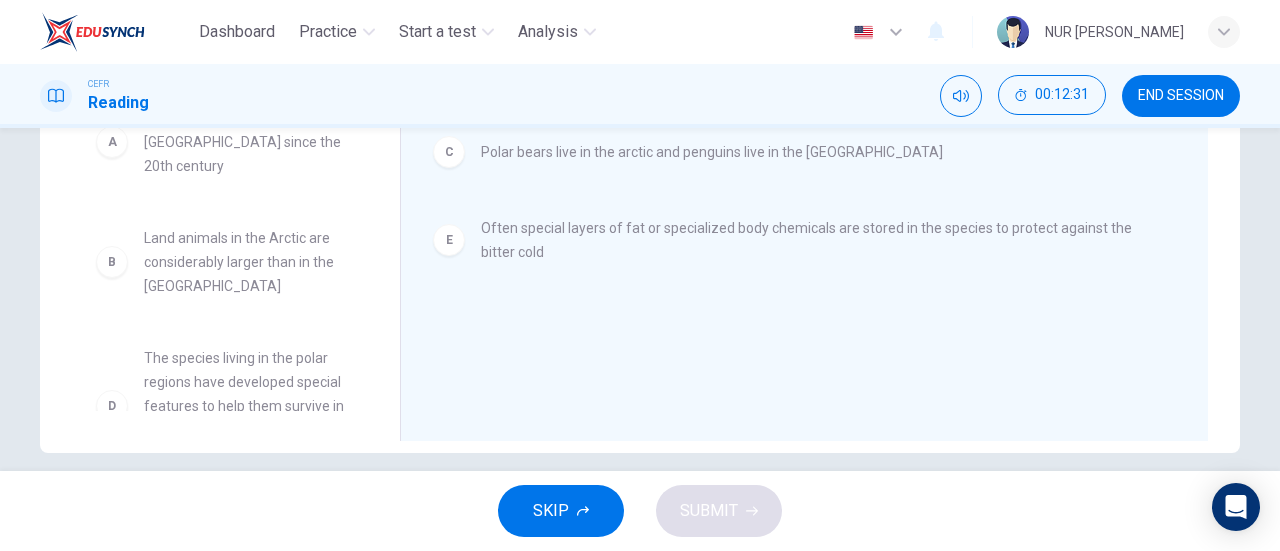 scroll, scrollTop: 412, scrollLeft: 0, axis: vertical 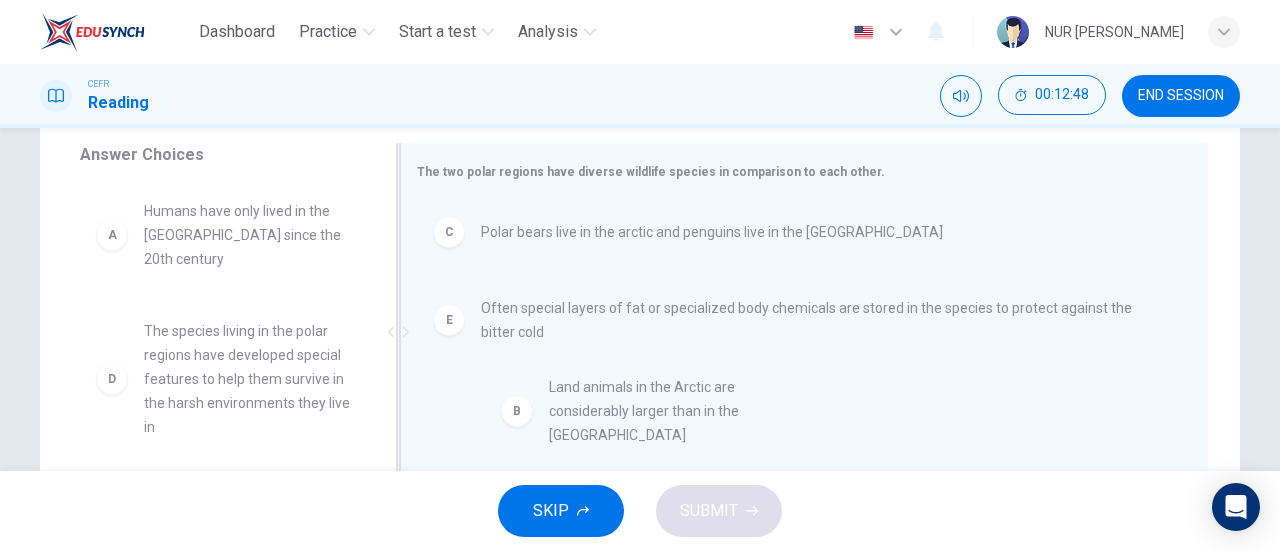 drag, startPoint x: 274, startPoint y: 334, endPoint x: 694, endPoint y: 415, distance: 427.7394 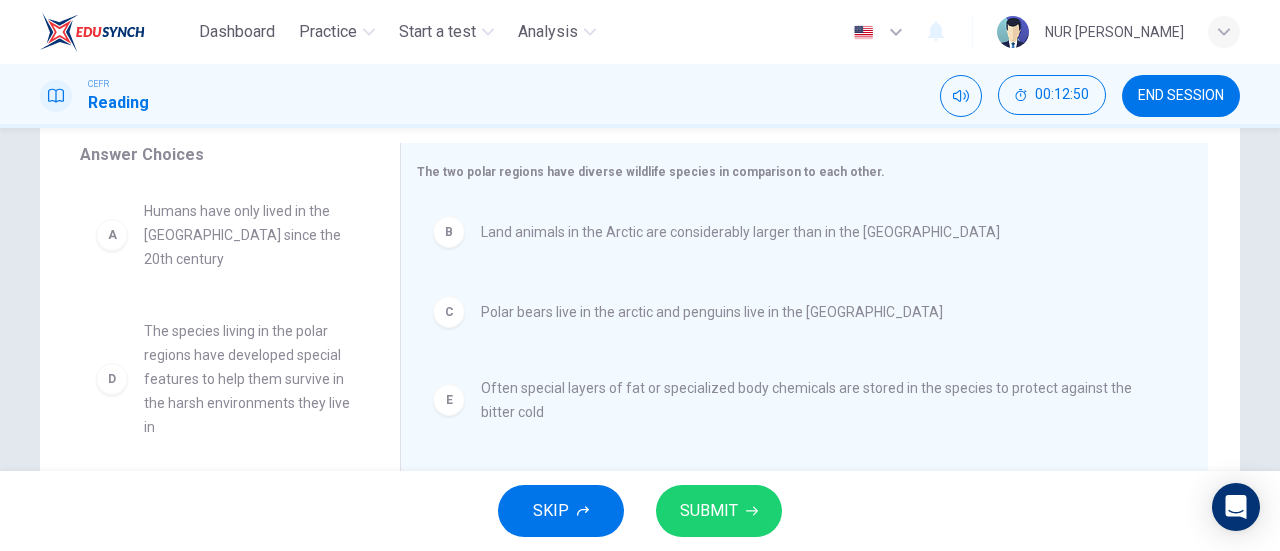 click 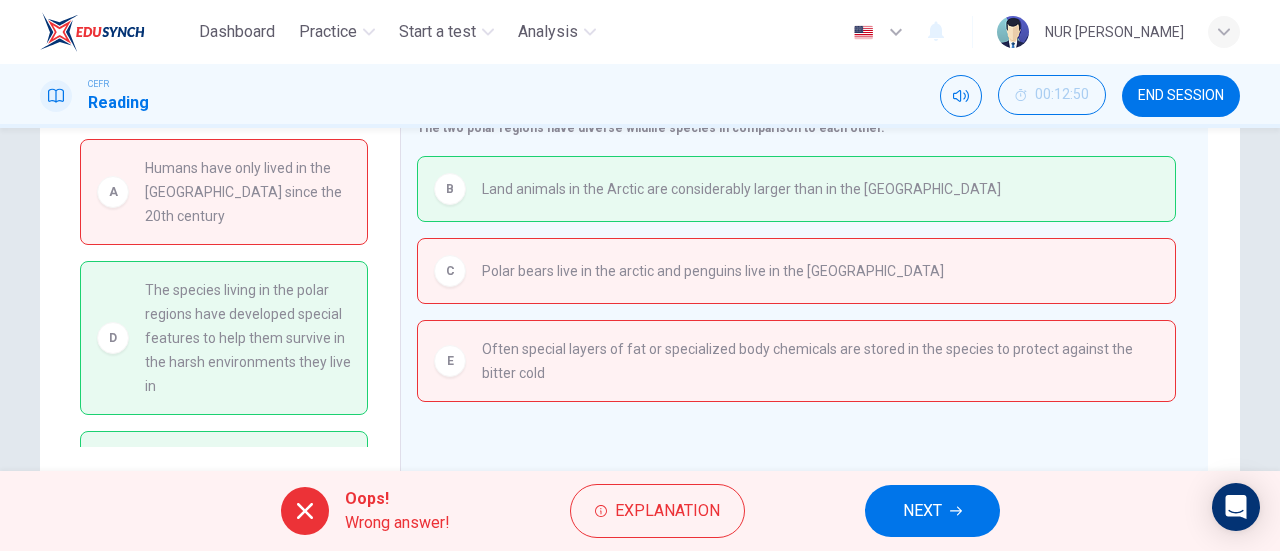scroll, scrollTop: 372, scrollLeft: 0, axis: vertical 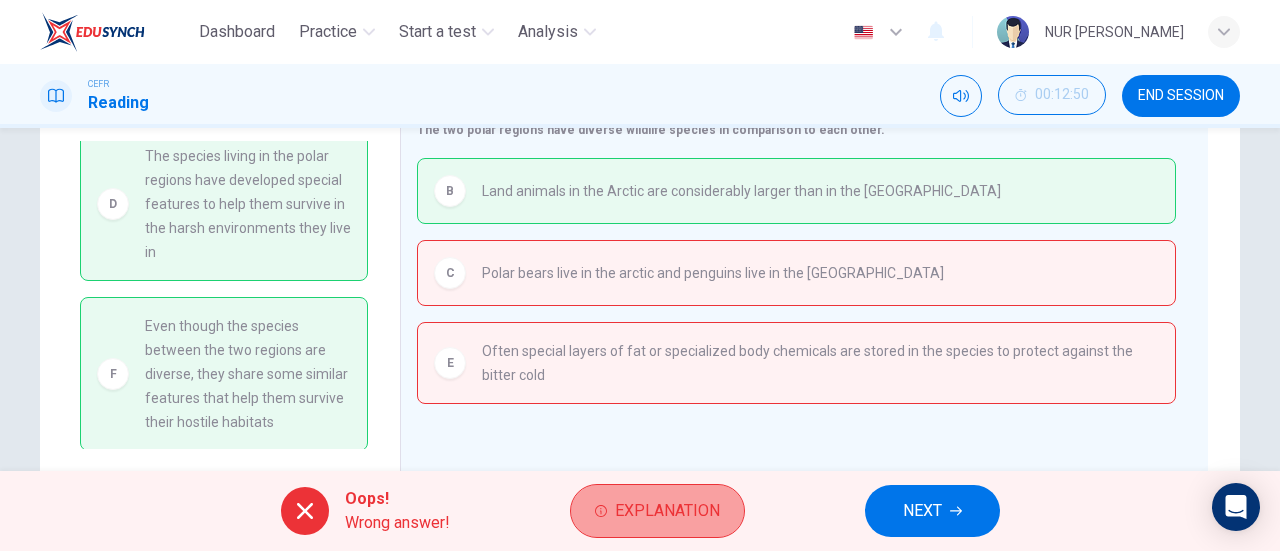click on "Explanation" at bounding box center [657, 511] 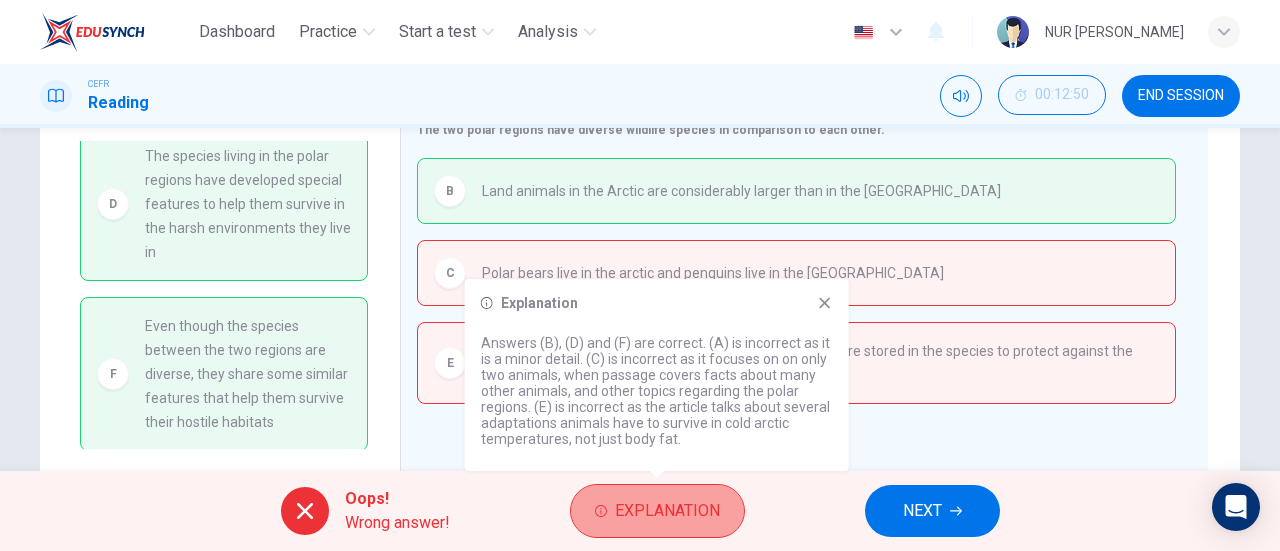 click on "Explanation" at bounding box center [657, 511] 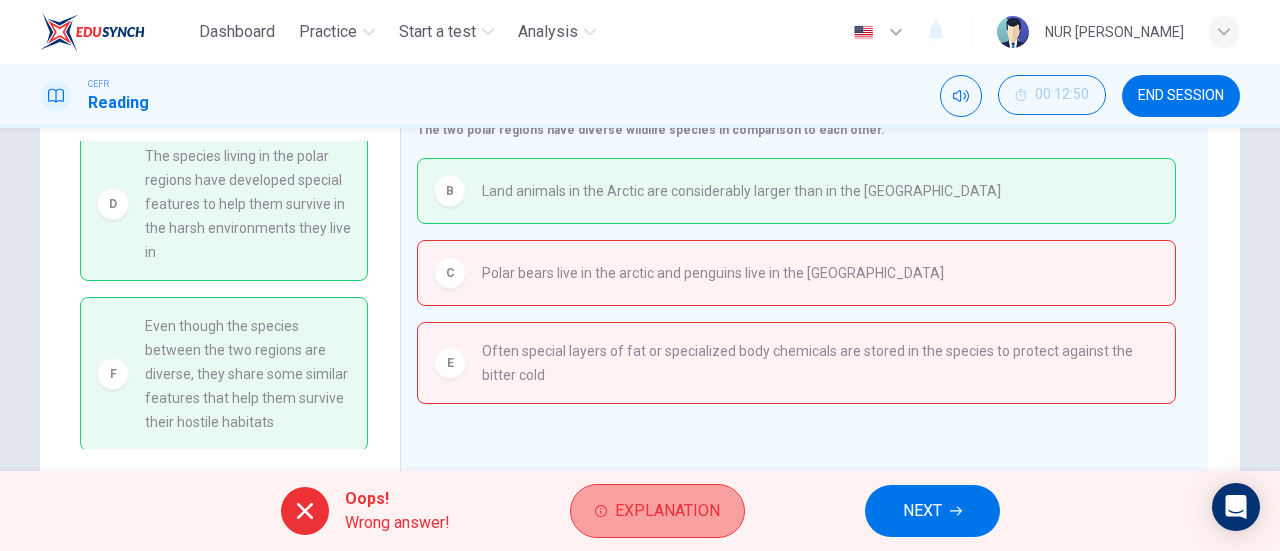 click on "Explanation" at bounding box center [667, 511] 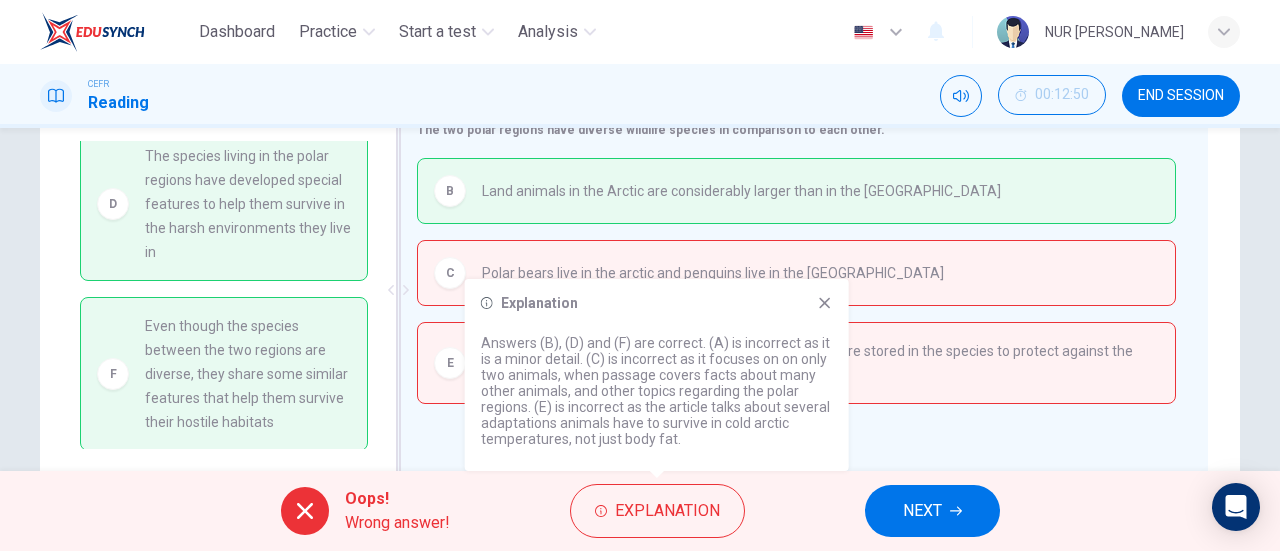 click on "Often special layers of fat or specialized body chemicals are stored in the species to protect against the bitter cold" at bounding box center (820, 363) 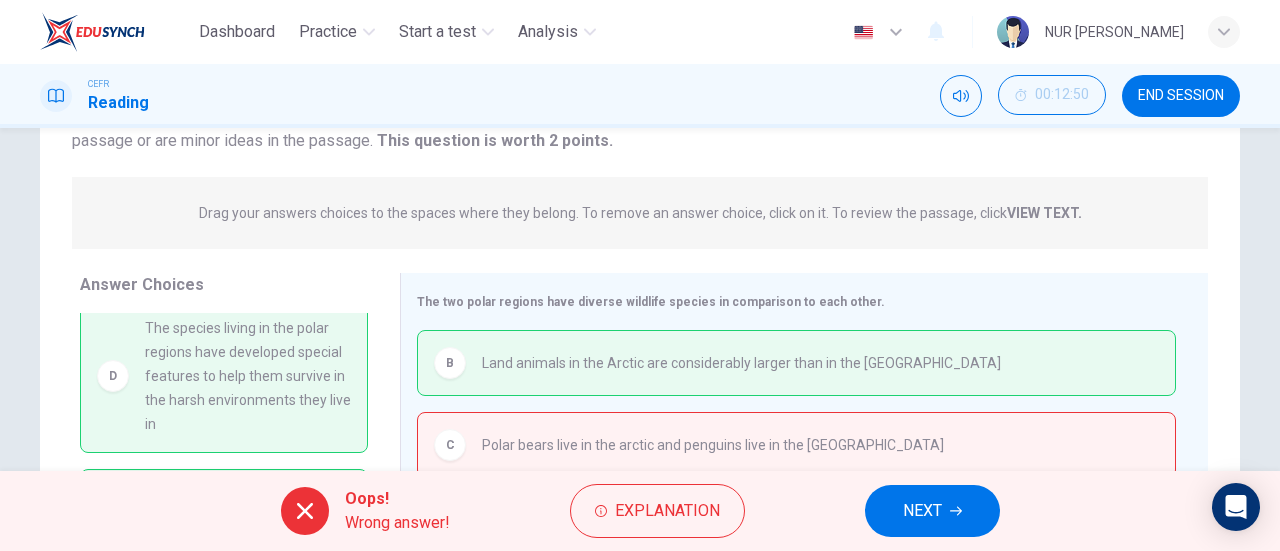 scroll, scrollTop: 199, scrollLeft: 0, axis: vertical 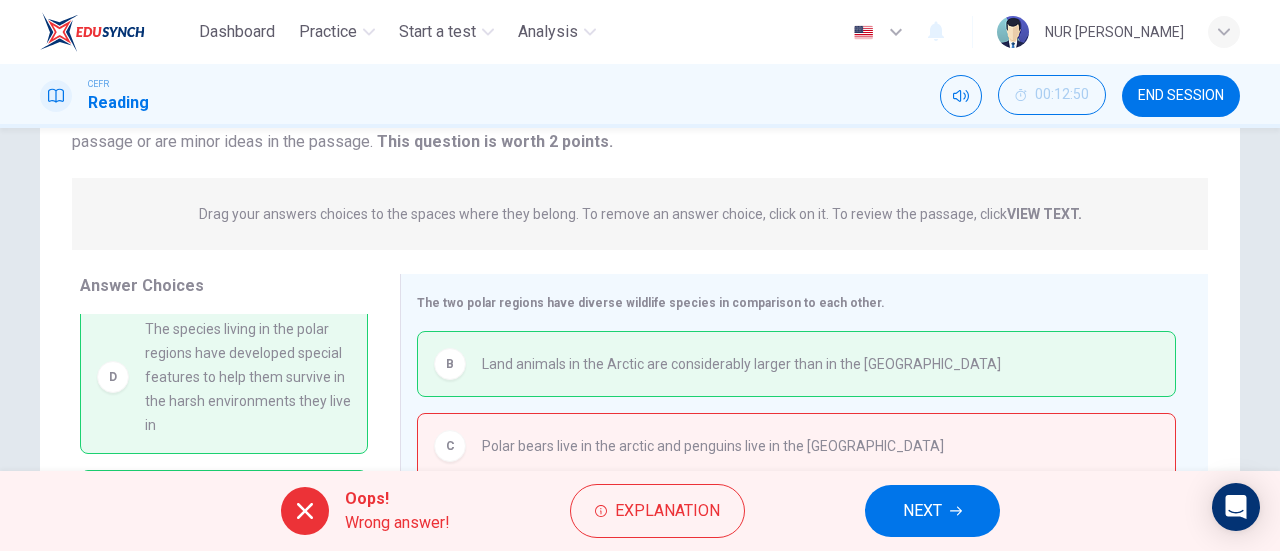 click on "Question 12 View Text Directions: An introductory sentence for a brief summary of the passage is provided below. Complete the summary by selecting the THREE answer choices that express the most important ideas in the passage. Some sentences do not belong in the summary because they express ideas that are not presented in the passage or are minor ideas in the passage.   This question is worth 2 points. This question is worth 2 points. Drag your answers choices to the spaces where they belong. To remove an answer choice, click on it. To review the passage, click   VIEW TEXT. Click on the answer choices below to select your answers. To remove an answer choice, go to the Answers tab and click on it. To review the passage, click the PASSAGE tab. A Humans have only lived in the [GEOGRAPHIC_DATA] since the 20th century D The species living in the polar regions have developed special features to help them survive in the harsh environments they live in F B C Polar bears live in the arctic and penguins live in the [GEOGRAPHIC_DATA] E" at bounding box center (640, 299) 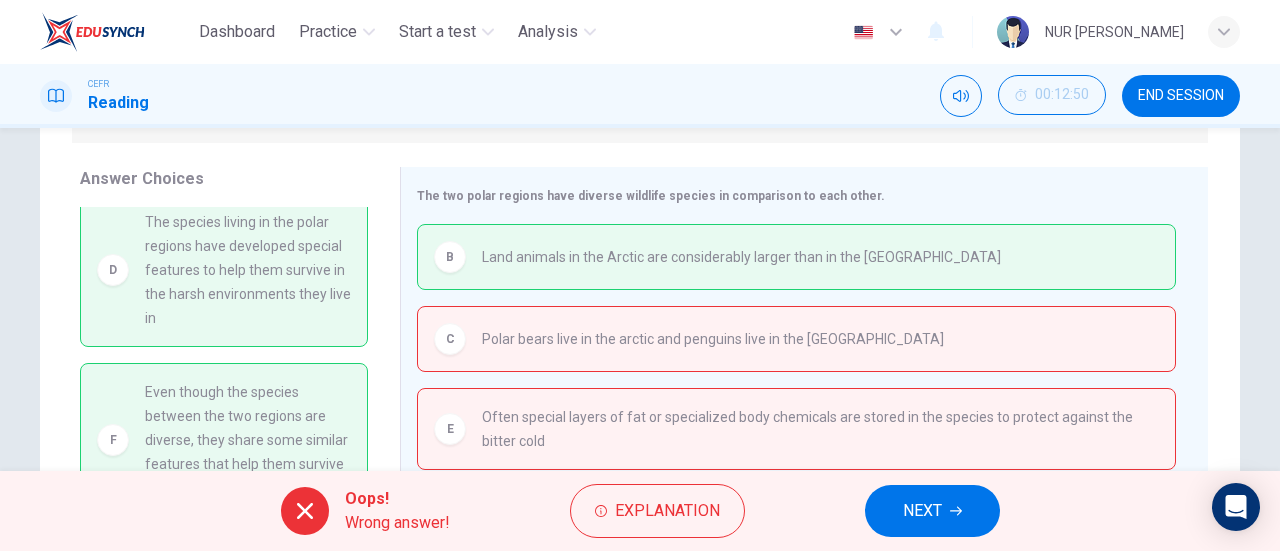 scroll, scrollTop: 329, scrollLeft: 0, axis: vertical 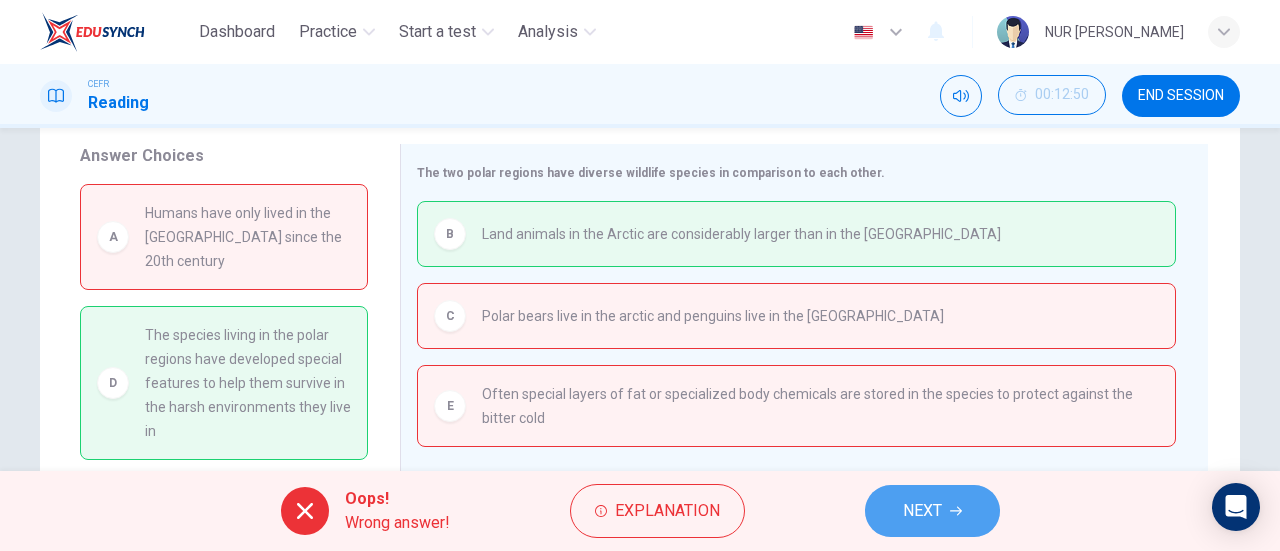 click on "NEXT" at bounding box center (932, 511) 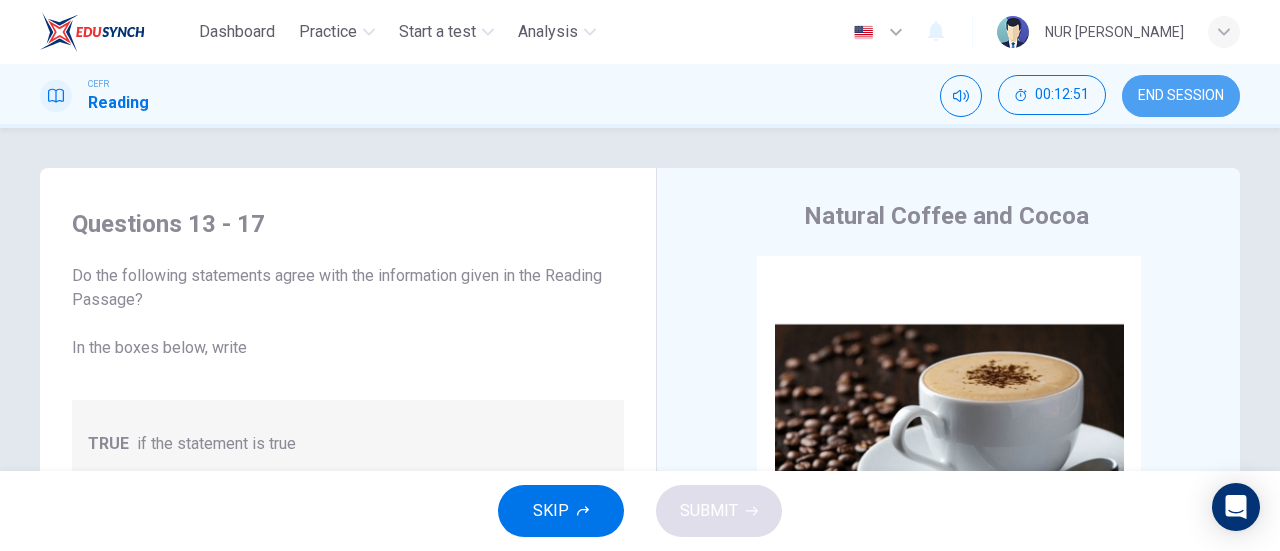 click on "END SESSION" at bounding box center (1181, 96) 